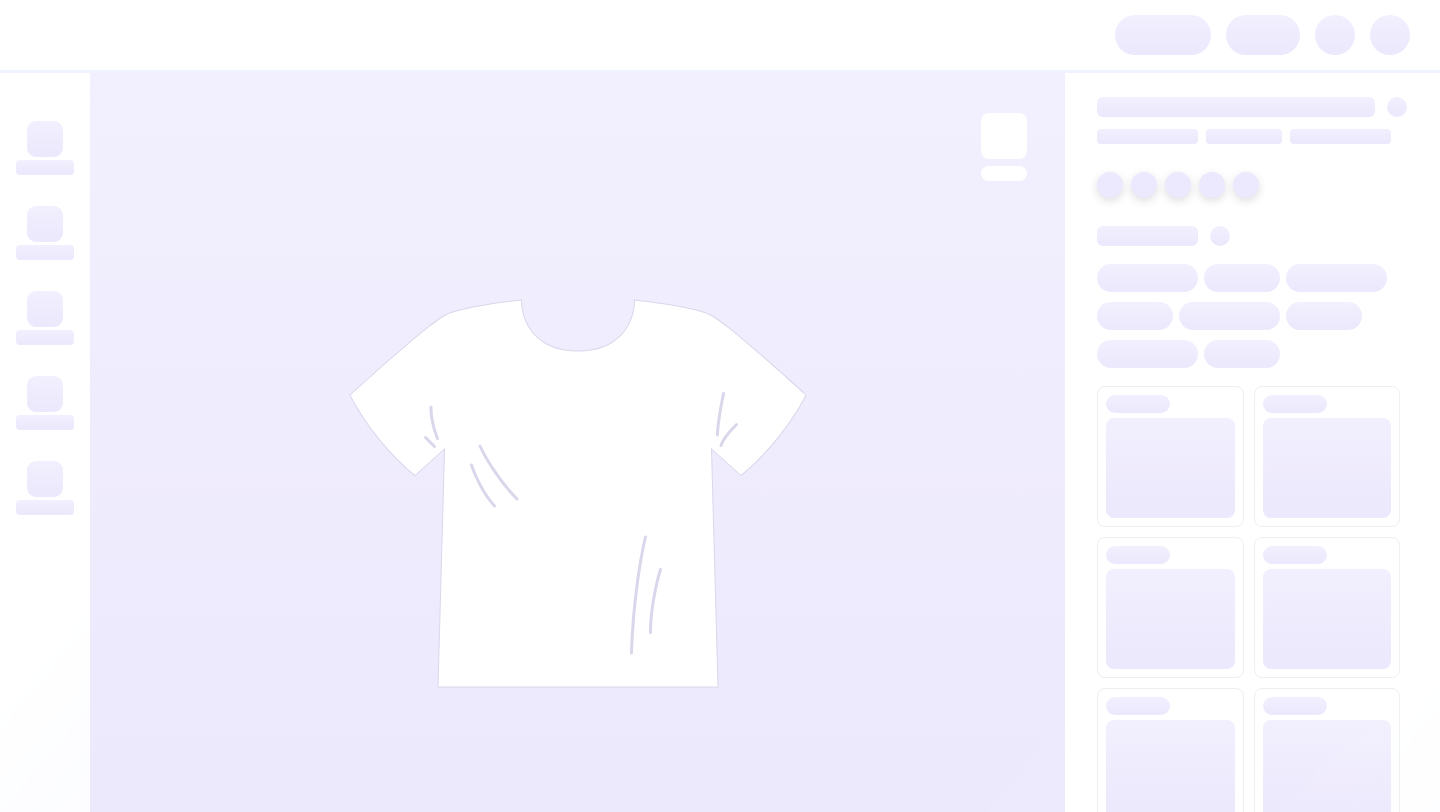 scroll, scrollTop: 0, scrollLeft: 0, axis: both 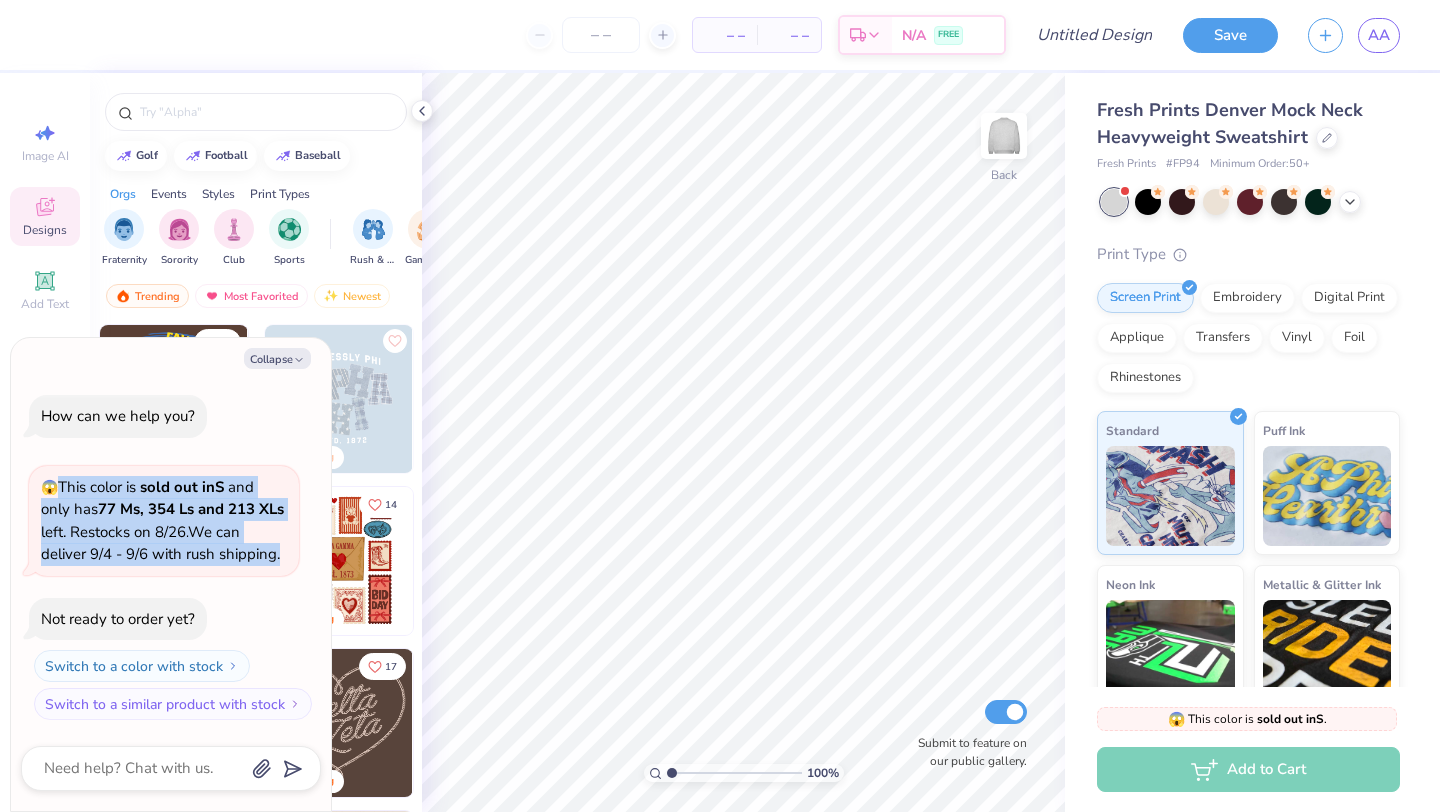 drag, startPoint x: 58, startPoint y: 487, endPoint x: 274, endPoint y: 554, distance: 226.1526 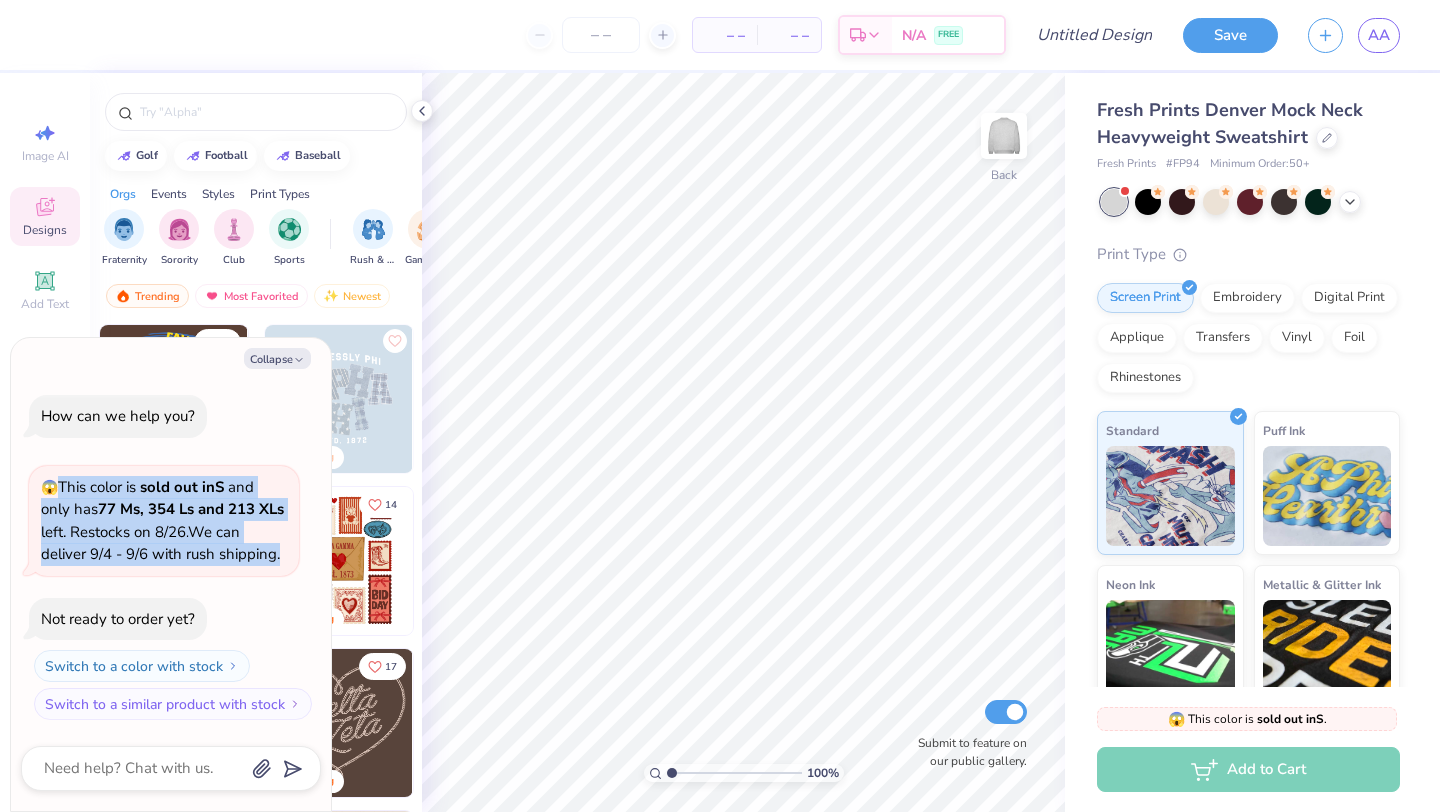 click on "😱 This color is   sold out in  S   and only has  77 Ms, 354 Ls and 213 XLs   left . Restocks on [DATE].  We can deliver [DATE] - [DATE] with rush shipping." at bounding box center [162, 521] 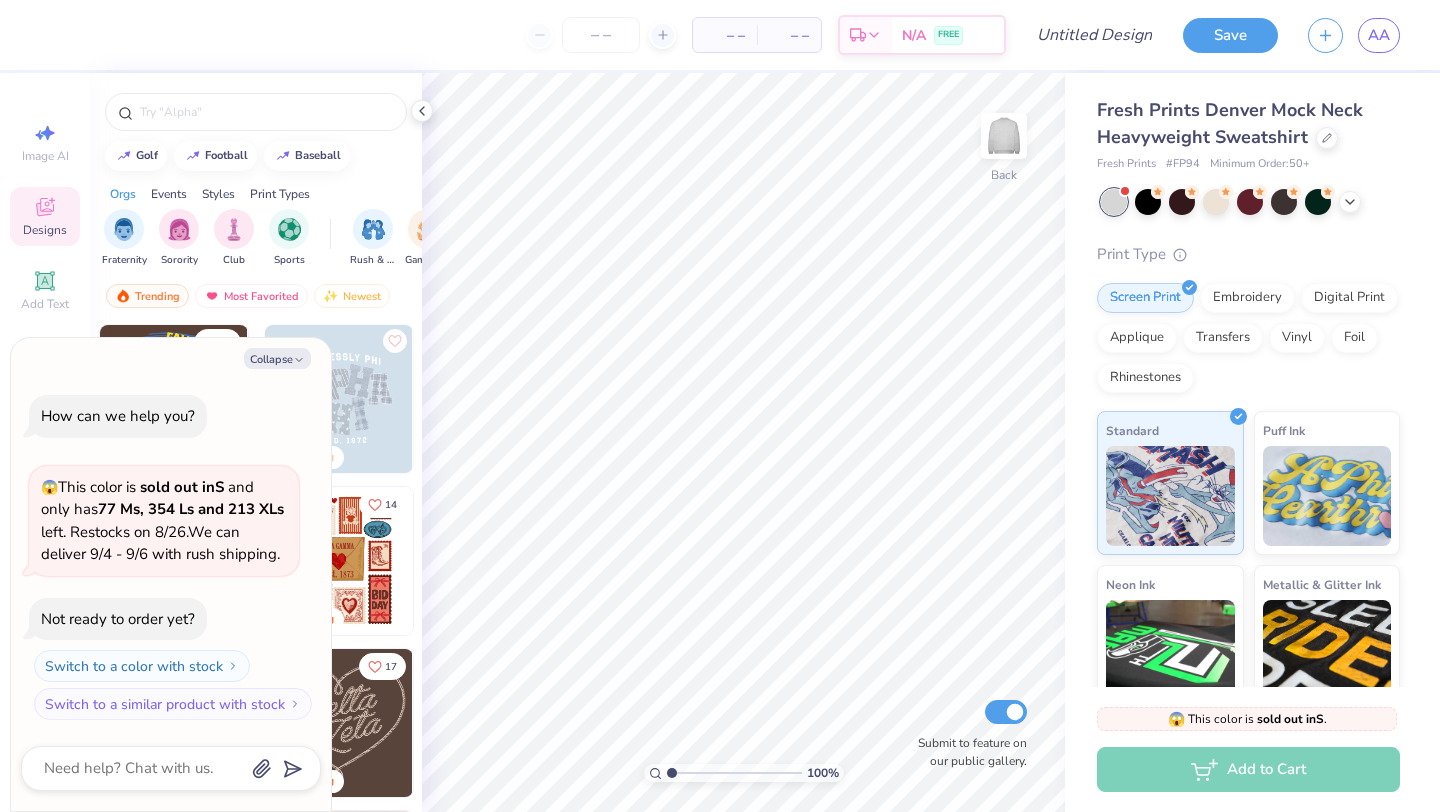 click on "How can we help you? 😱 This color is   sold out in  S   and only has  77 Ms, 354 Ls and 213 XLs   left . Restocks on [DATE].  We can deliver [DATE] - [DATE] with rush shipping. Not ready to order yet? Switch to a color with stock Switch to a similar product with stock" at bounding box center [171, 557] 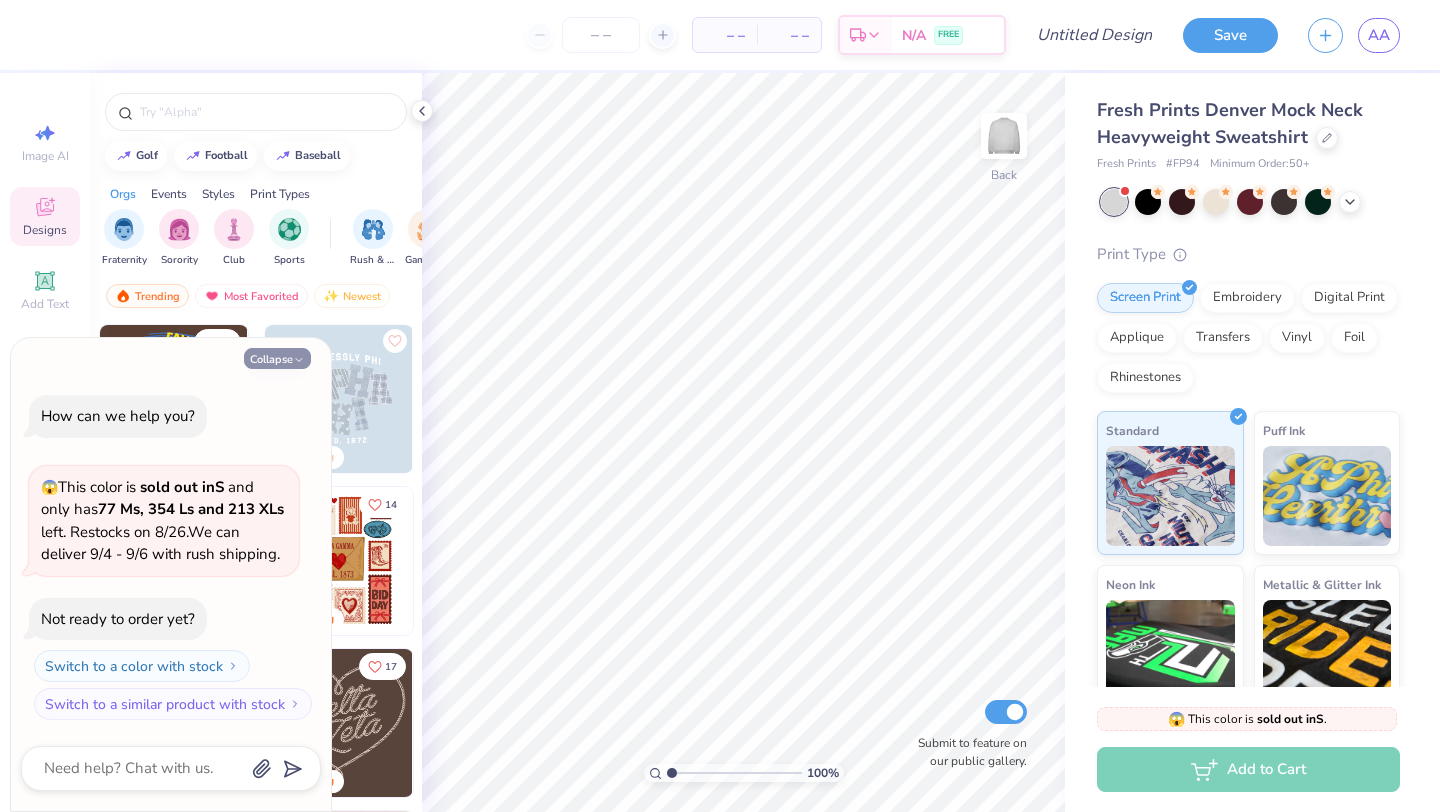 click on "Collapse" at bounding box center [277, 358] 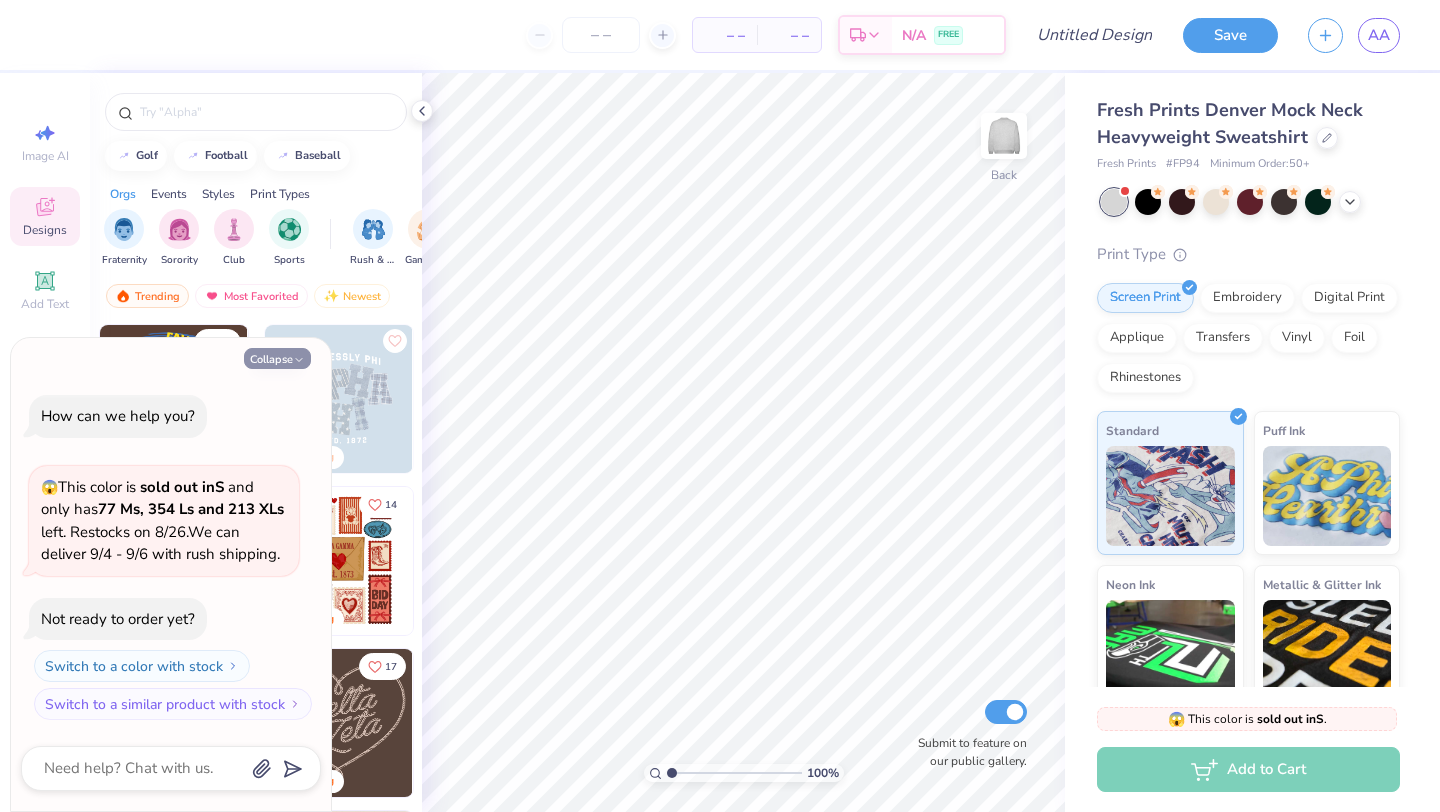 type on "x" 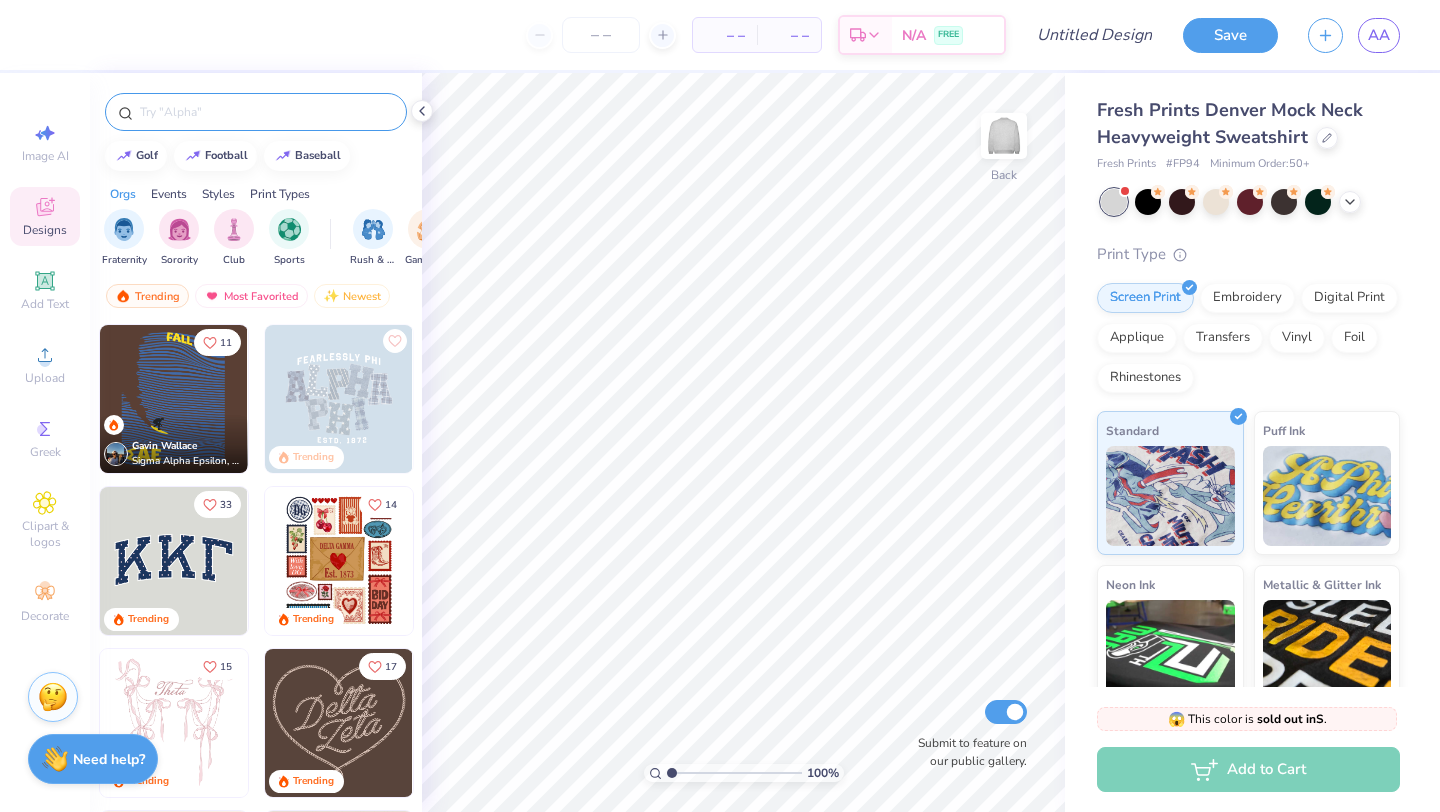 click at bounding box center (256, 112) 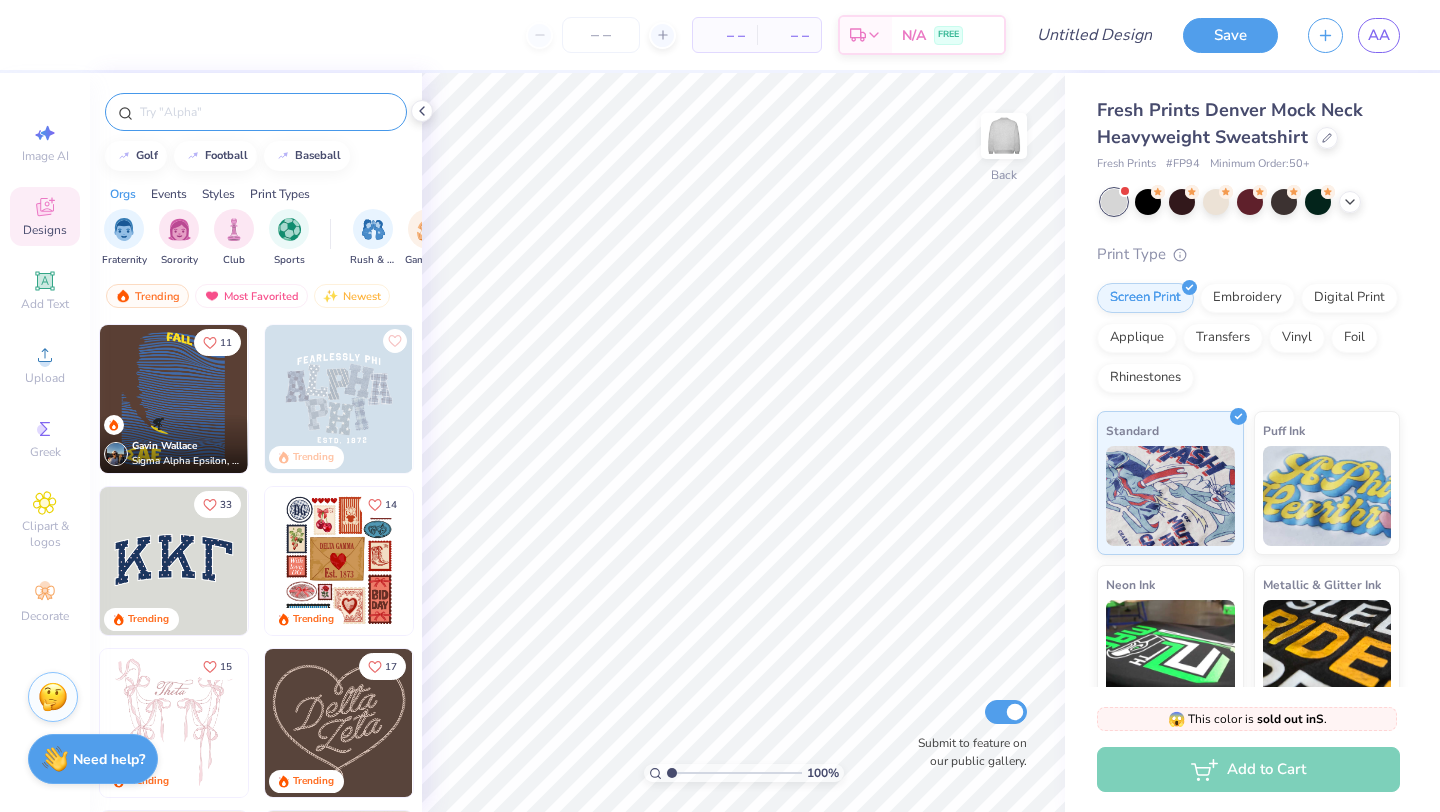 click at bounding box center (266, 112) 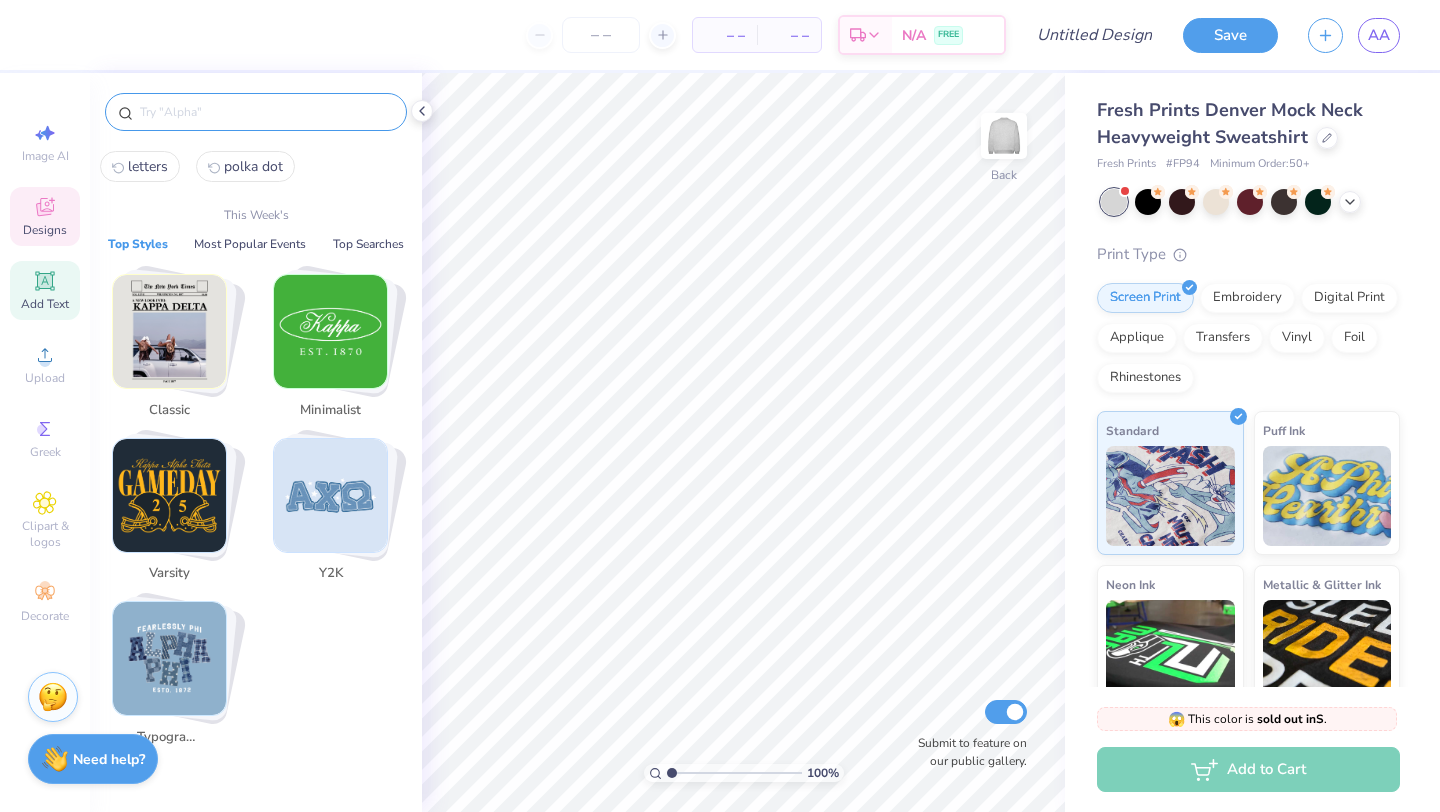 click 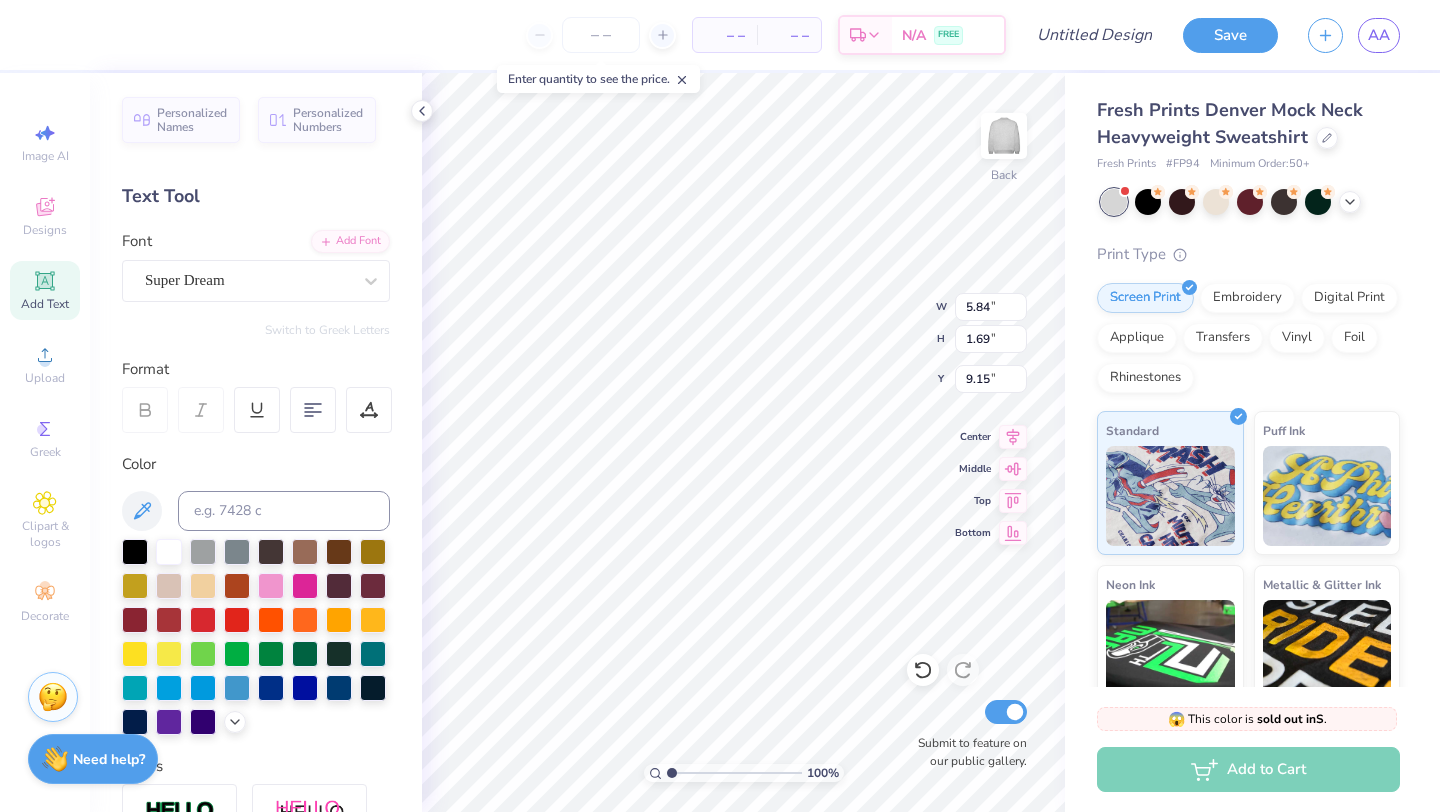 type on "a" 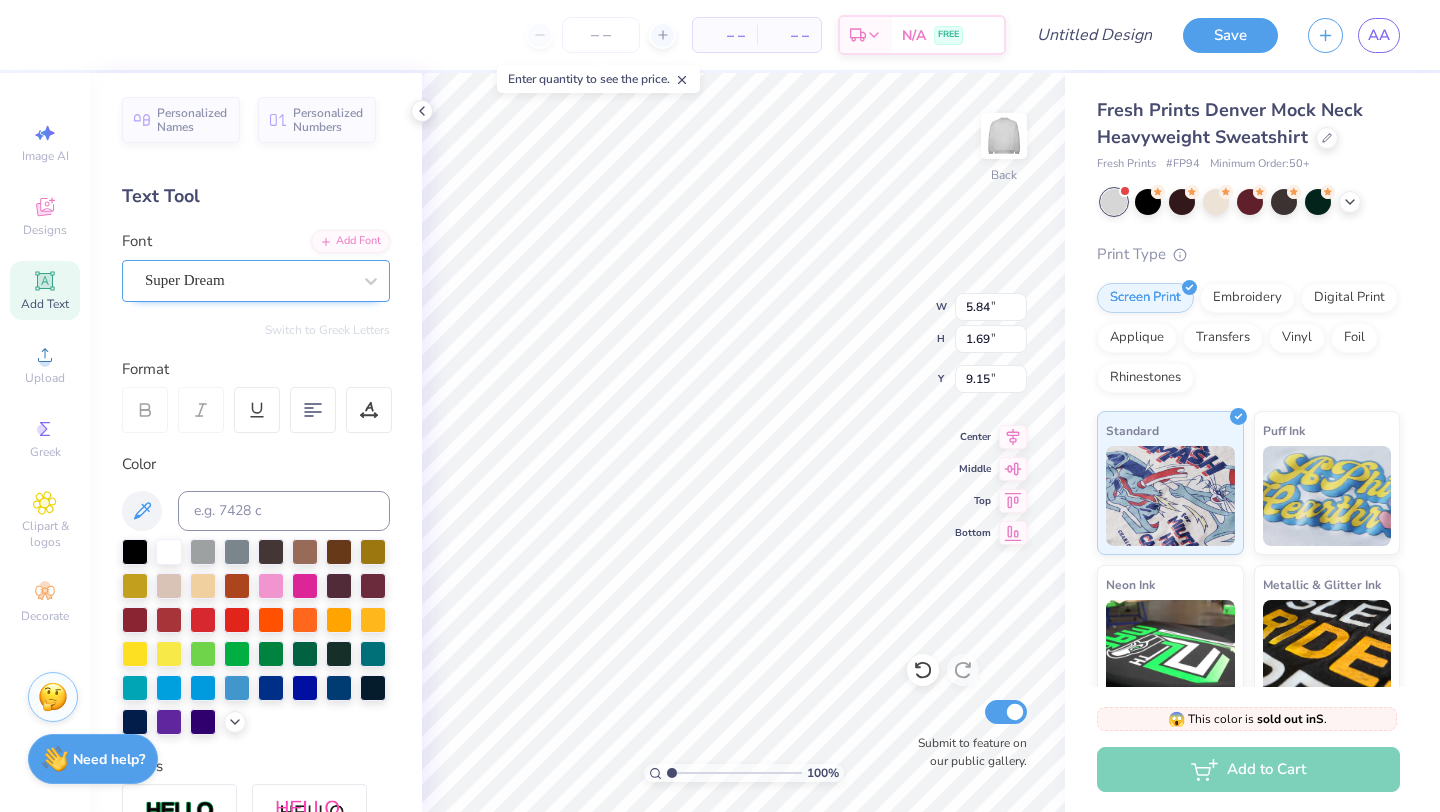 type on "[FIRST] [LAST]" 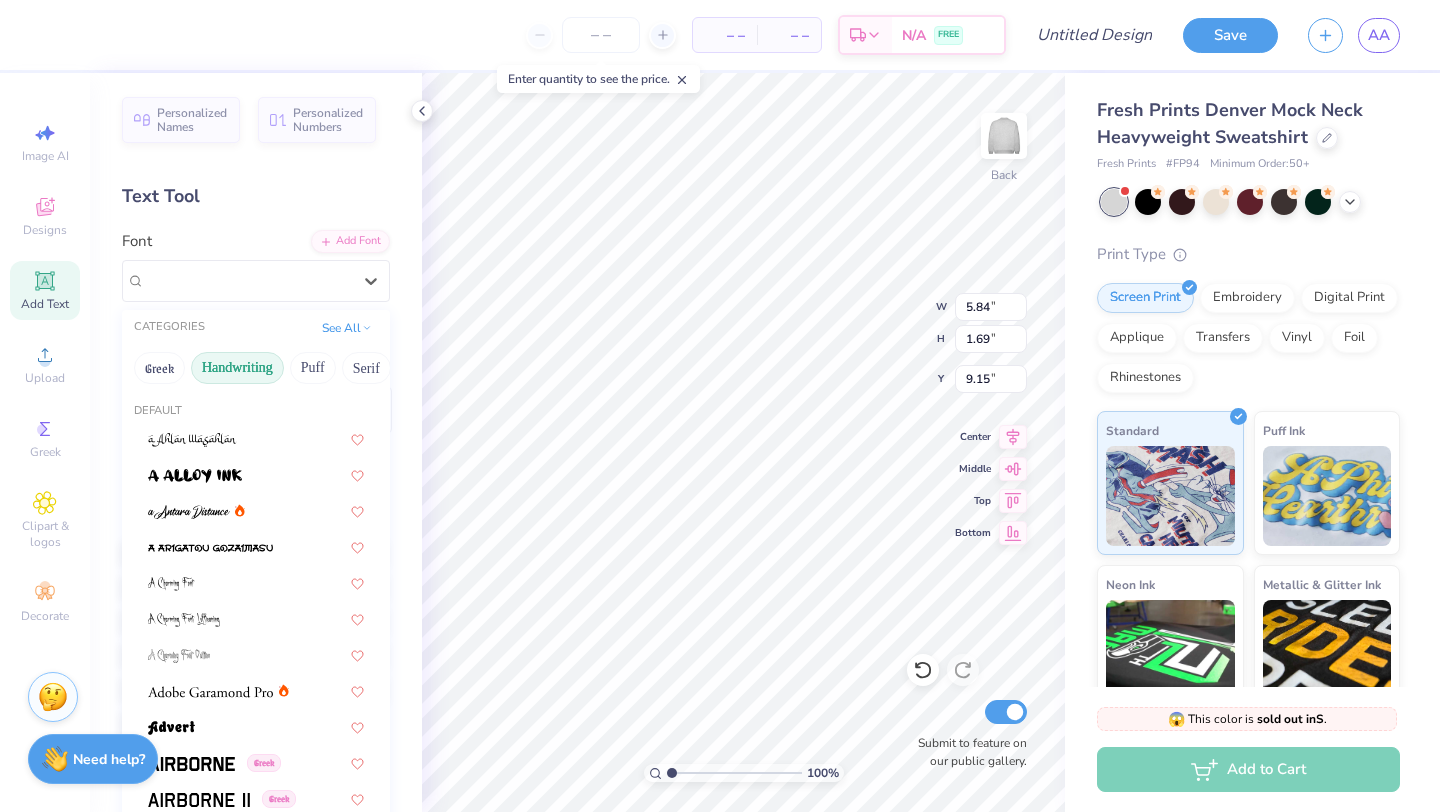 scroll, scrollTop: 0, scrollLeft: 0, axis: both 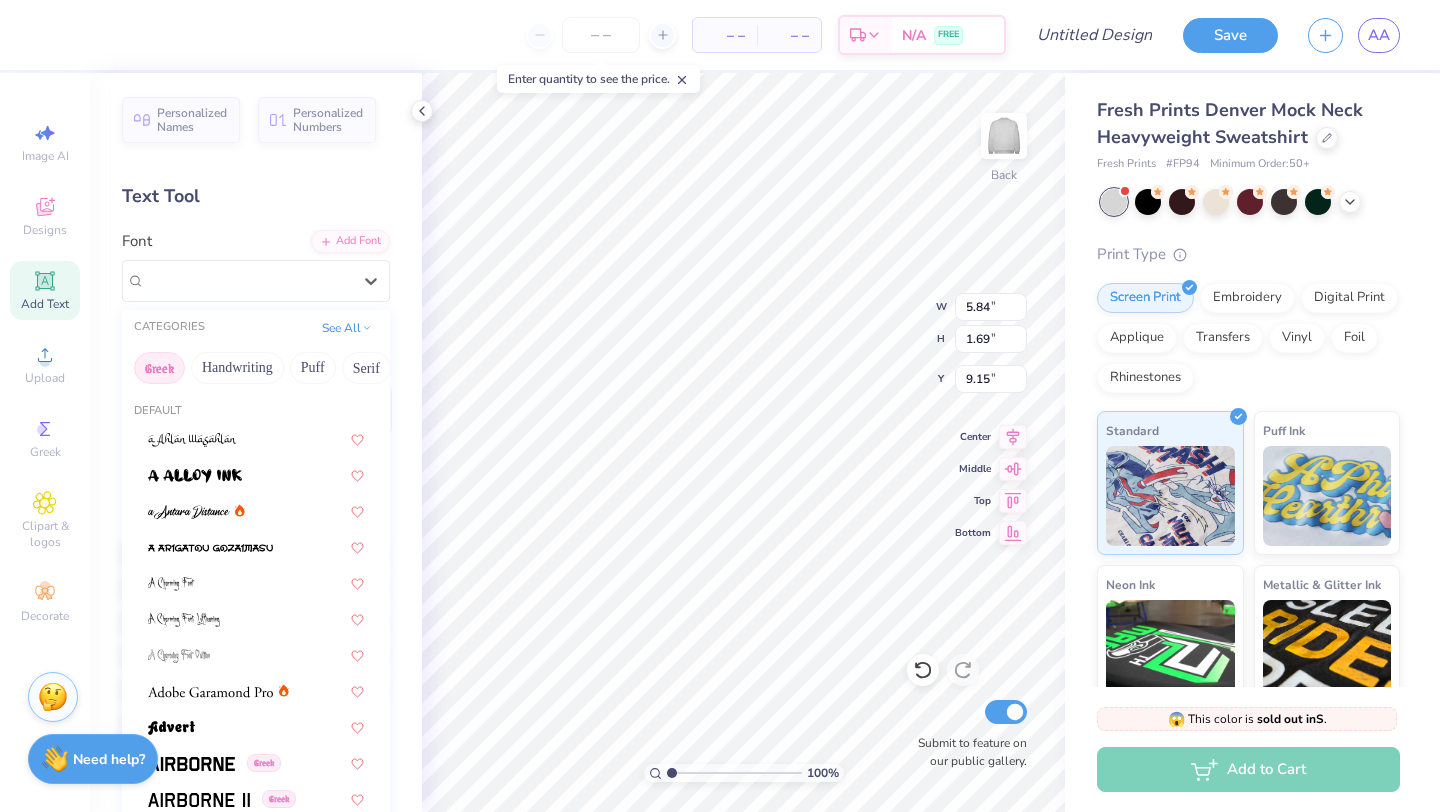 click on "Greek" at bounding box center [159, 368] 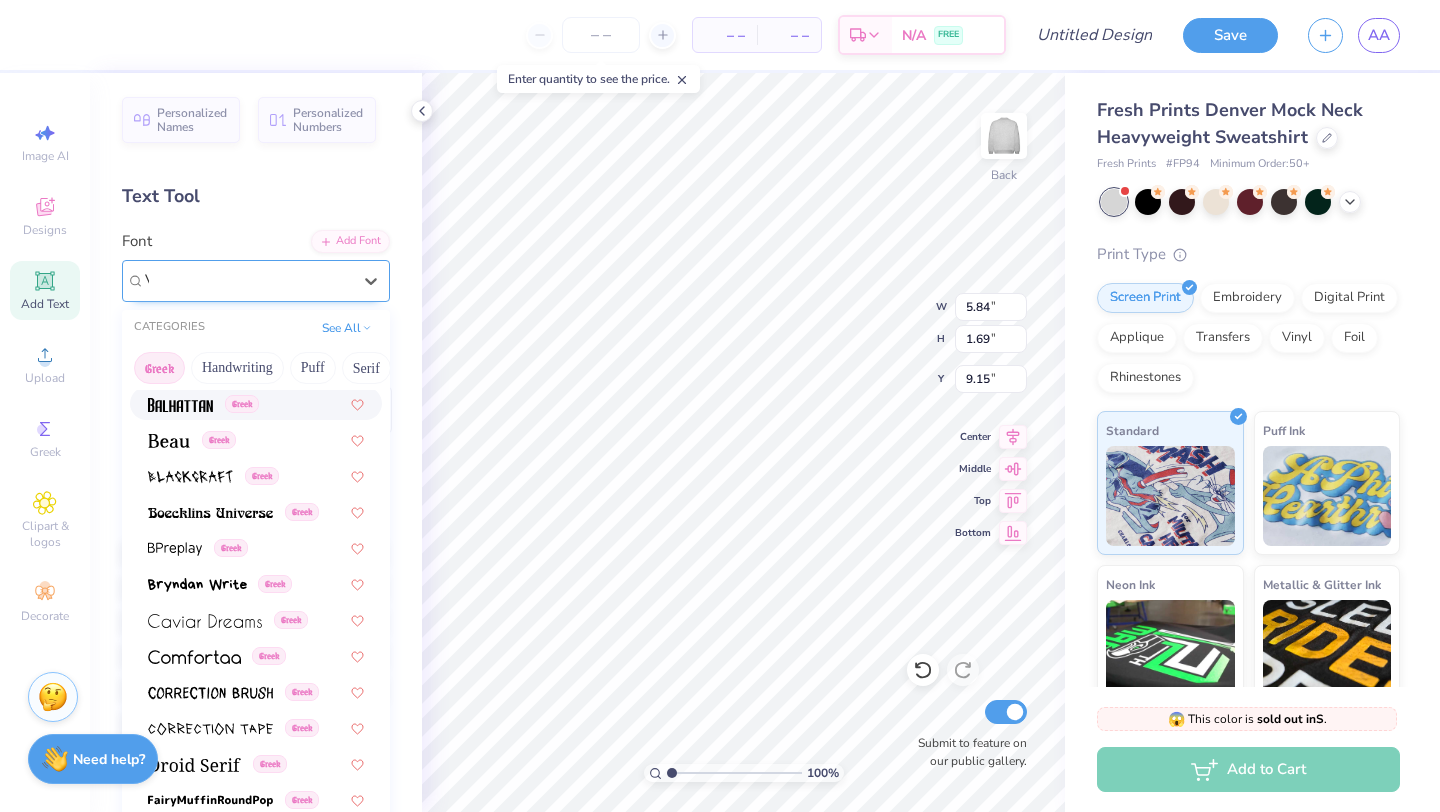 scroll, scrollTop: 0, scrollLeft: 0, axis: both 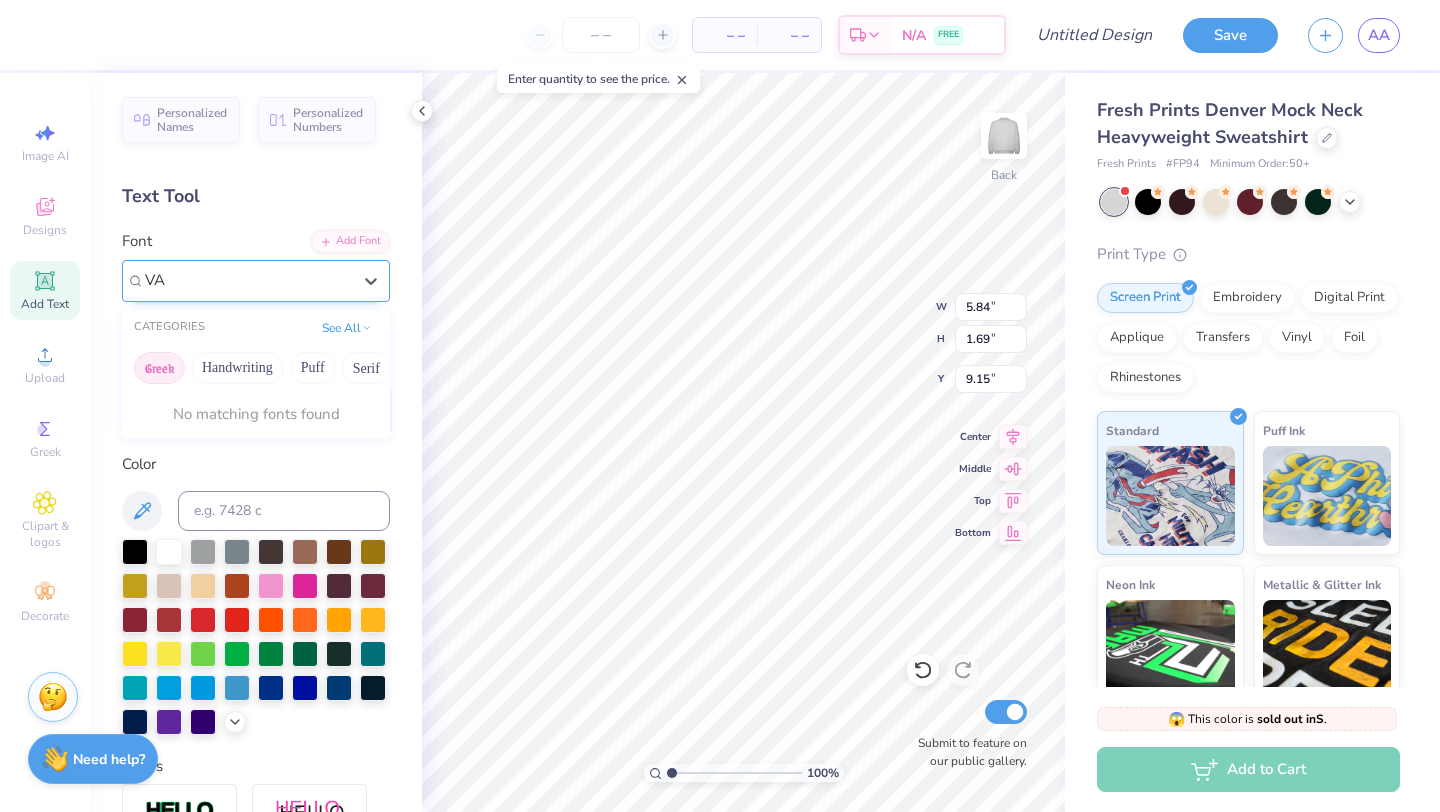 type on "V" 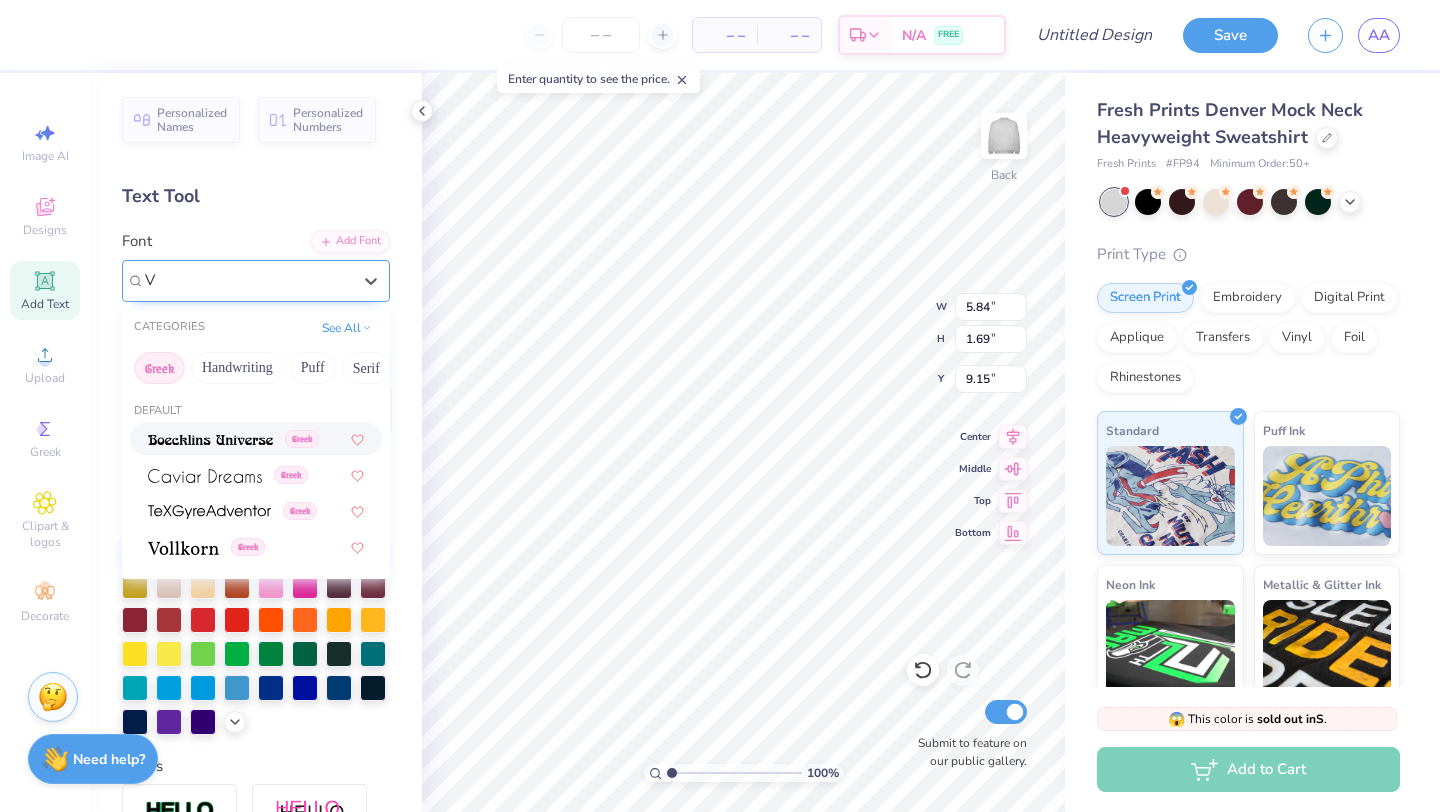 type 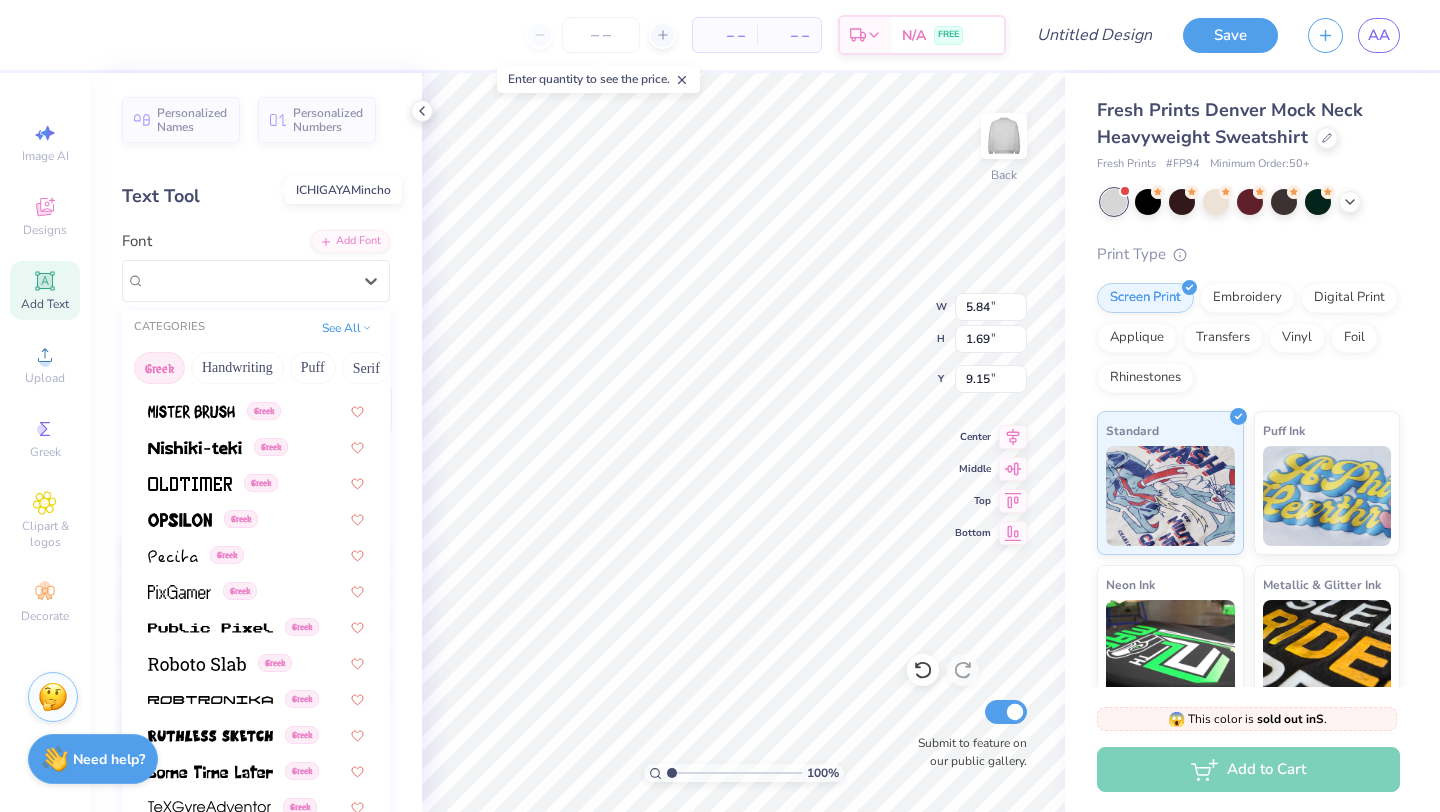 scroll, scrollTop: 1041, scrollLeft: 0, axis: vertical 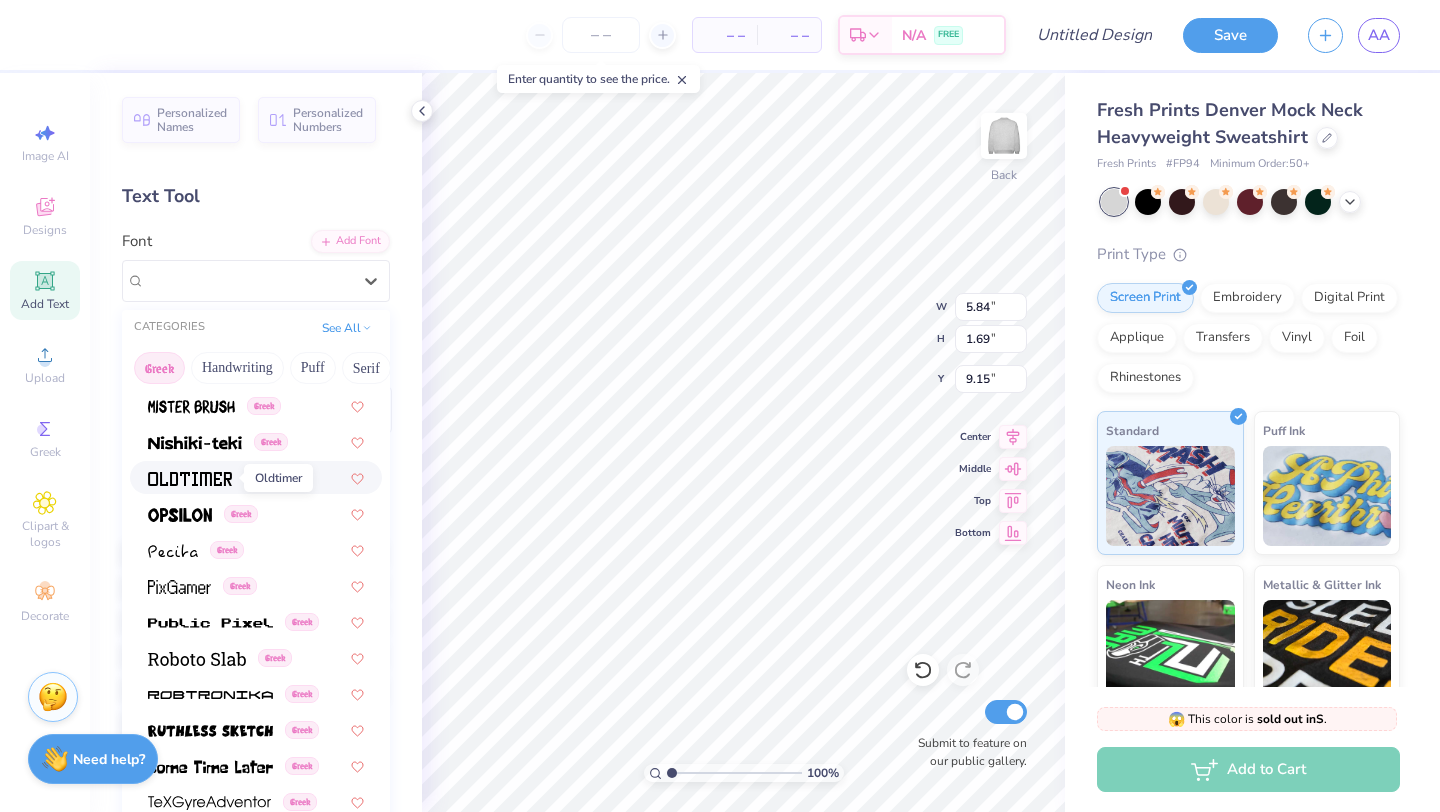 click at bounding box center [190, 479] 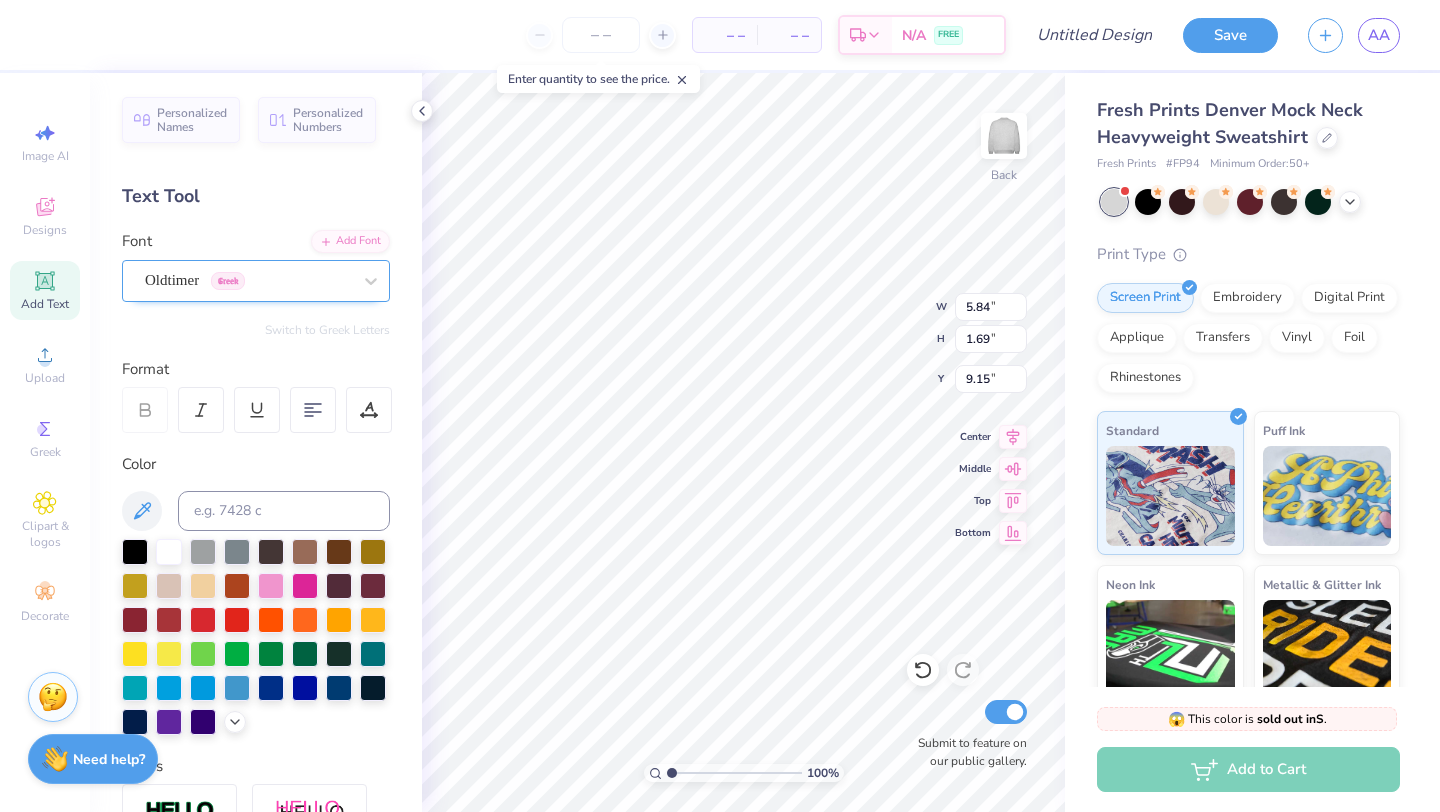 click on "Oldtimer Greek" at bounding box center [248, 280] 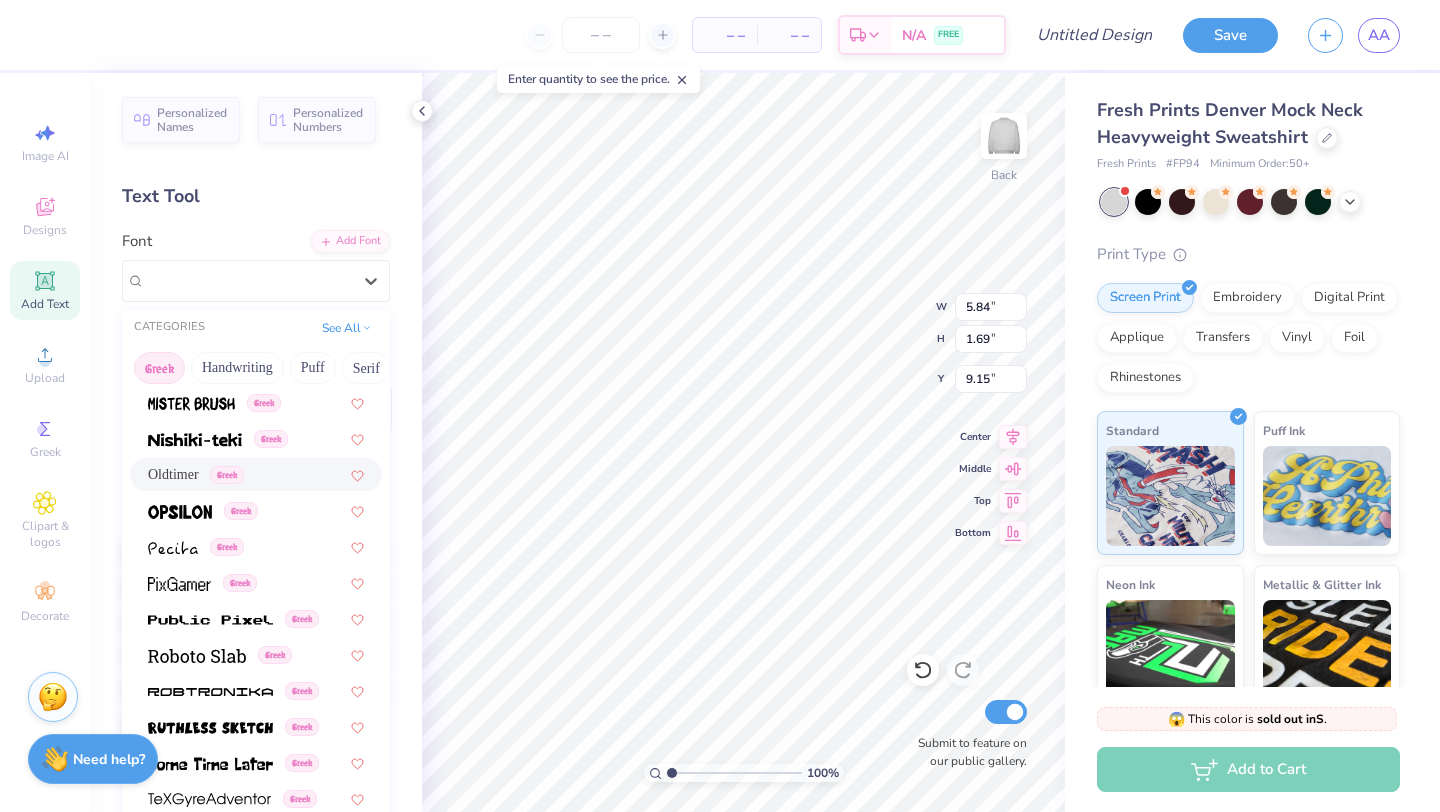 scroll, scrollTop: 1210, scrollLeft: 0, axis: vertical 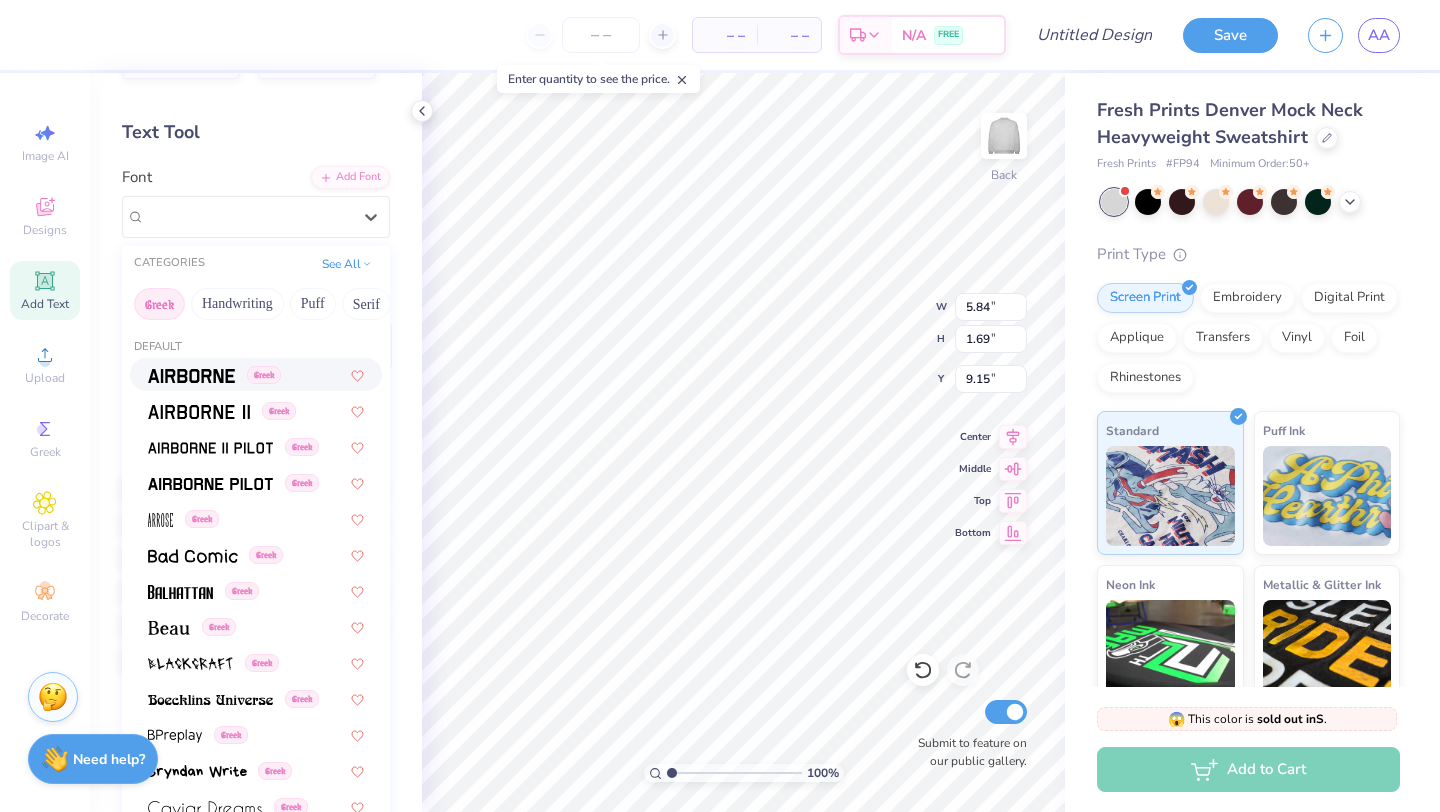 click at bounding box center [191, 376] 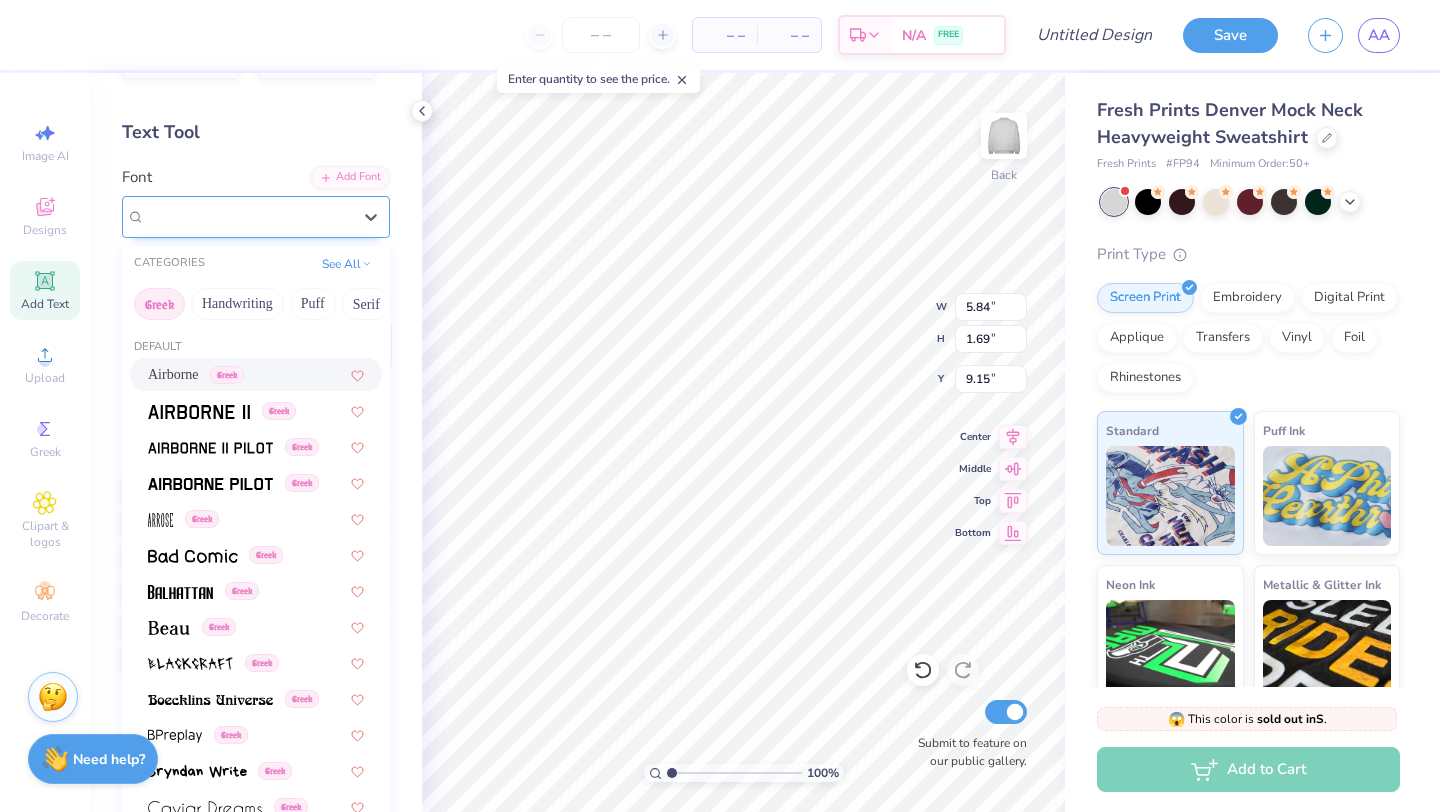 click on "Airborne Greek" at bounding box center (248, 216) 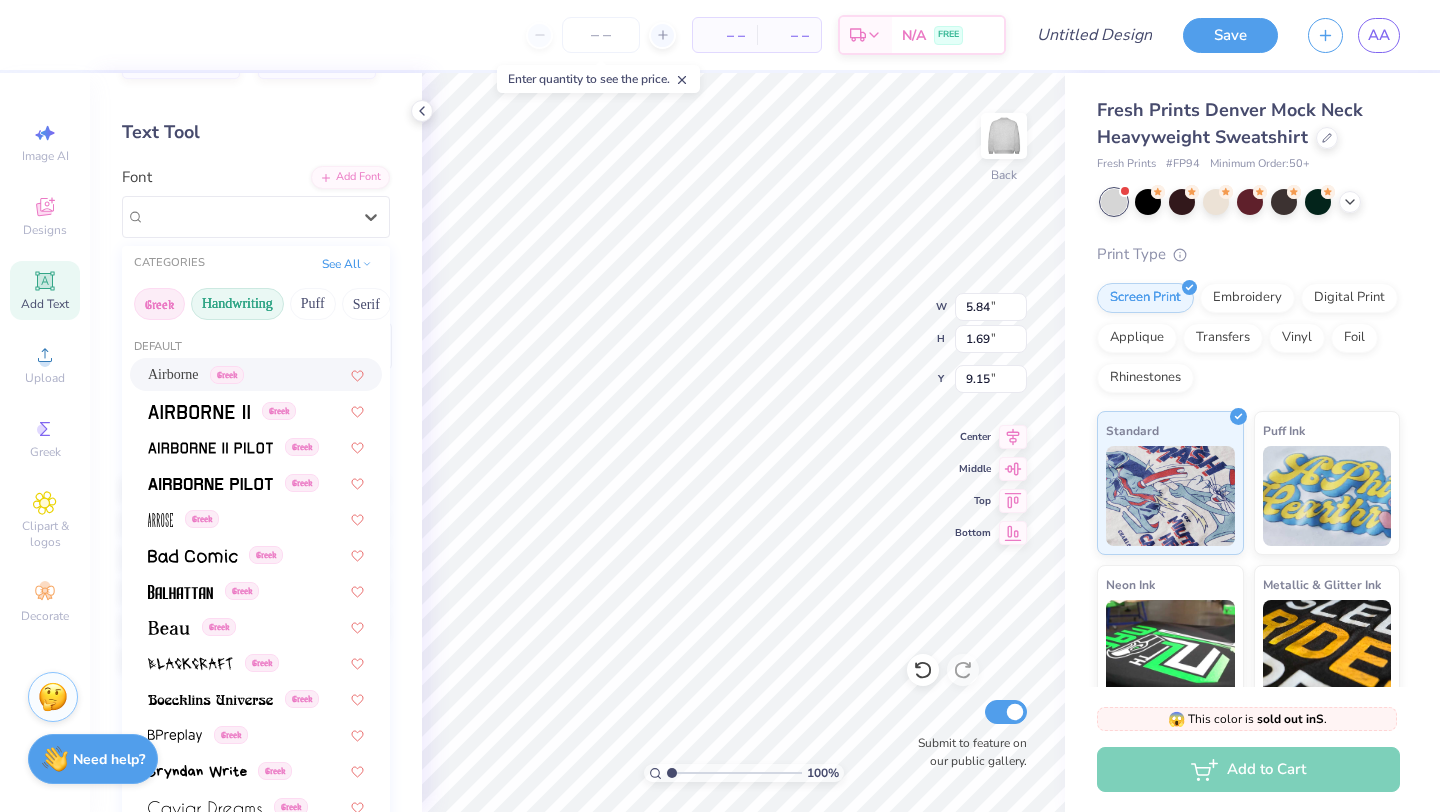 click on "Handwriting" at bounding box center (237, 304) 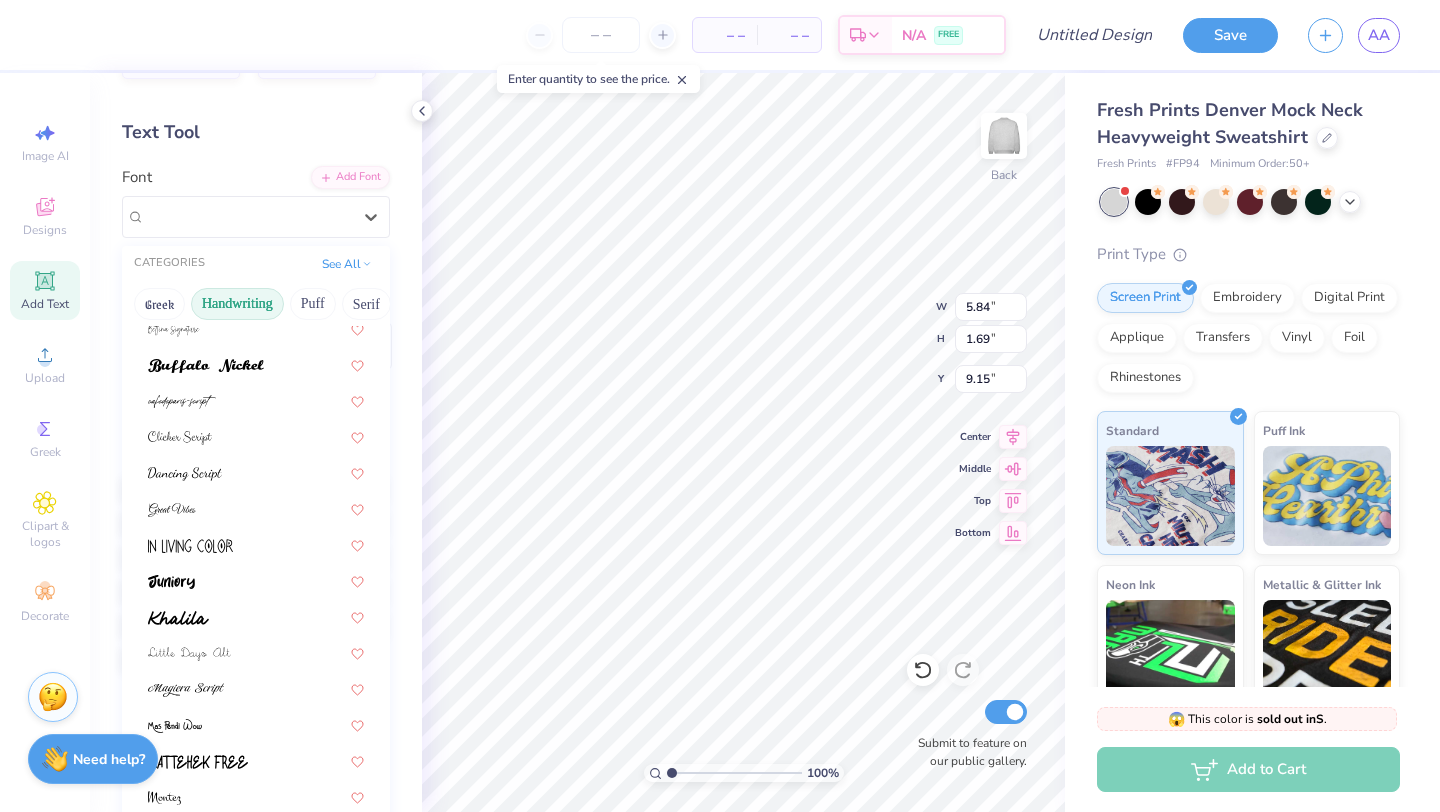 scroll, scrollTop: 156, scrollLeft: 0, axis: vertical 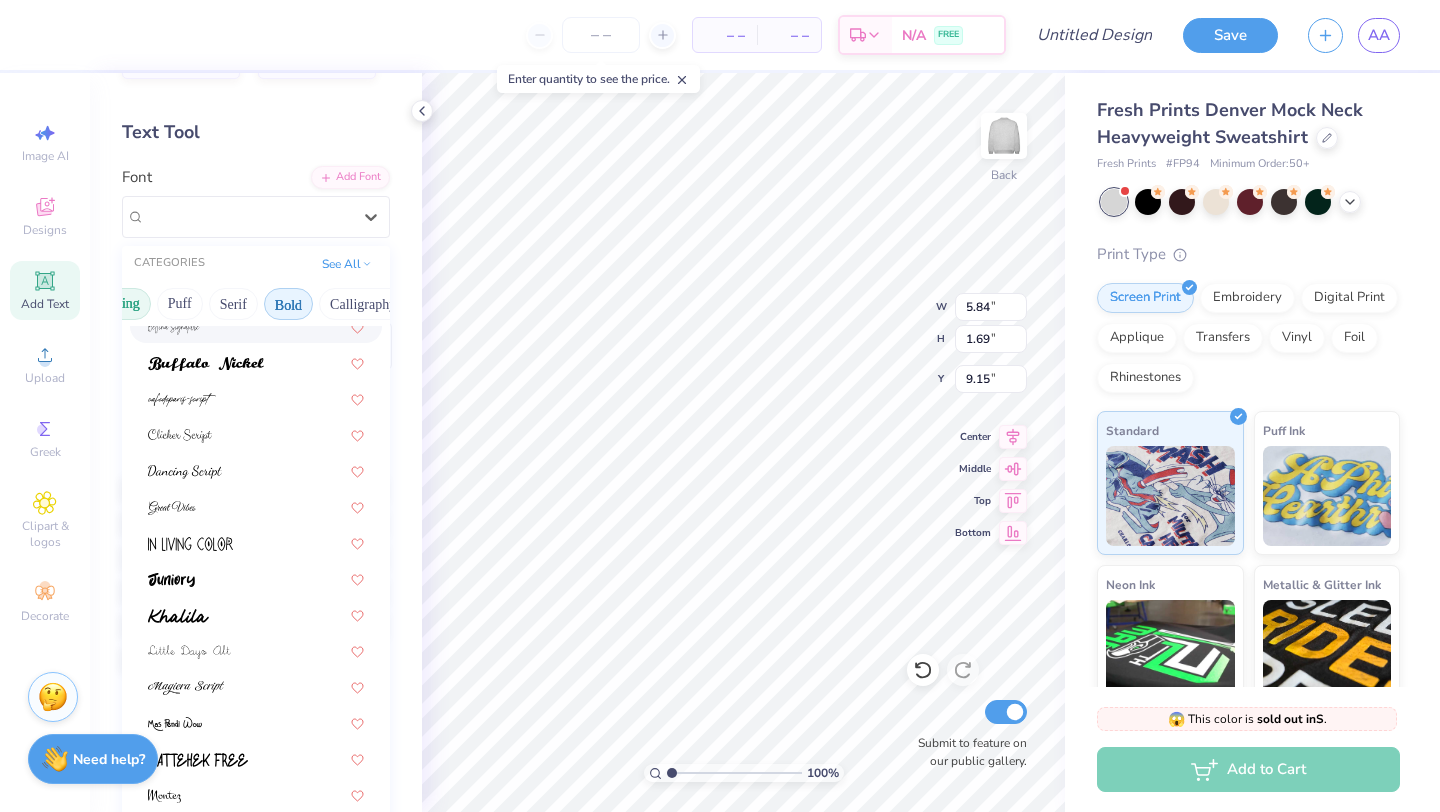 click on "Bold" at bounding box center [288, 304] 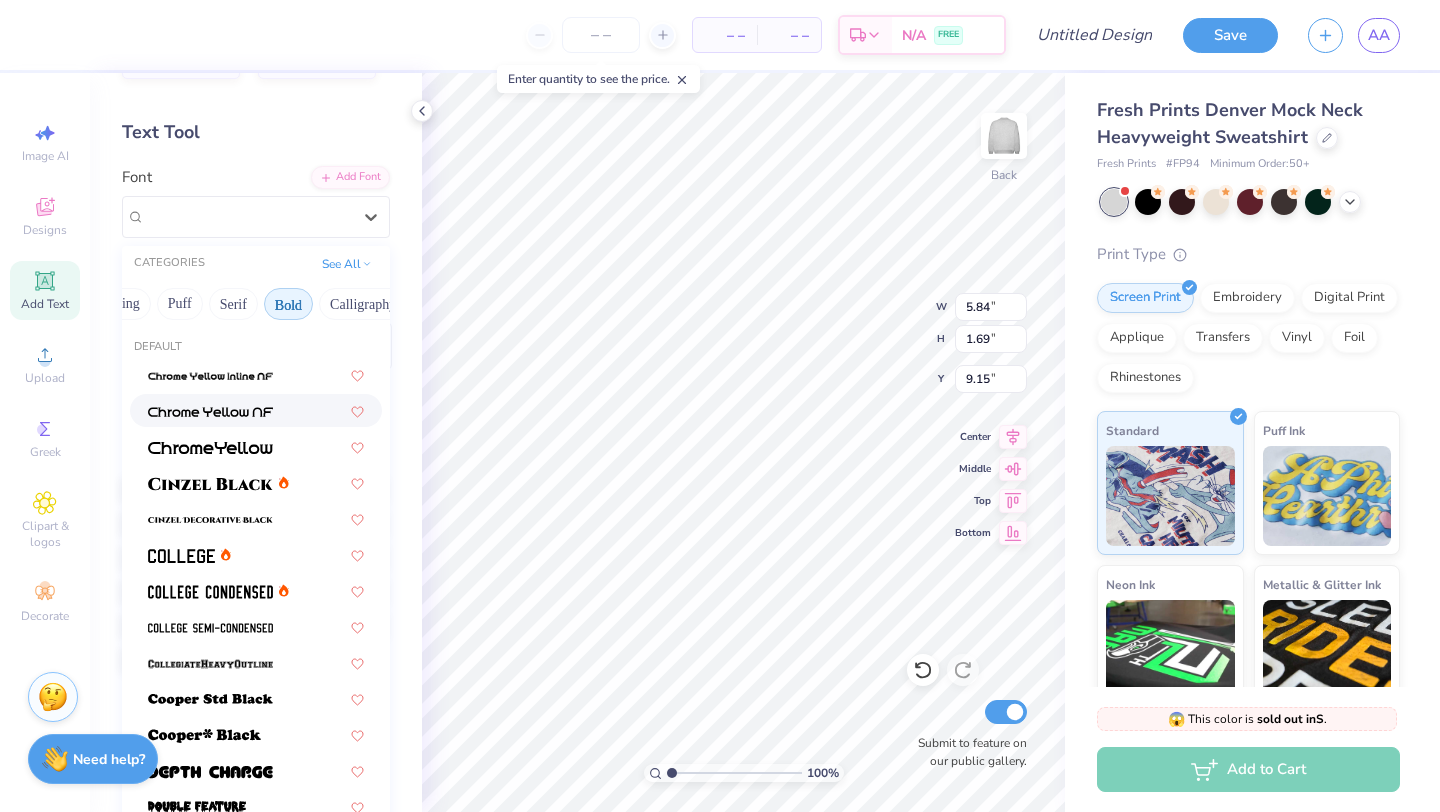 scroll, scrollTop: 135, scrollLeft: 0, axis: vertical 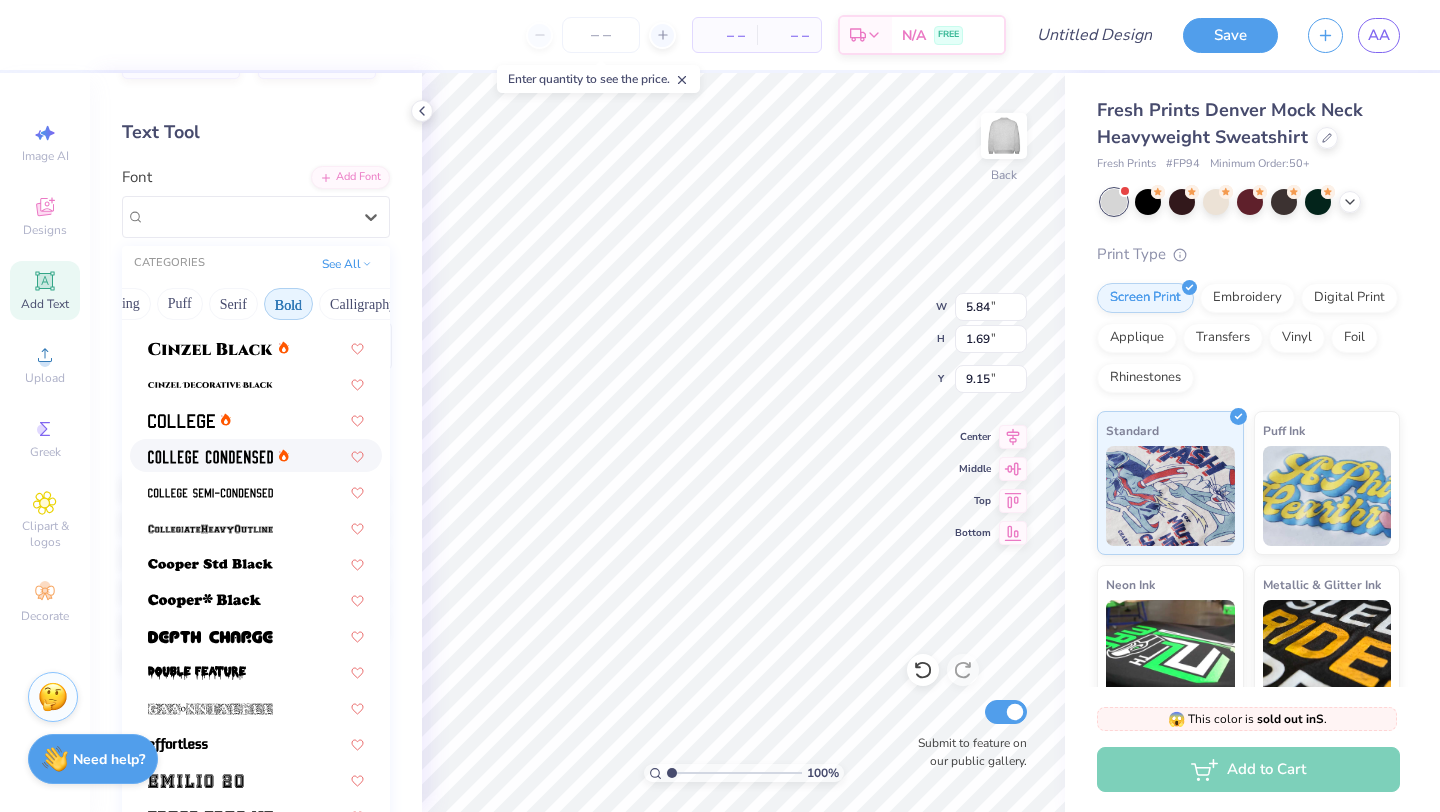 click at bounding box center [256, 455] 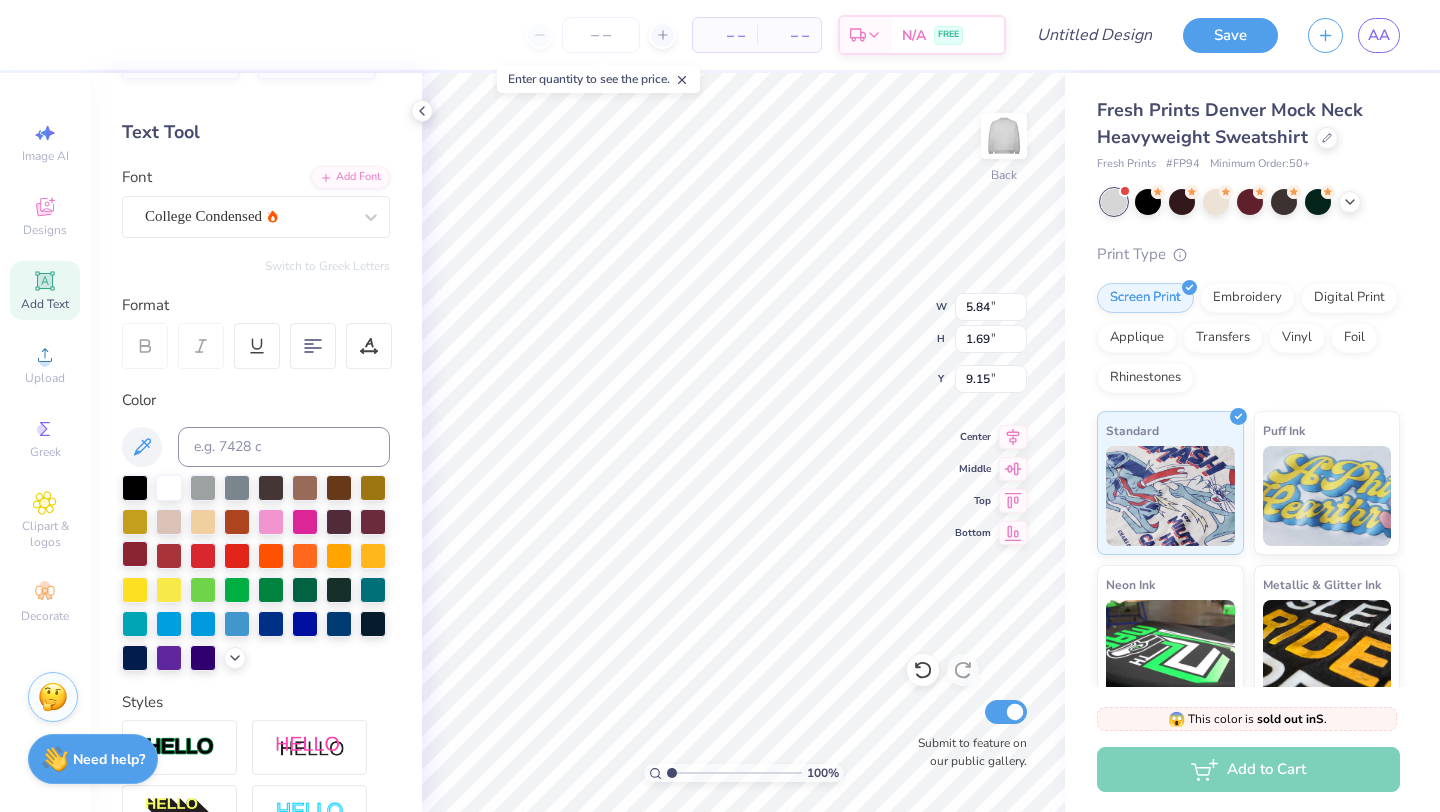 click at bounding box center (135, 554) 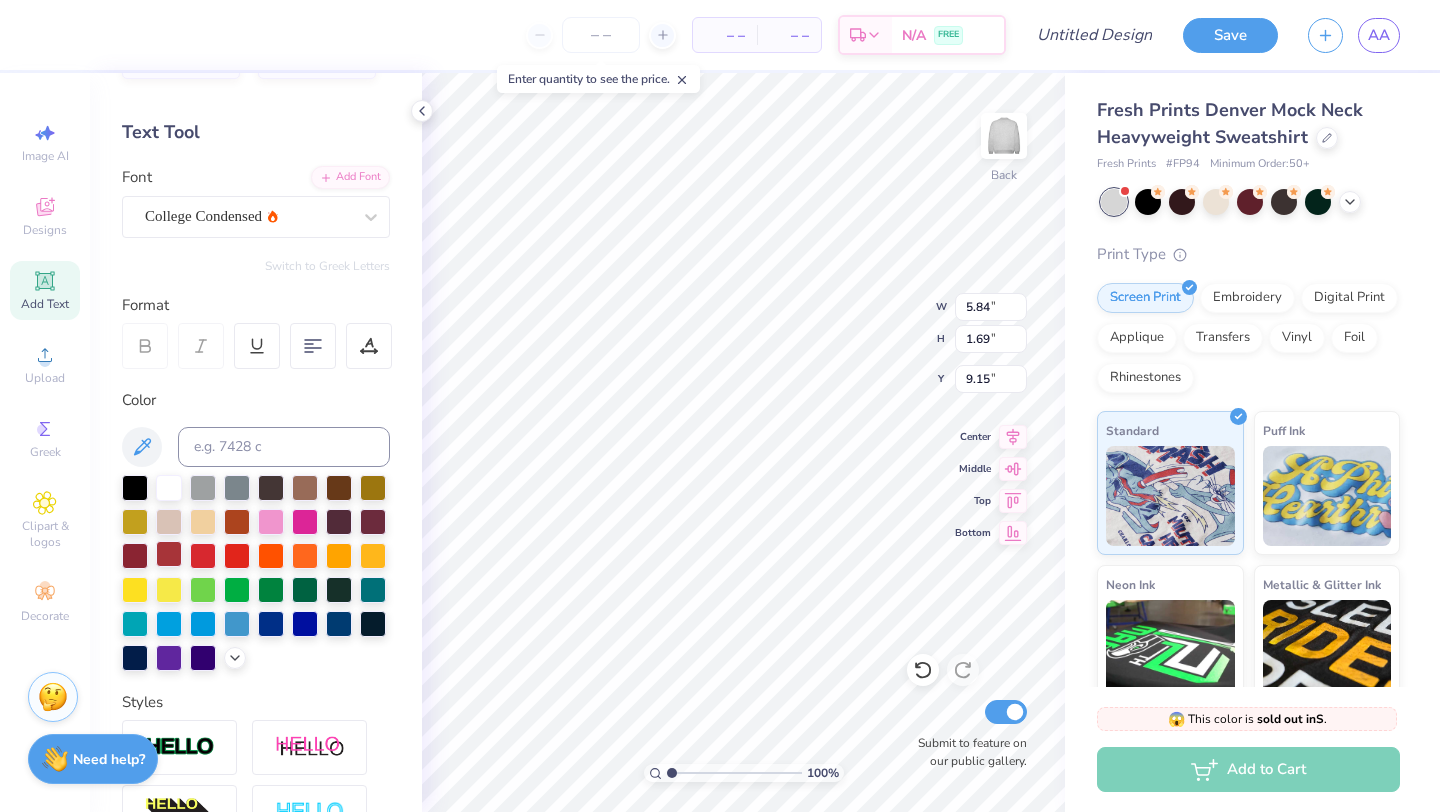 click at bounding box center (169, 554) 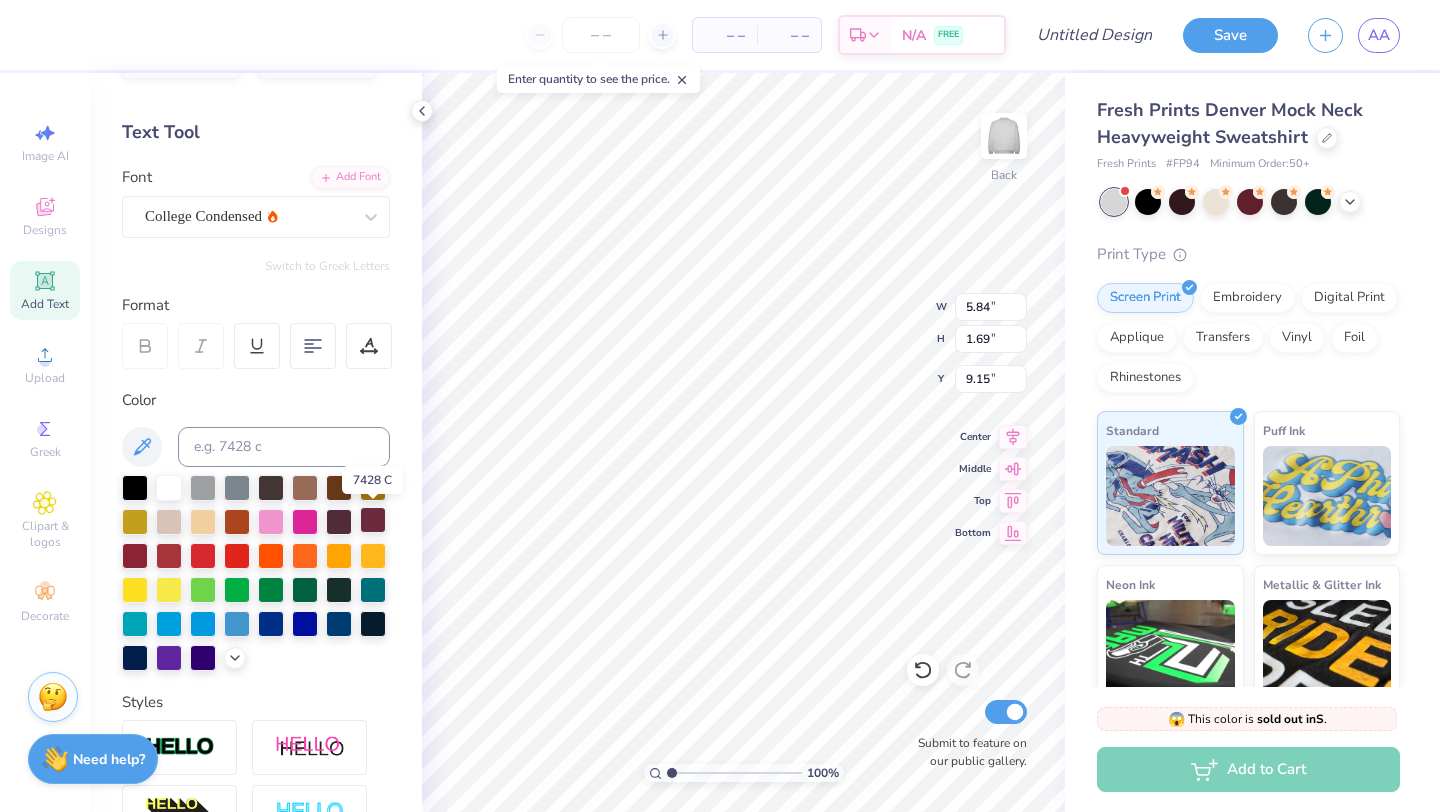 click at bounding box center [373, 520] 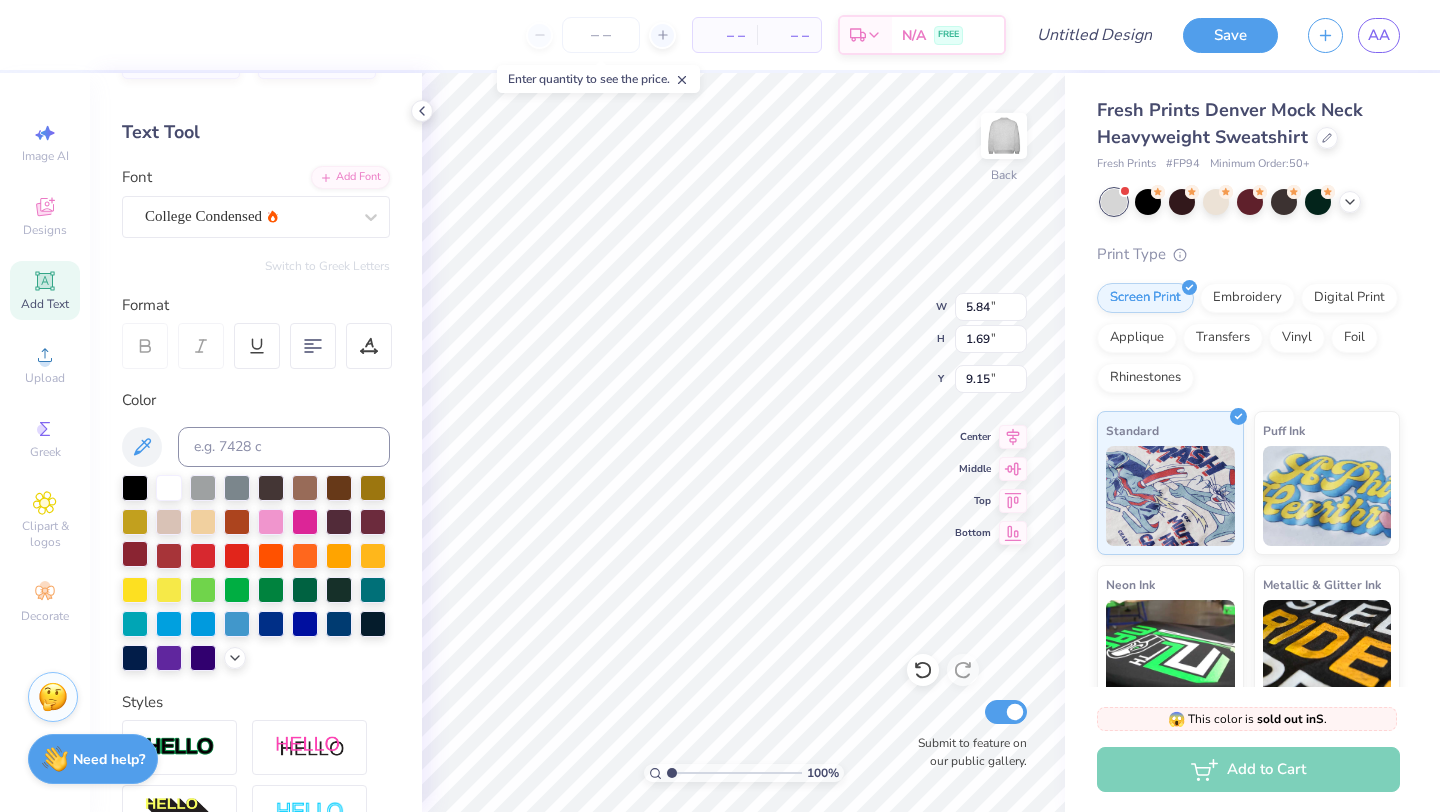 click at bounding box center [135, 554] 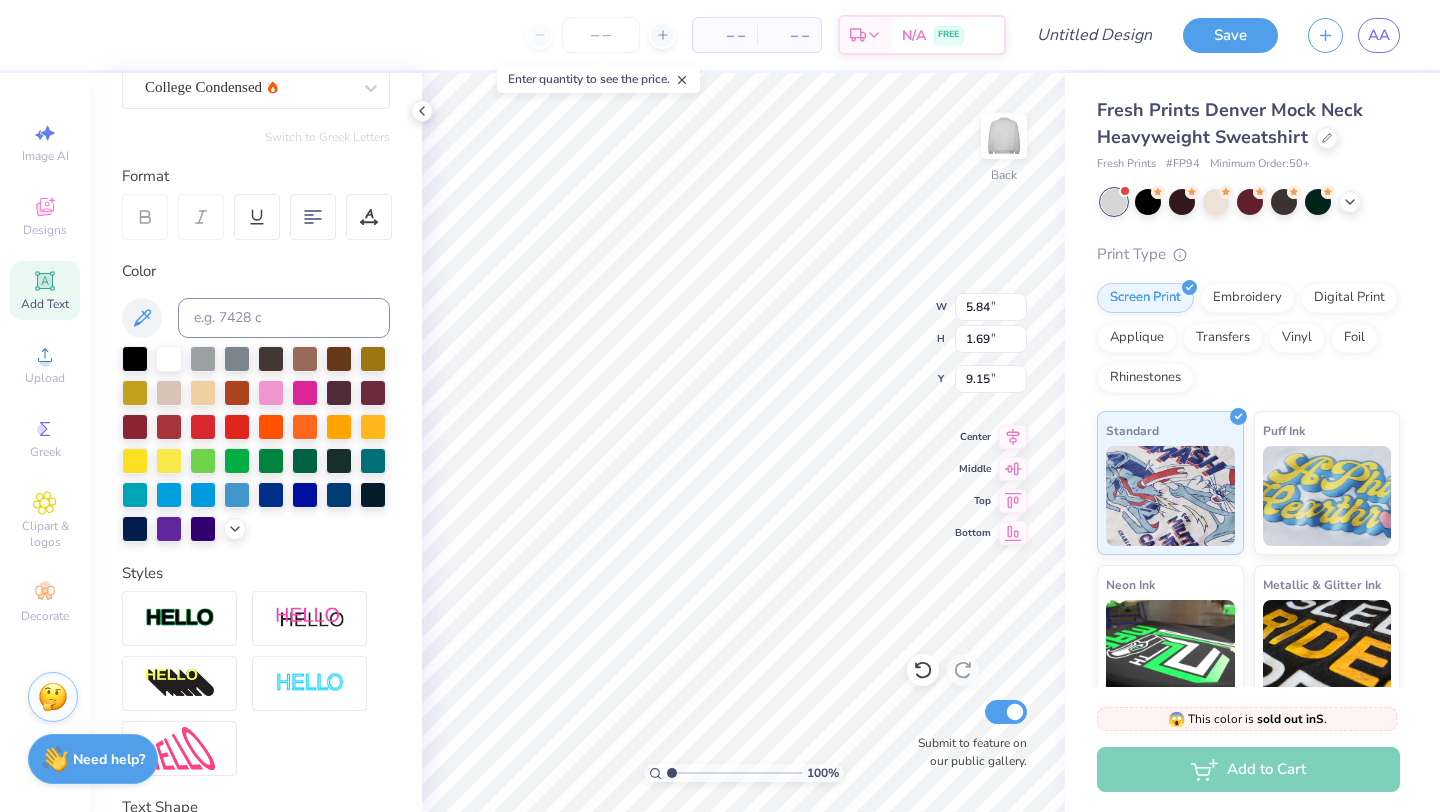 scroll, scrollTop: 194, scrollLeft: 0, axis: vertical 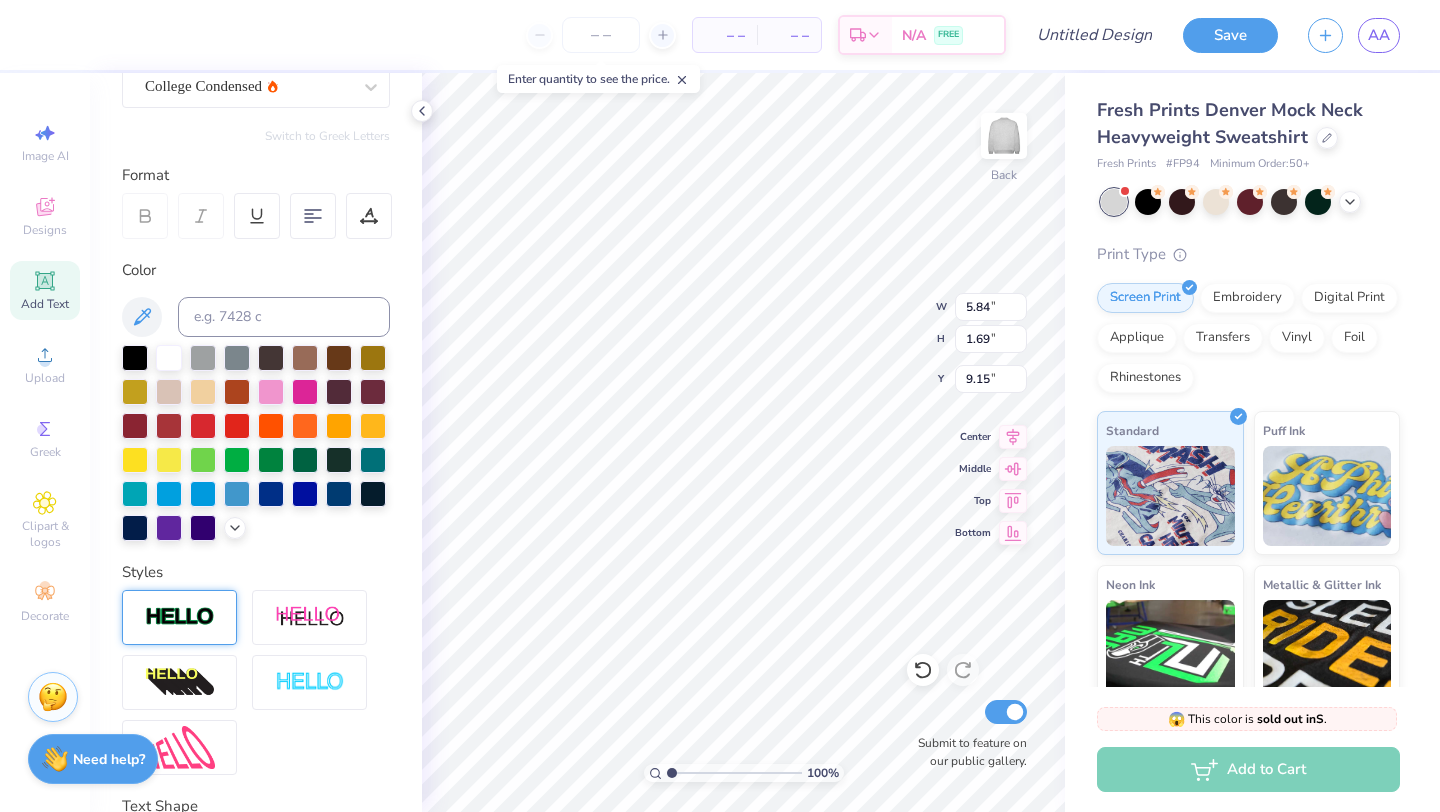 click at bounding box center (180, 617) 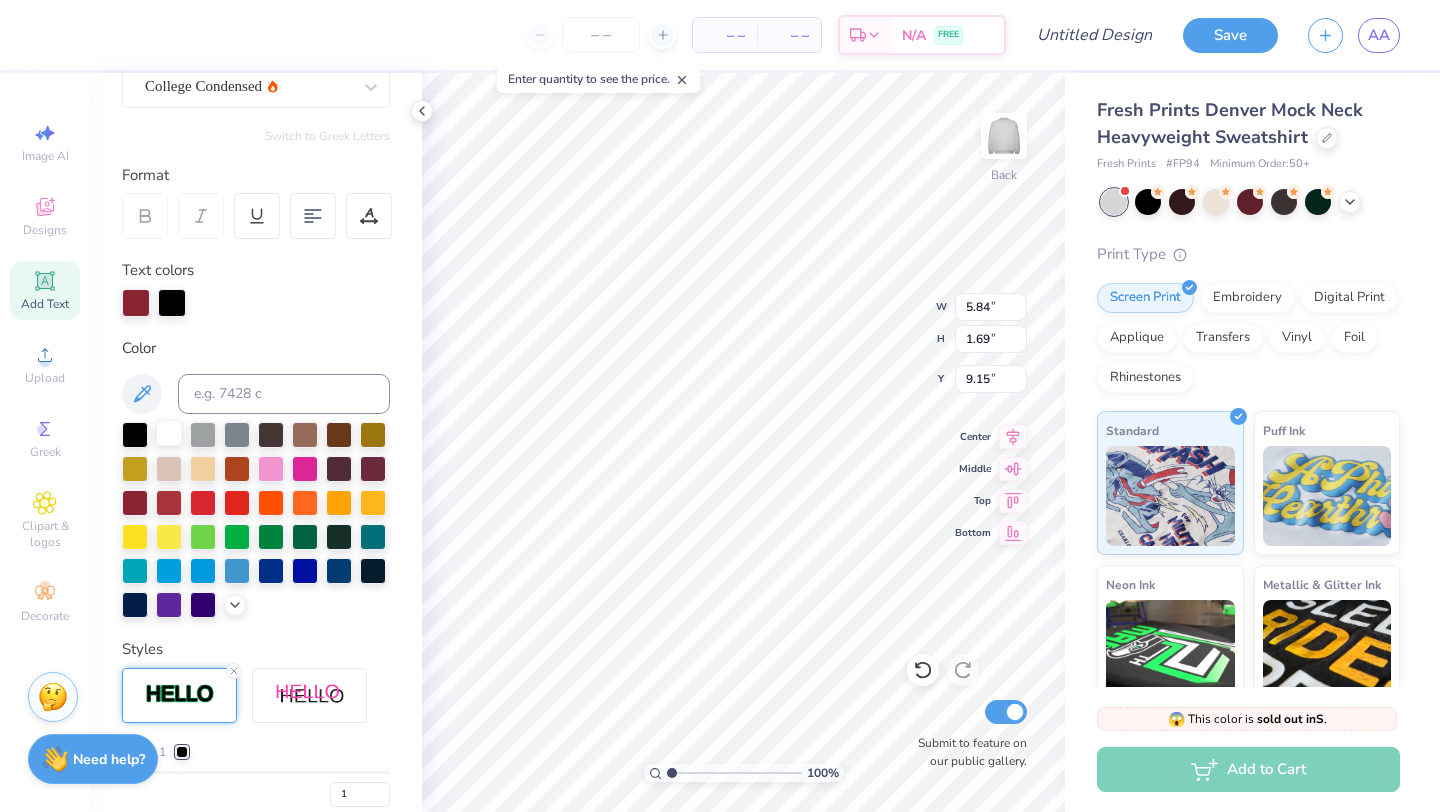 click at bounding box center (169, 433) 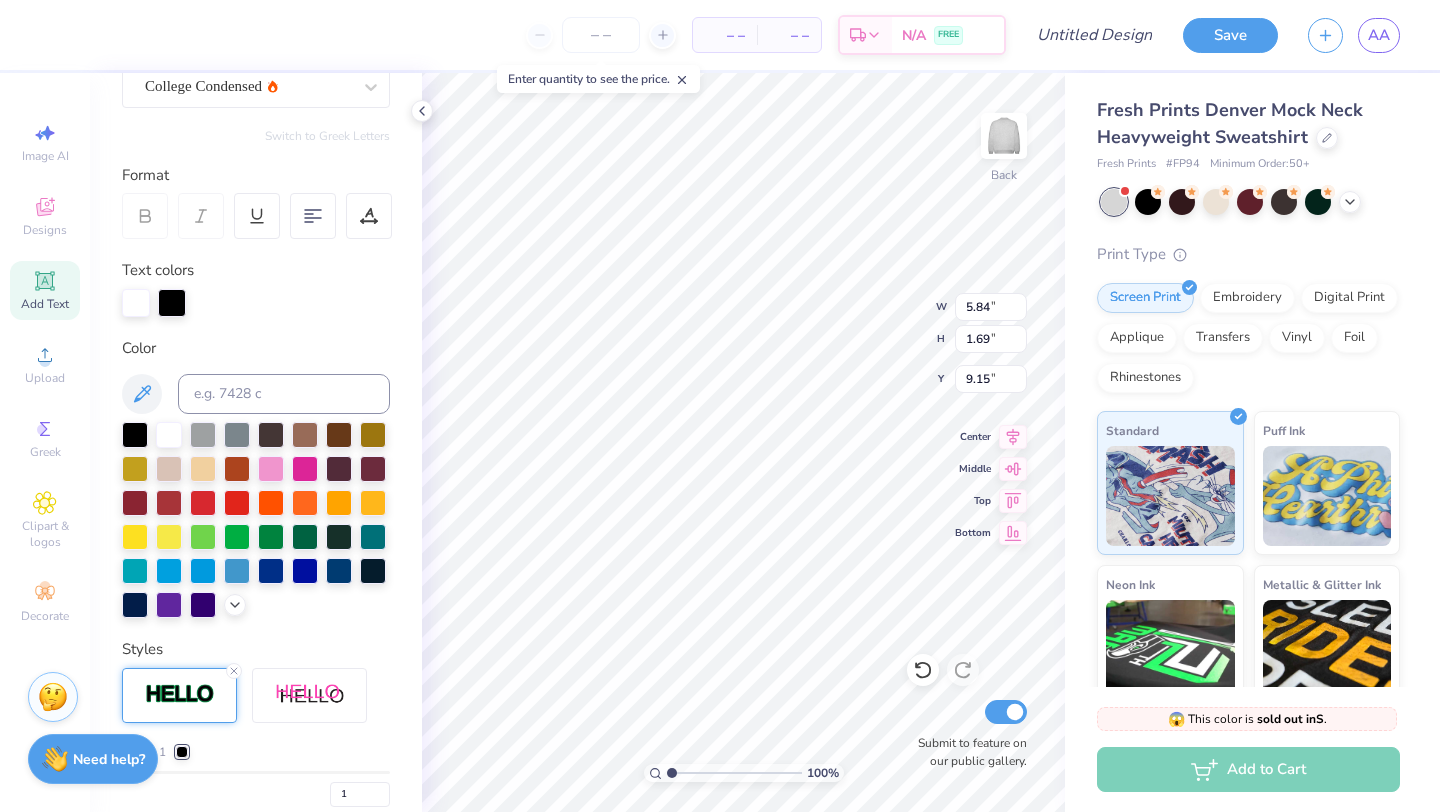 click at bounding box center (136, 303) 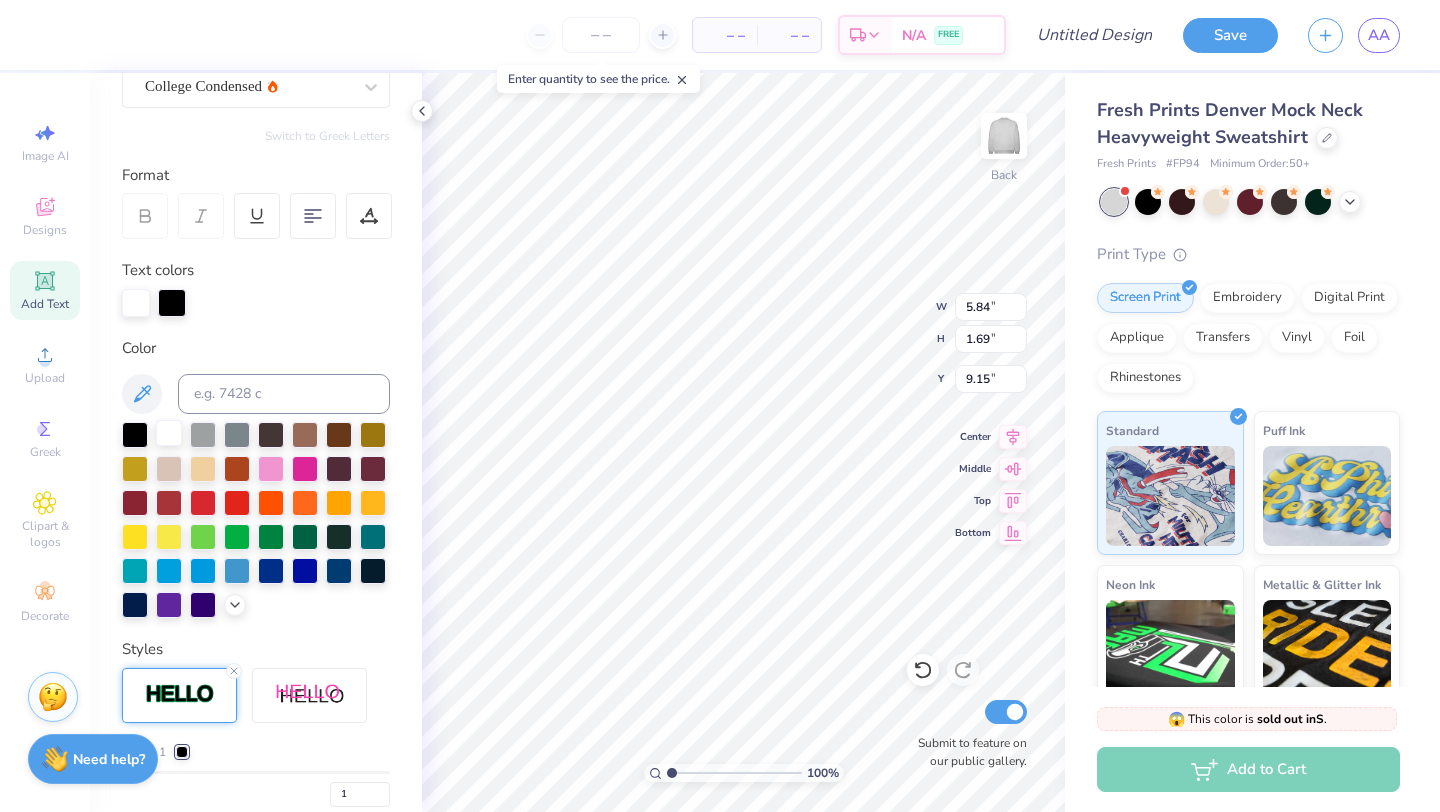 click at bounding box center [169, 433] 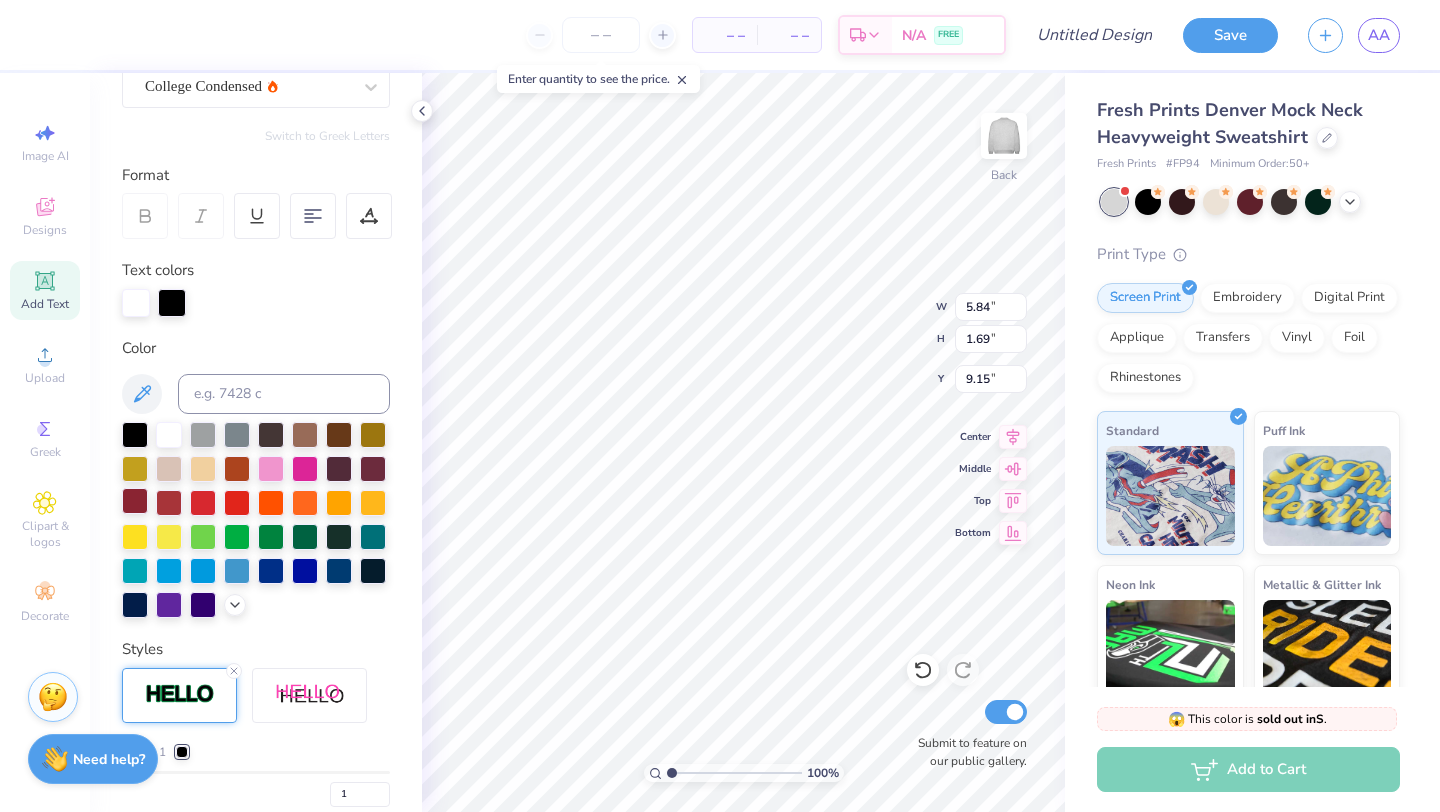 click at bounding box center (135, 501) 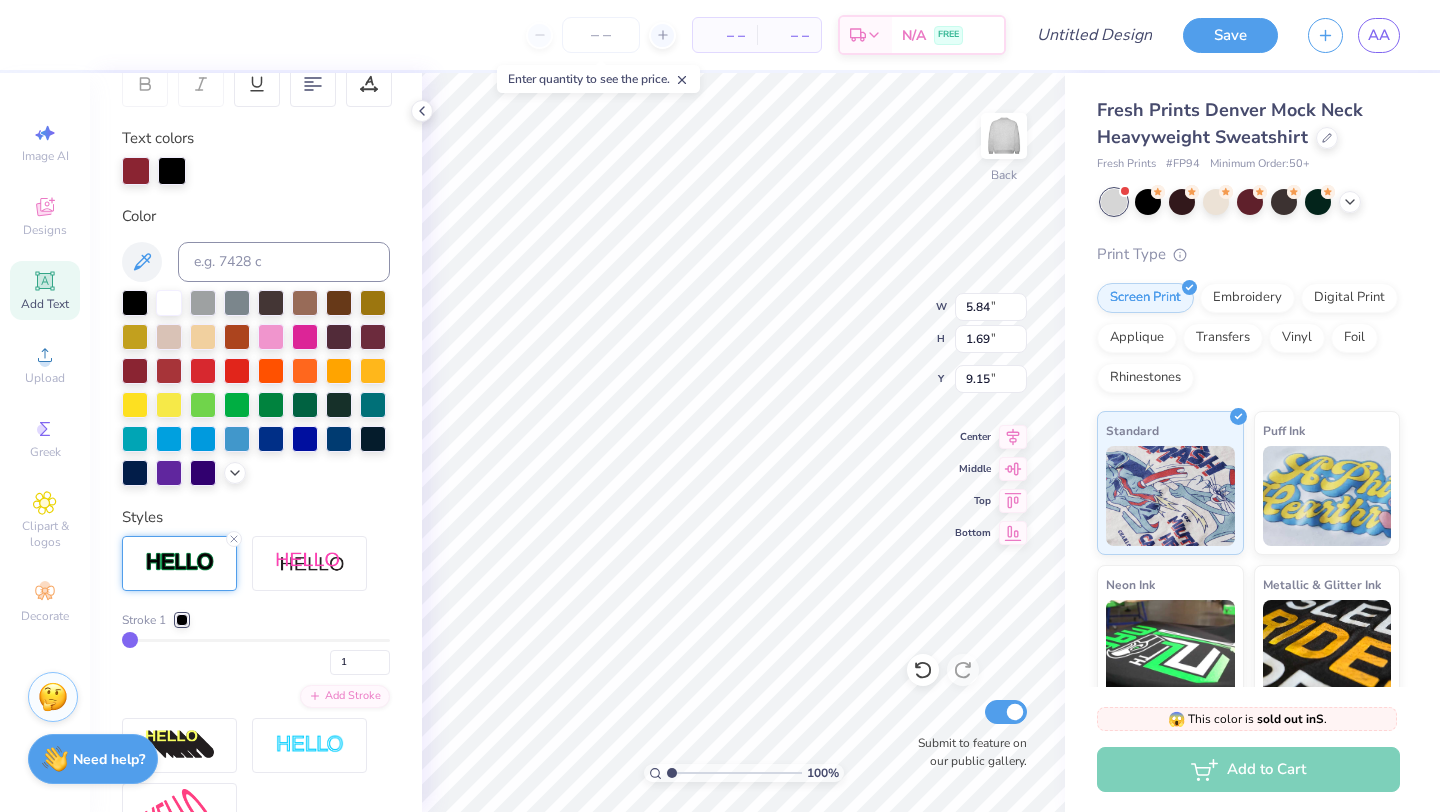 scroll, scrollTop: 327, scrollLeft: 0, axis: vertical 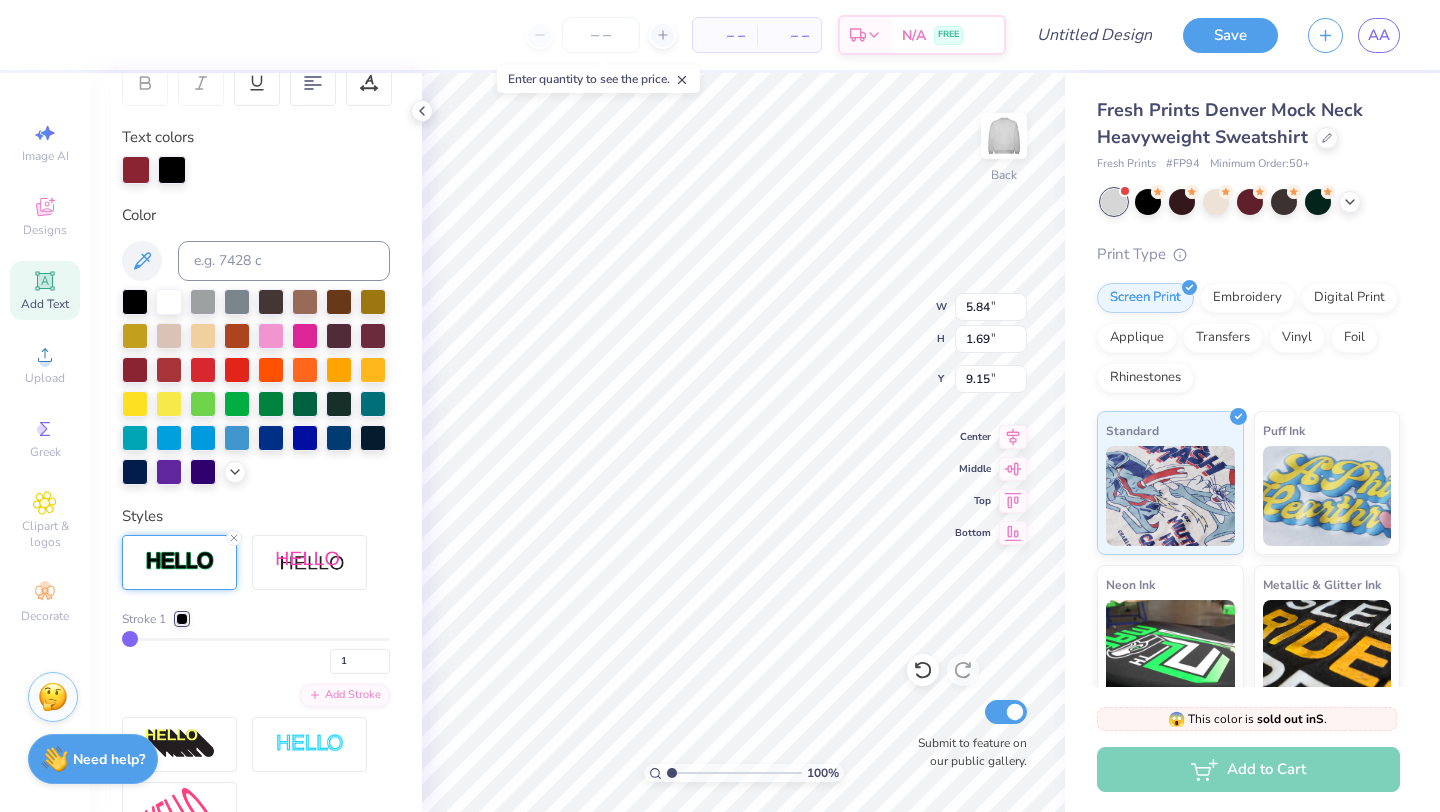 click at bounding box center (182, 619) 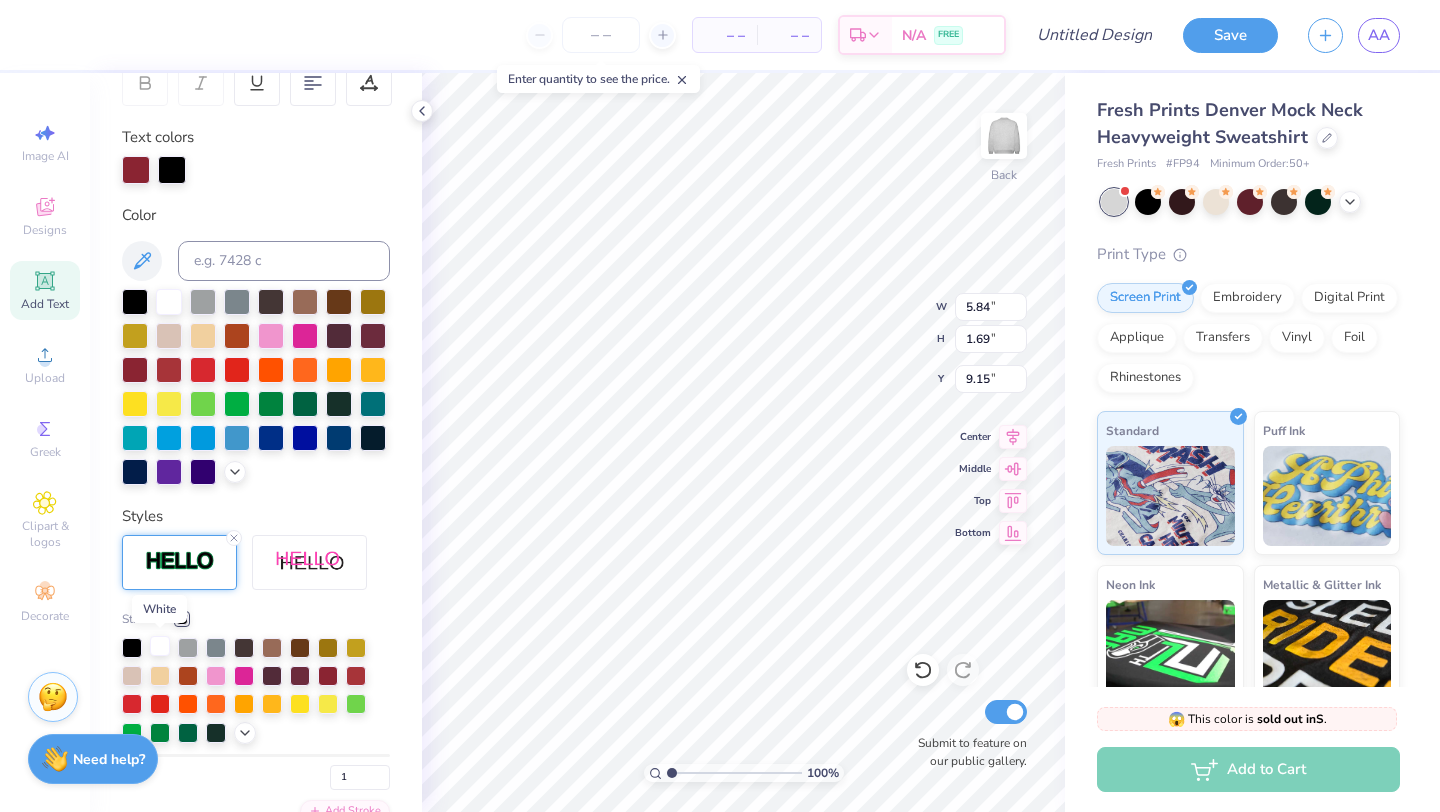 click at bounding box center (160, 646) 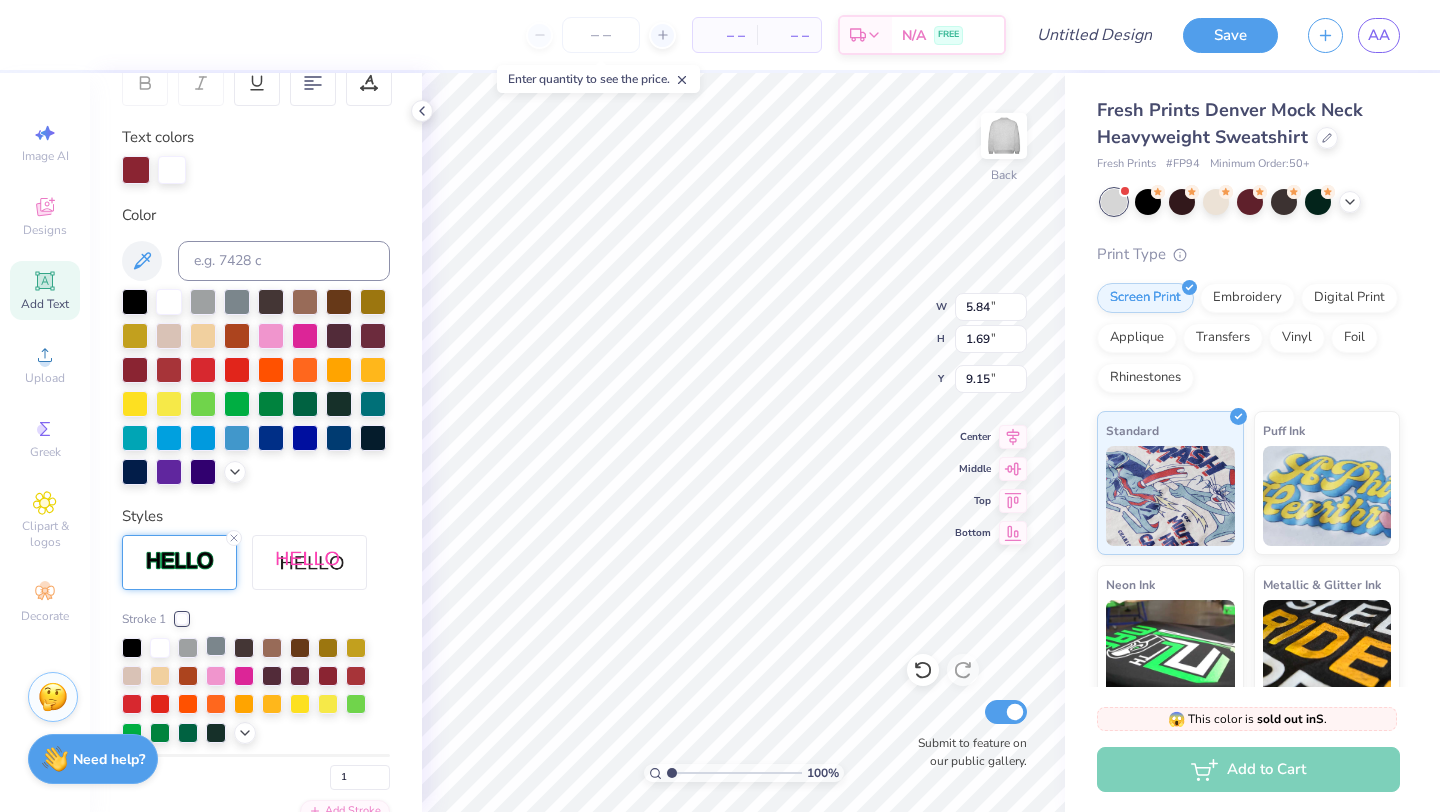 scroll, scrollTop: 429, scrollLeft: 0, axis: vertical 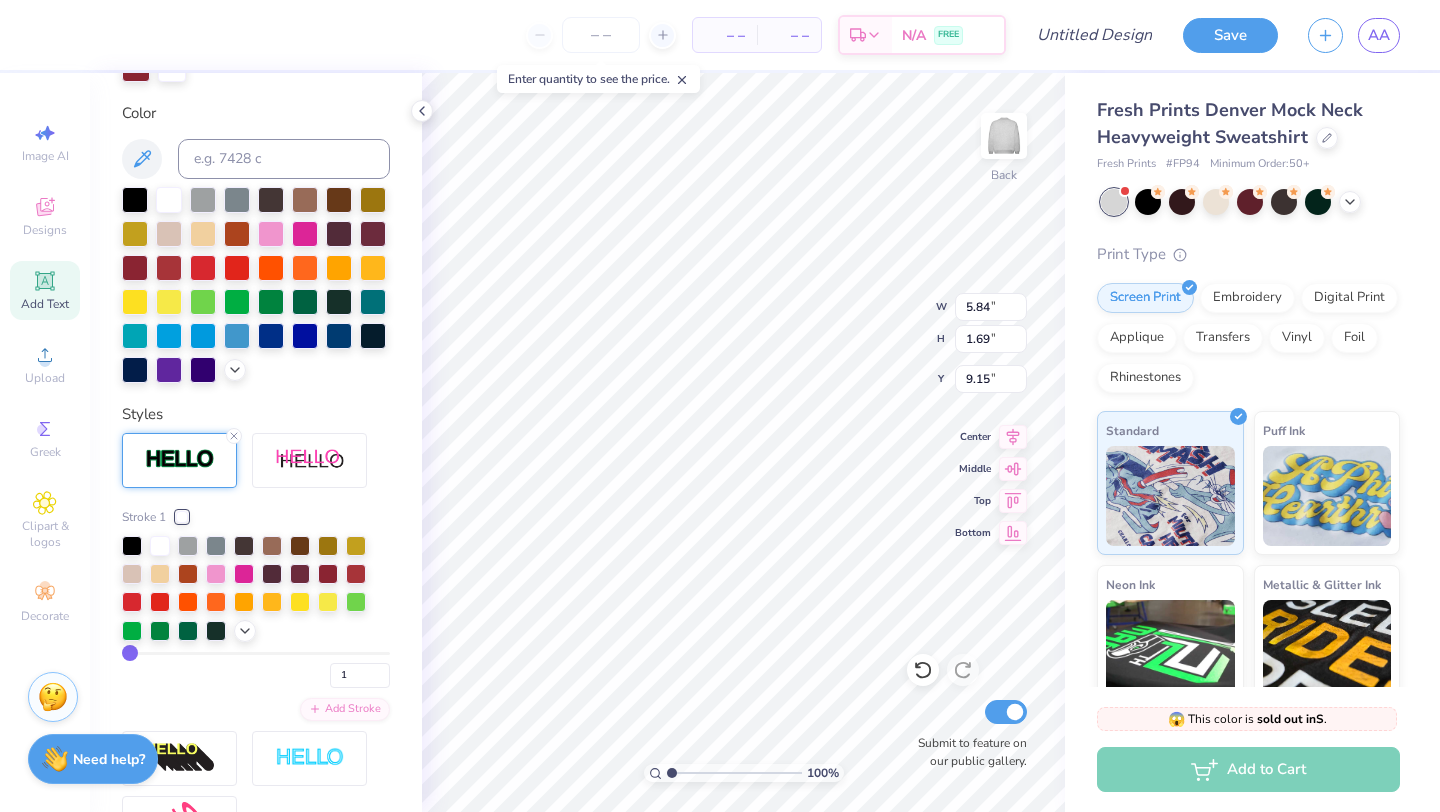 type on "3" 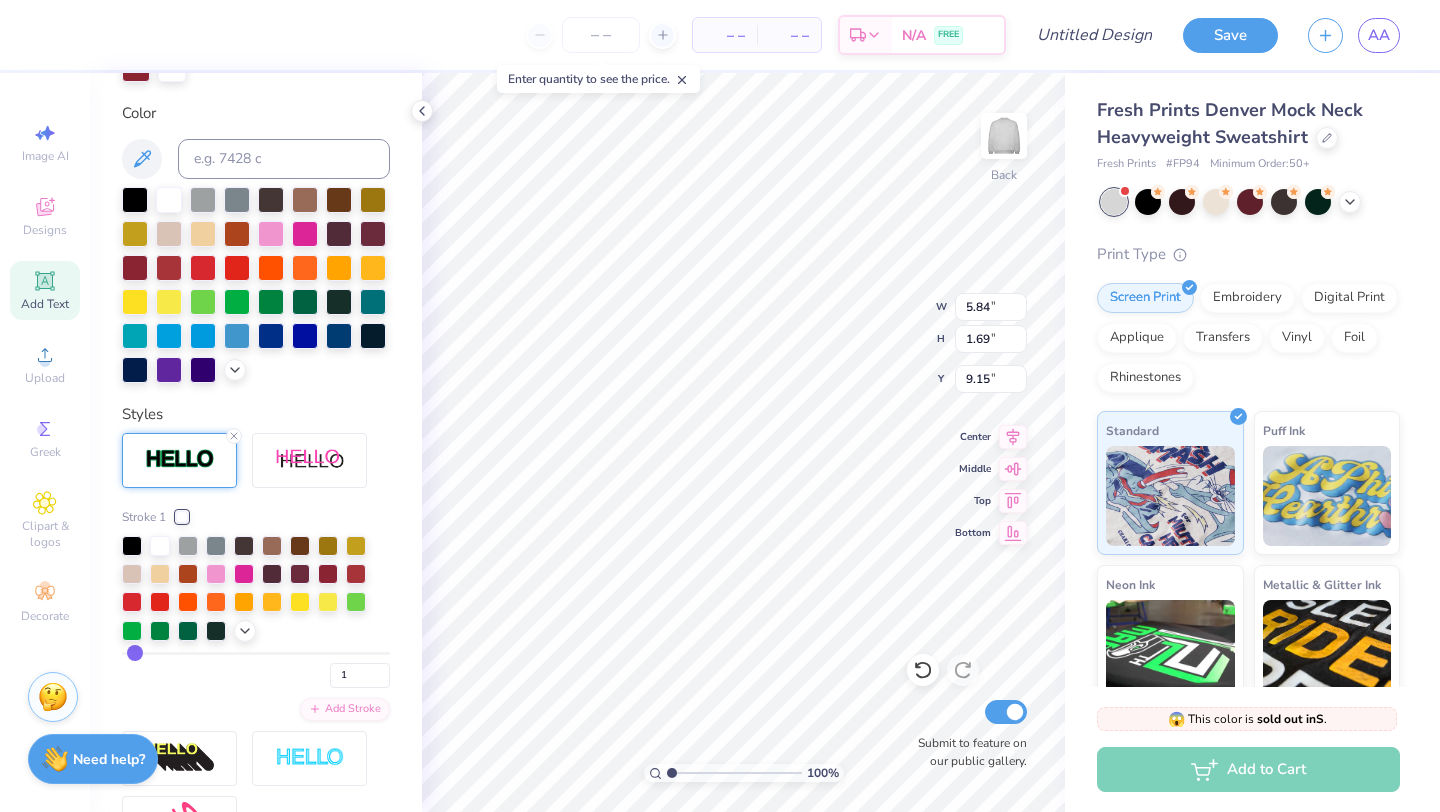 type on "3" 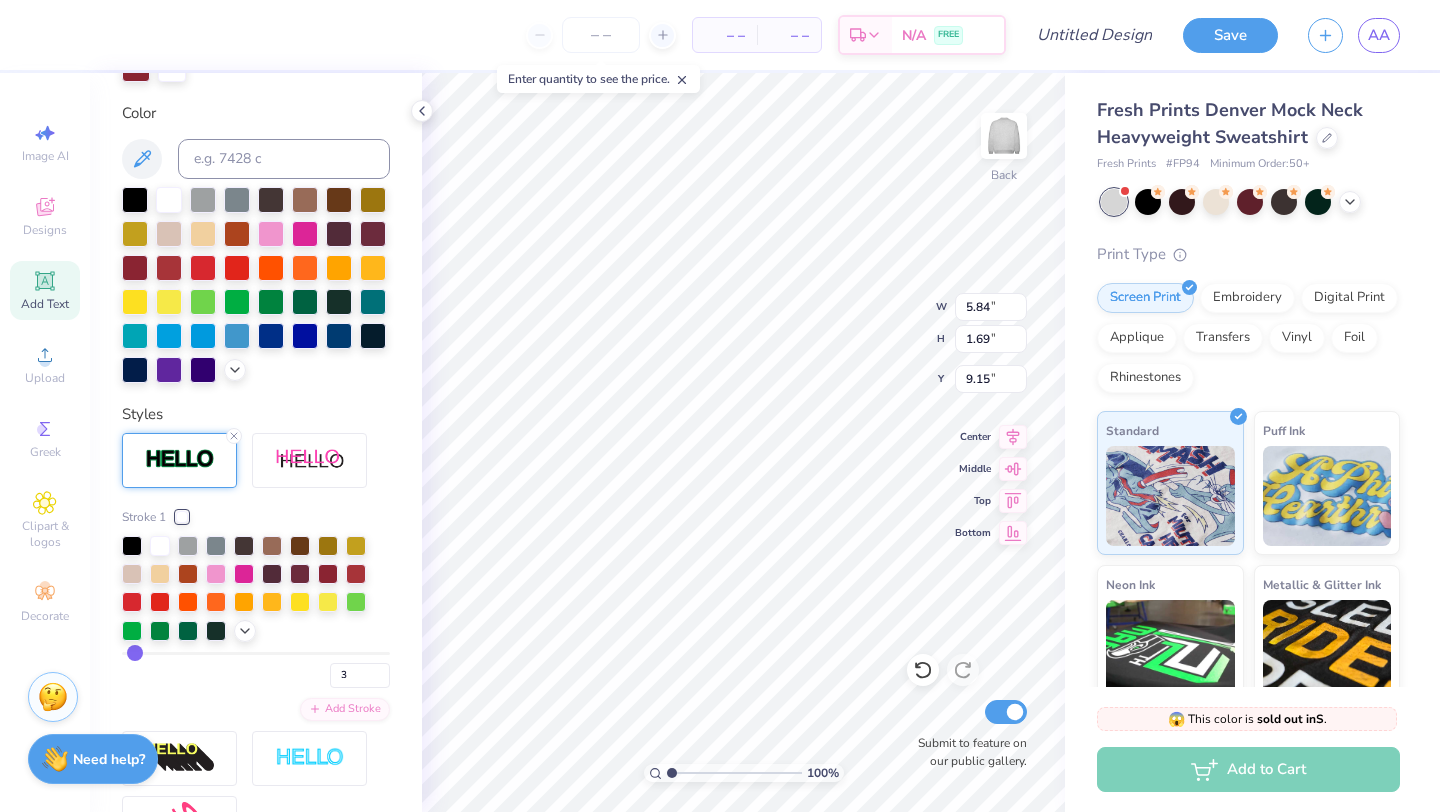 type on "4" 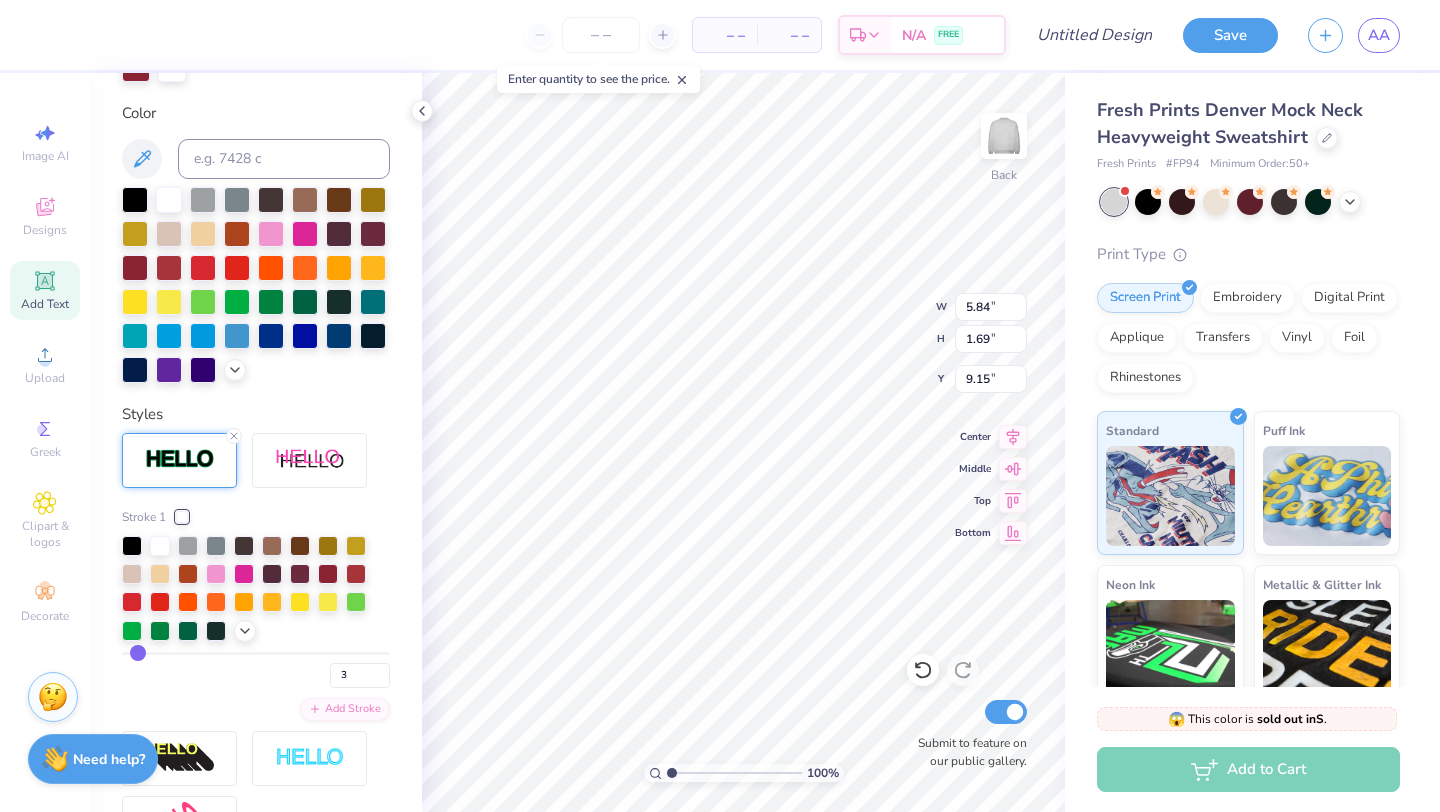 type on "4" 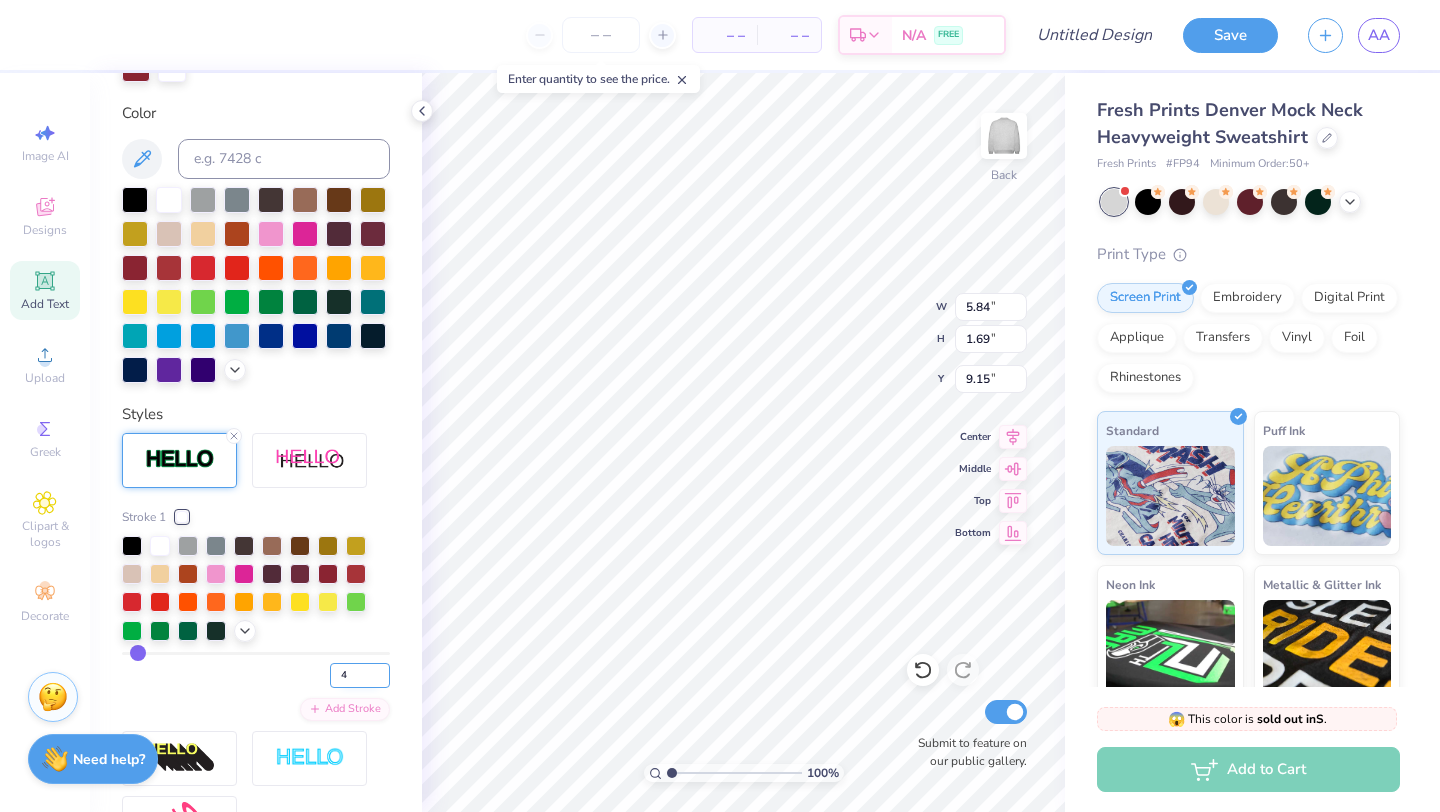 click on "4" at bounding box center [360, 675] 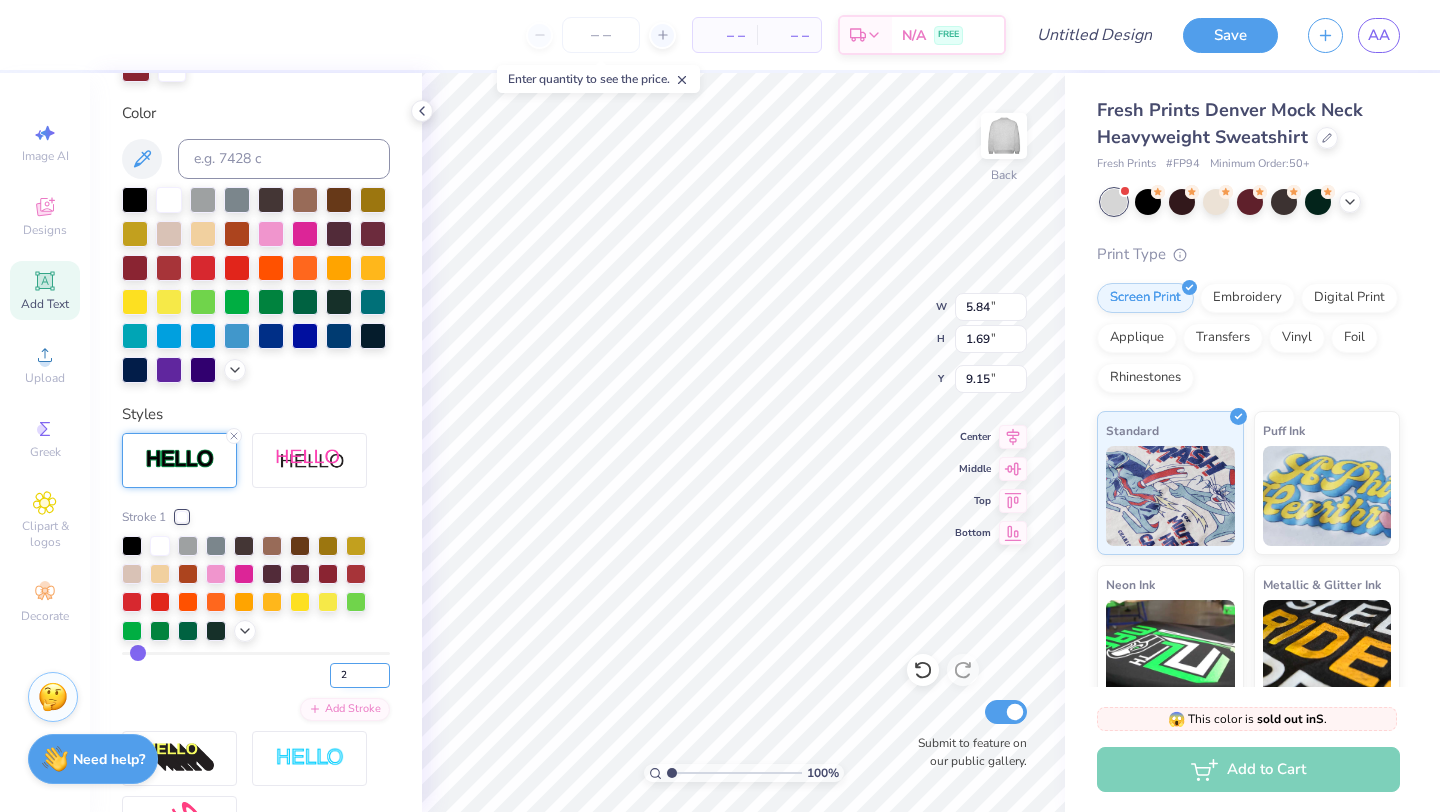 type on "2" 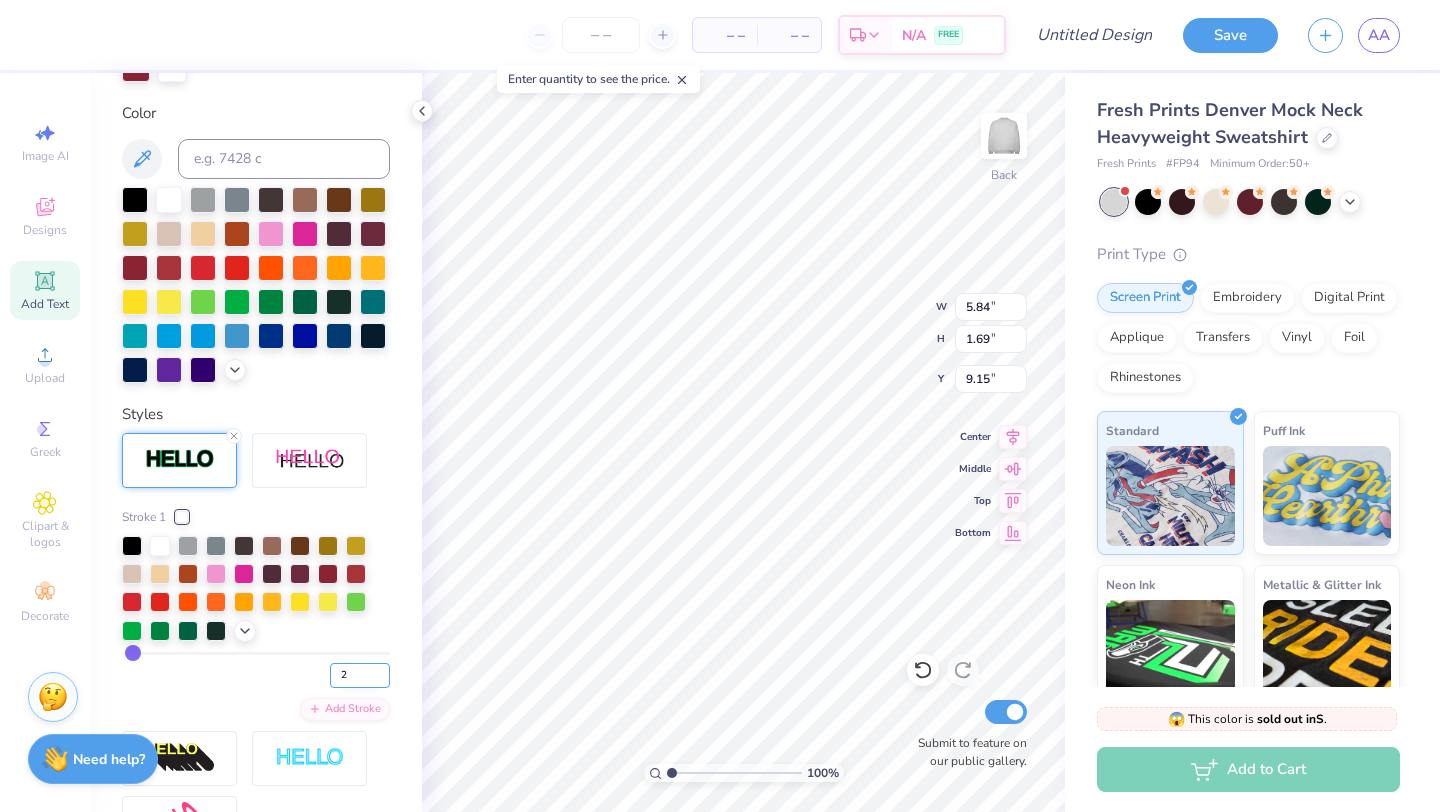 click on "2" at bounding box center (360, 675) 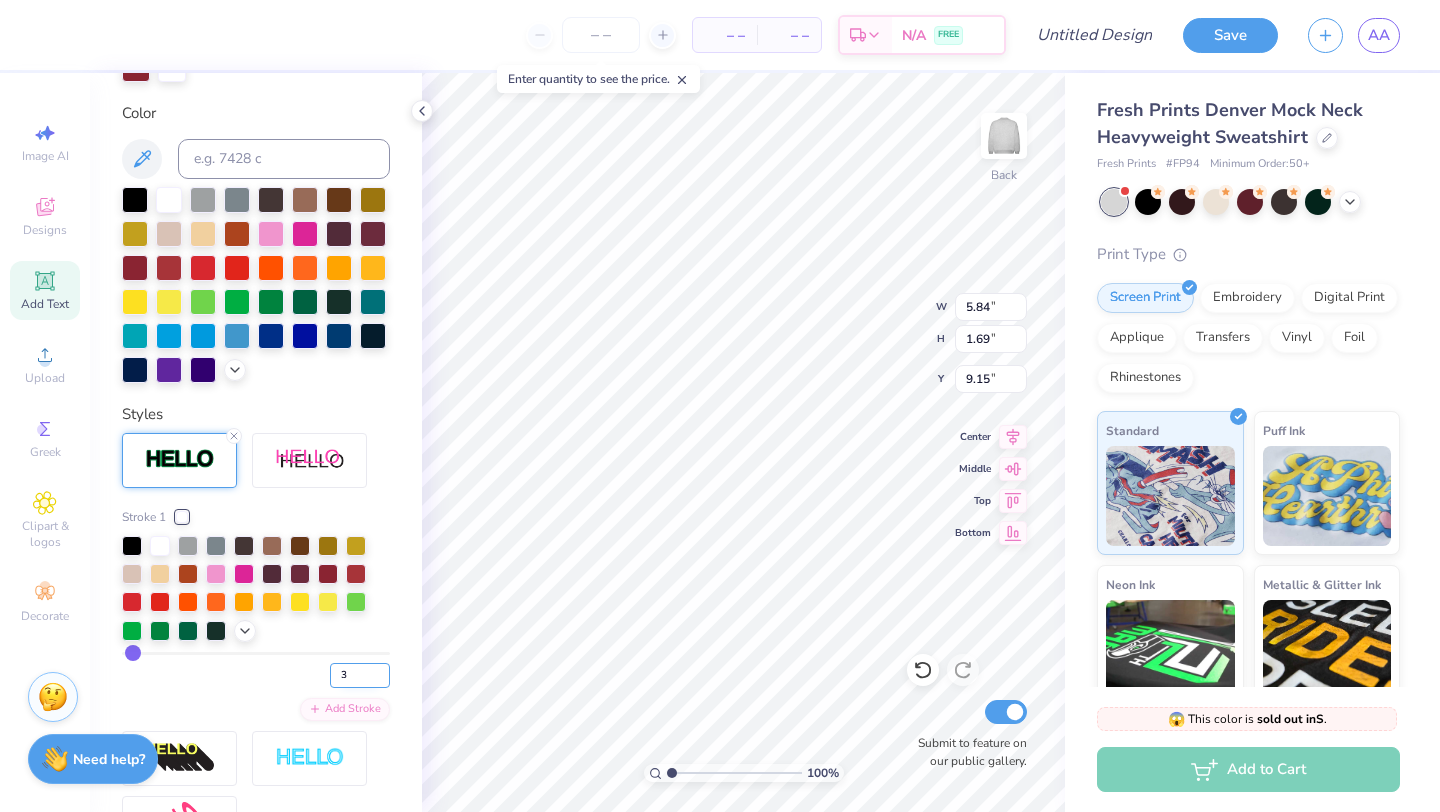 type on "3" 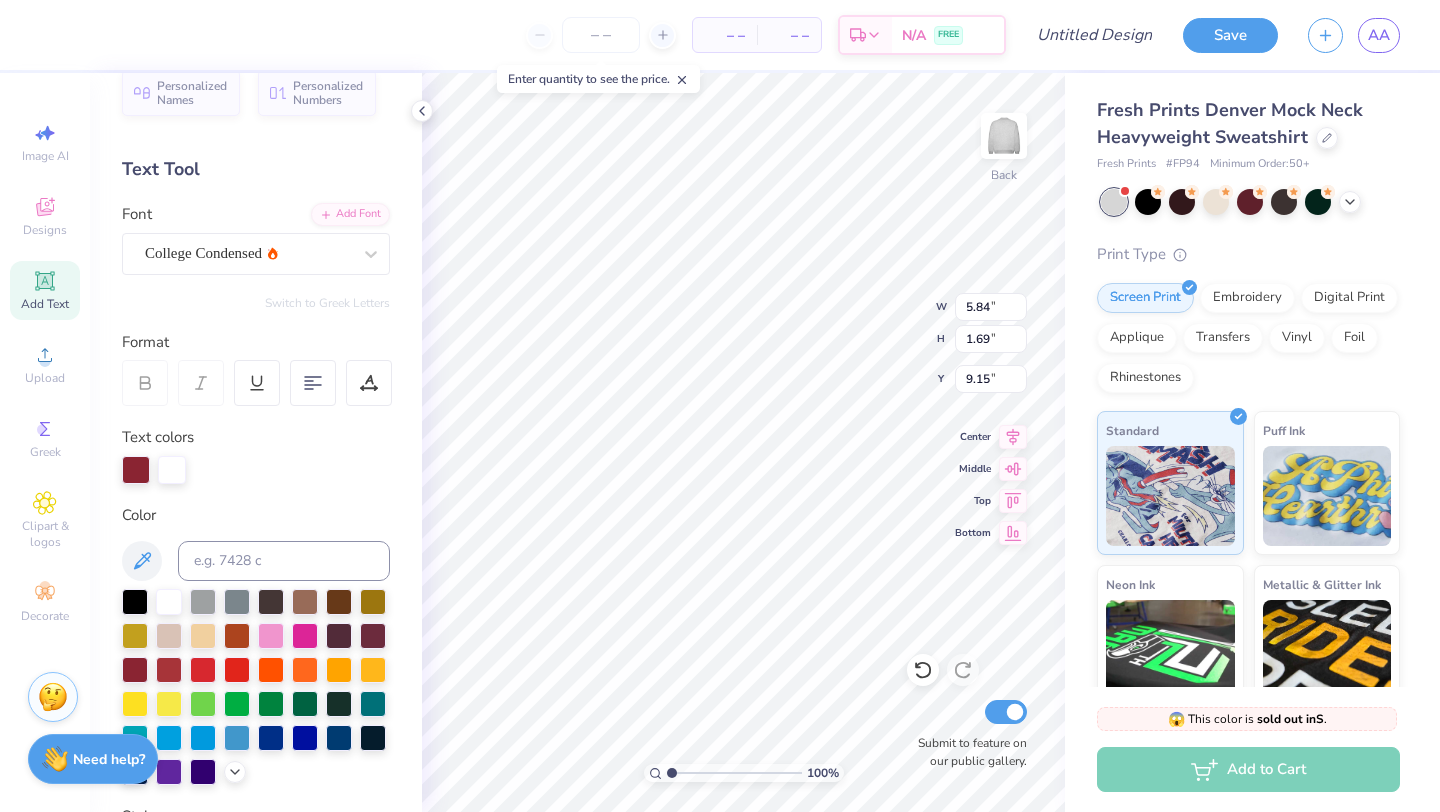 scroll, scrollTop: 0, scrollLeft: 0, axis: both 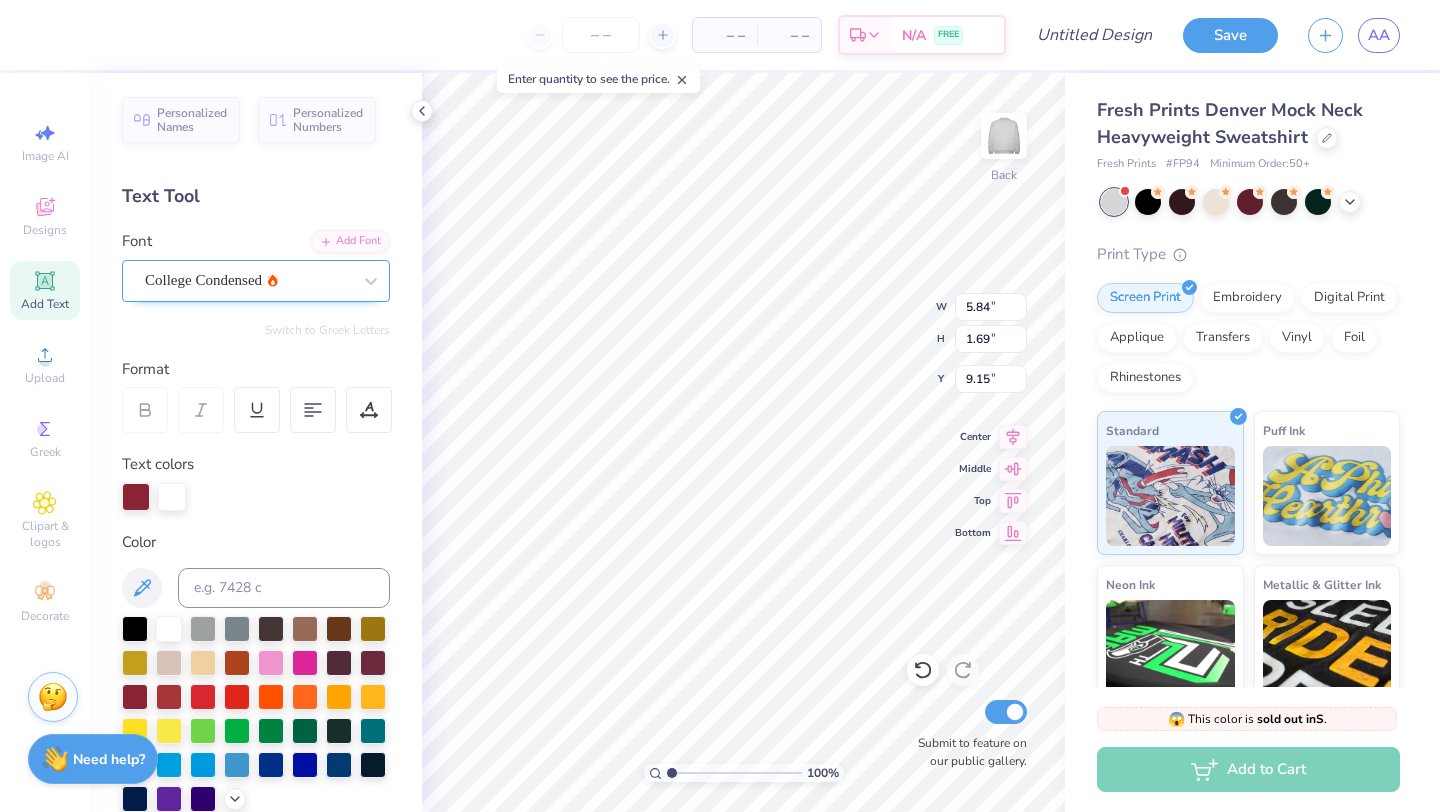 click on "College Condensed" at bounding box center [248, 280] 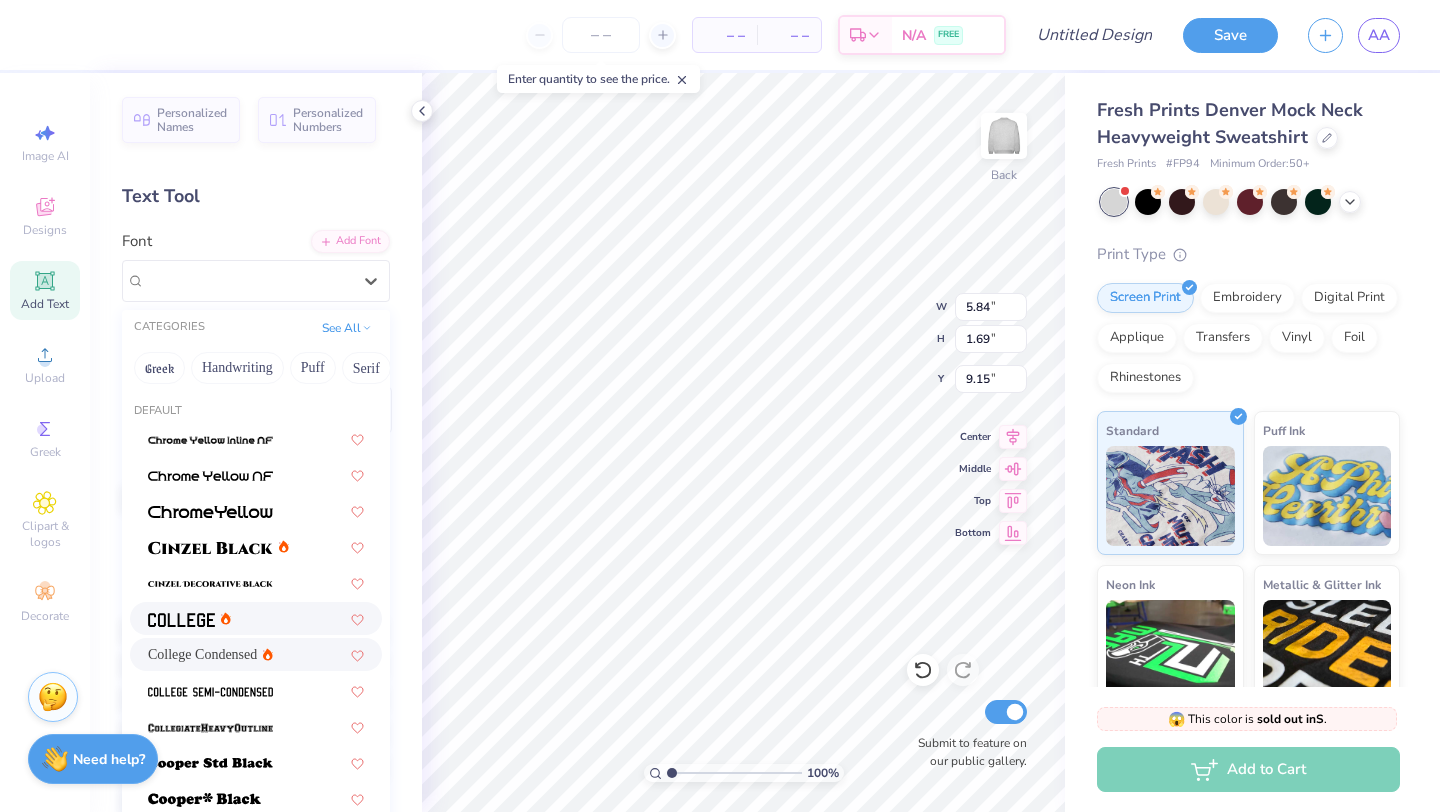 click at bounding box center [256, 618] 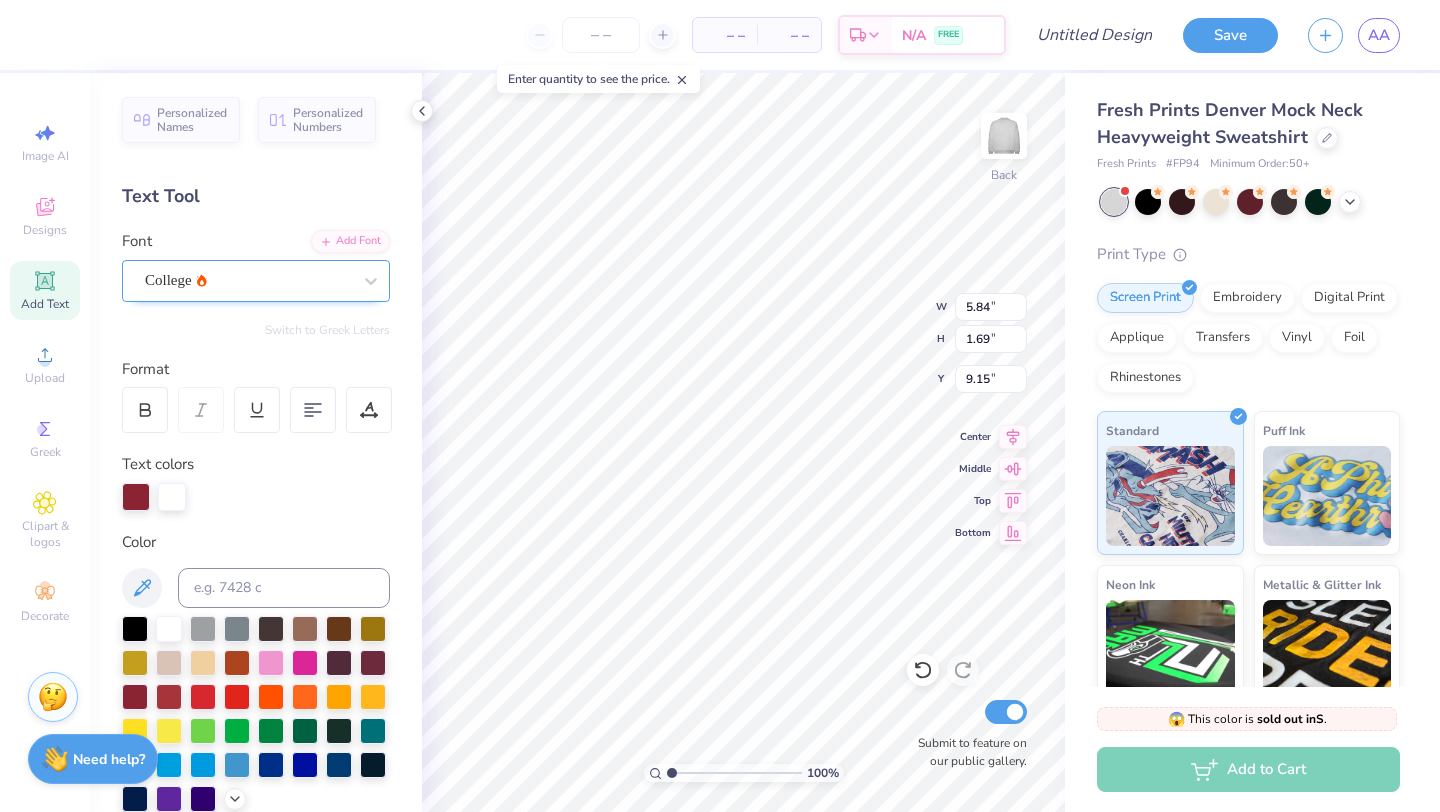 click on "College" at bounding box center (248, 280) 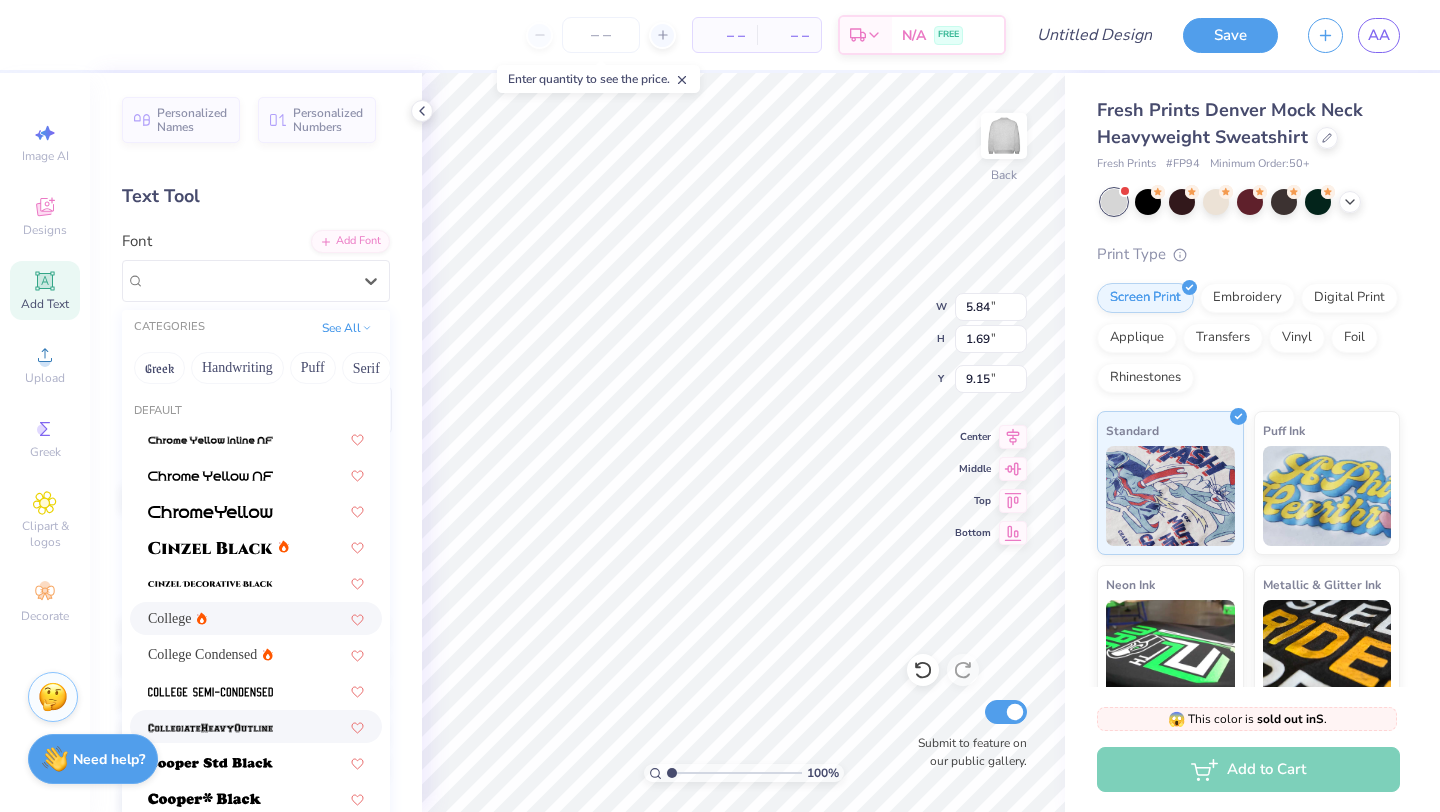 click at bounding box center (256, 726) 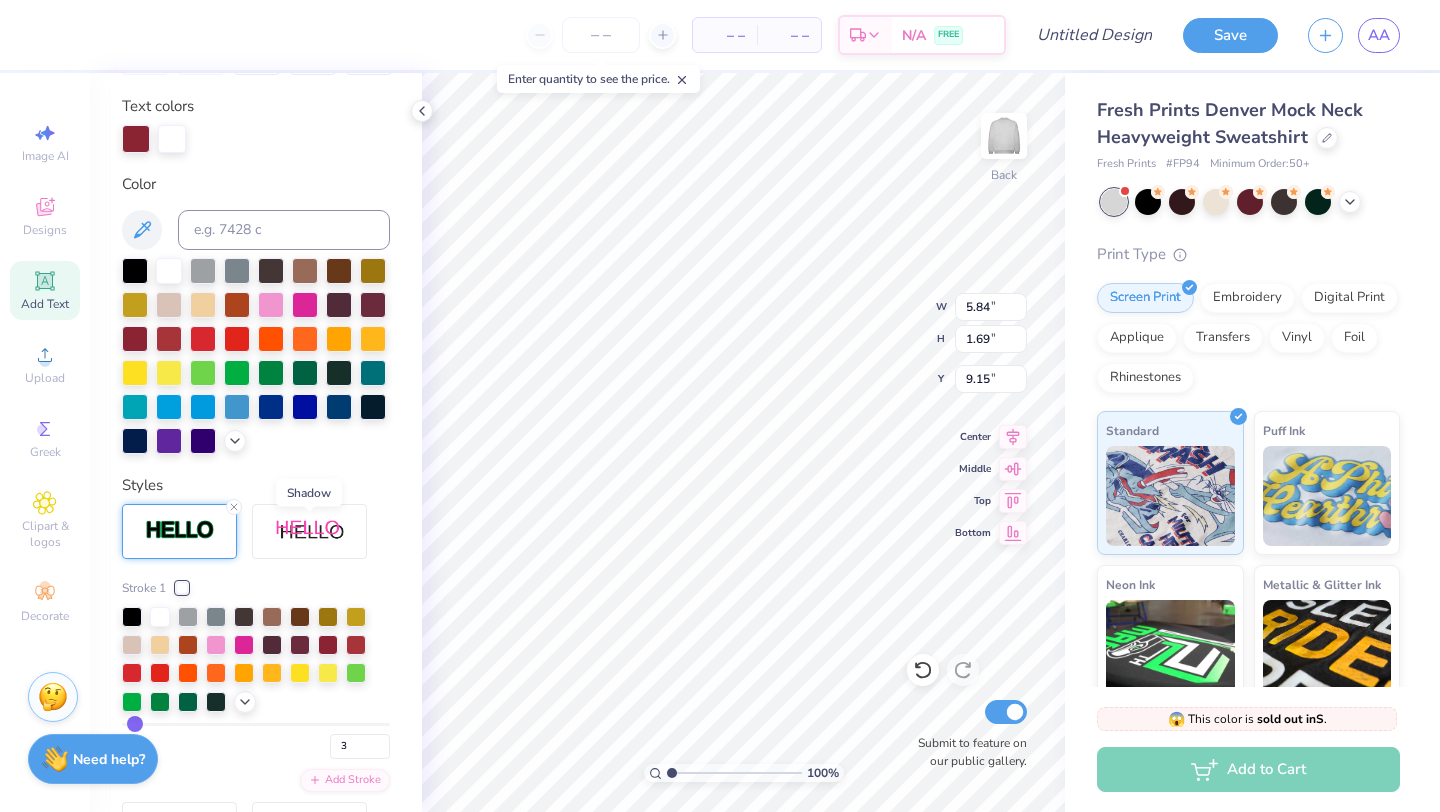 scroll, scrollTop: 452, scrollLeft: 0, axis: vertical 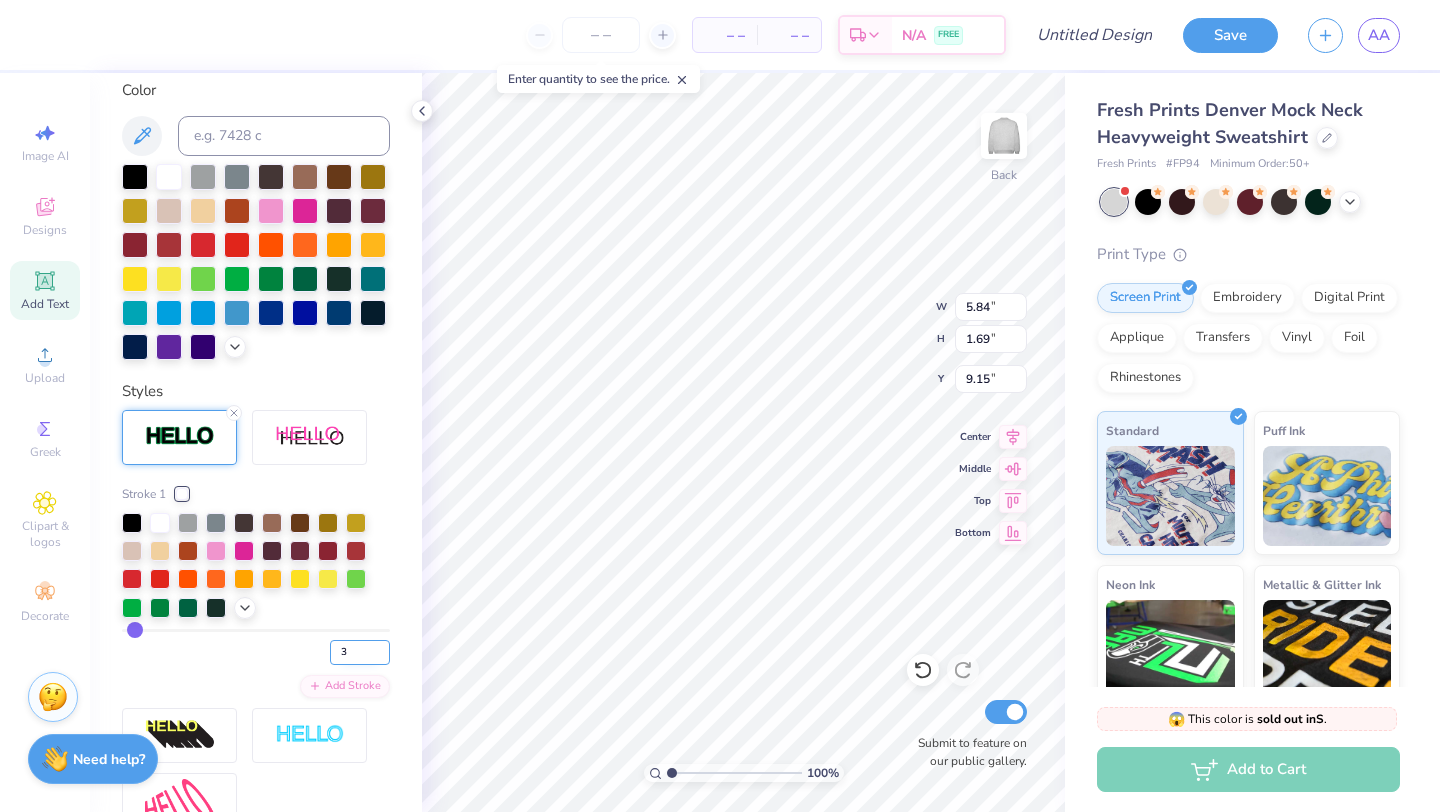click on "3" at bounding box center [360, 652] 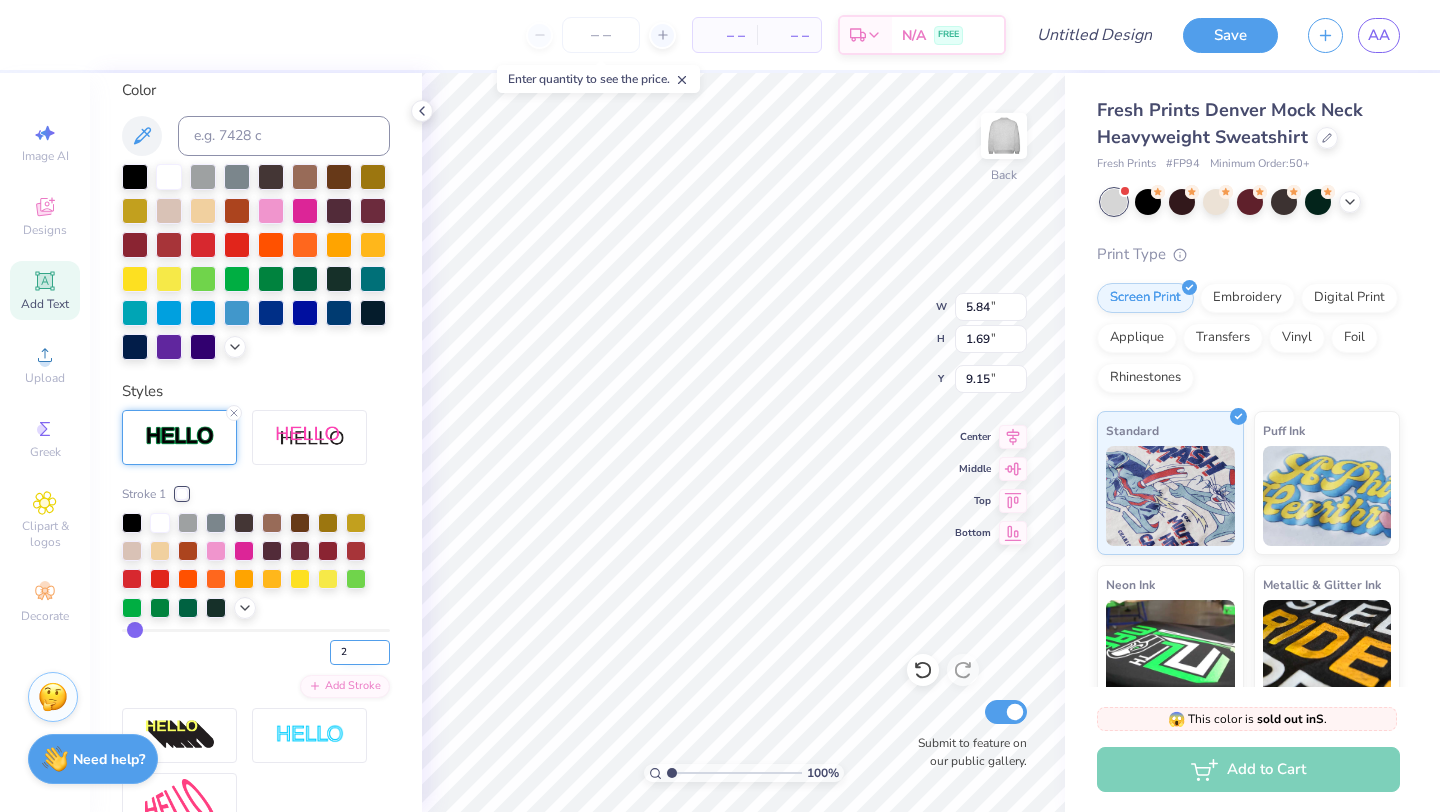 type on "2" 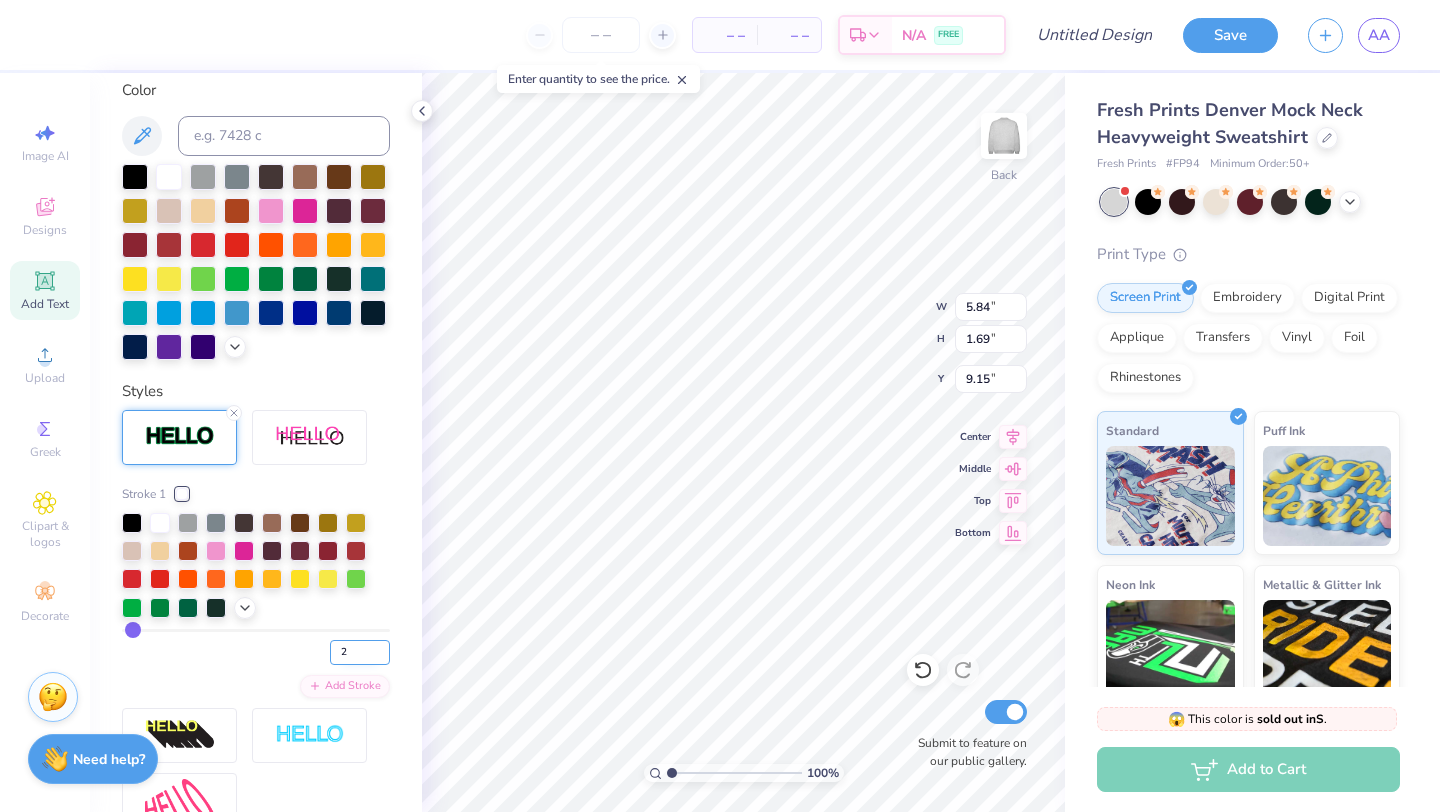 click on "2" at bounding box center (360, 652) 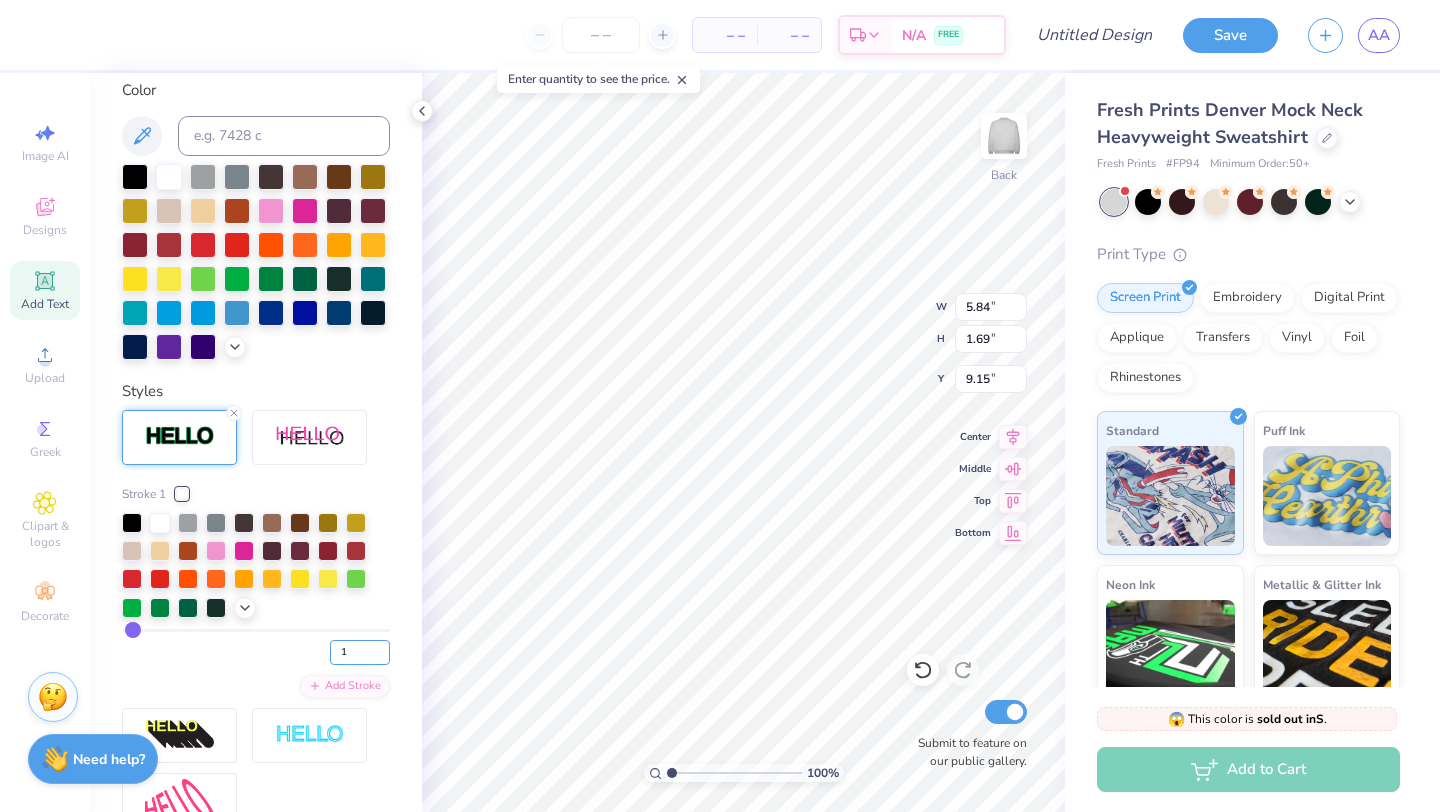 type on "1" 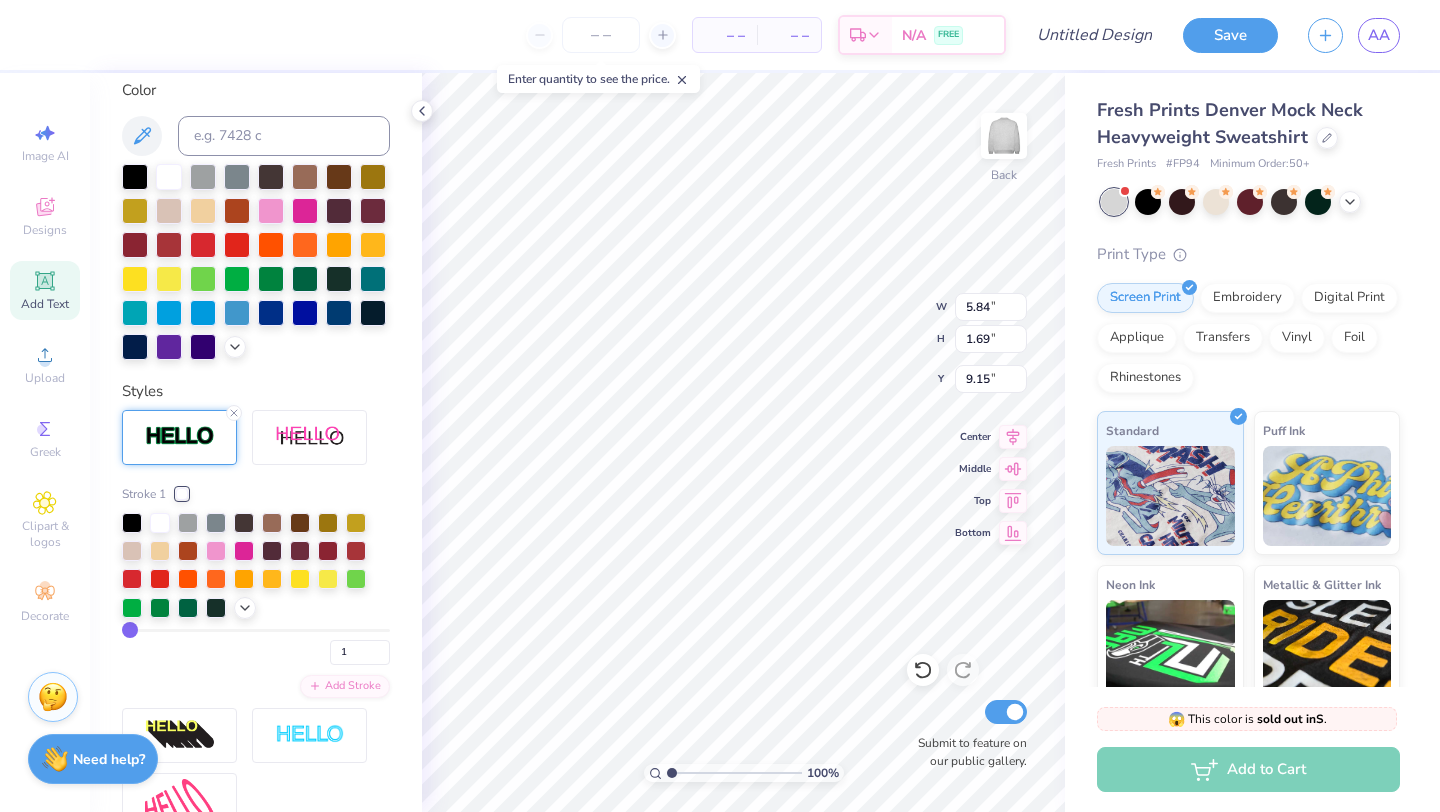 type on "[FIRST] [LAST]" 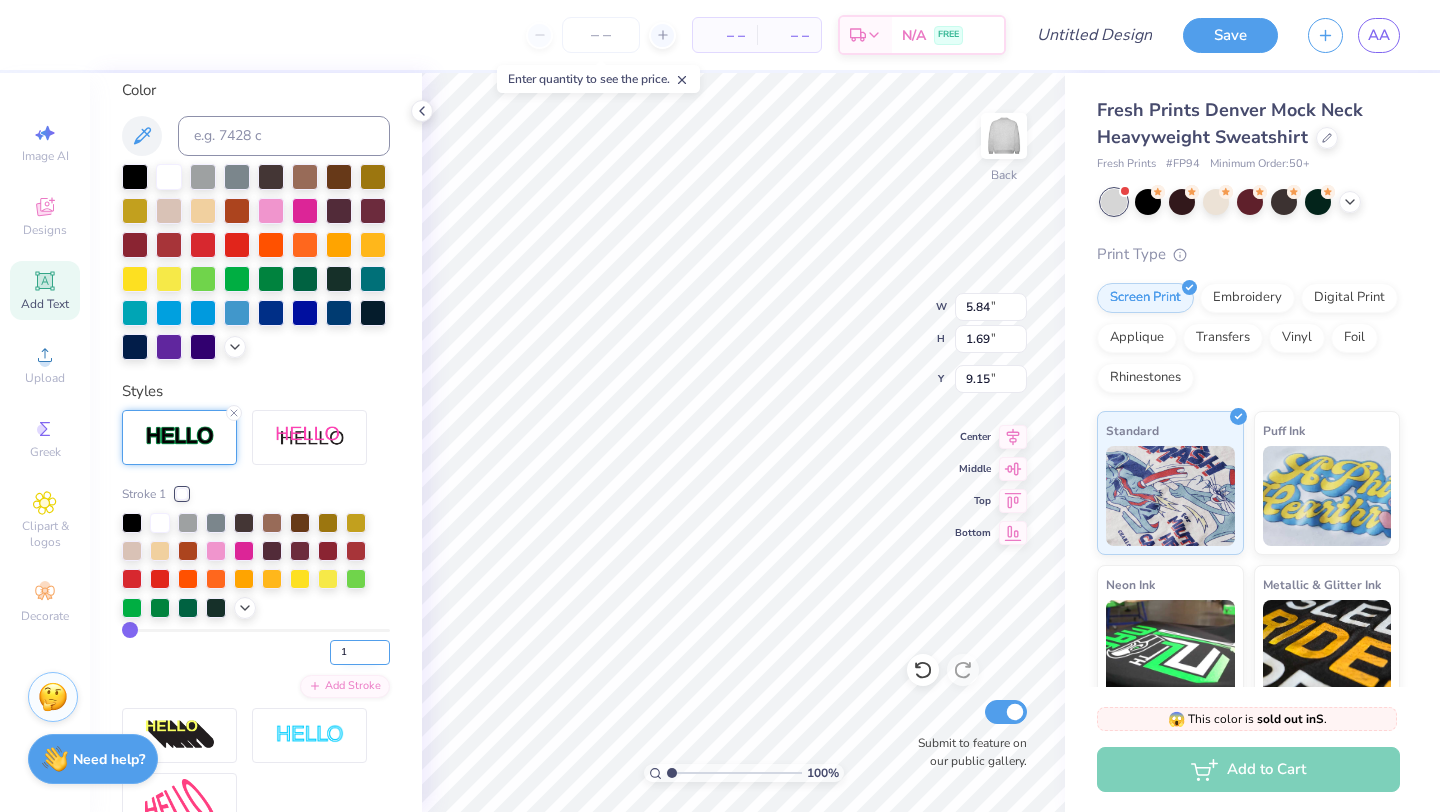 click on "1" at bounding box center [360, 652] 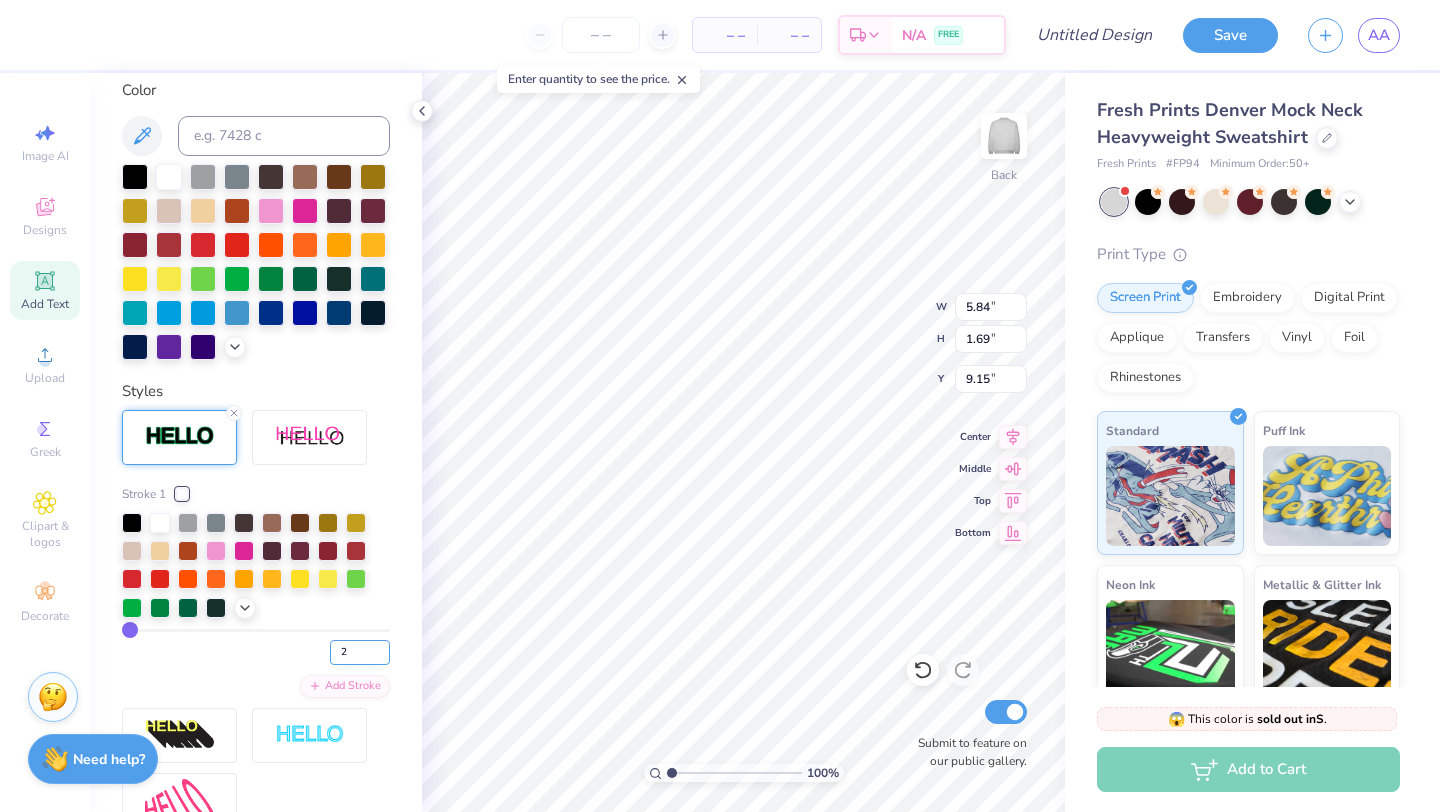 type on "2" 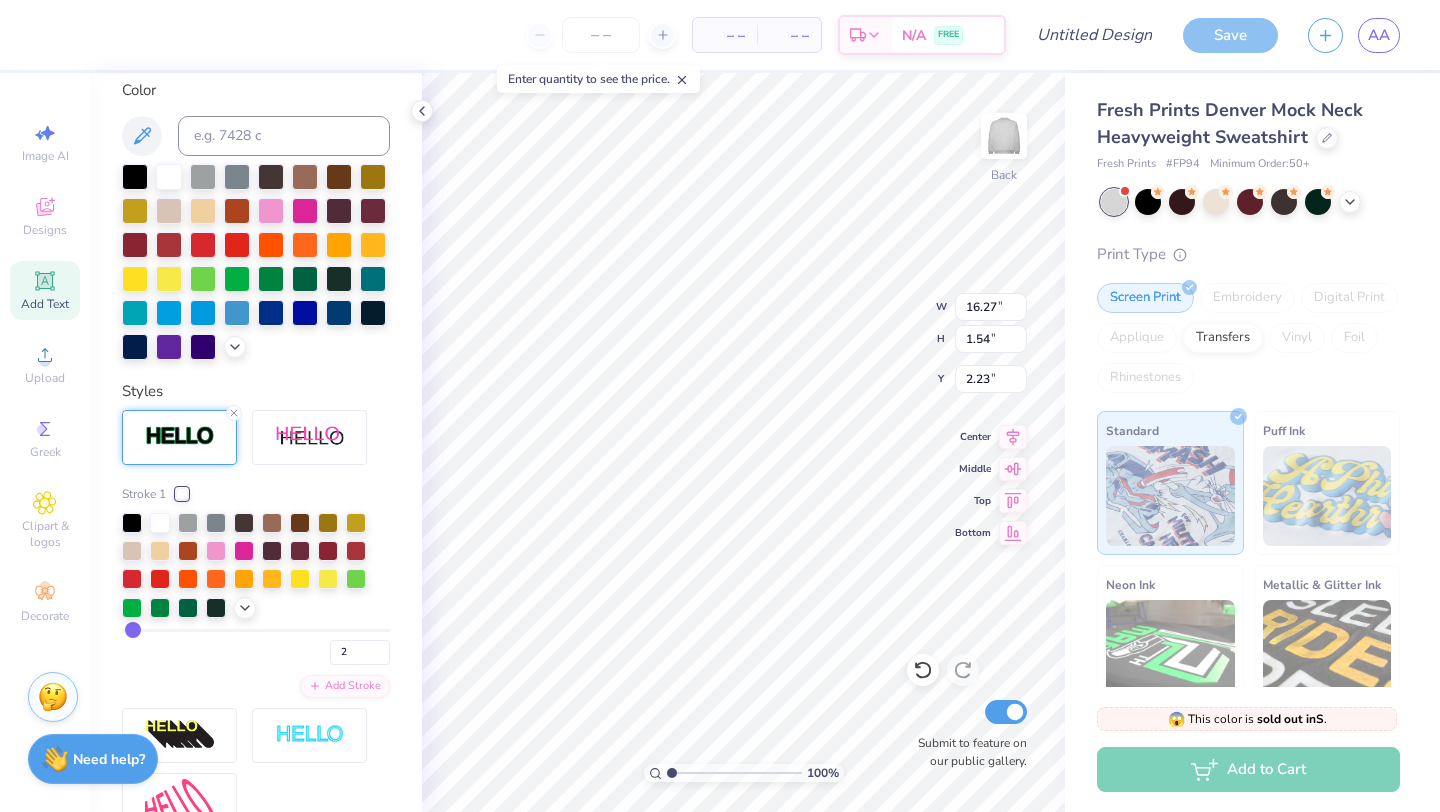 type on "2.23" 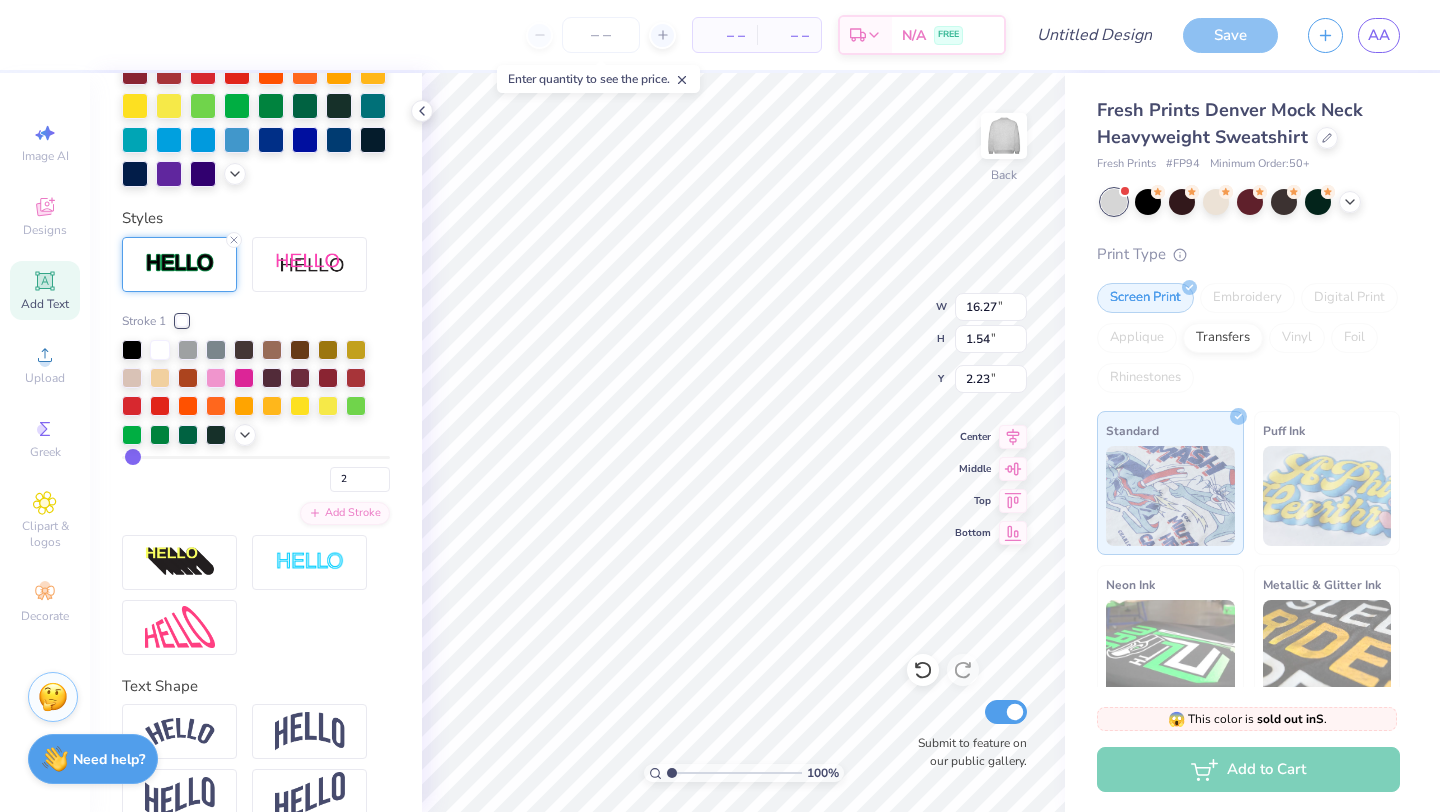 scroll, scrollTop: 661, scrollLeft: 0, axis: vertical 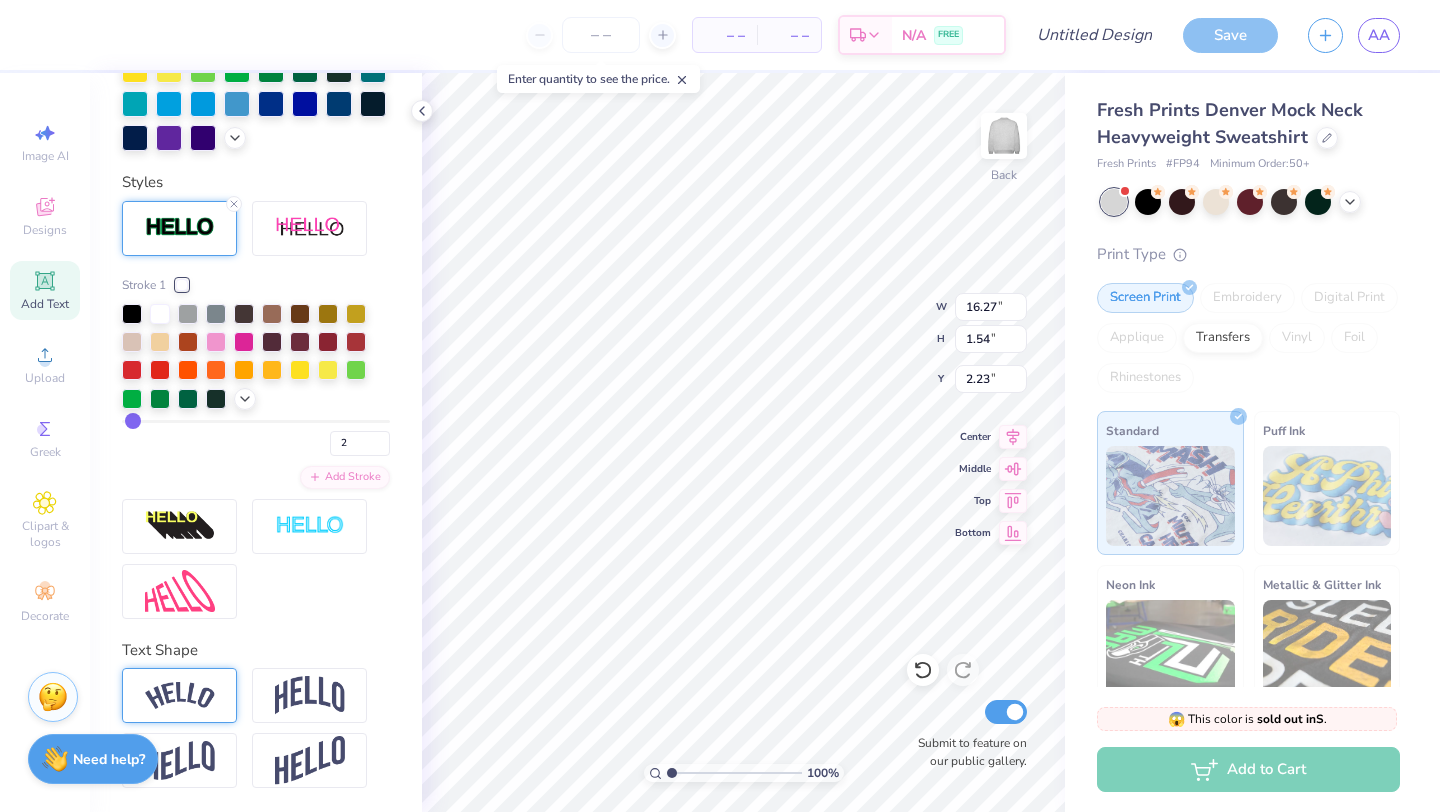 click at bounding box center [180, 695] 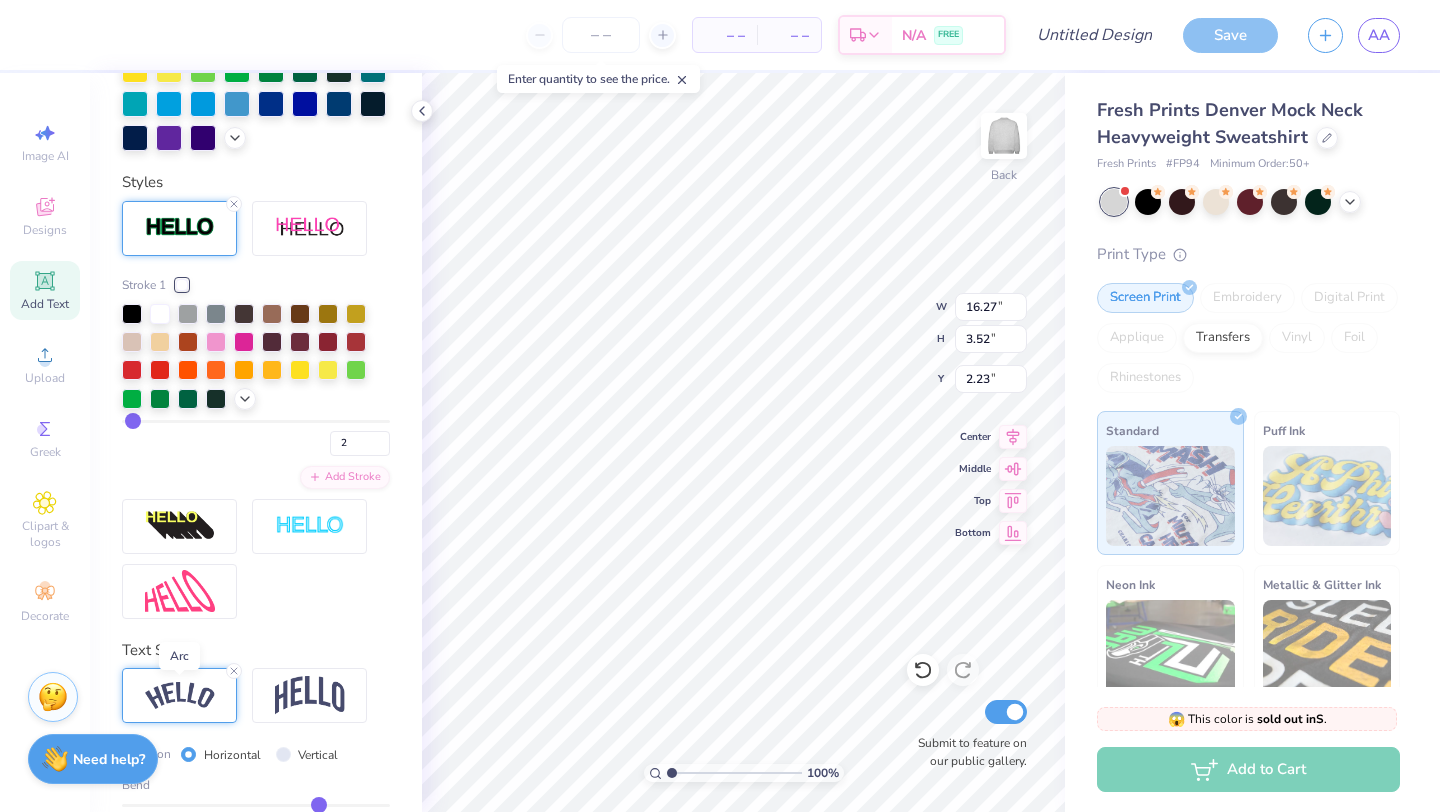 type on "3.52" 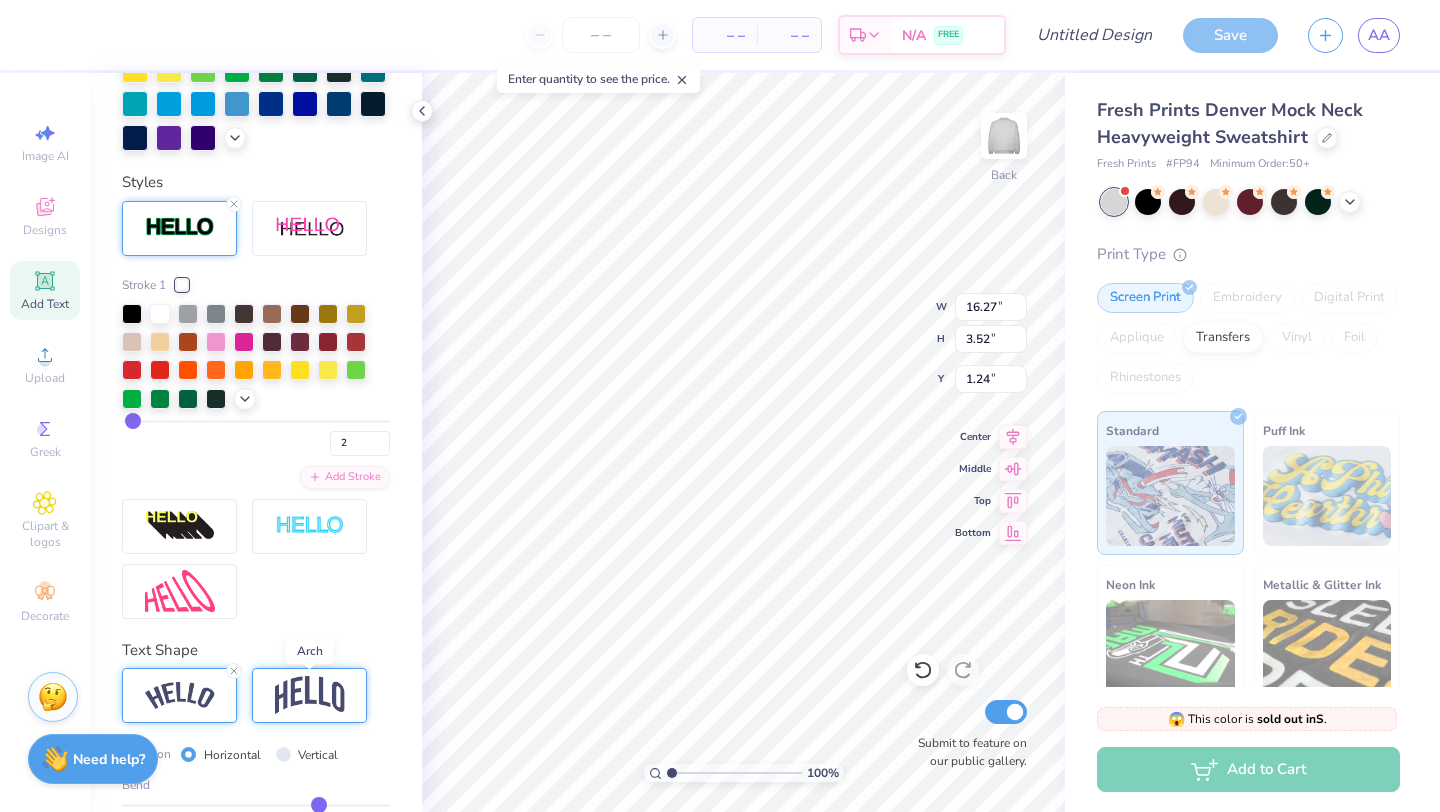 click at bounding box center [310, 695] 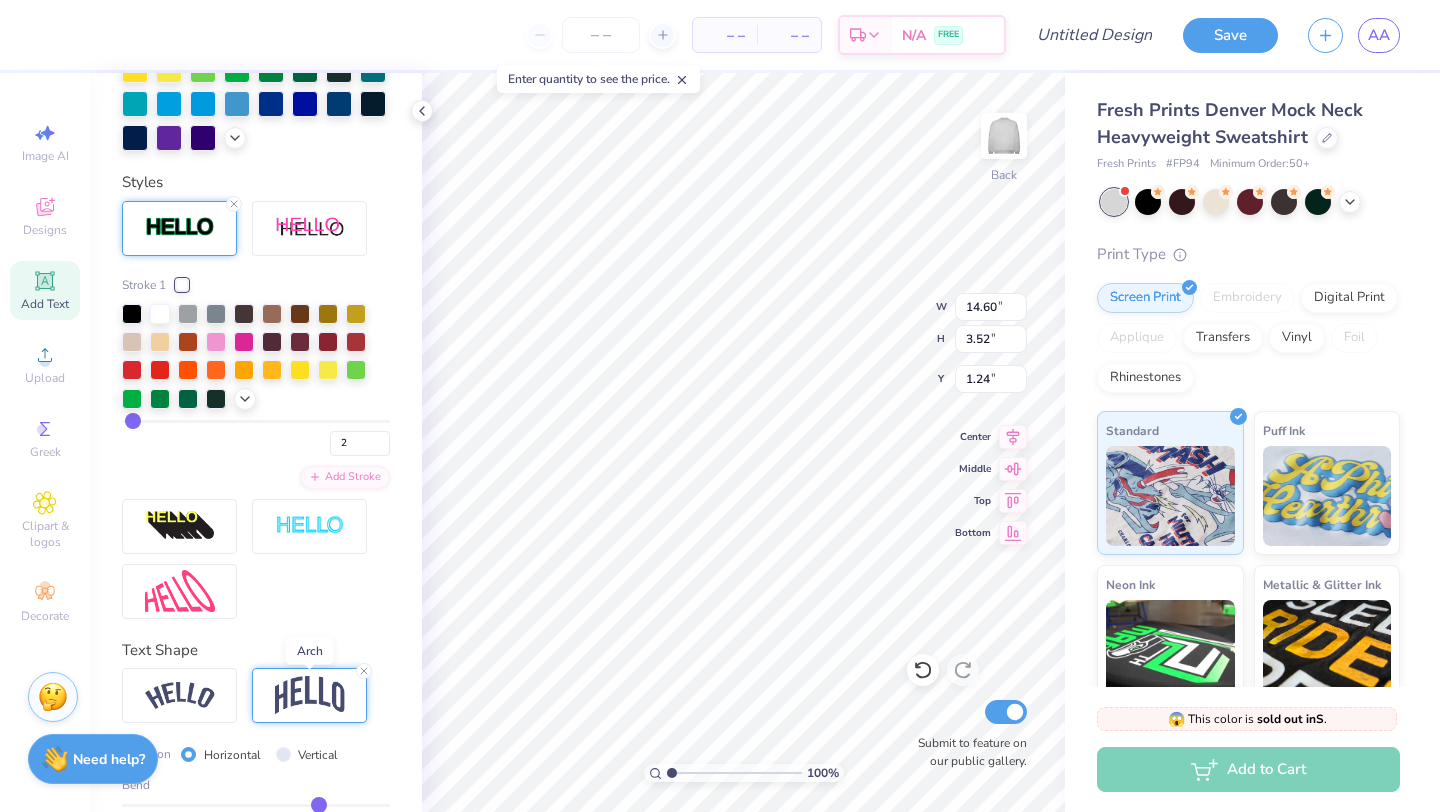 type on "14.60" 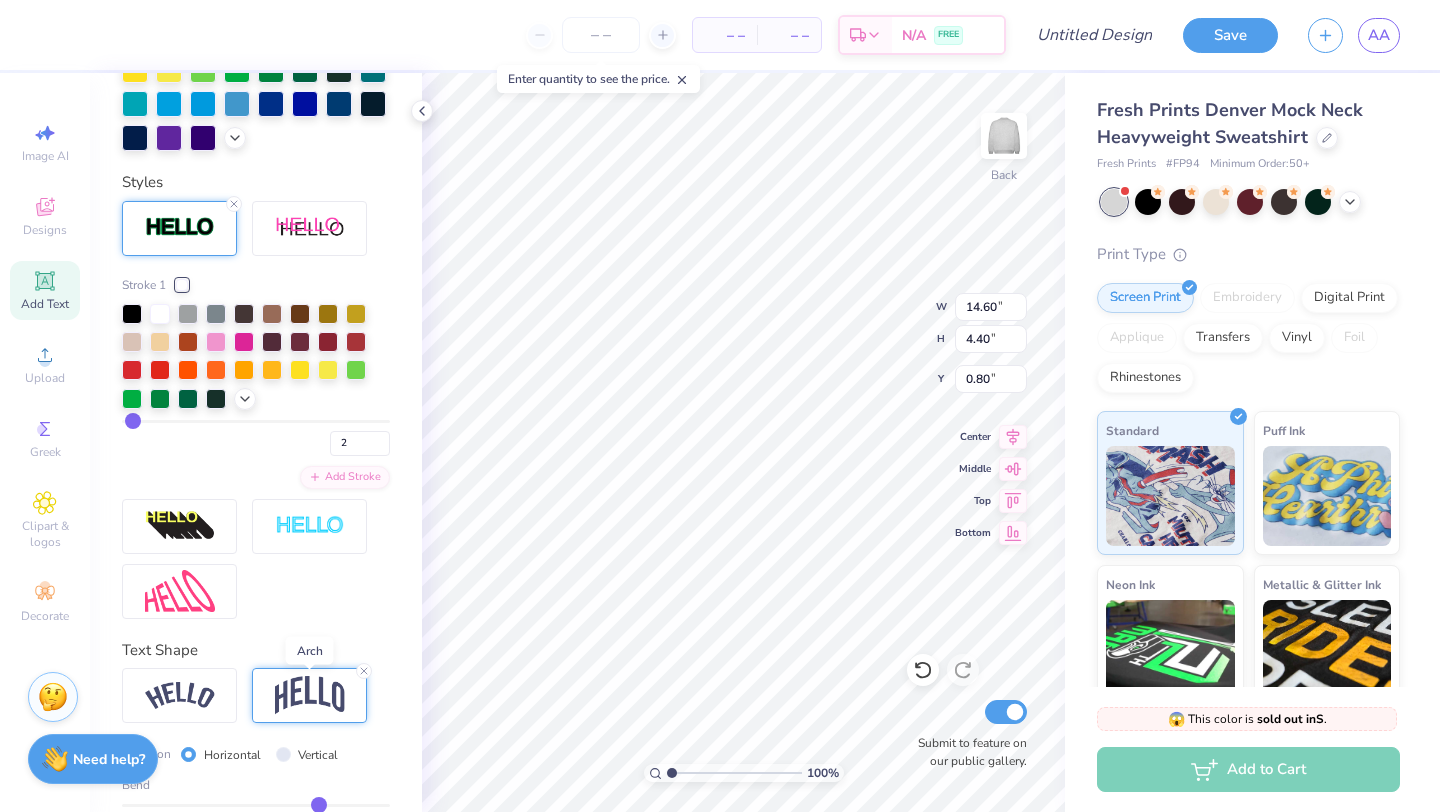 scroll, scrollTop: 771, scrollLeft: 0, axis: vertical 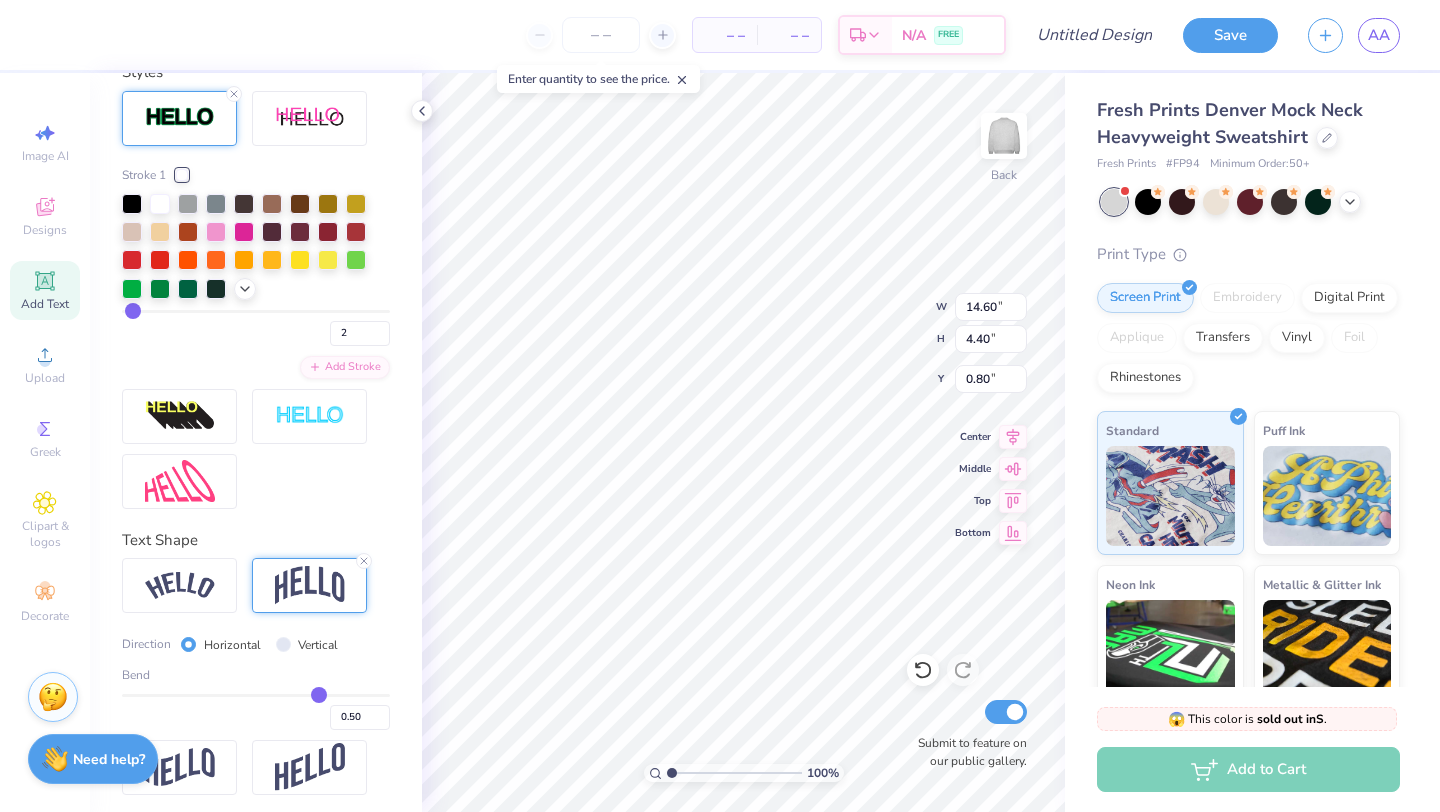 click on "Direction Horizontal Vertical Bend 0.50" at bounding box center (256, 676) 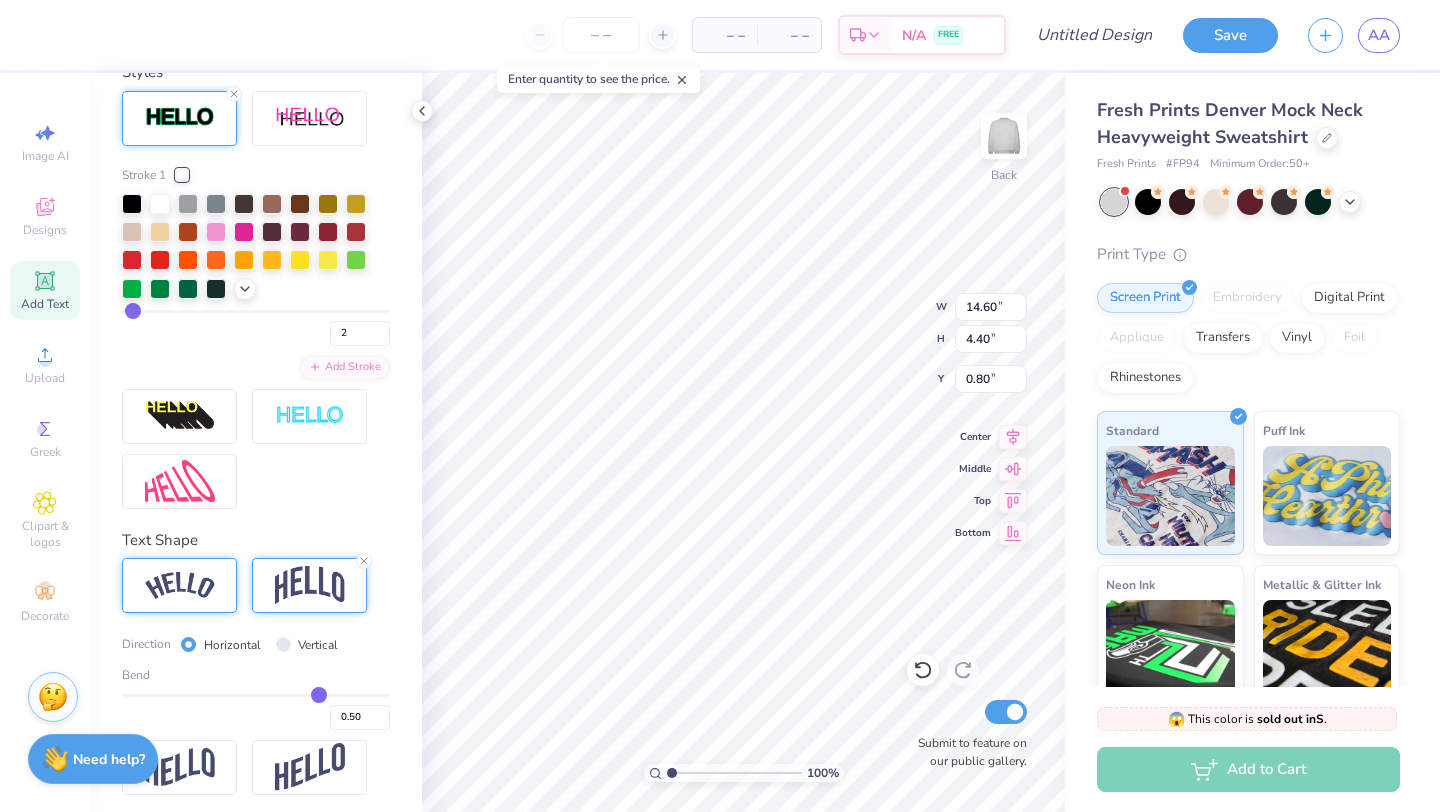 click at bounding box center [180, 585] 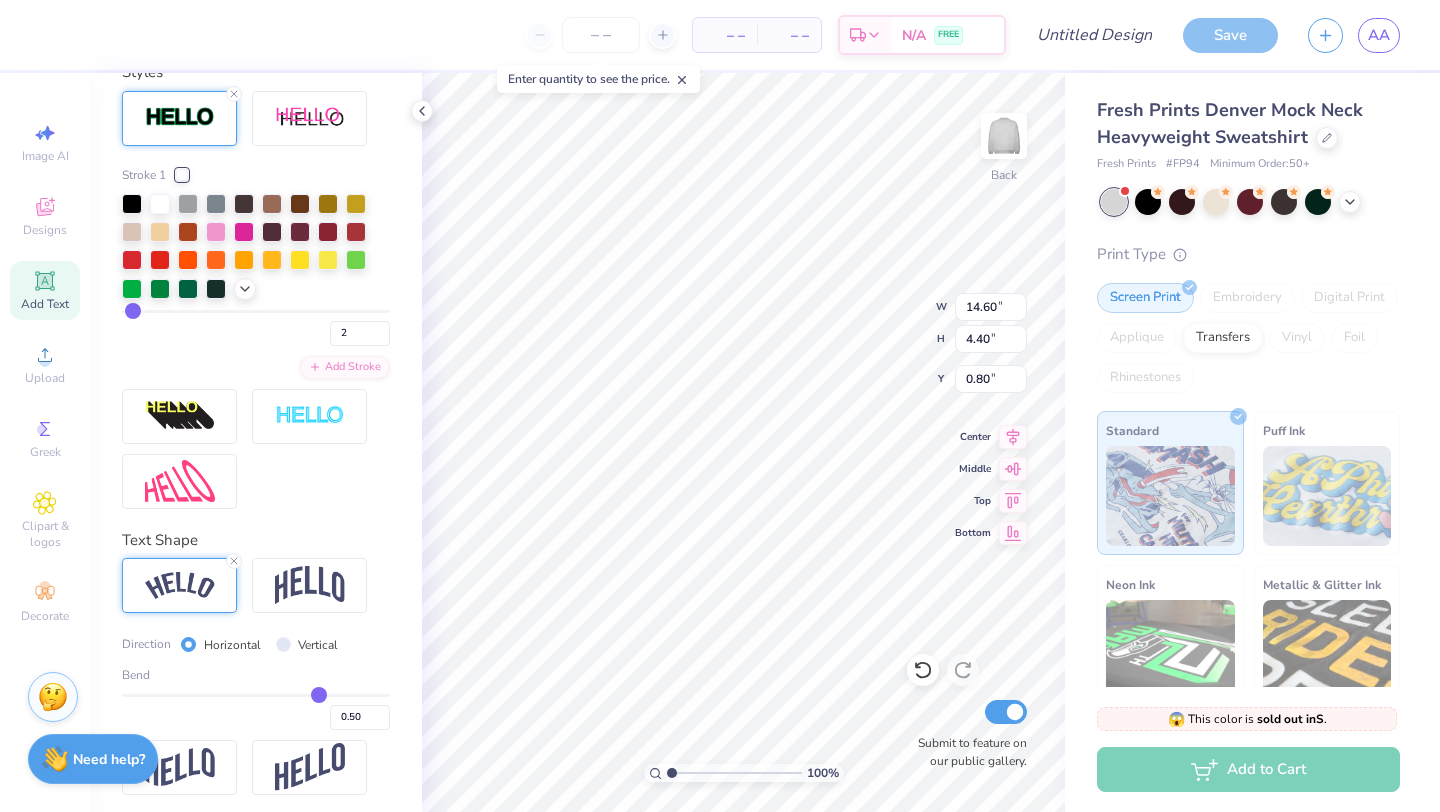 type on "16.27" 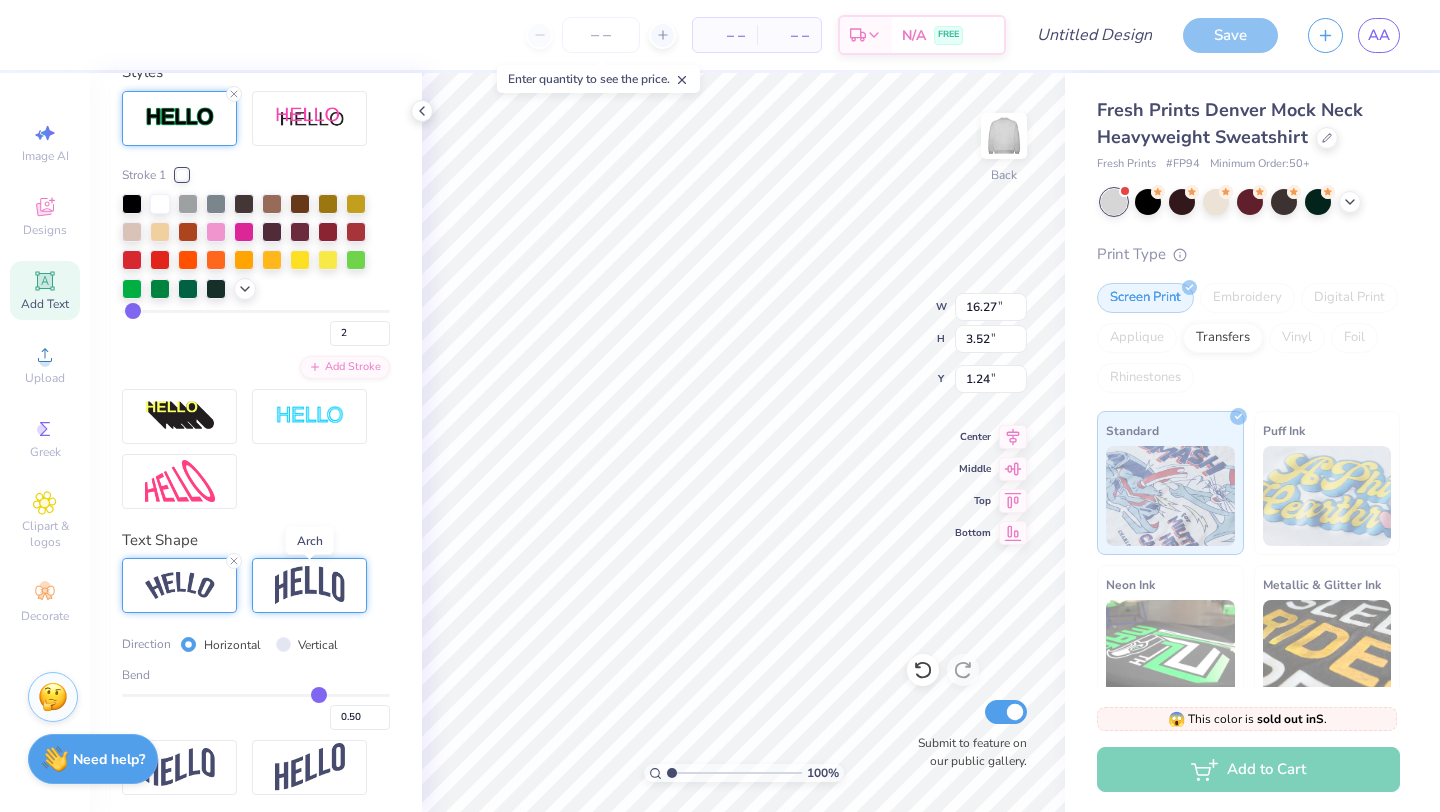 click at bounding box center [310, 585] 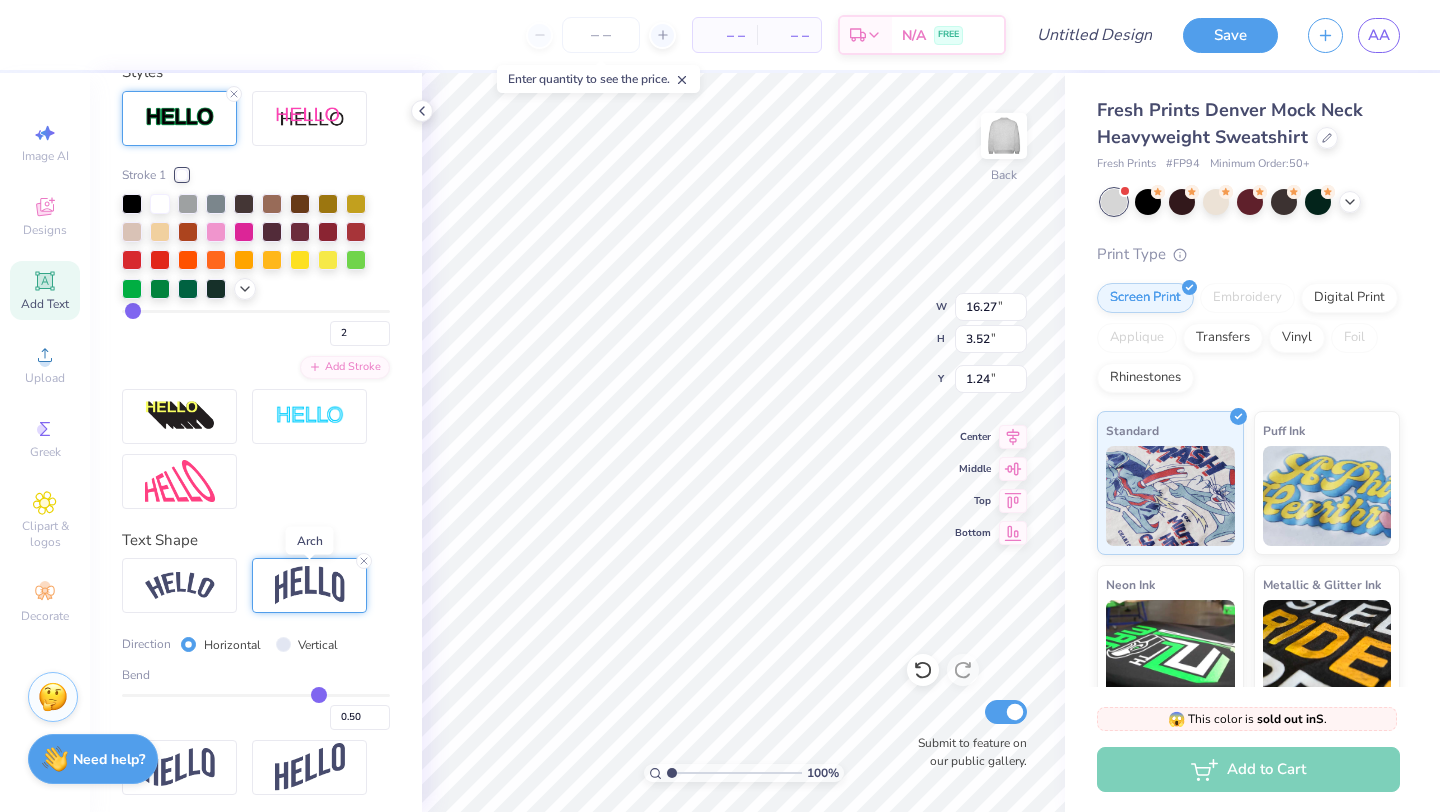 type on "14.60" 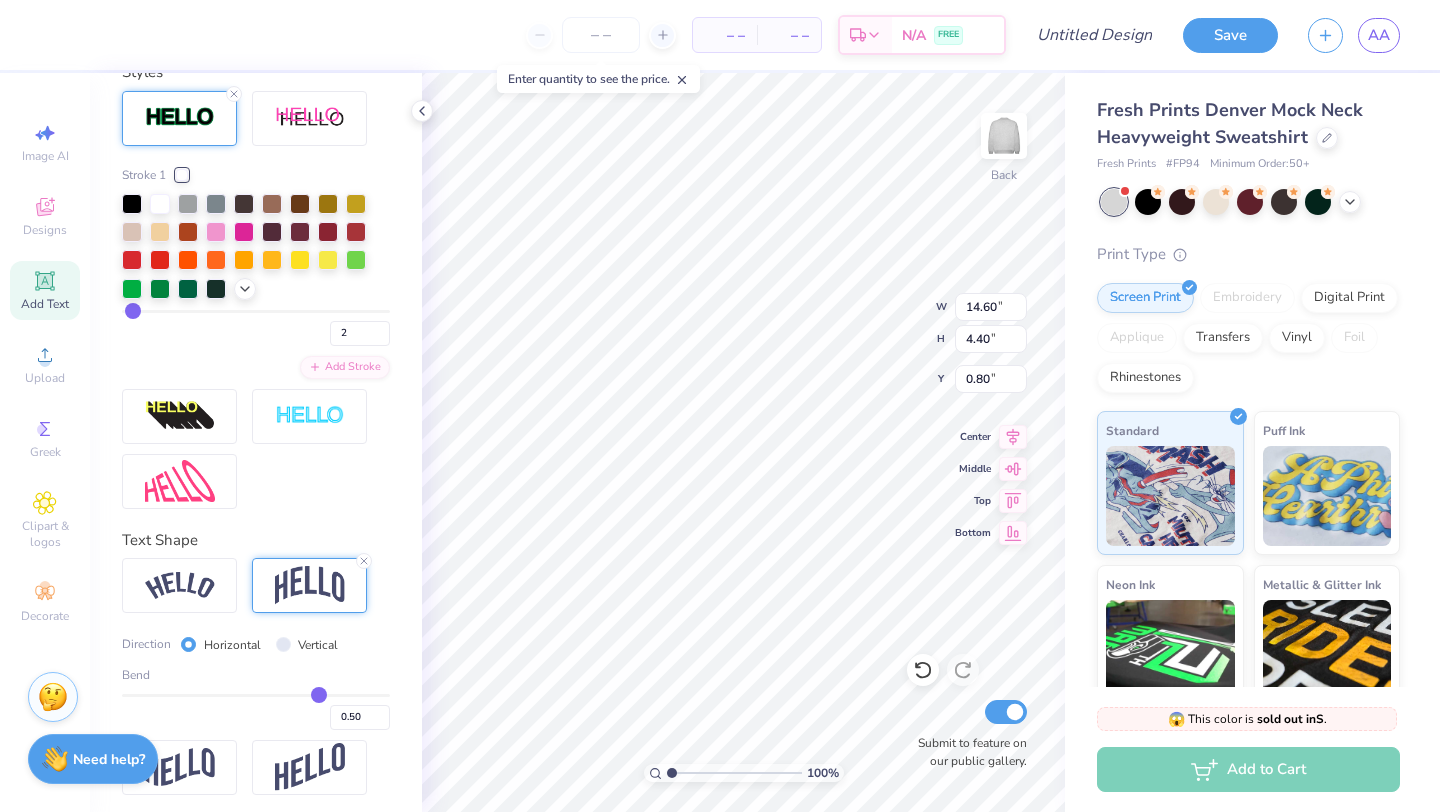 type on "0.52" 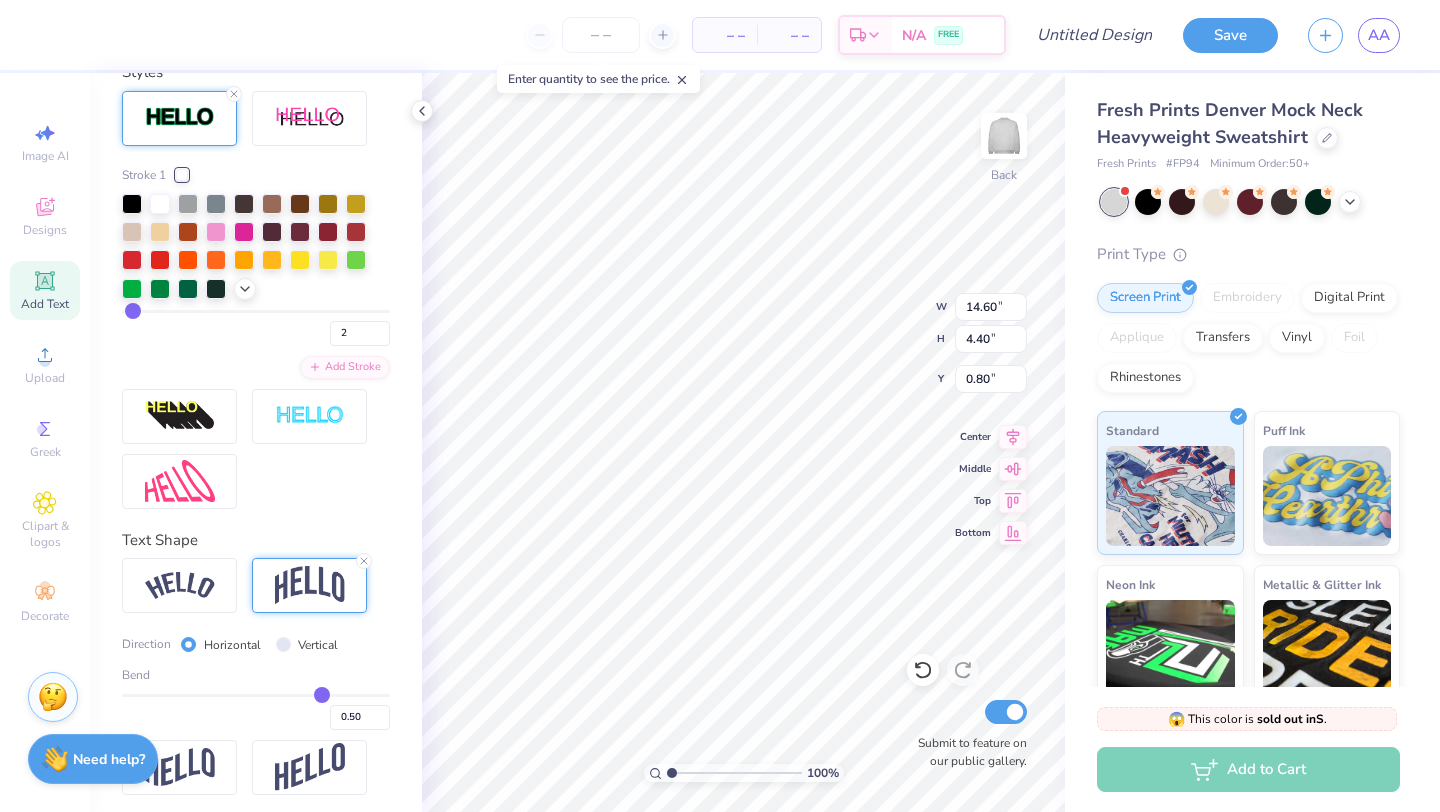 type on "0.52" 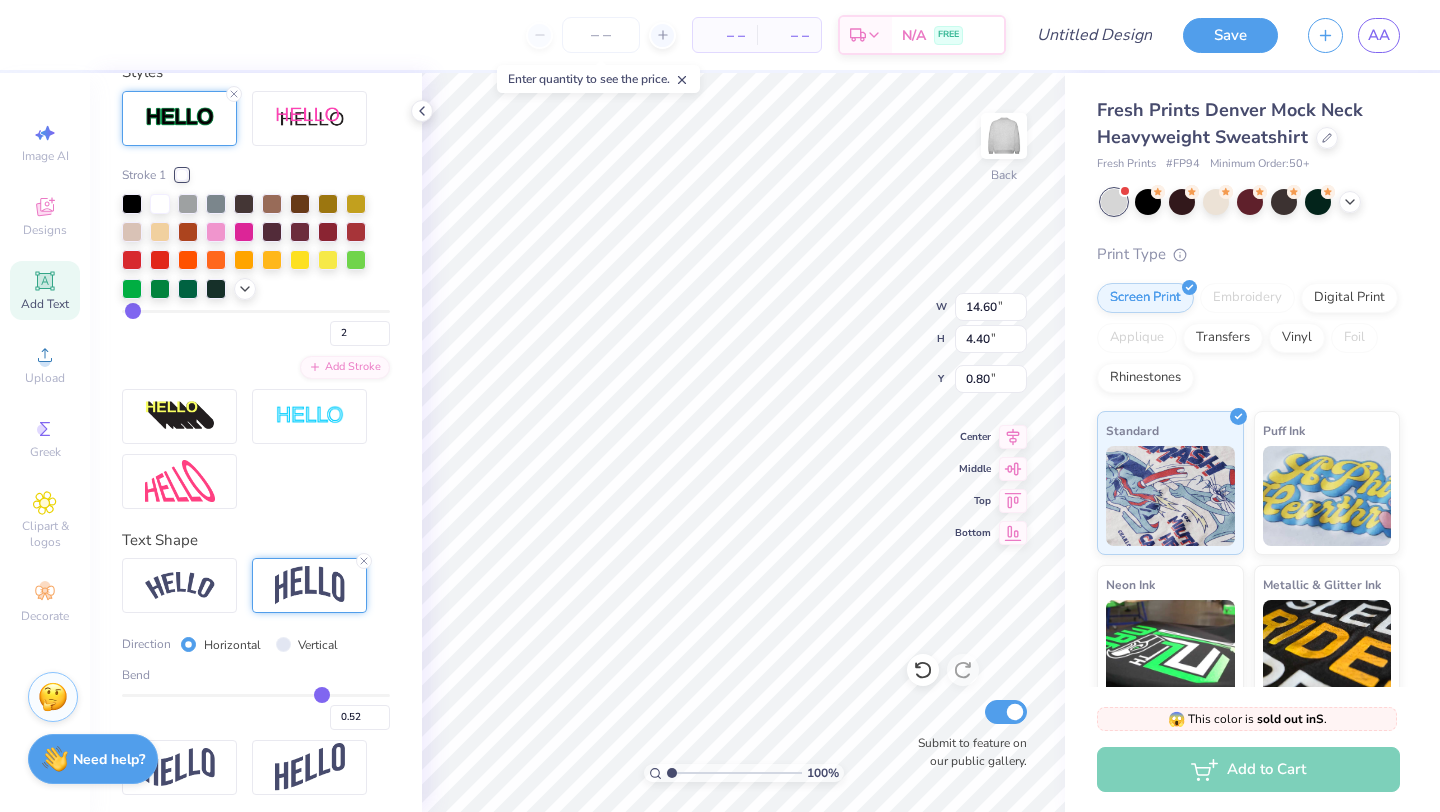type on "0.5" 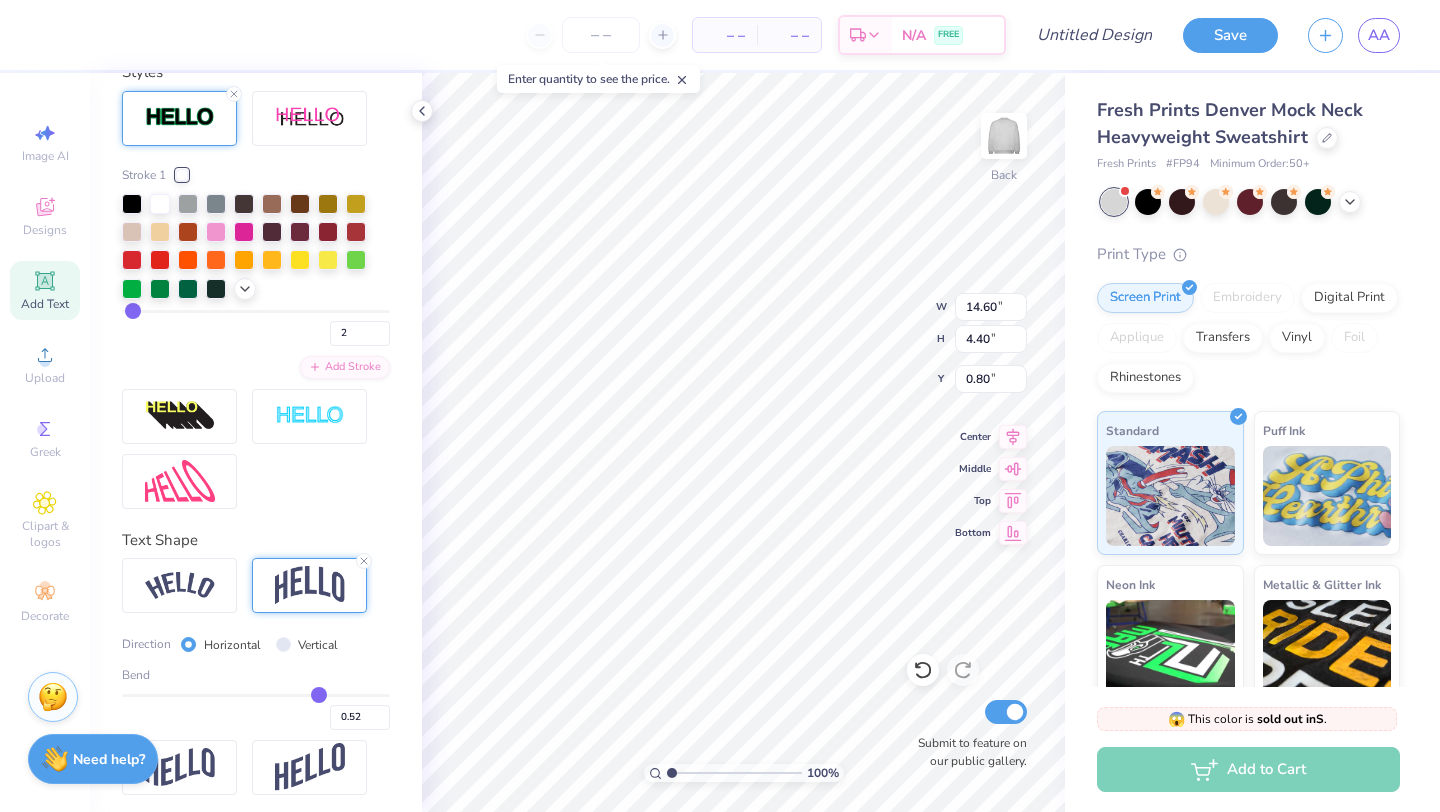 type on "0.50" 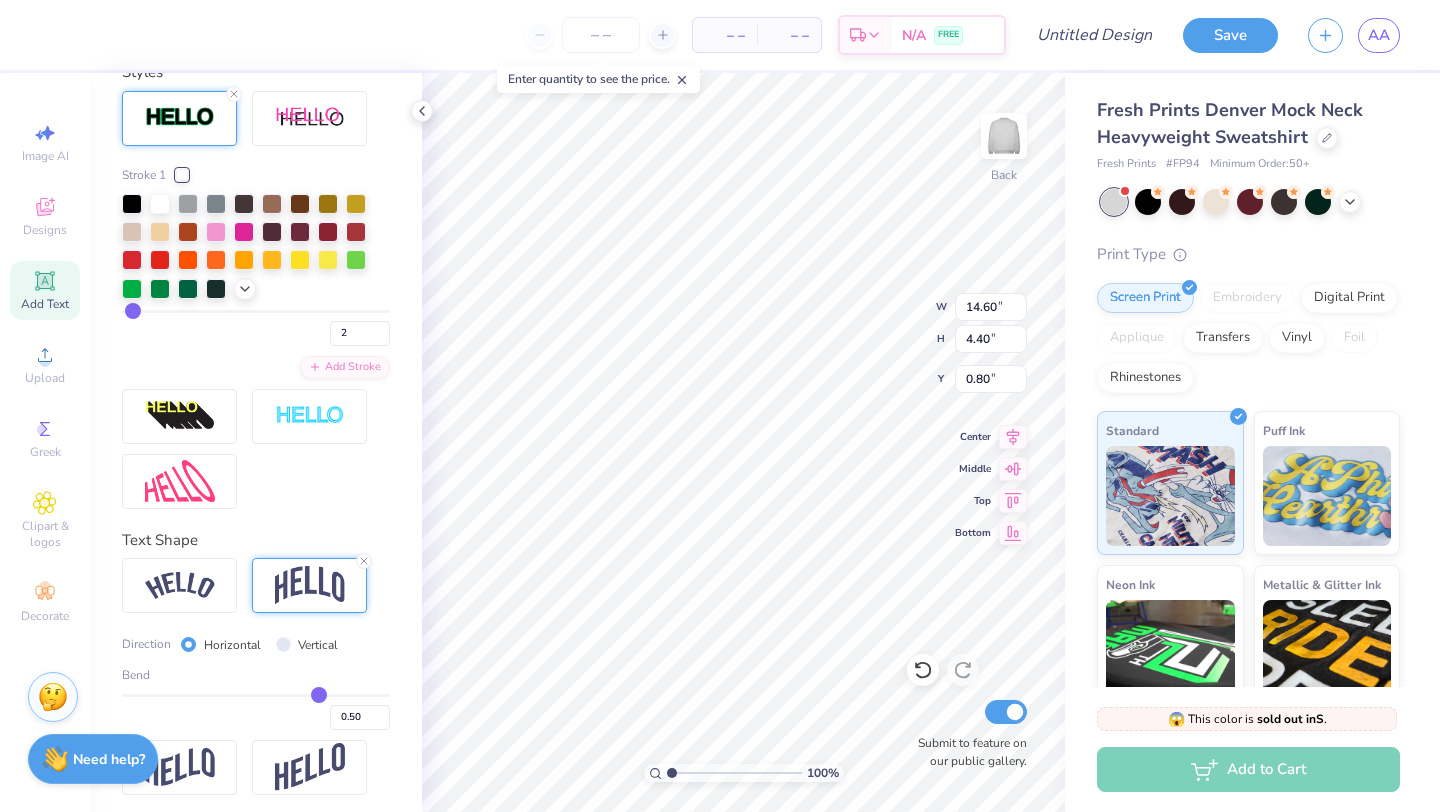 type on "0.46" 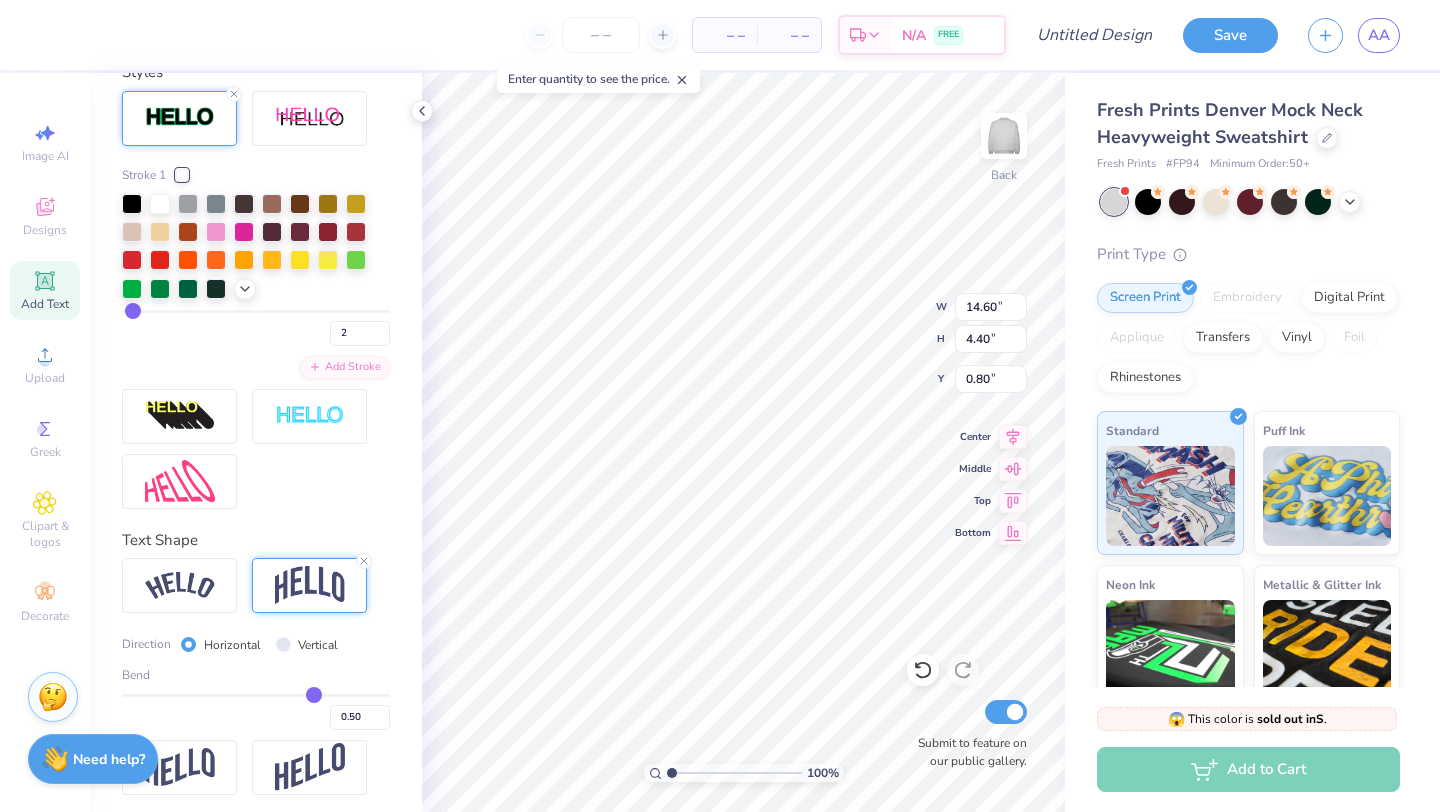 type on "0.46" 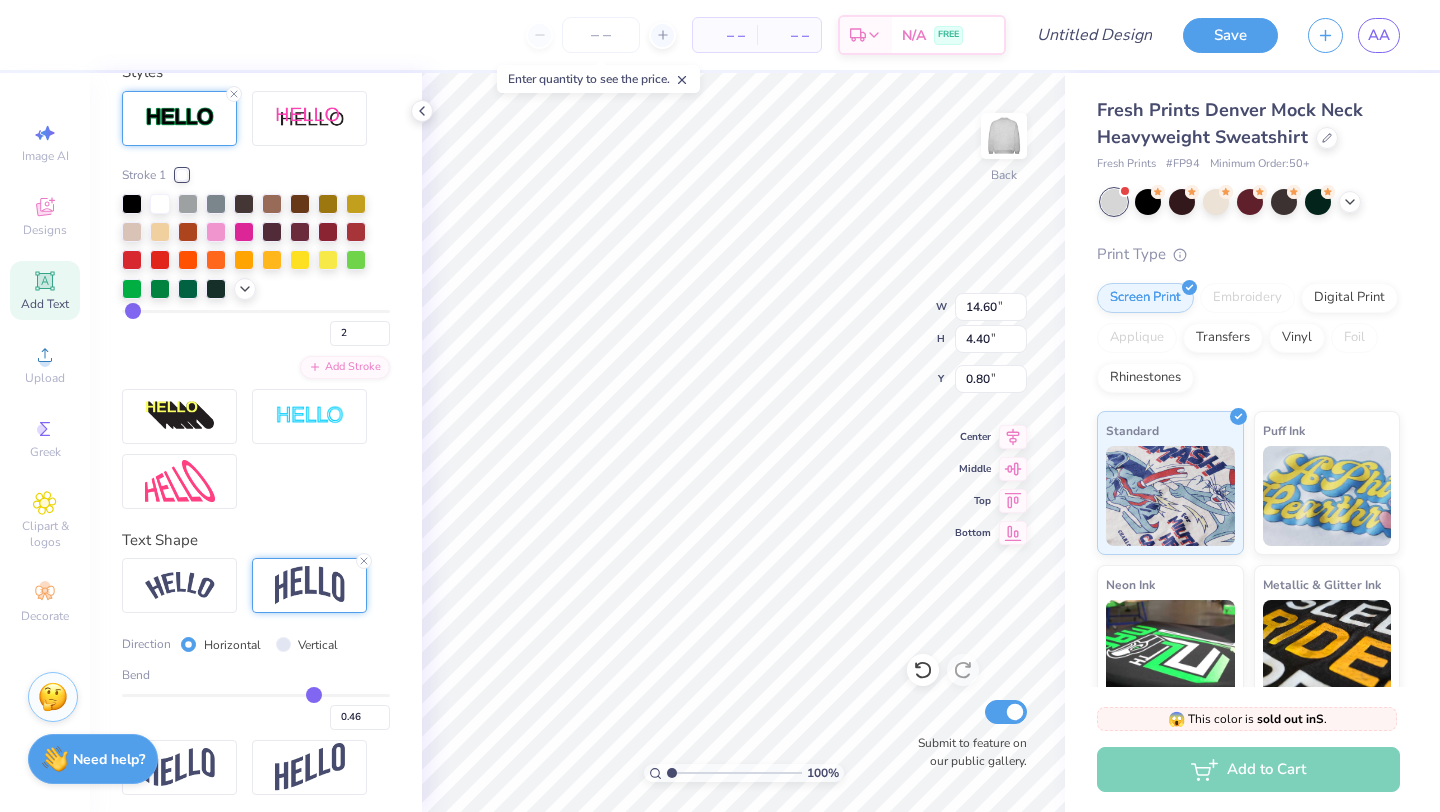 type on "0.44" 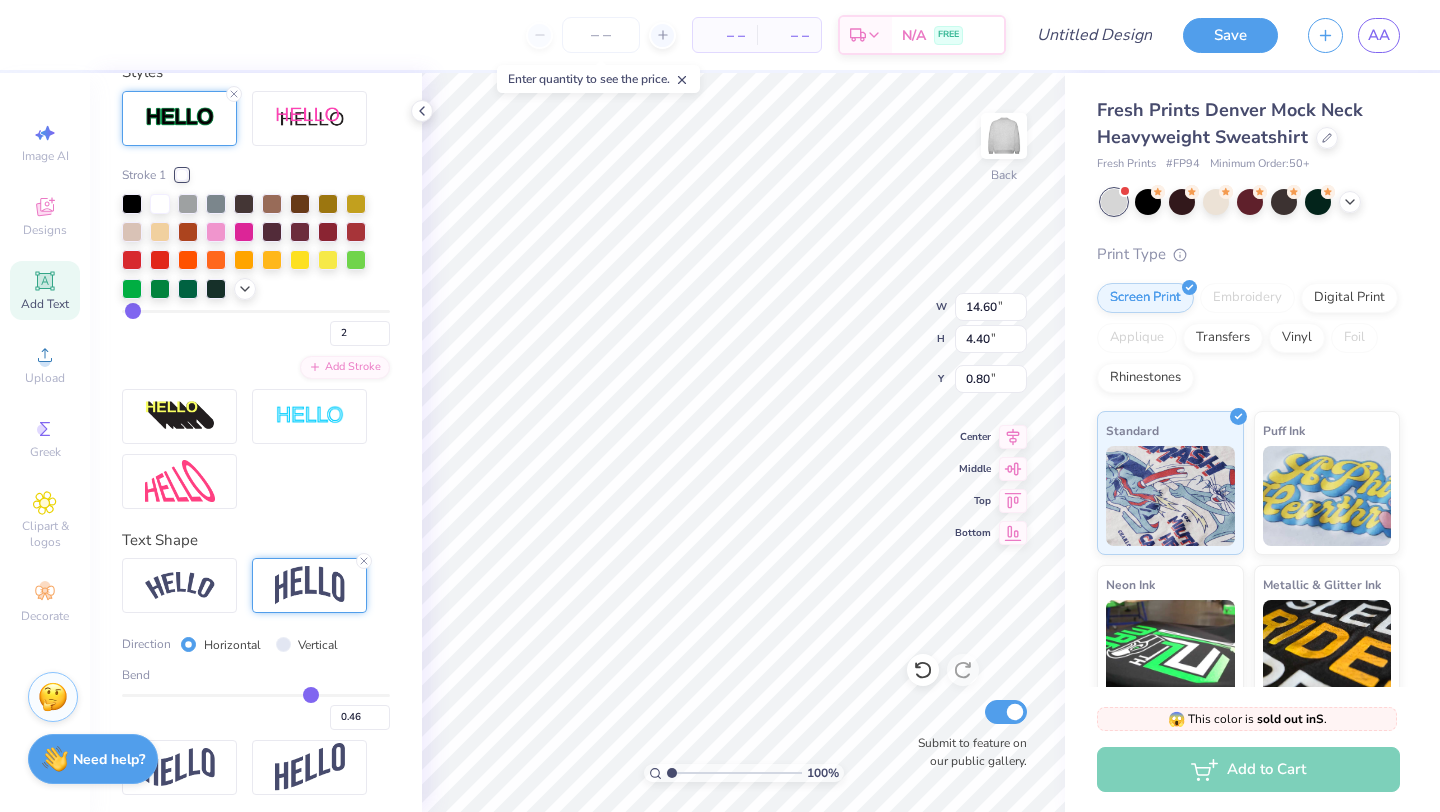 type on "0.44" 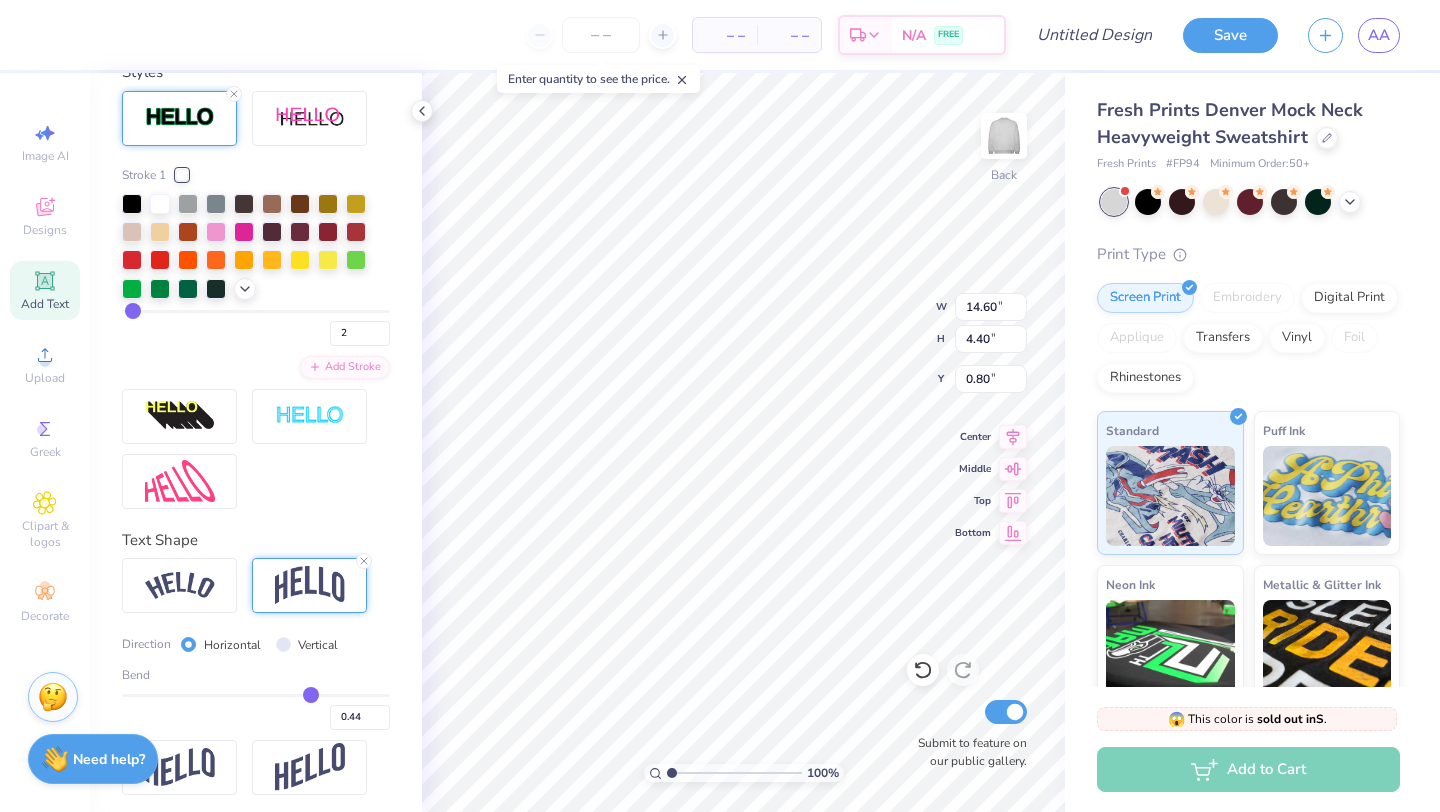 type on "0.42" 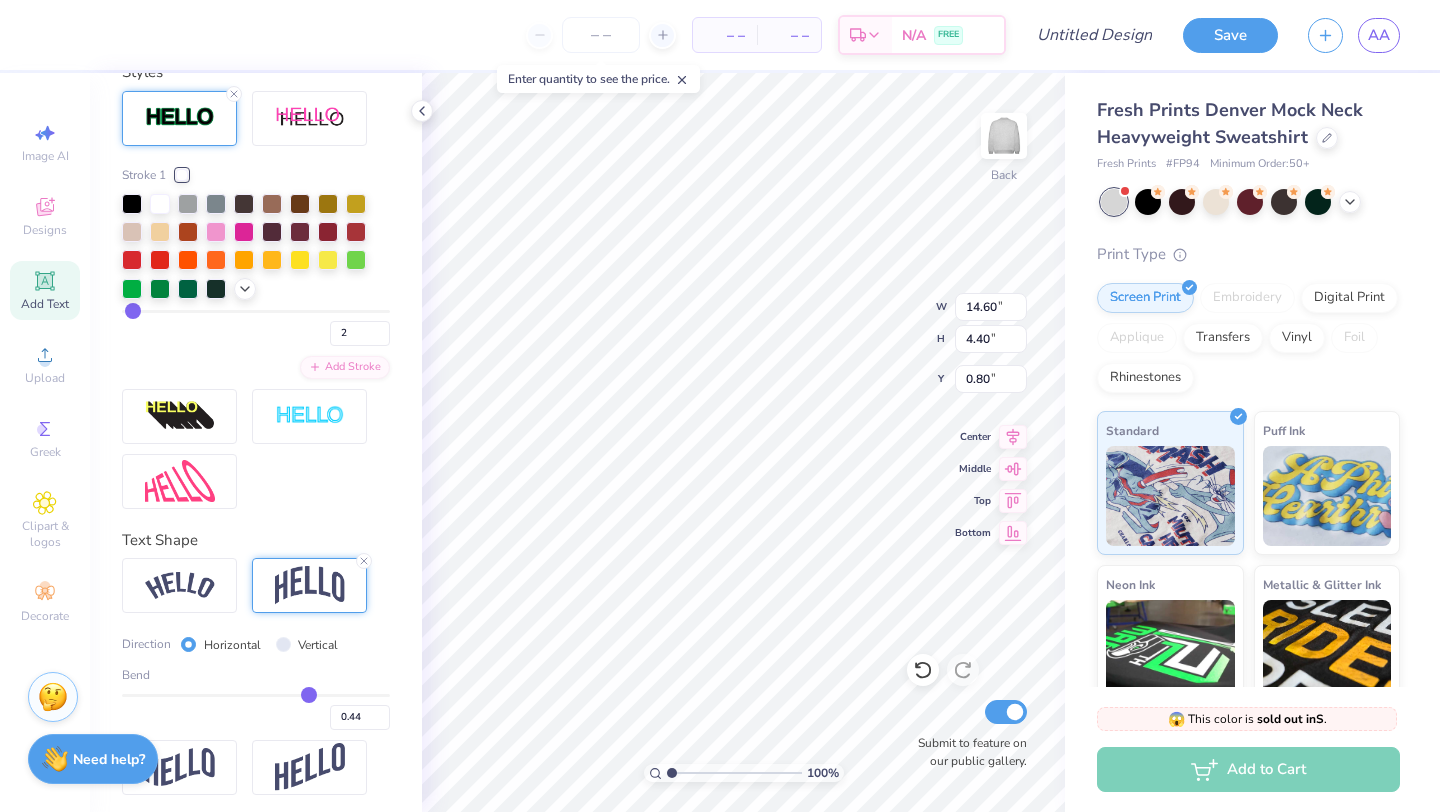 type on "0.42" 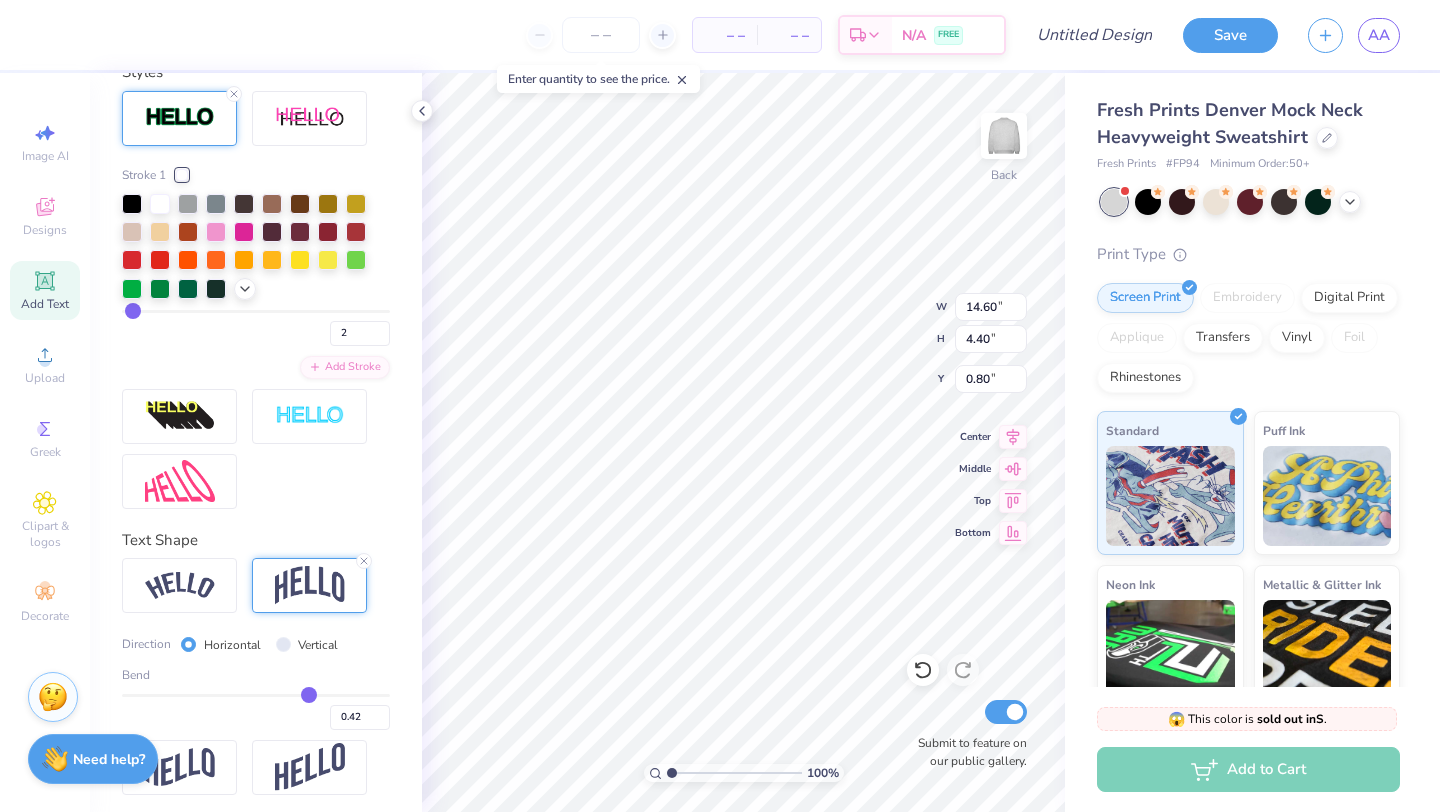 type on "0.4" 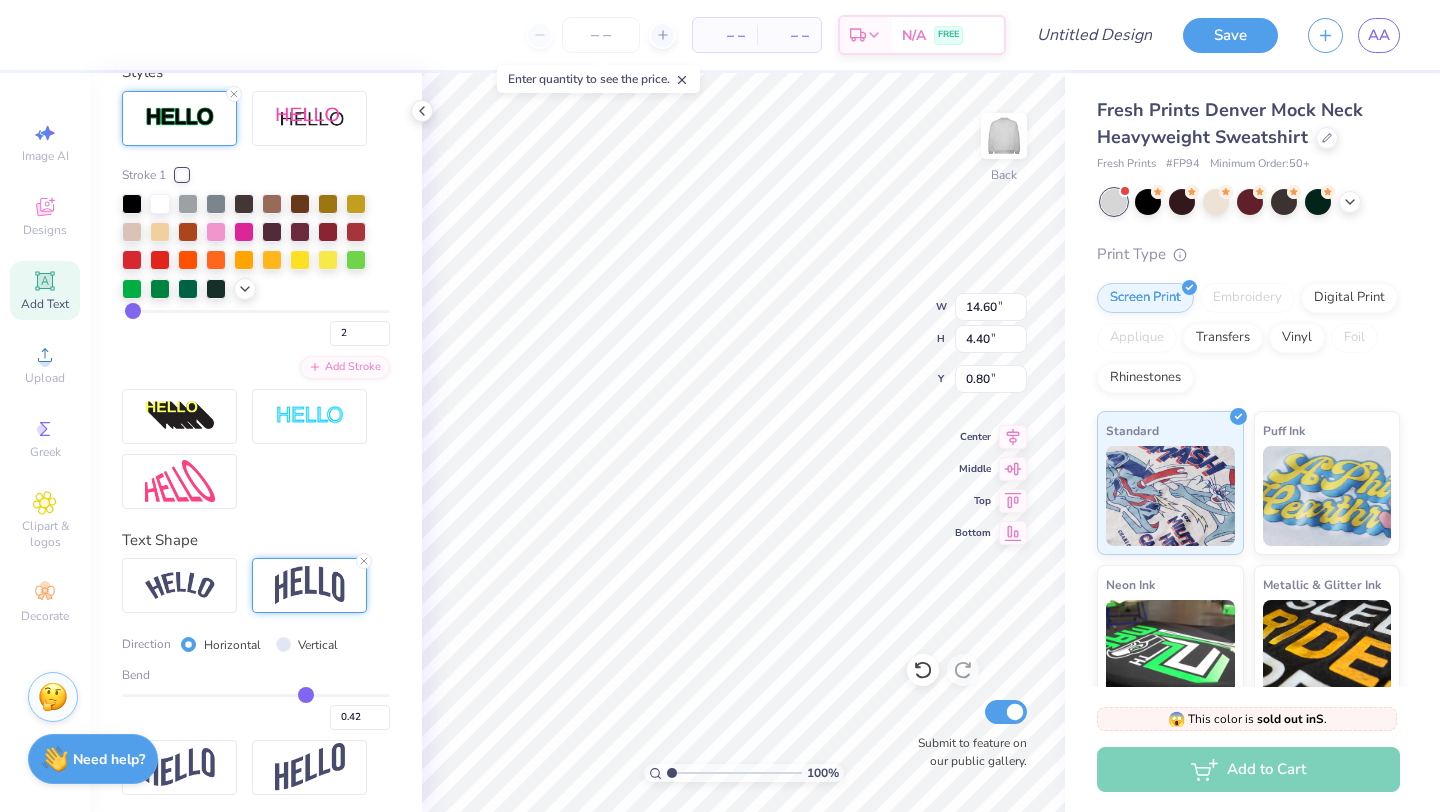 type on "0.40" 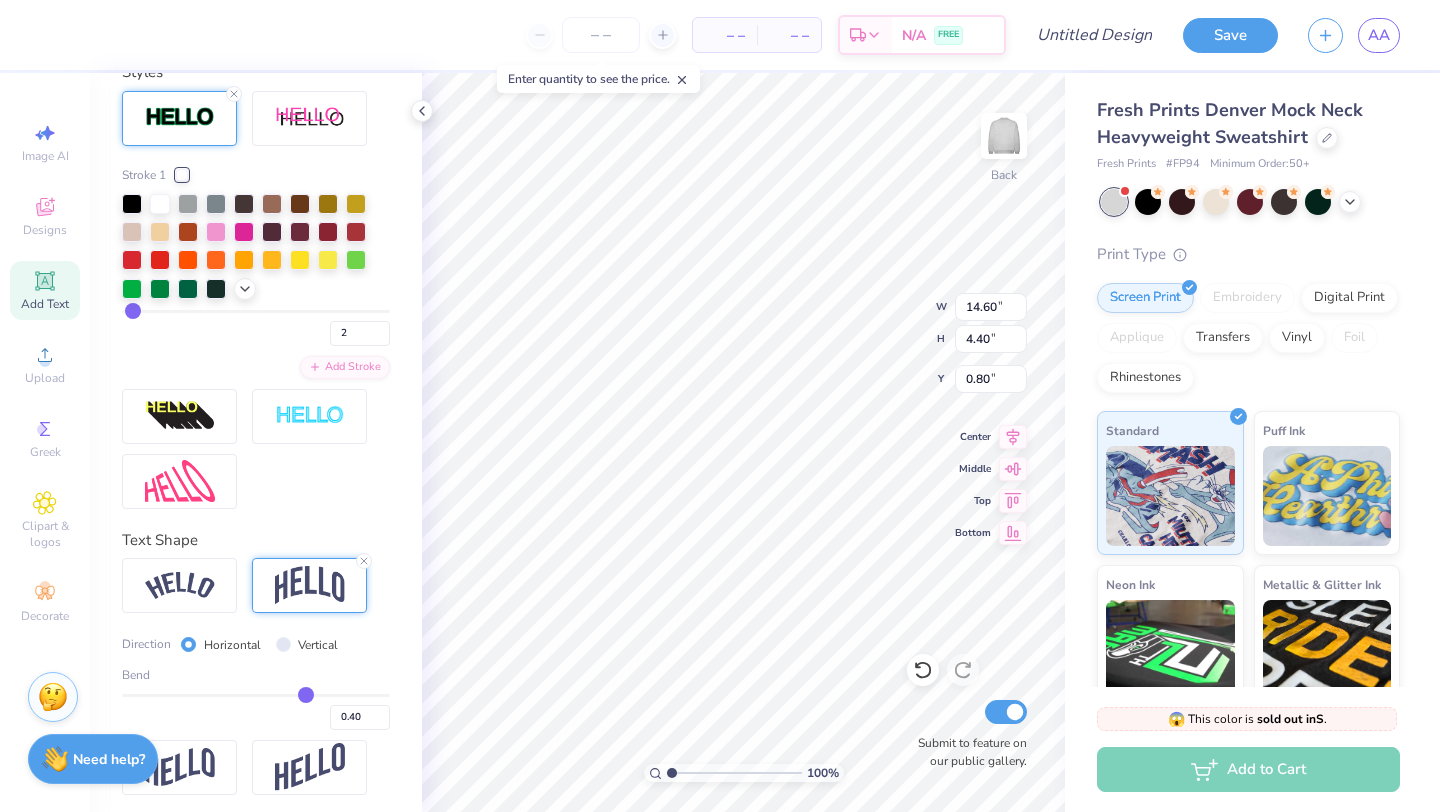 type on "0.39" 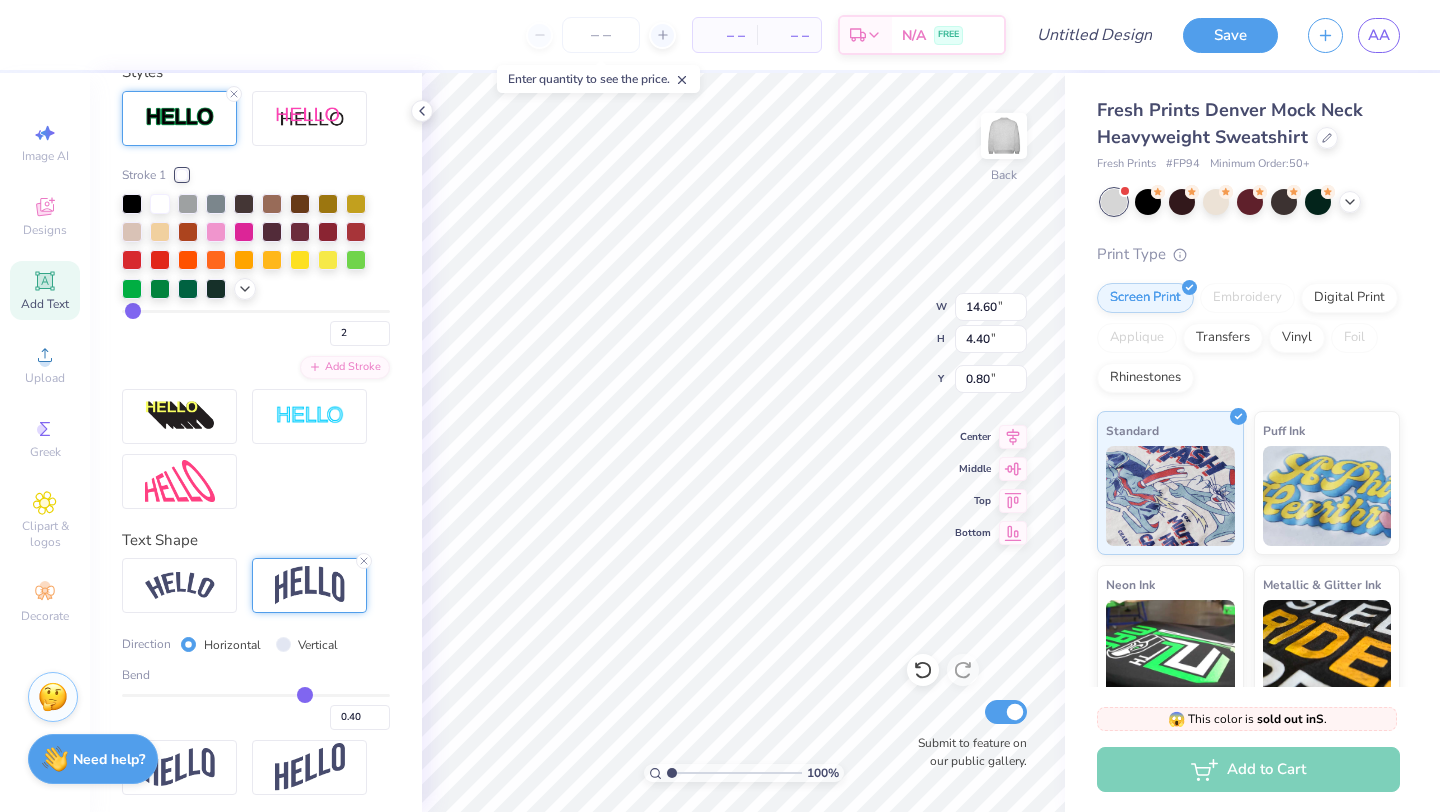 type on "0.39" 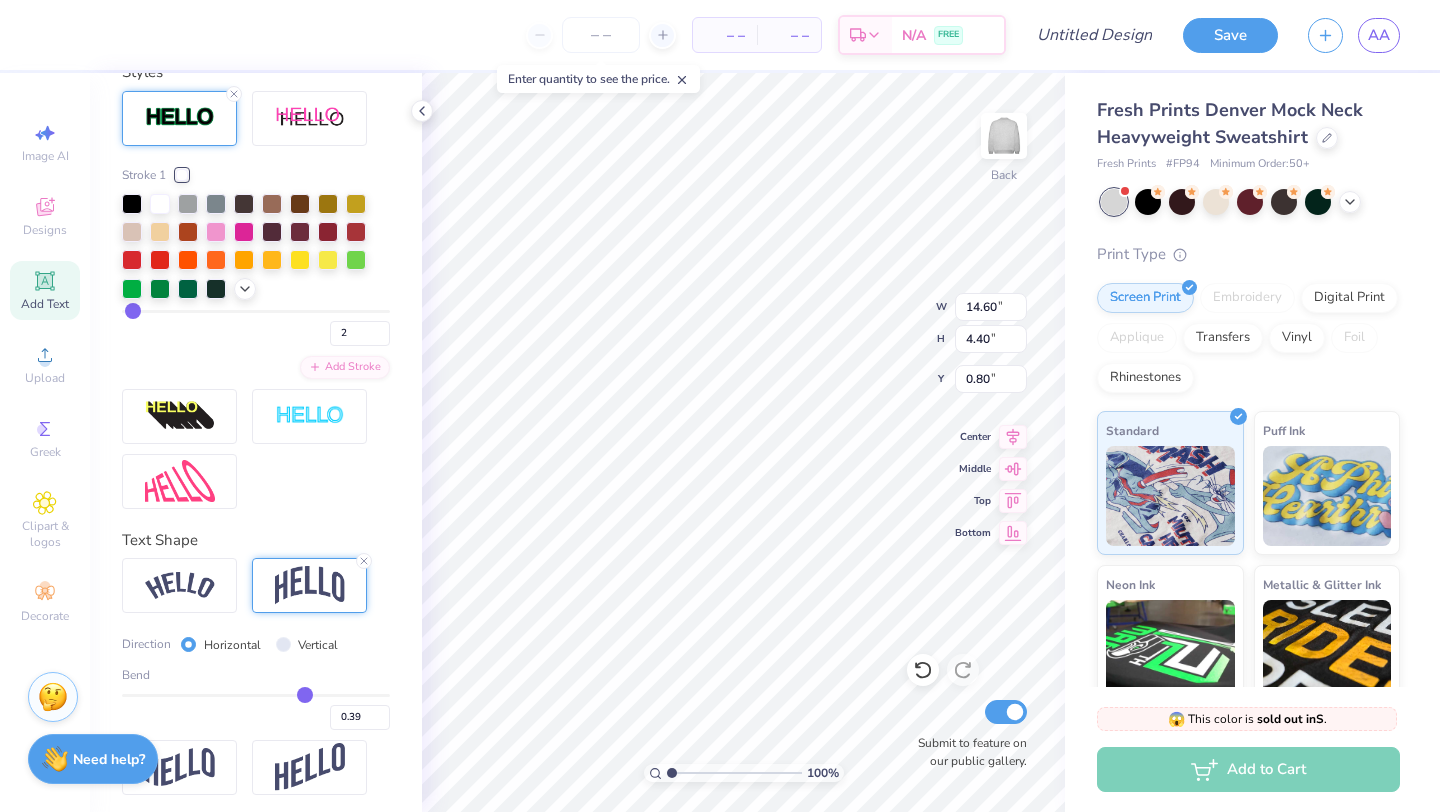 type on "0.38" 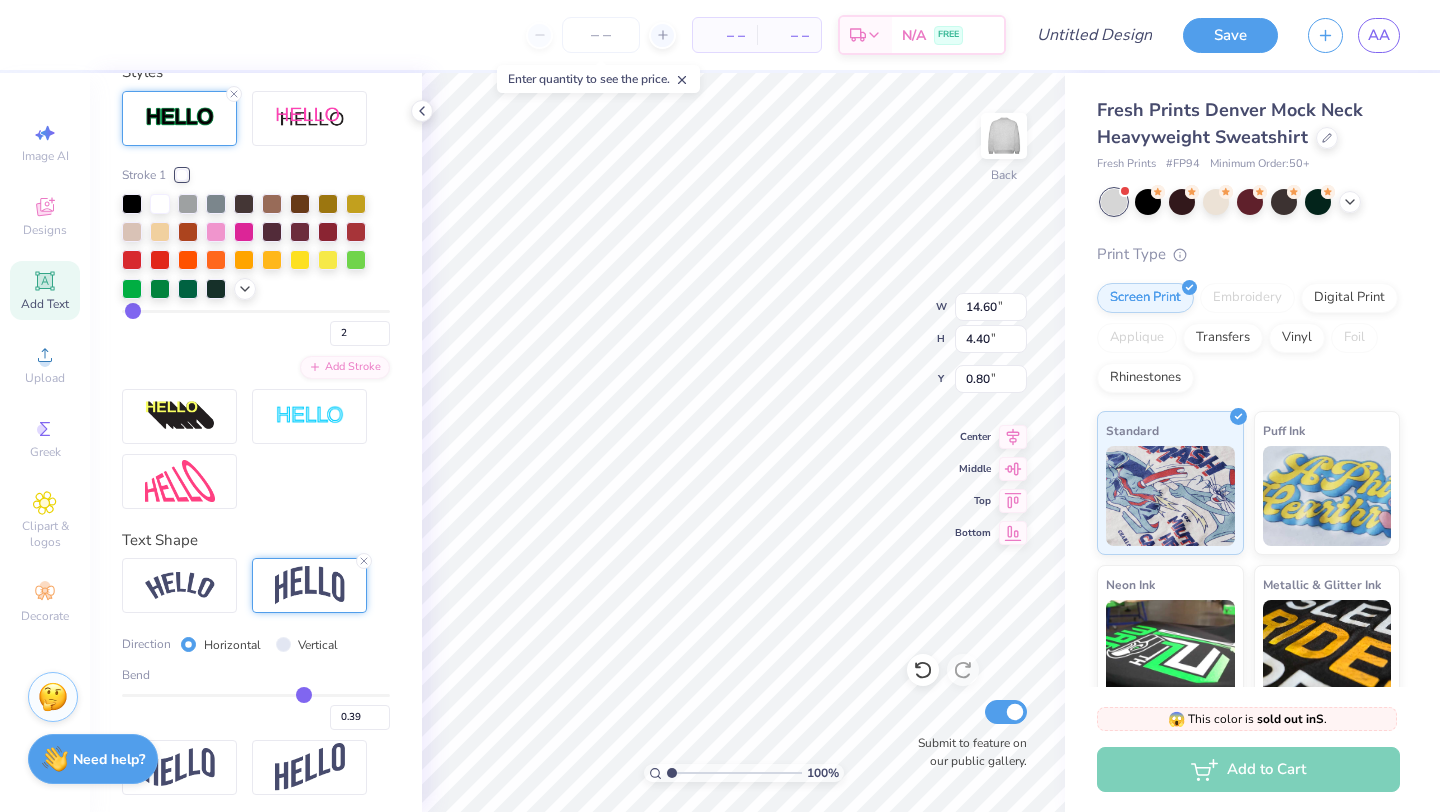 type on "0.38" 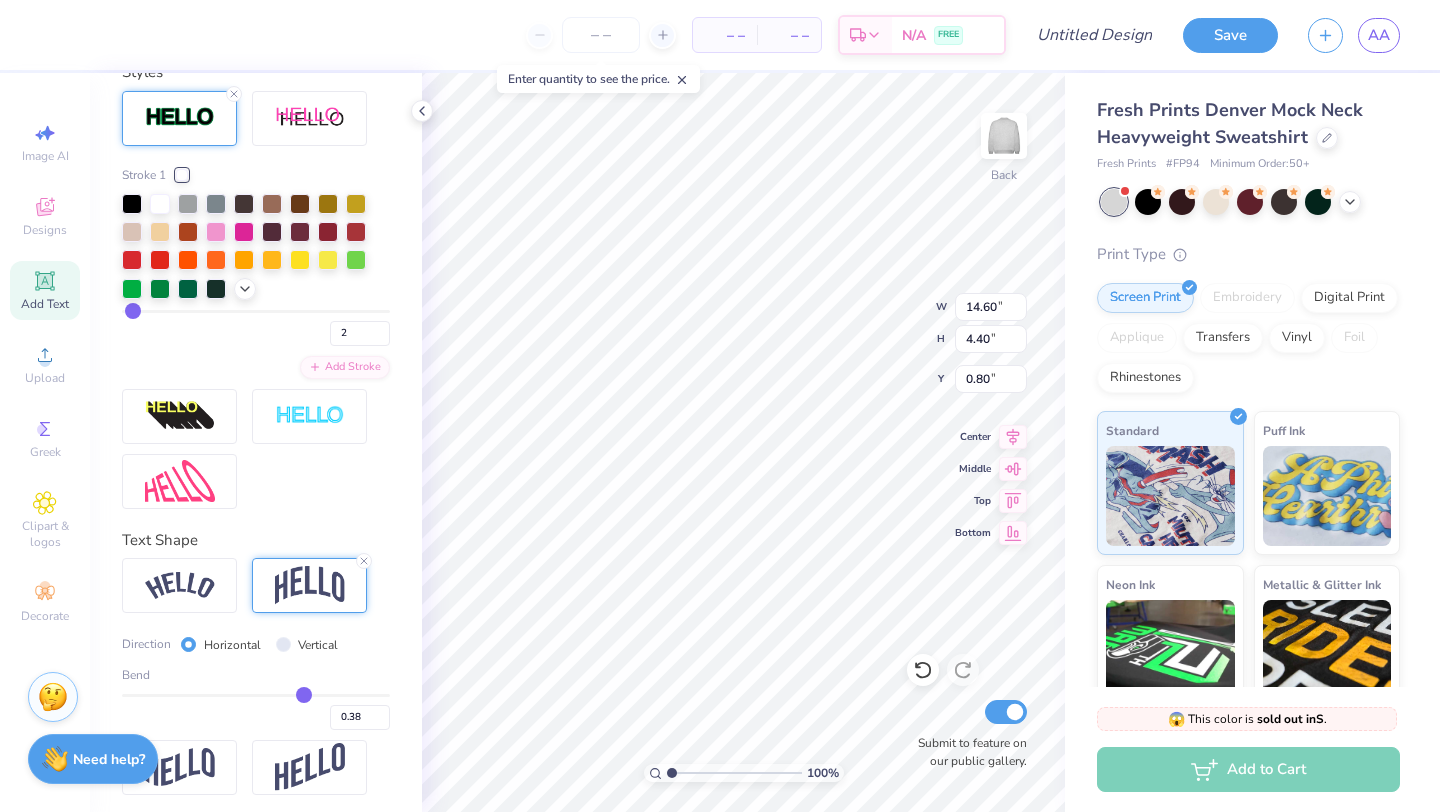 type on "0.37" 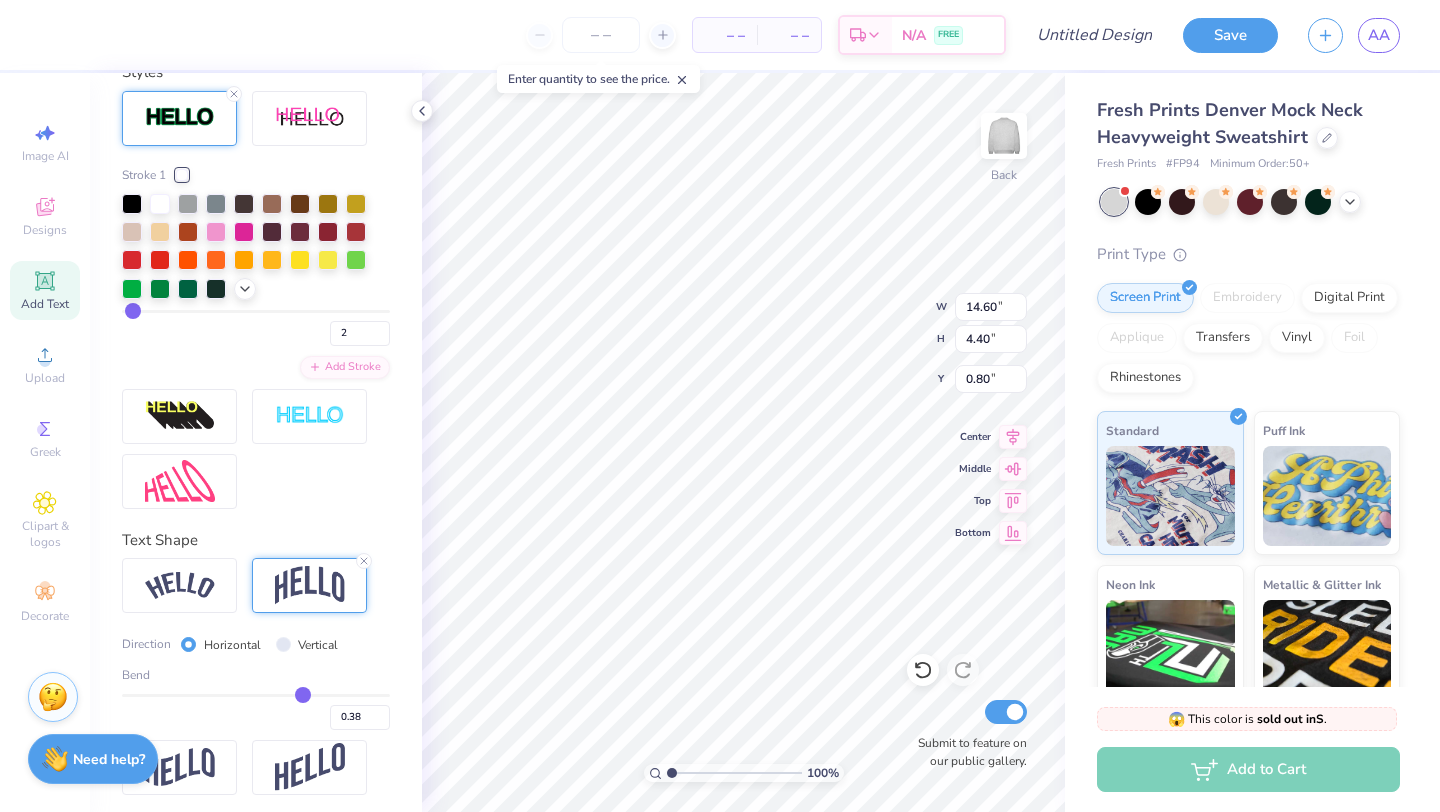 type on "0.37" 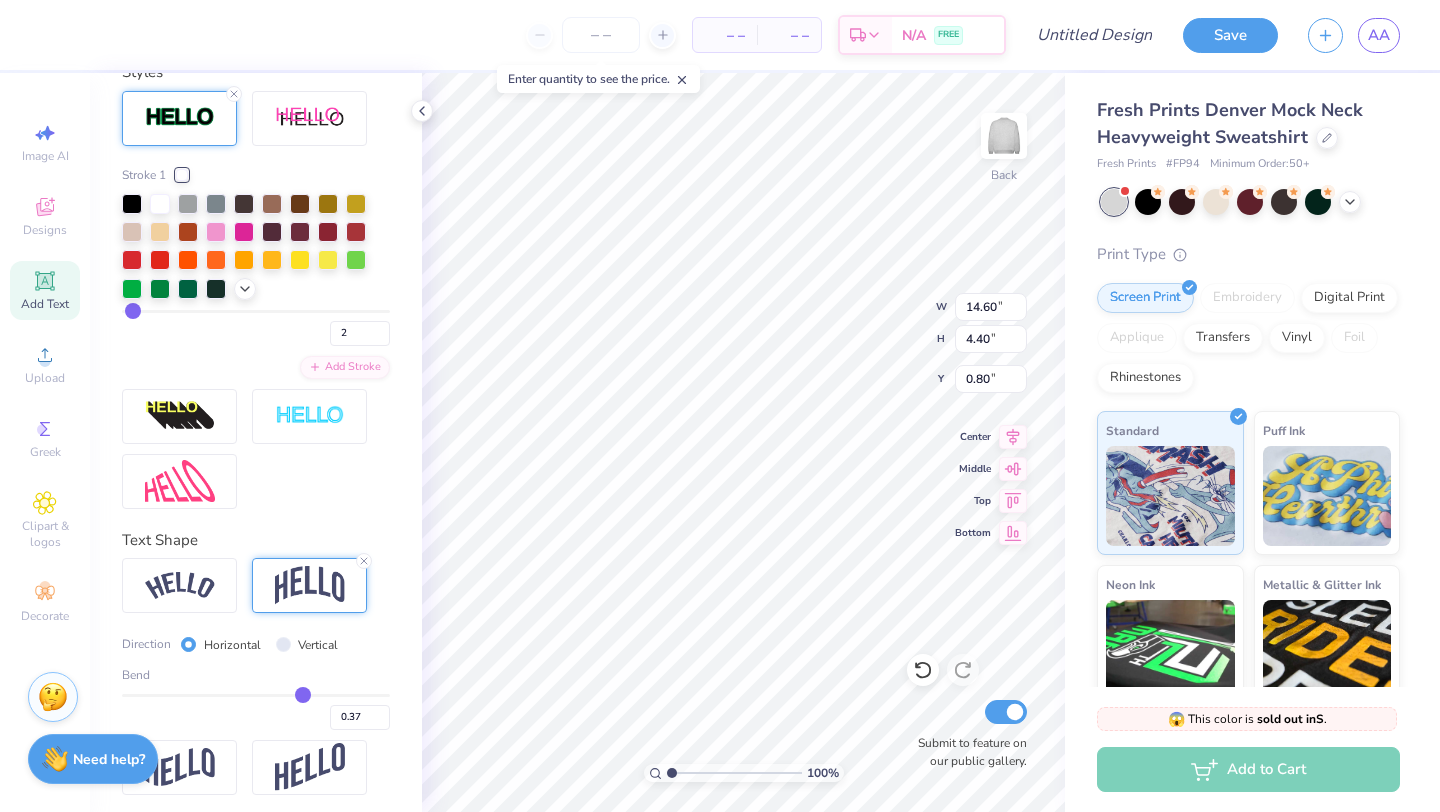 type on "0.36" 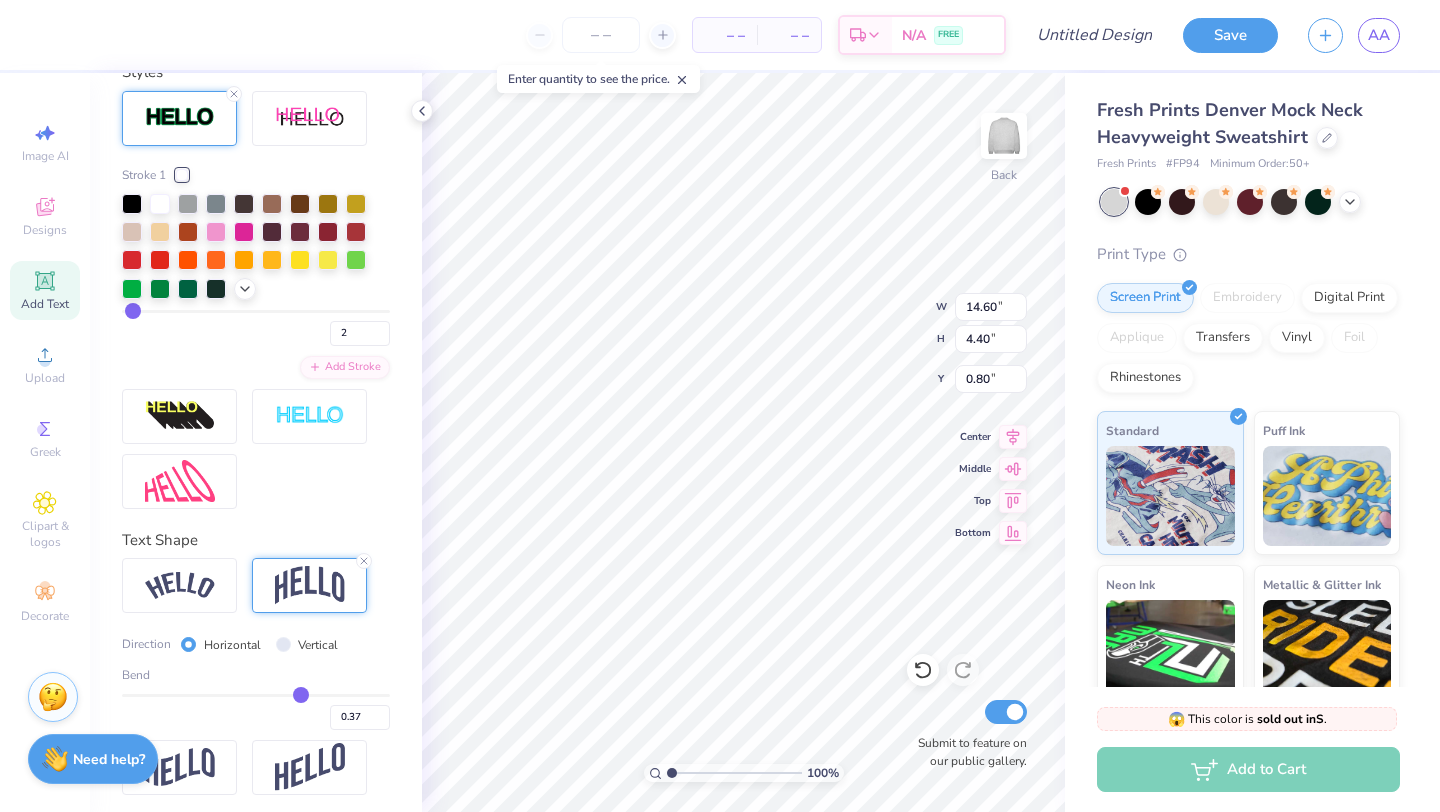 type on "0.36" 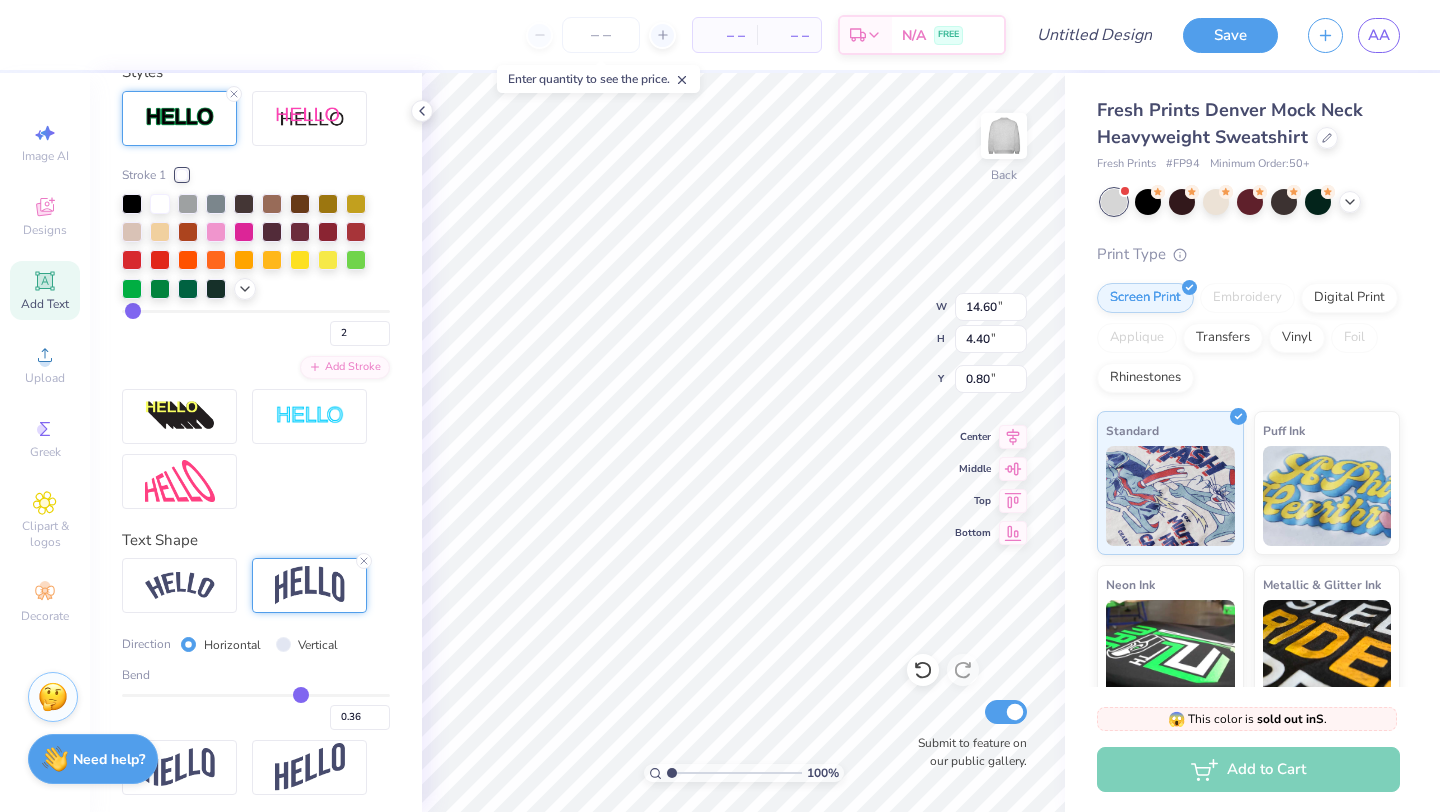 type on "0.35" 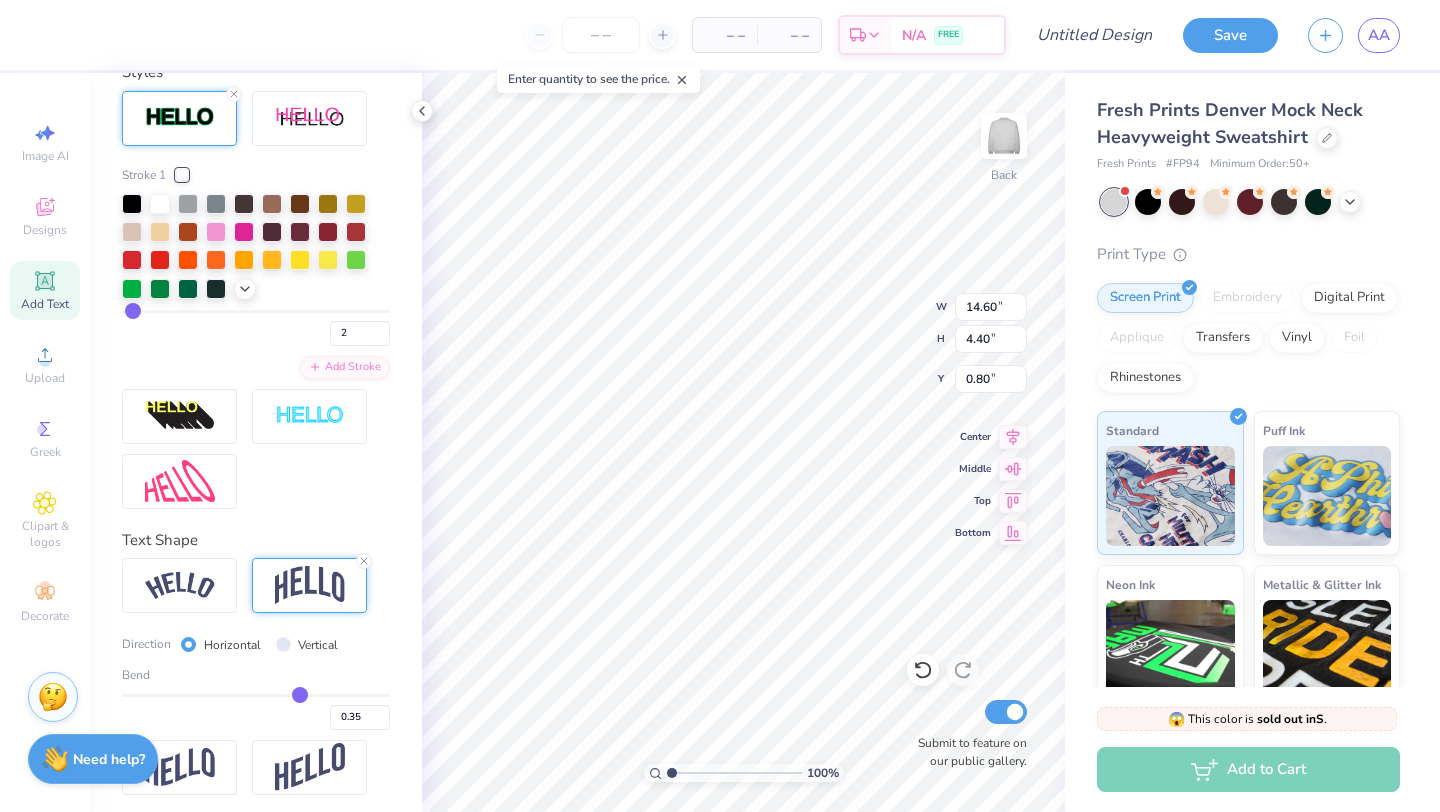 type on "0.34" 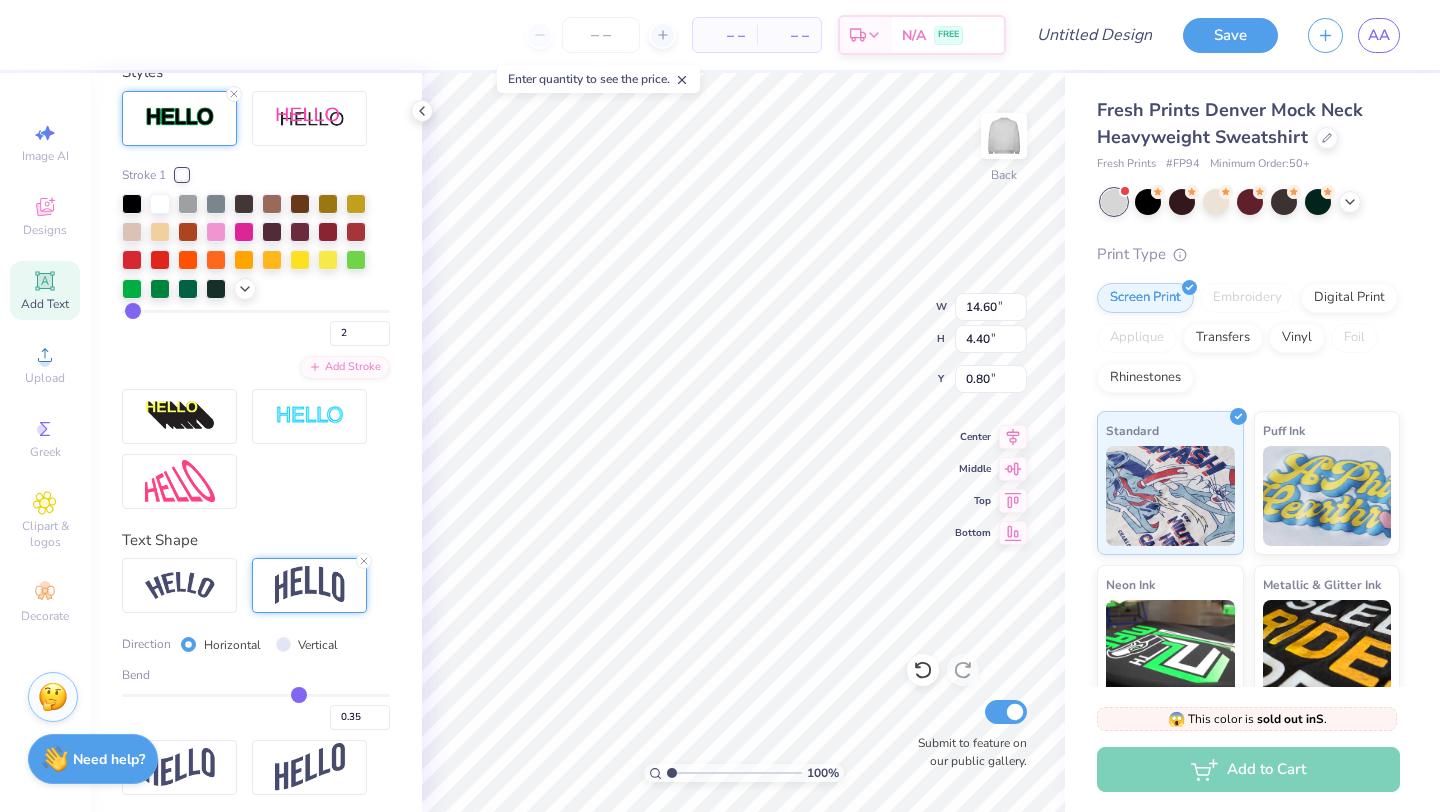 type on "0.34" 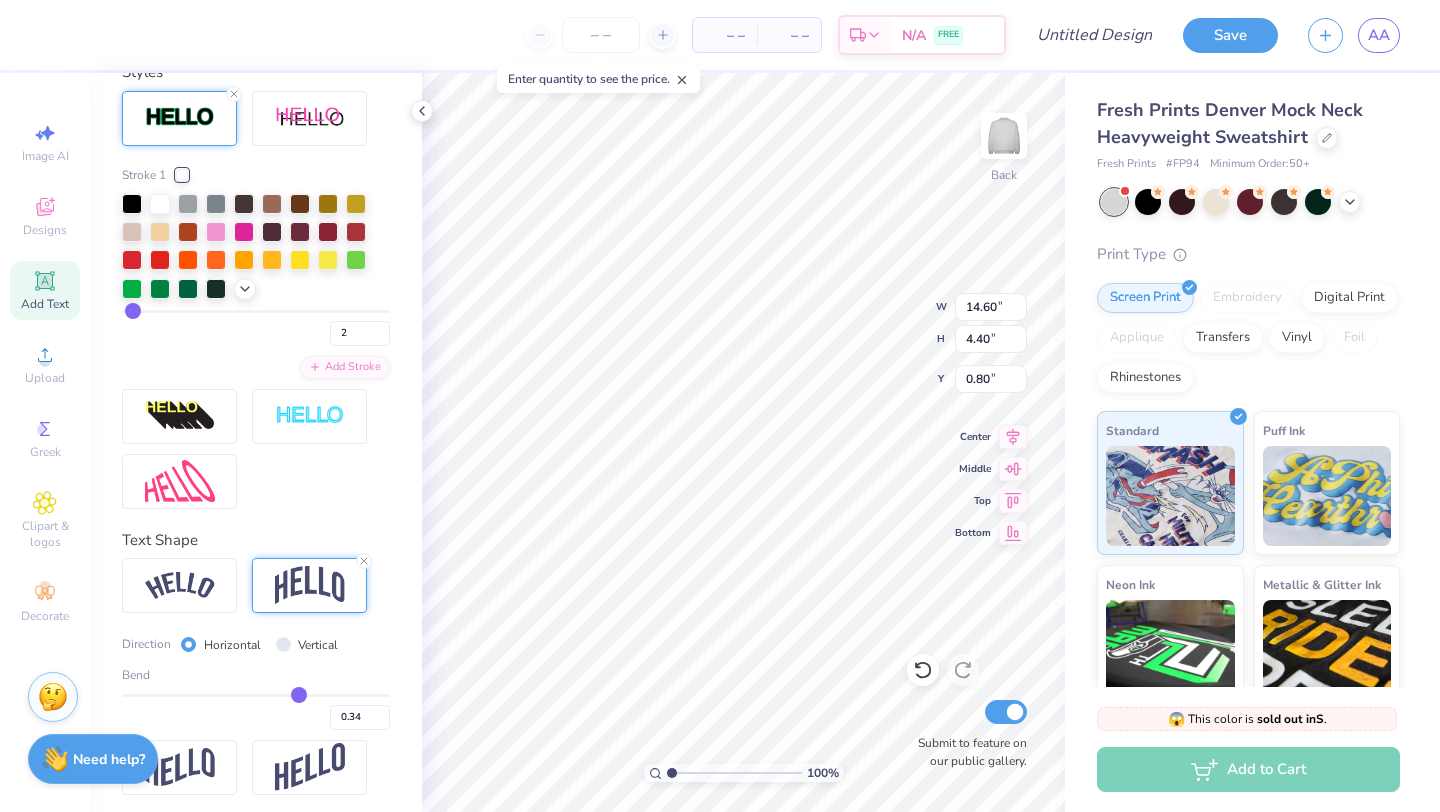 type on "0.33" 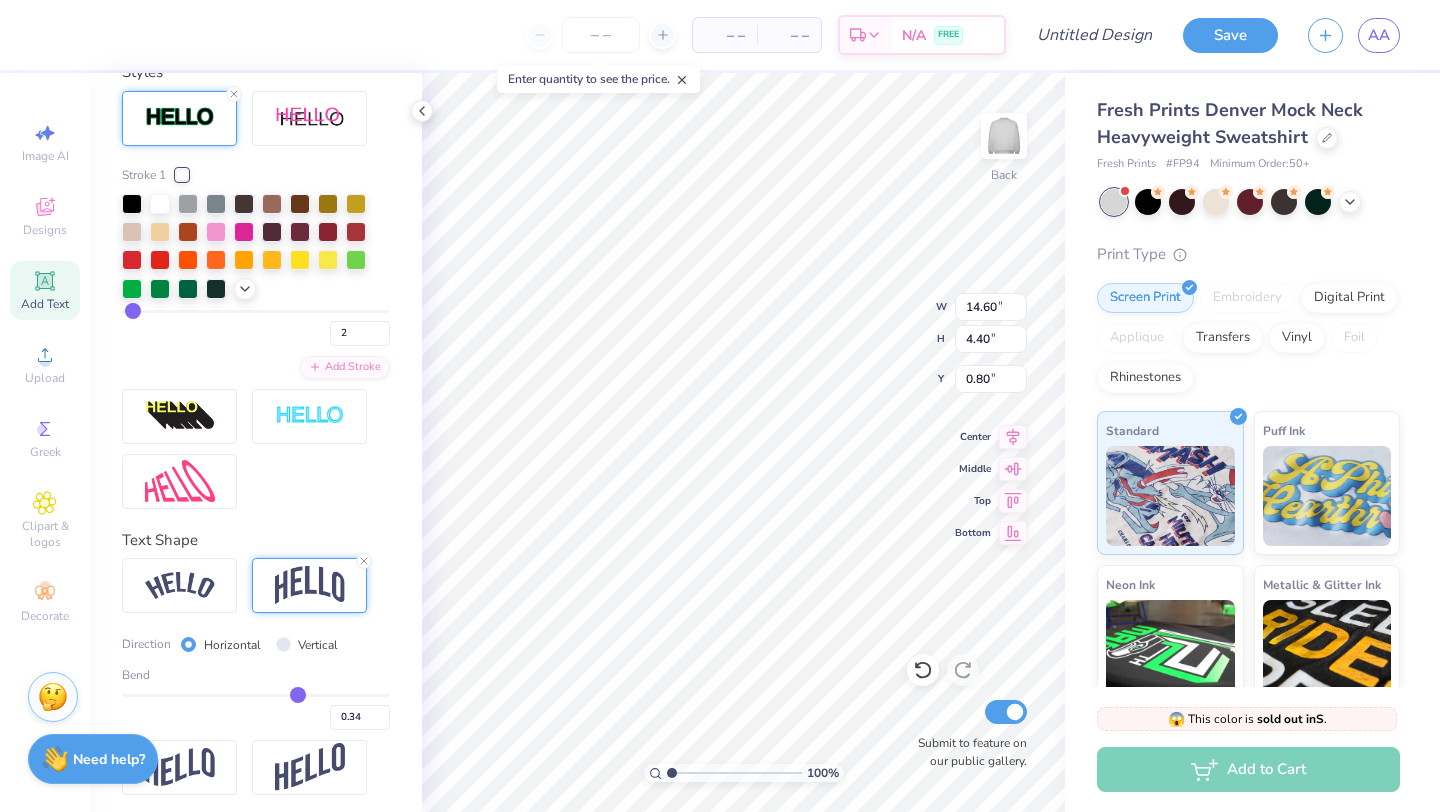 type on "0.33" 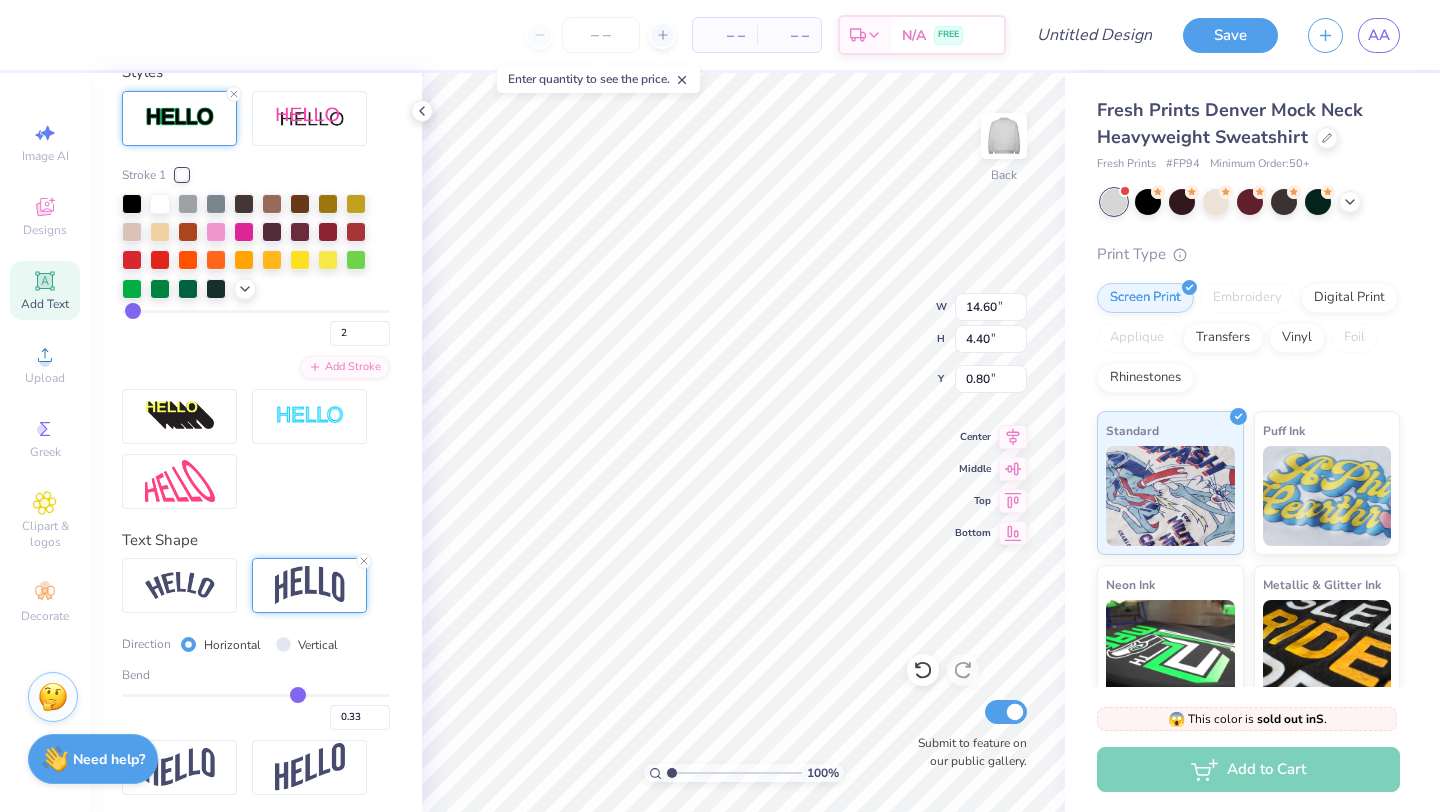 type on "0.32" 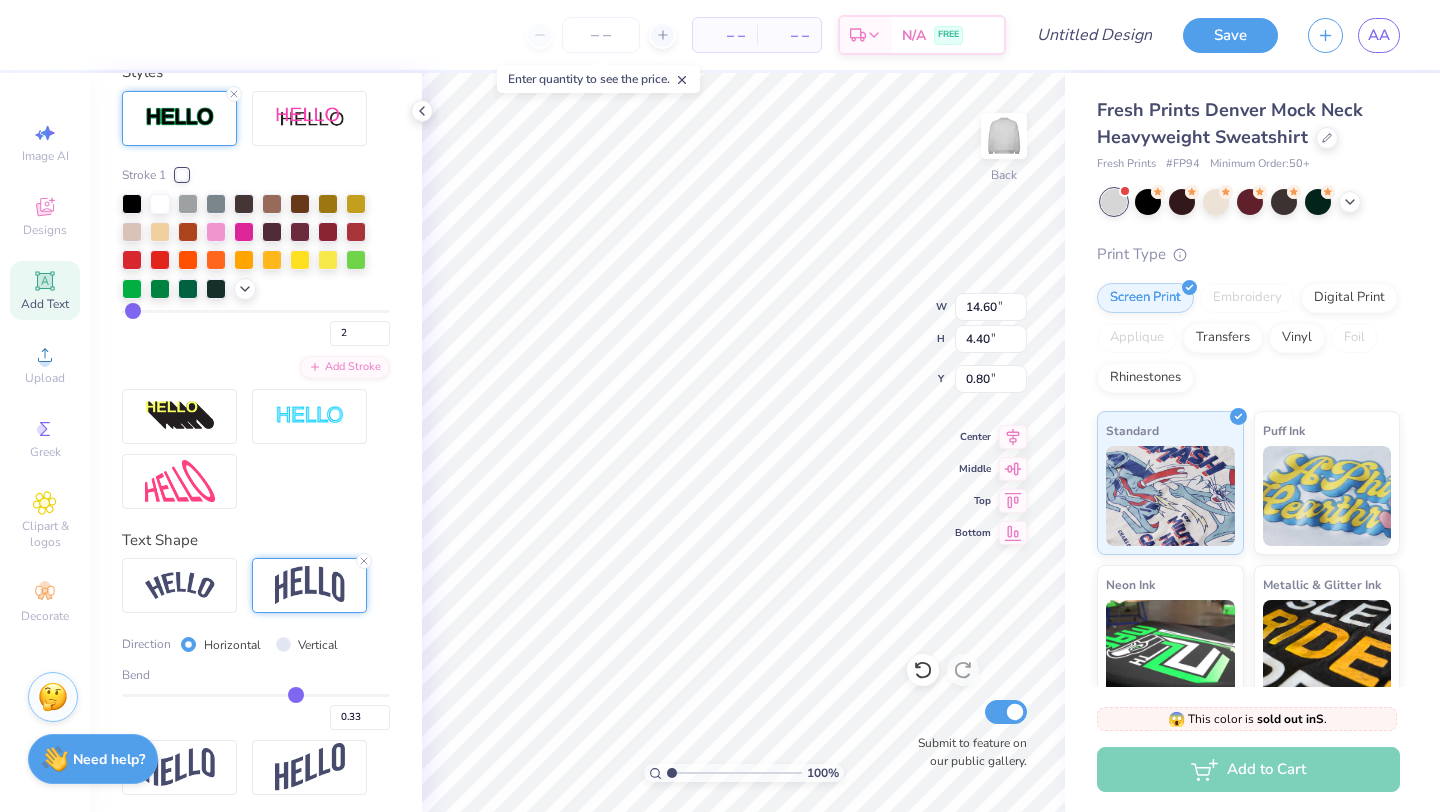 type on "0.32" 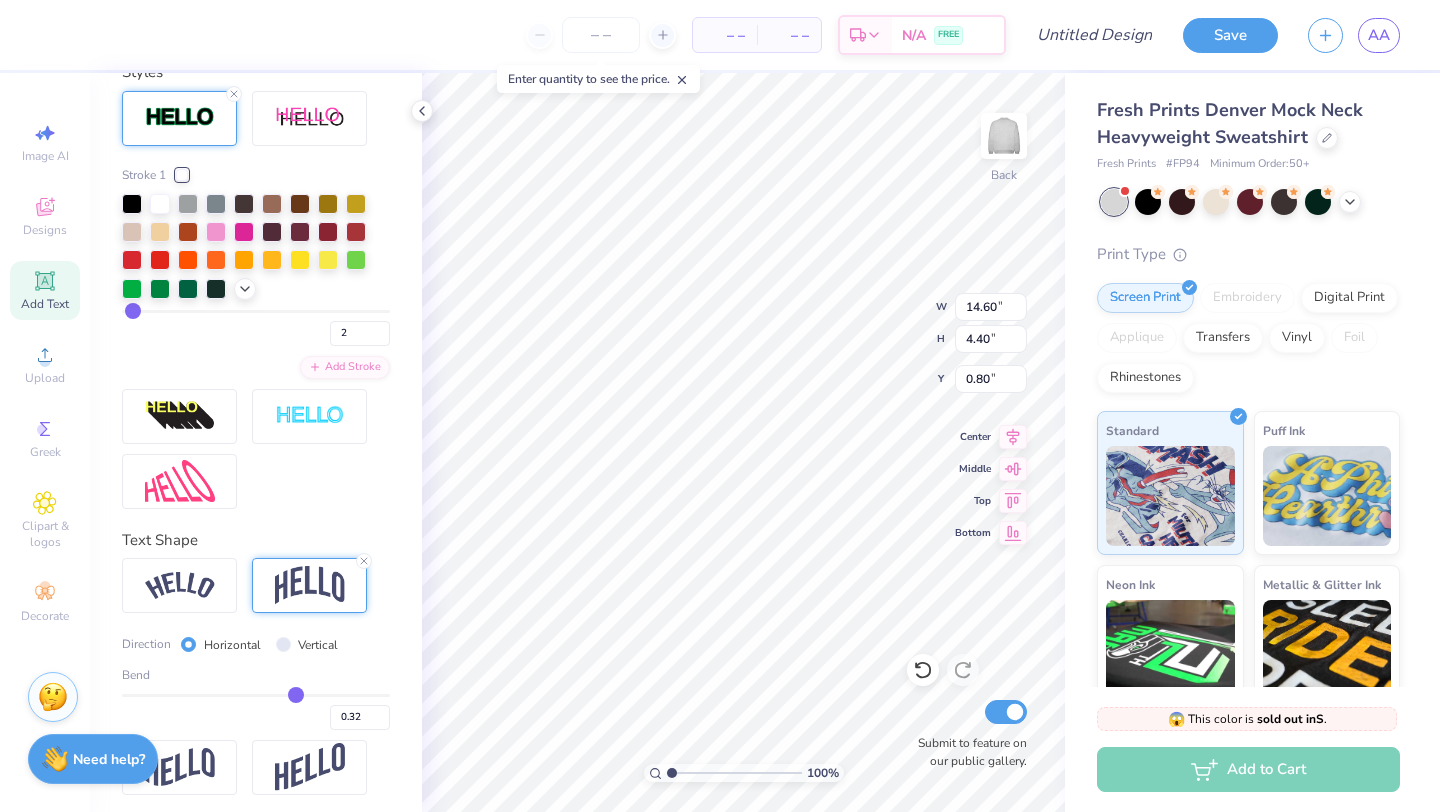 type on "0.31" 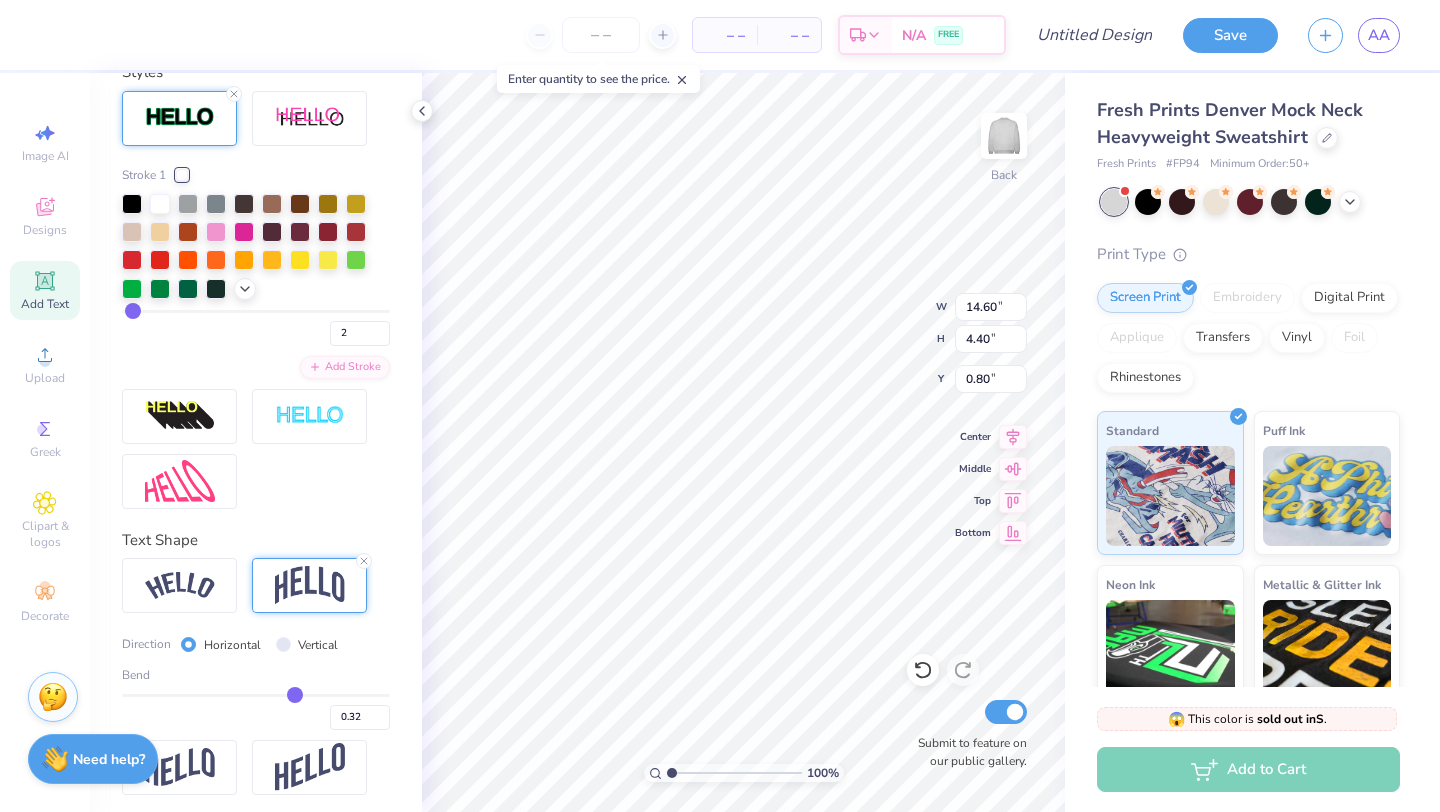 type on "0.31" 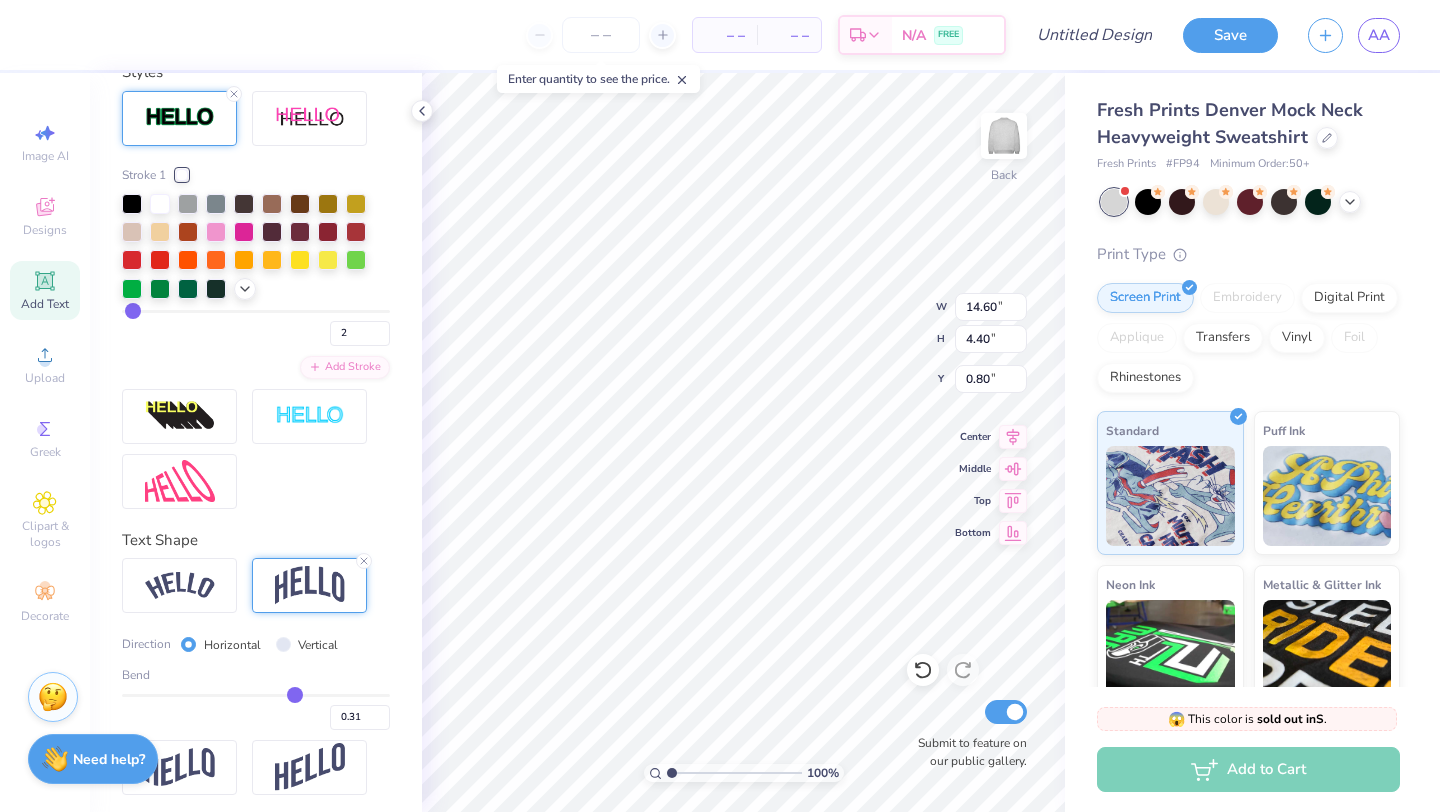 type on "0.3" 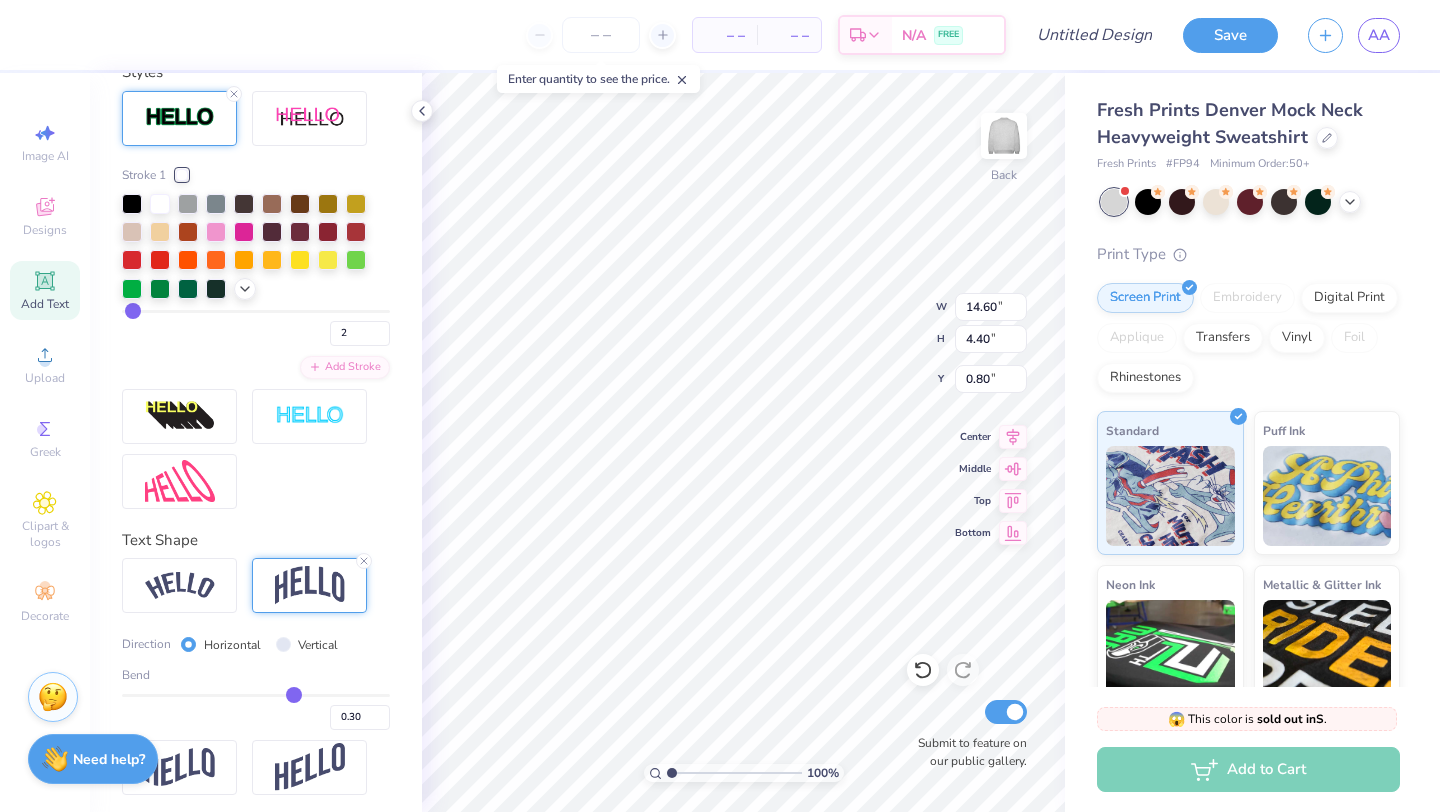 type on "0.29" 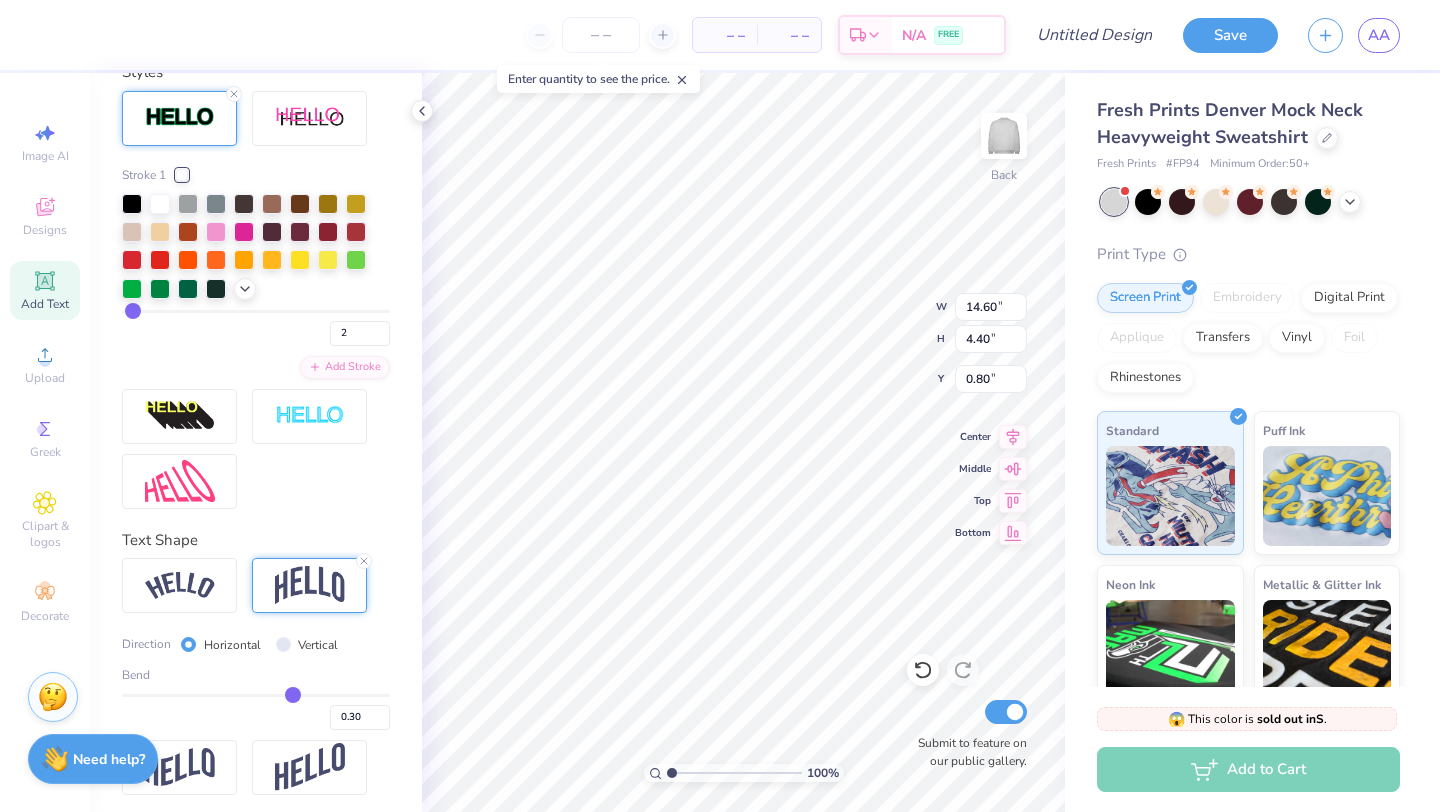 type on "0.29" 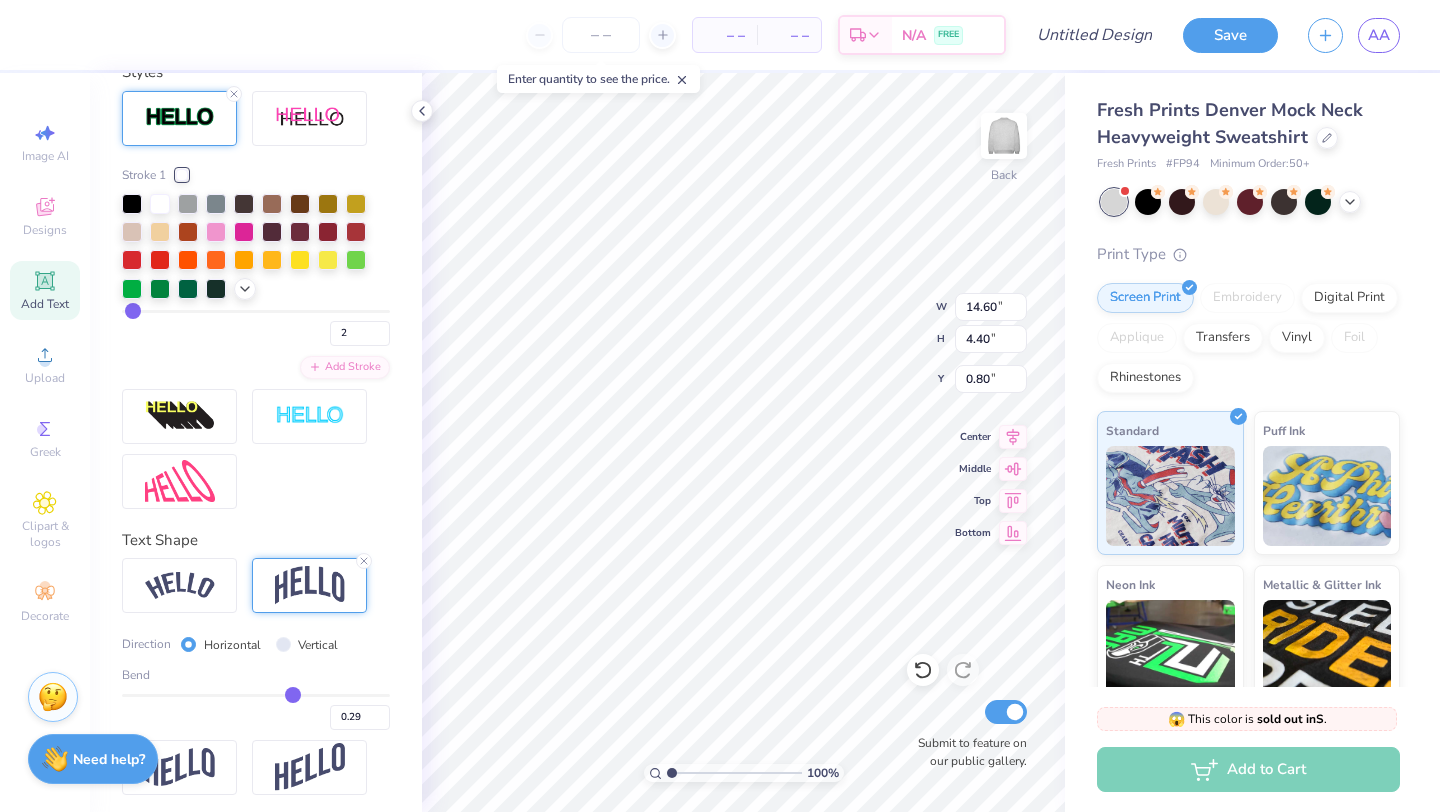 type on "0.28" 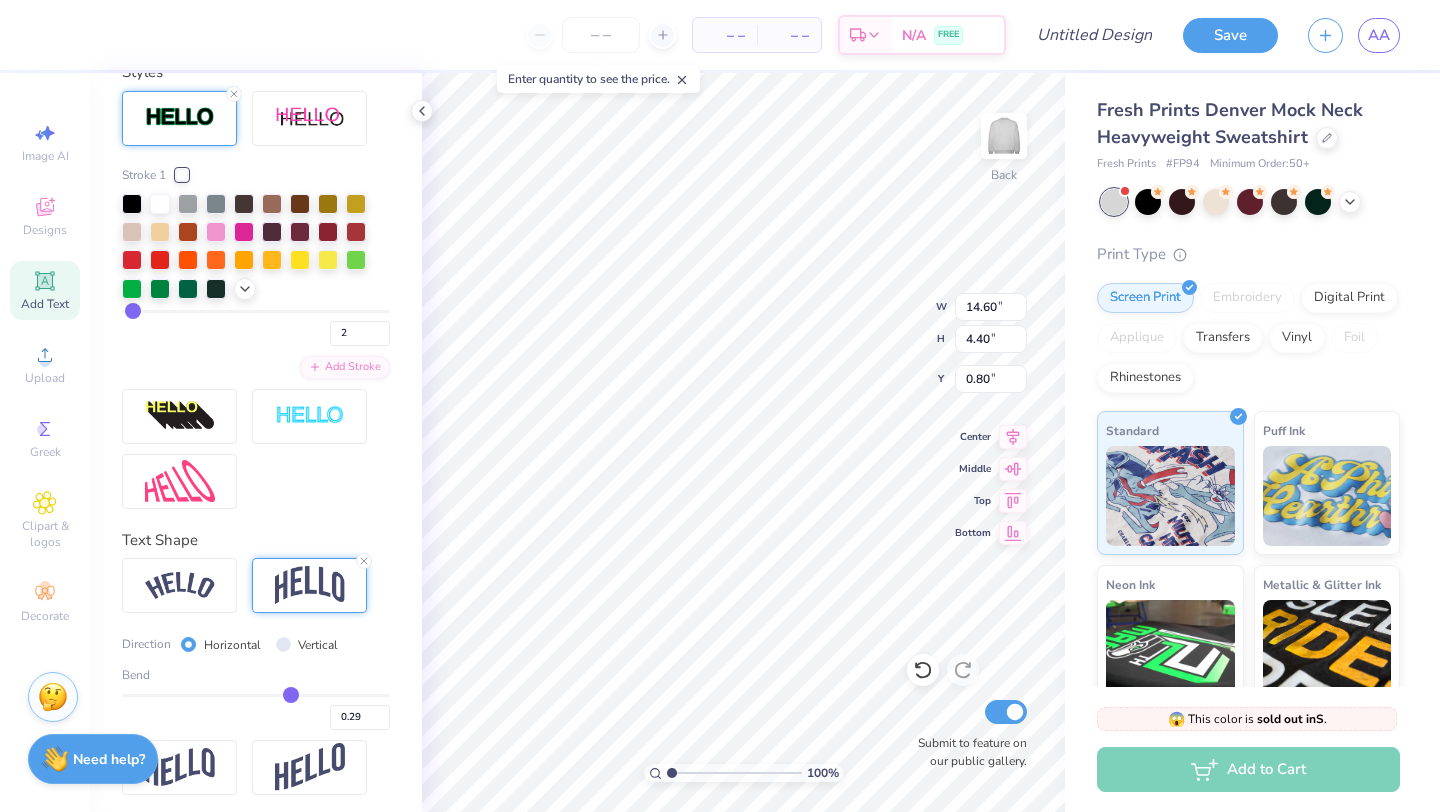type on "0.28" 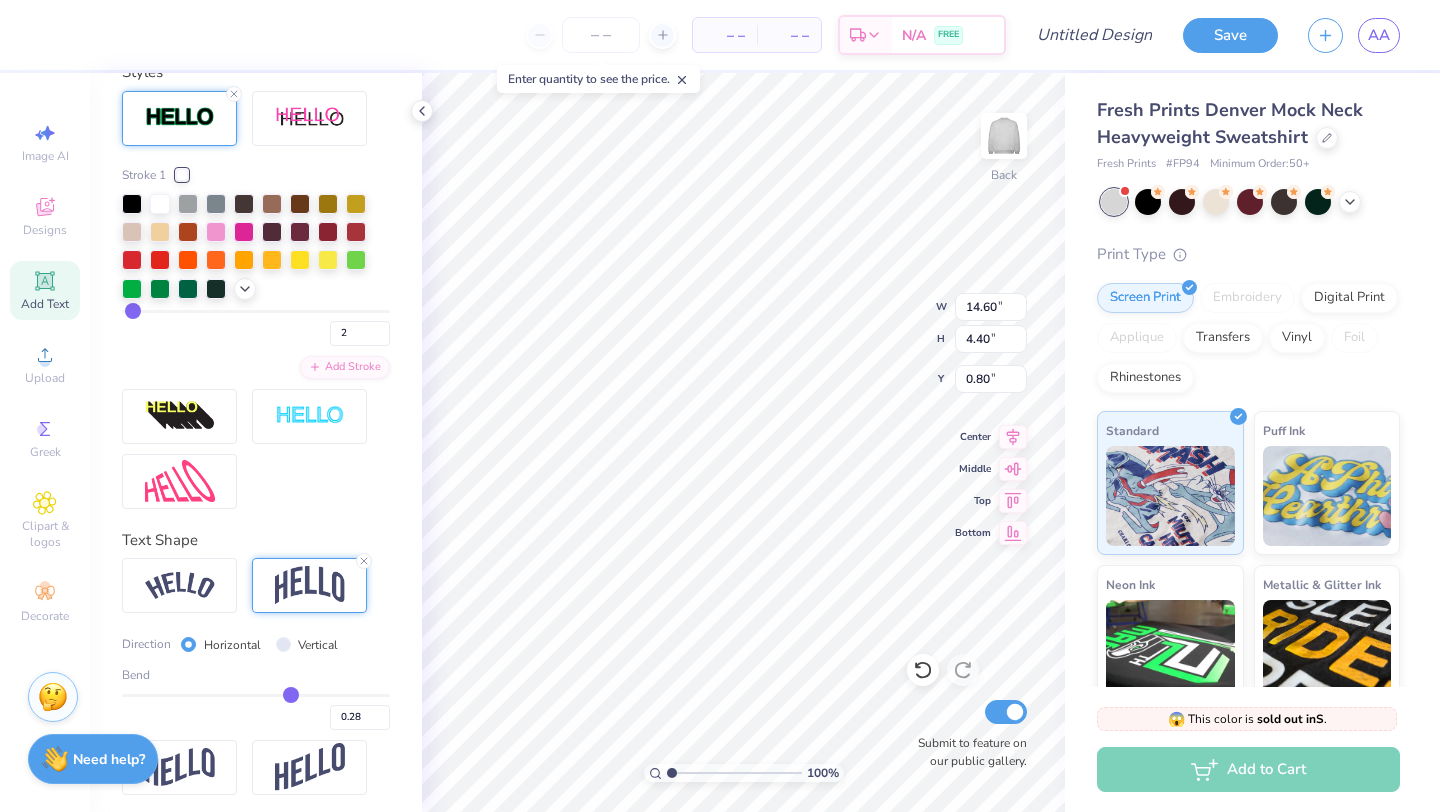 type on "0.27" 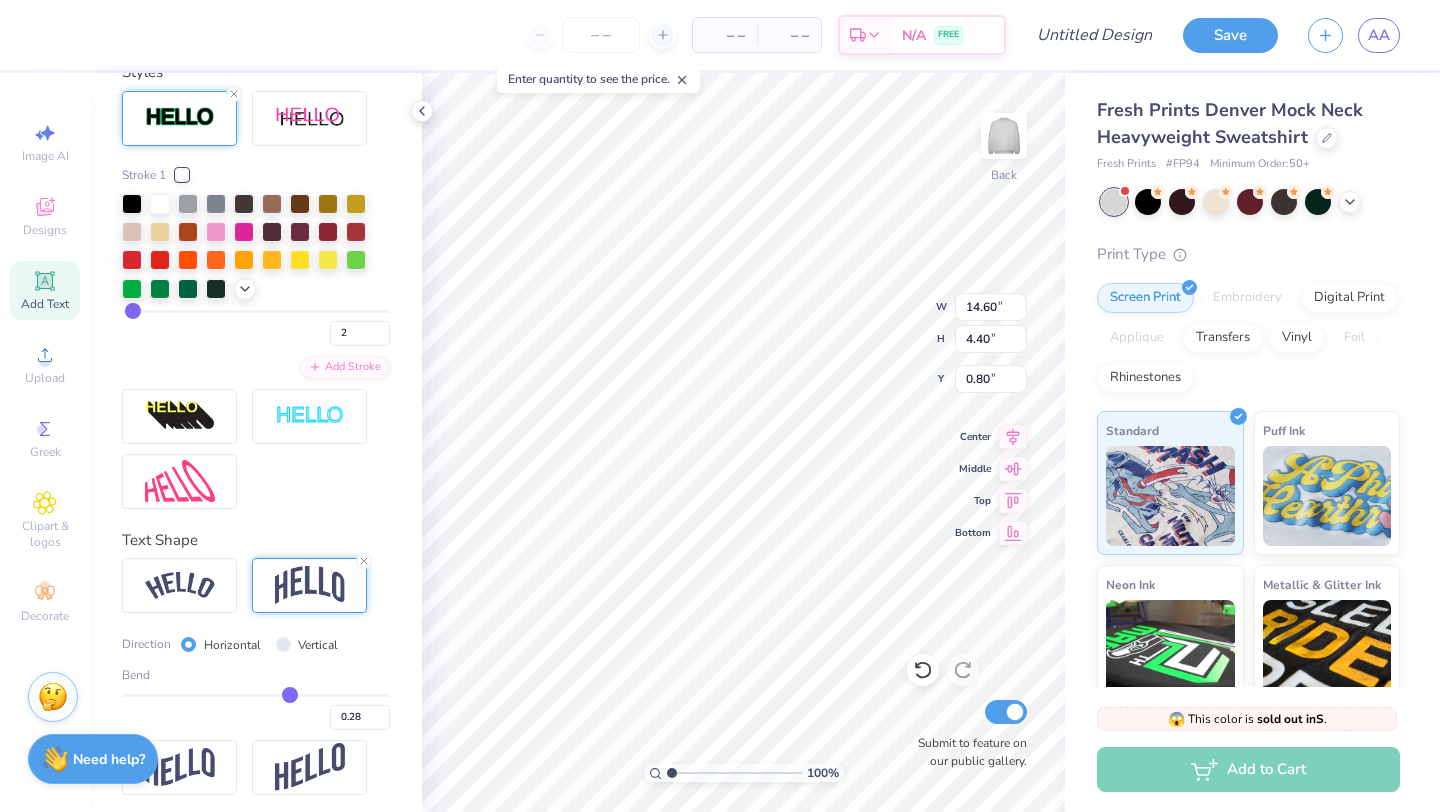 type on "0.27" 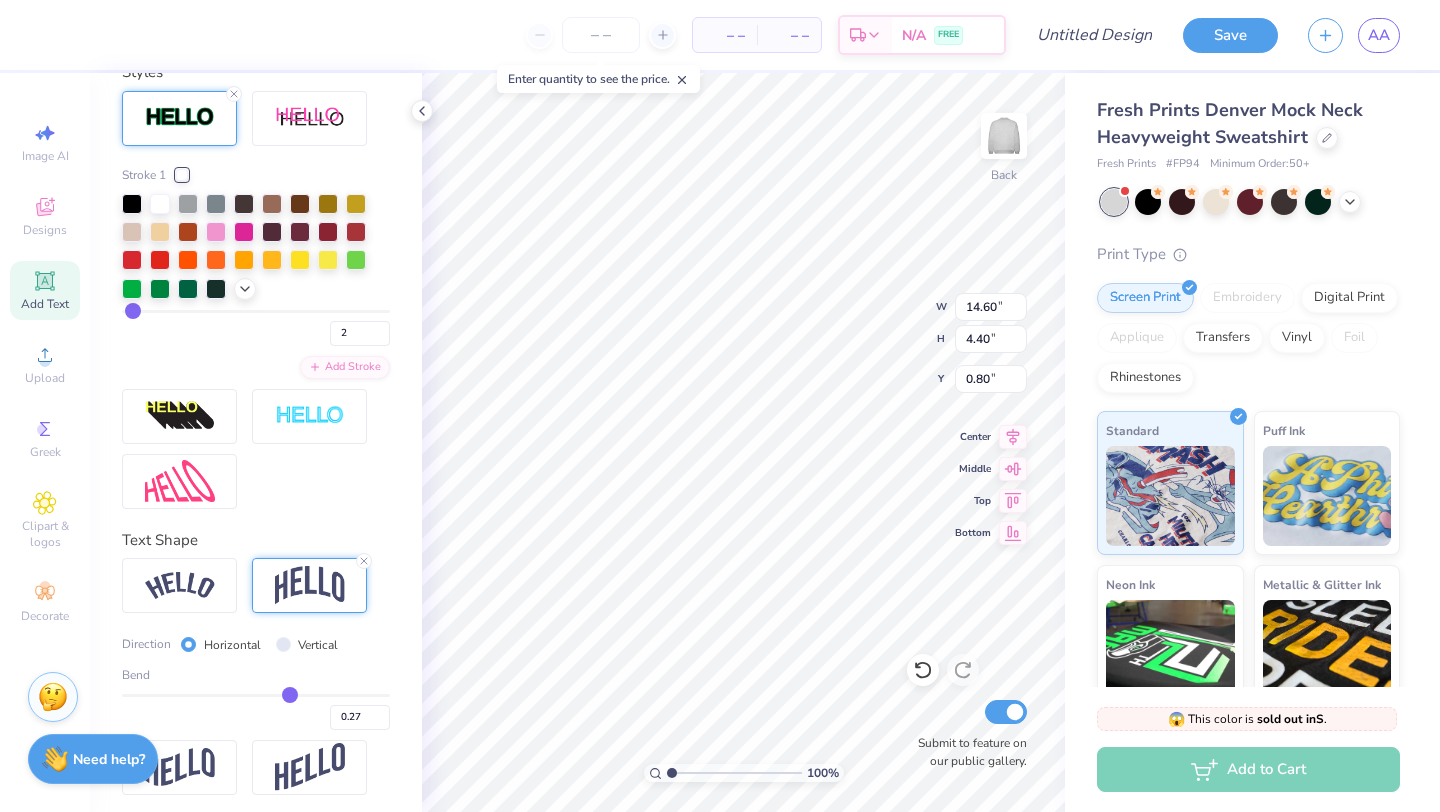 type on "0.26" 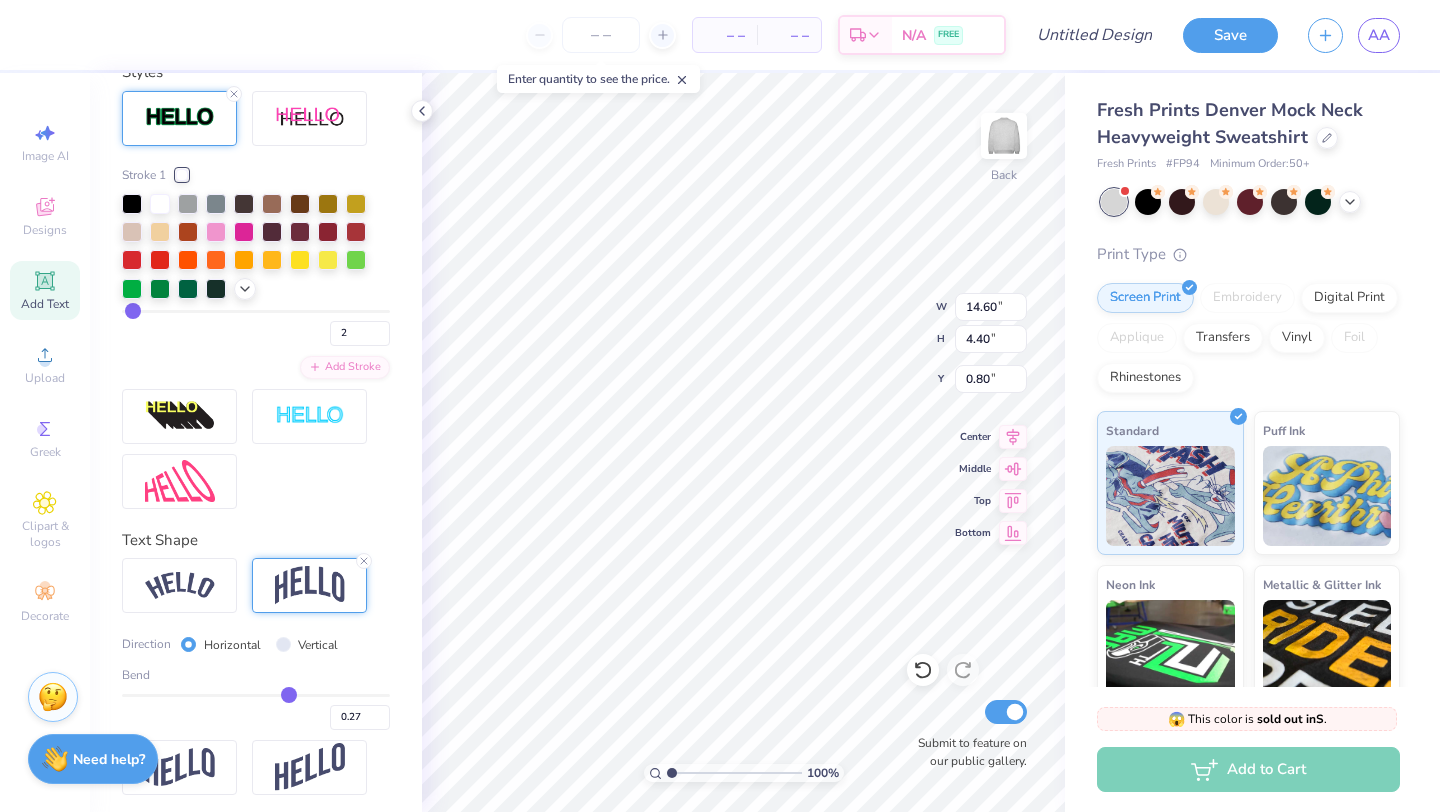 type on "0.26" 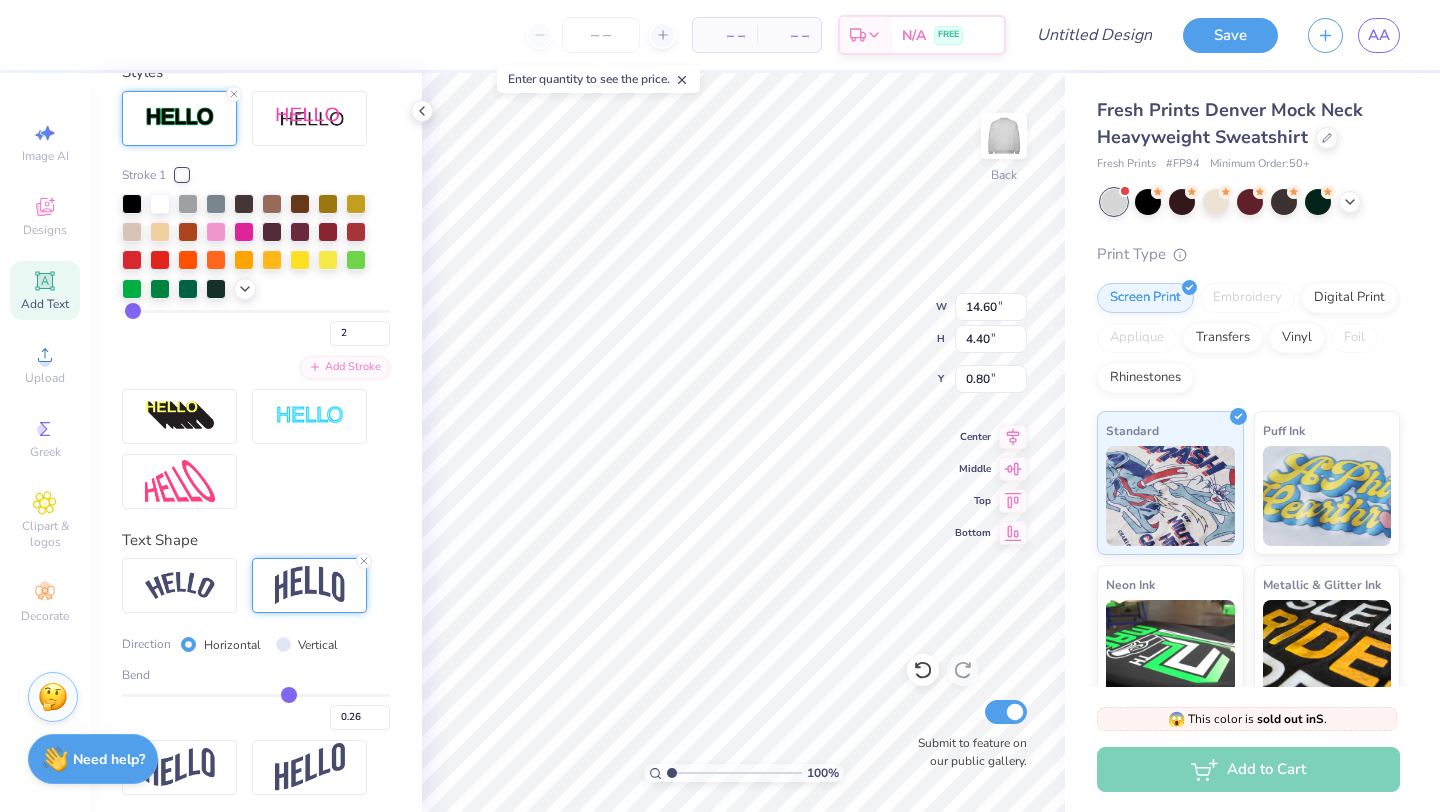 type on "0.25" 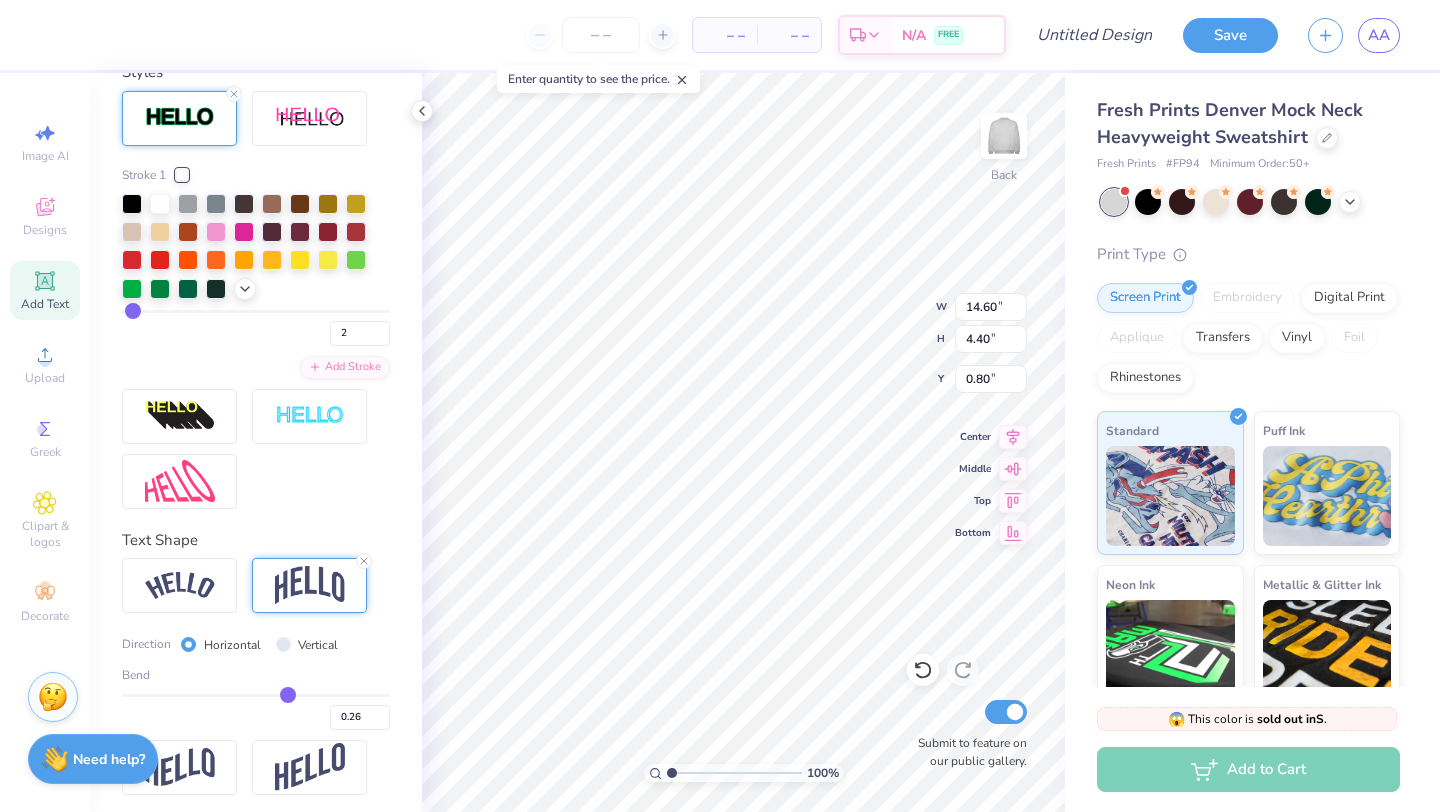 type on "0.25" 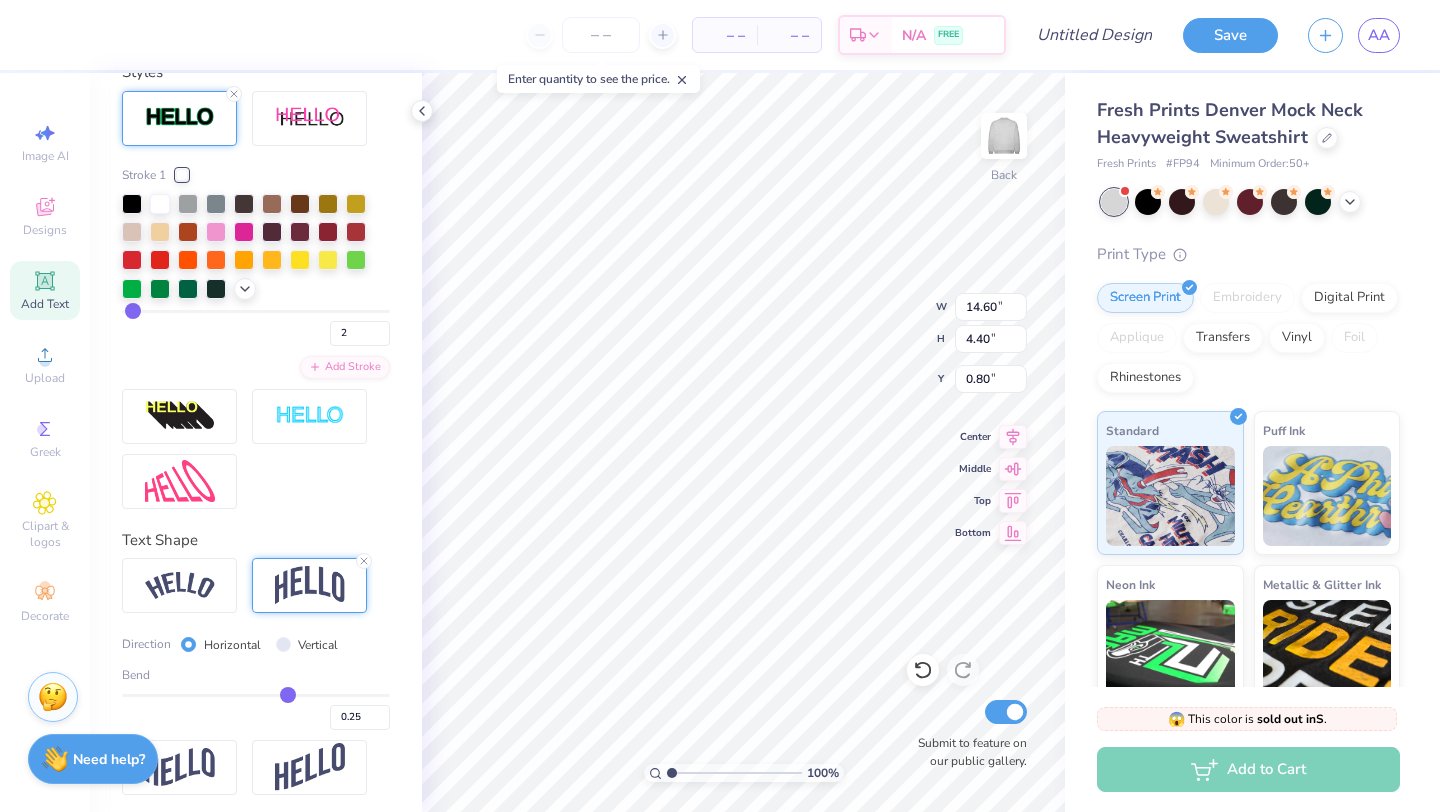 drag, startPoint x: 322, startPoint y: 698, endPoint x: 287, endPoint y: 698, distance: 35 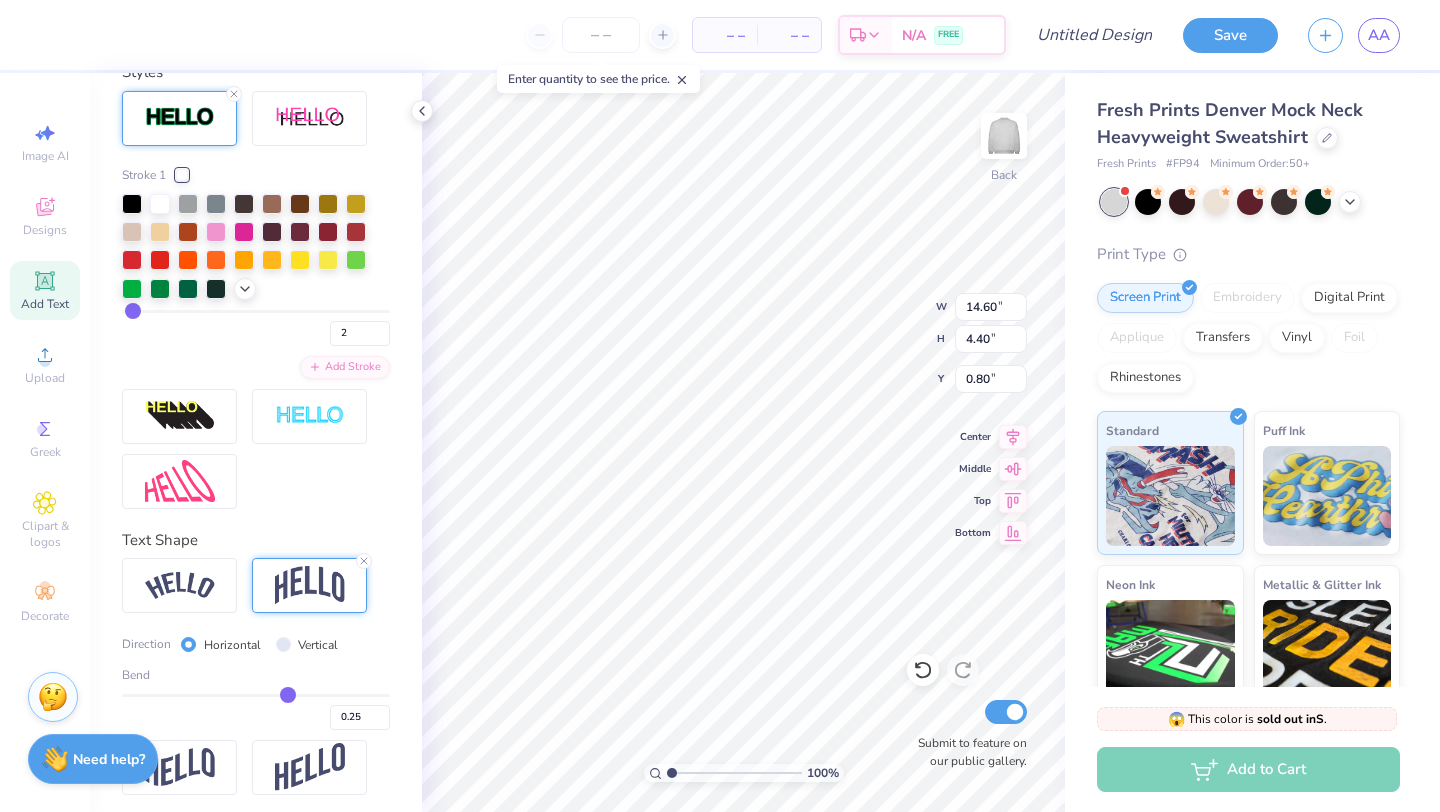 type on "2.83" 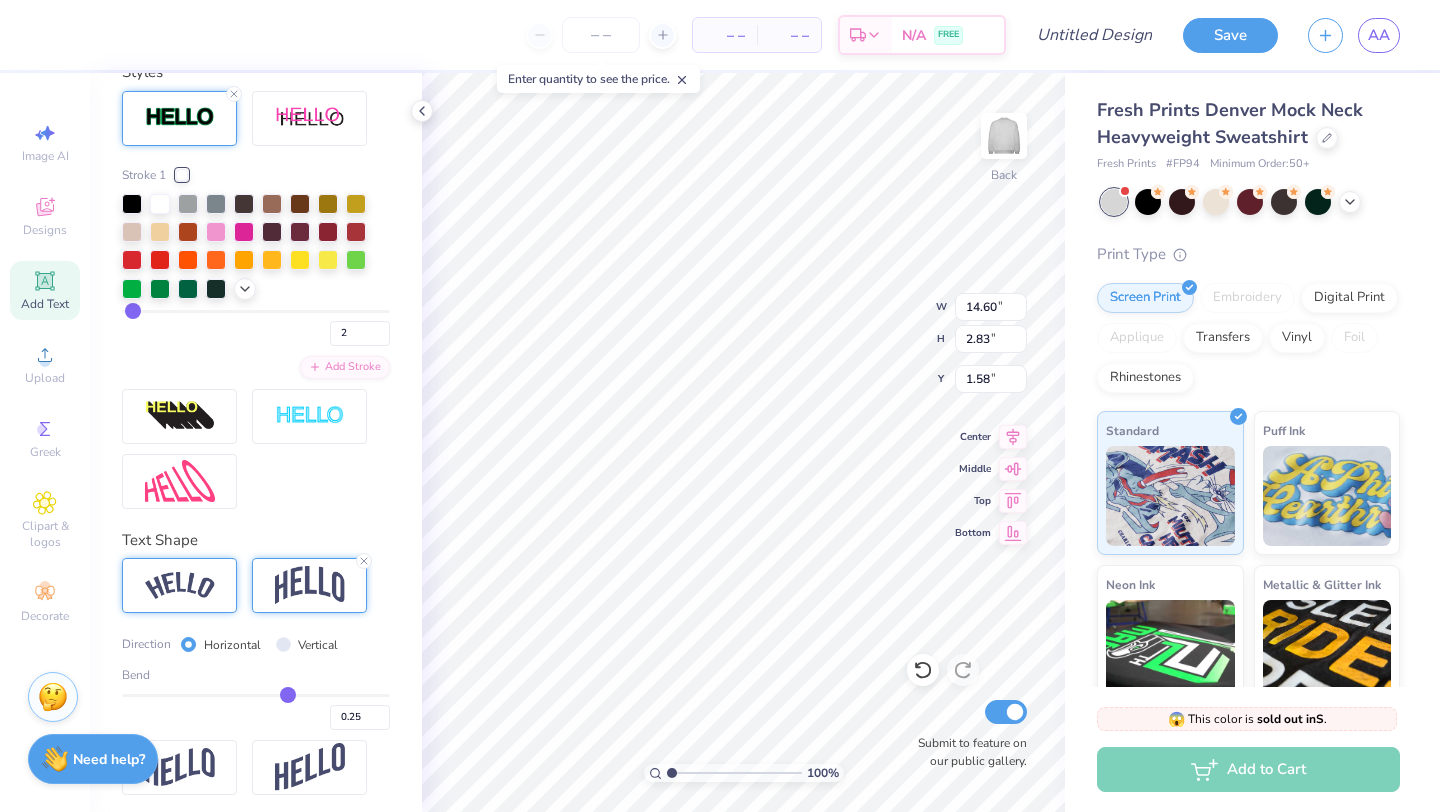 click at bounding box center (180, 585) 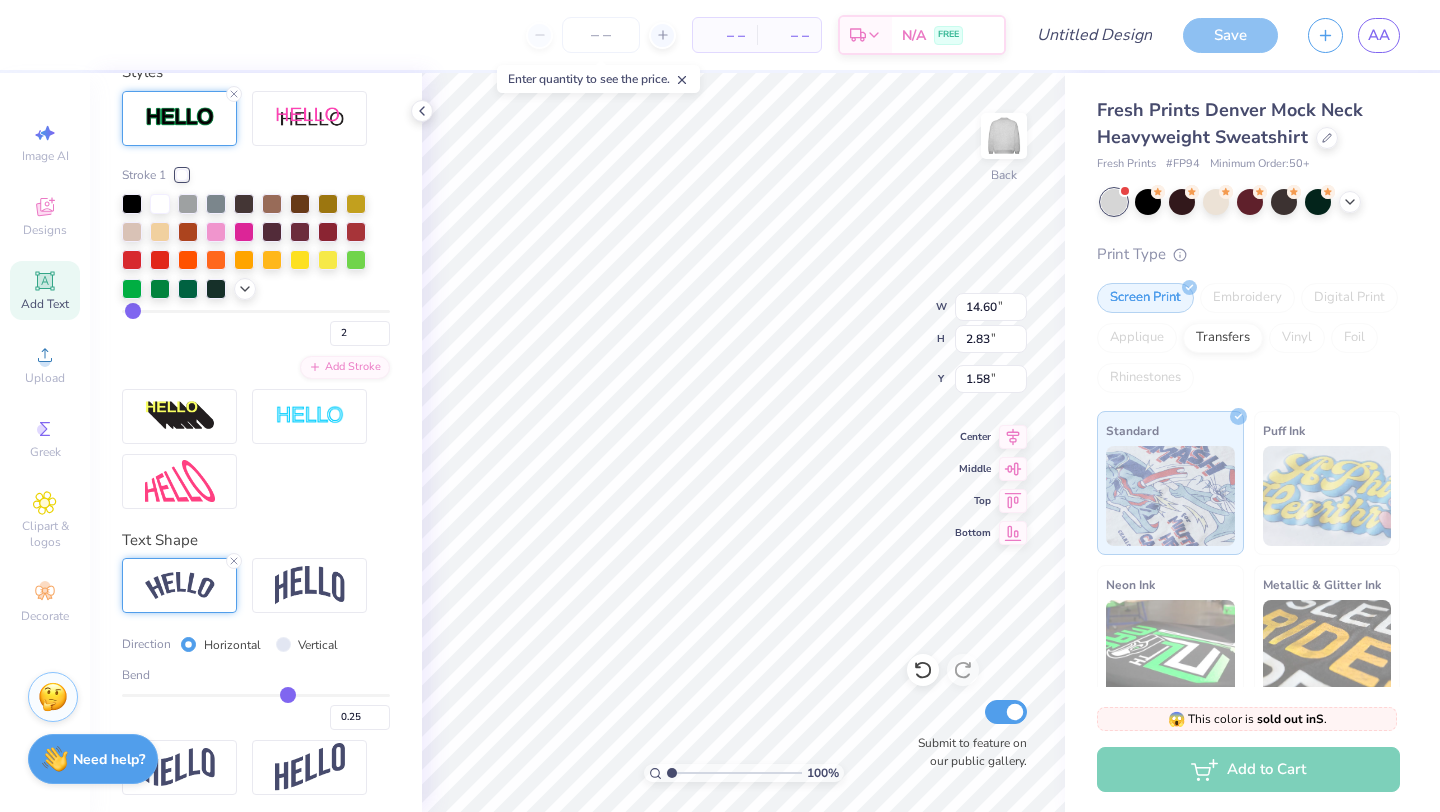 type on "15.37" 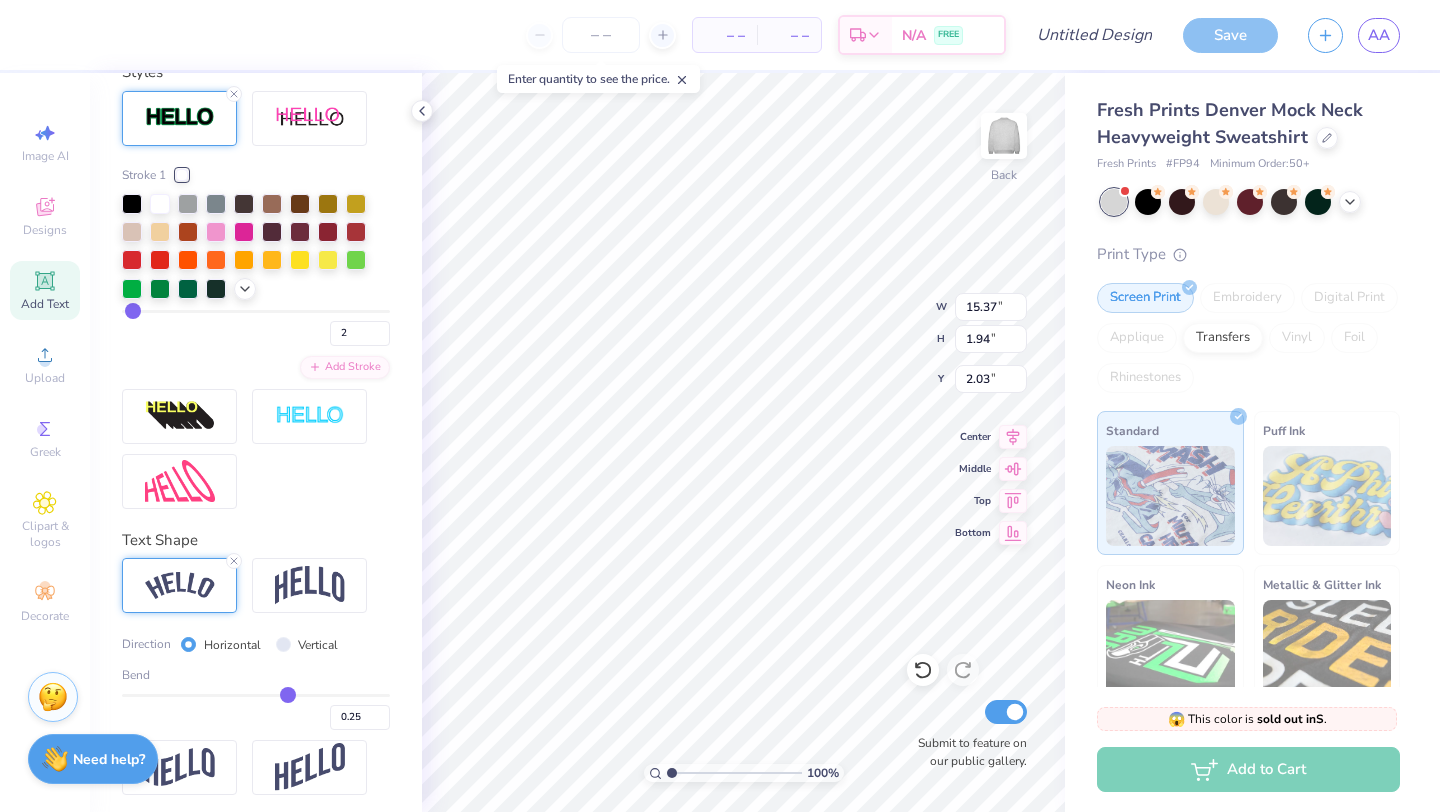 type on "0.22" 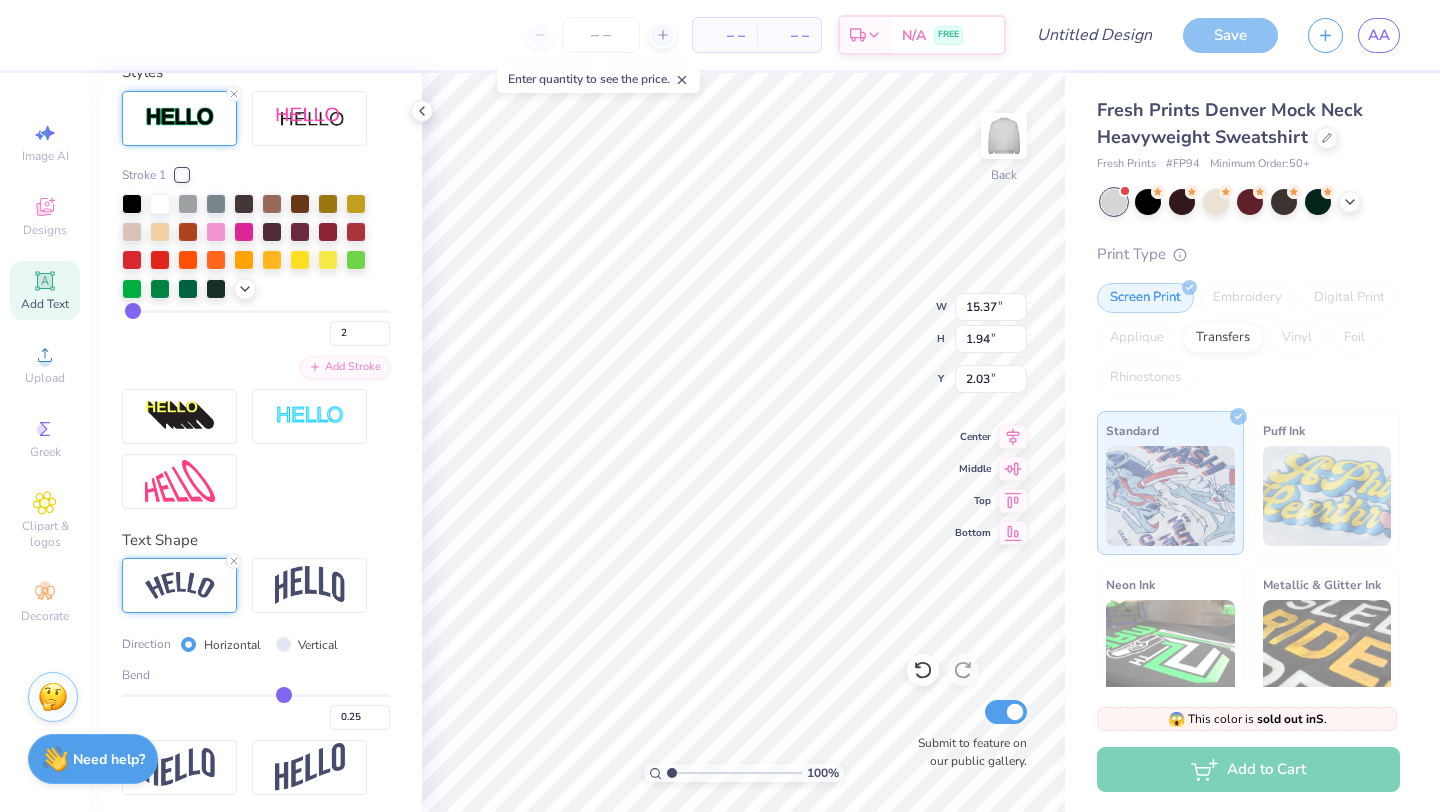 type on "0.22" 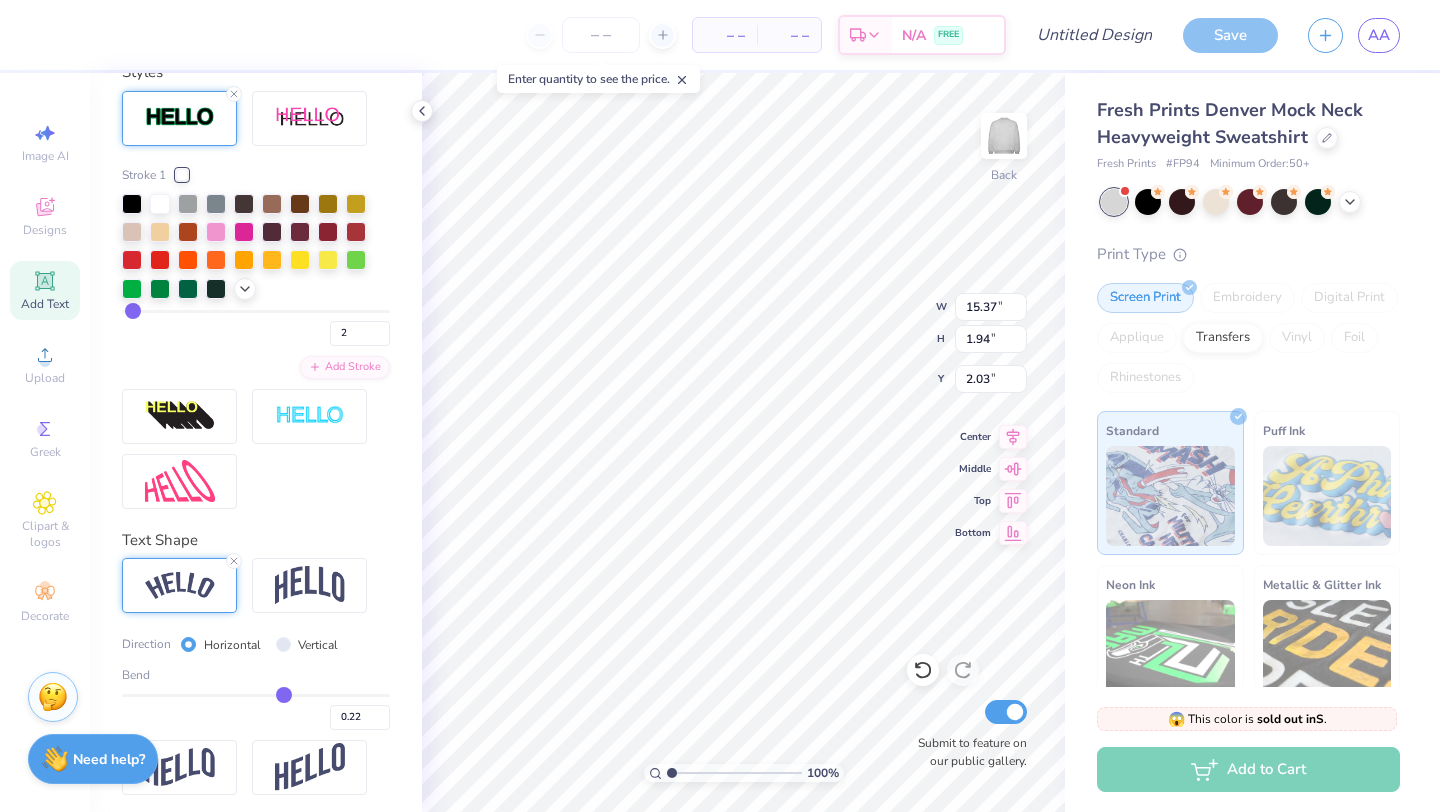 type on "0.21" 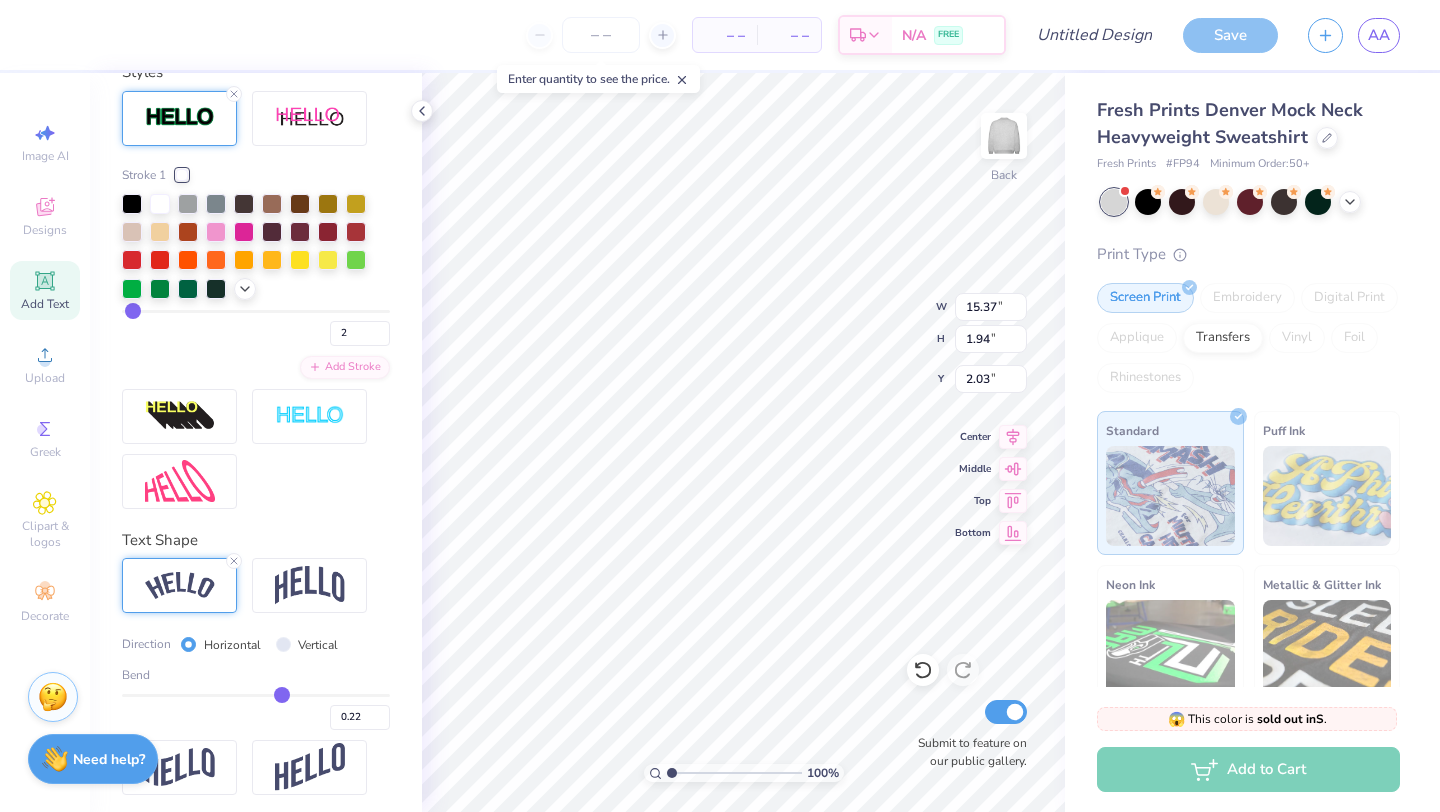 type on "0.21" 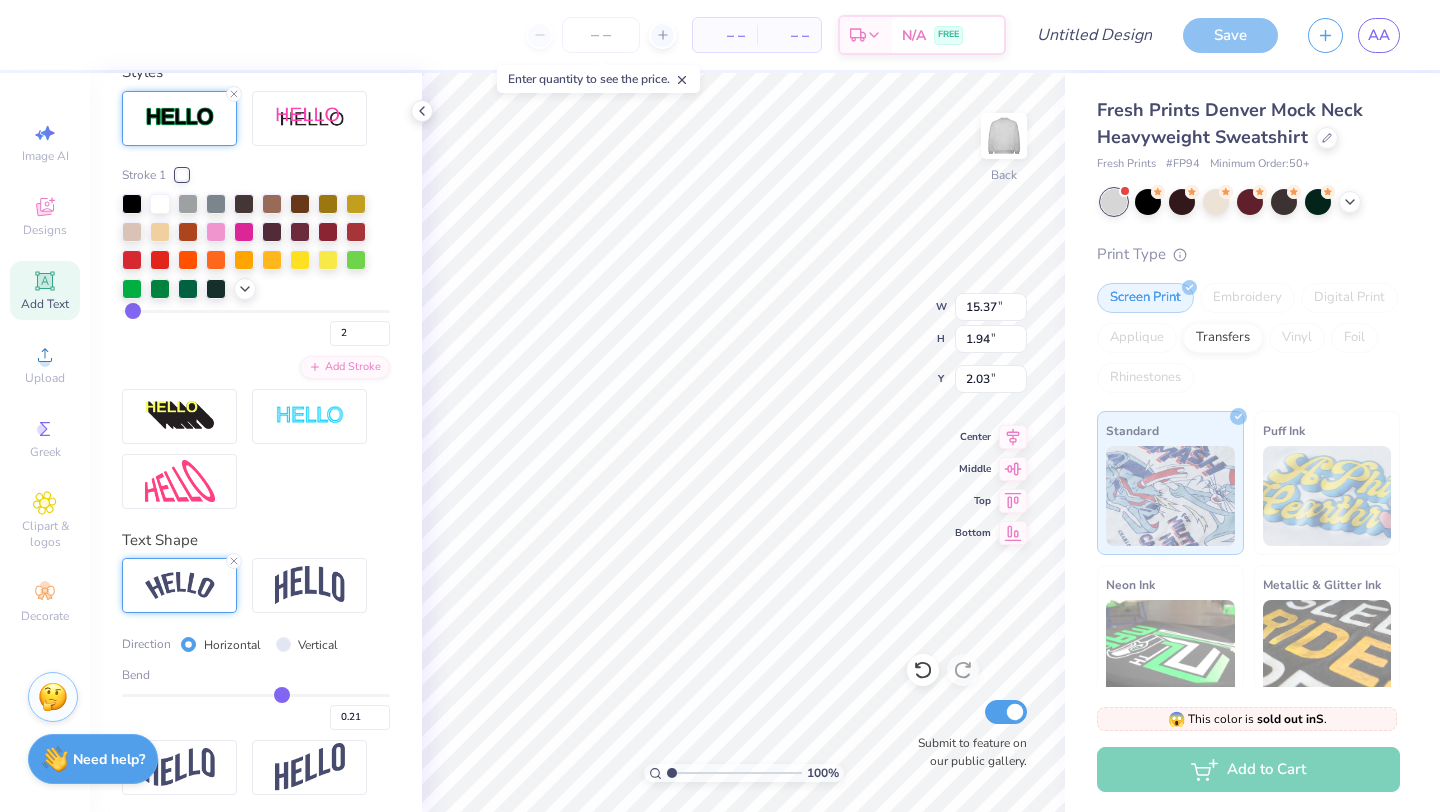 type on "0.2" 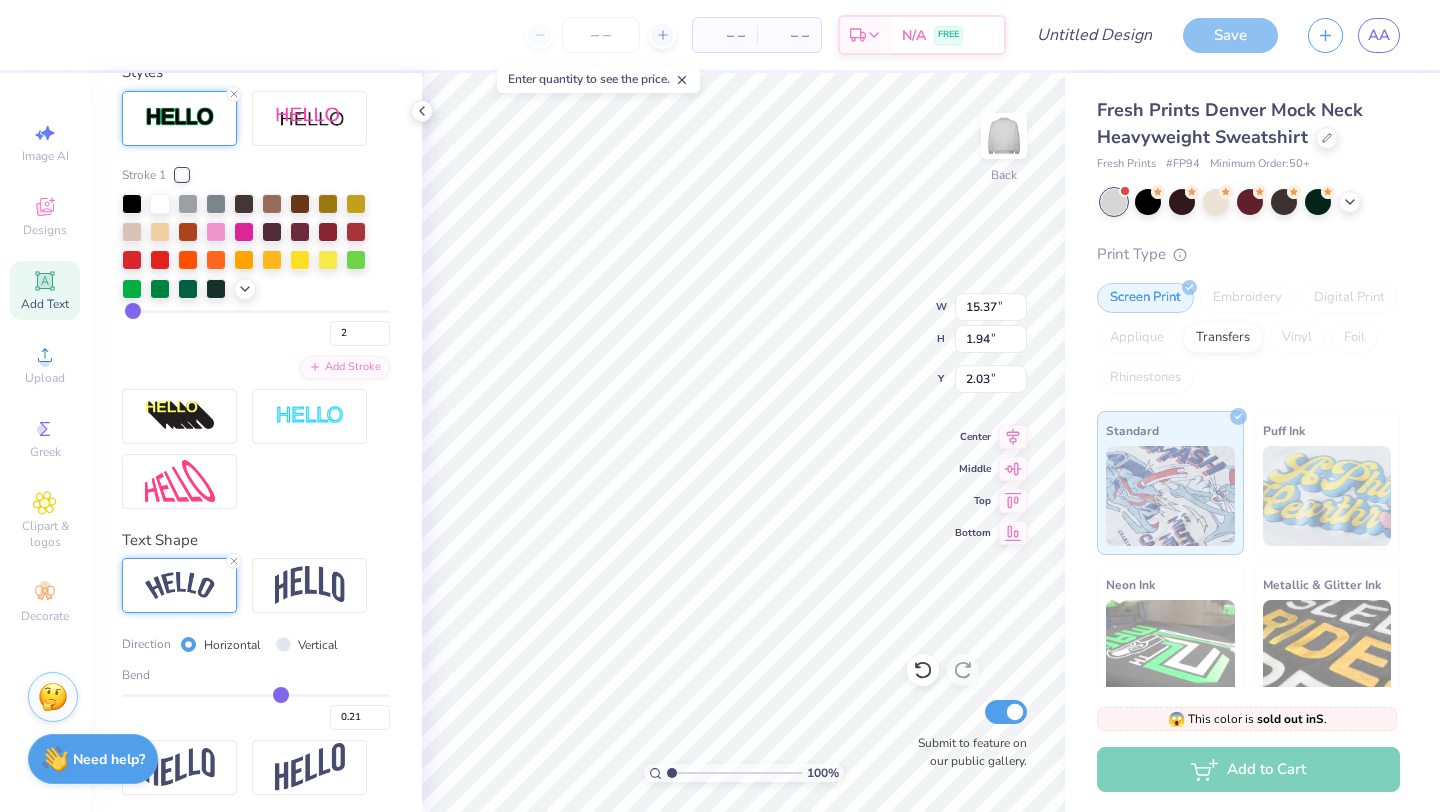 type on "0.20" 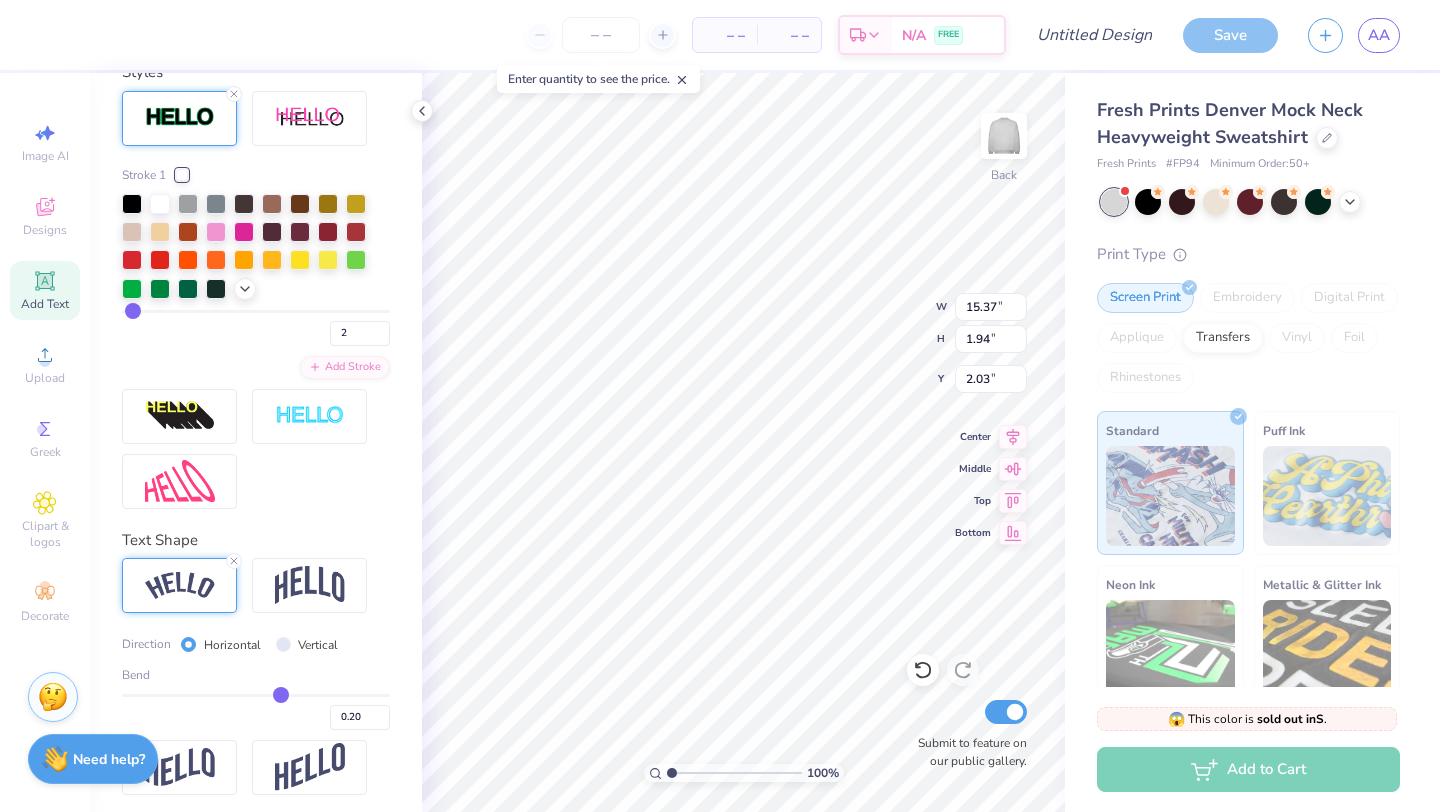 type on "0.19" 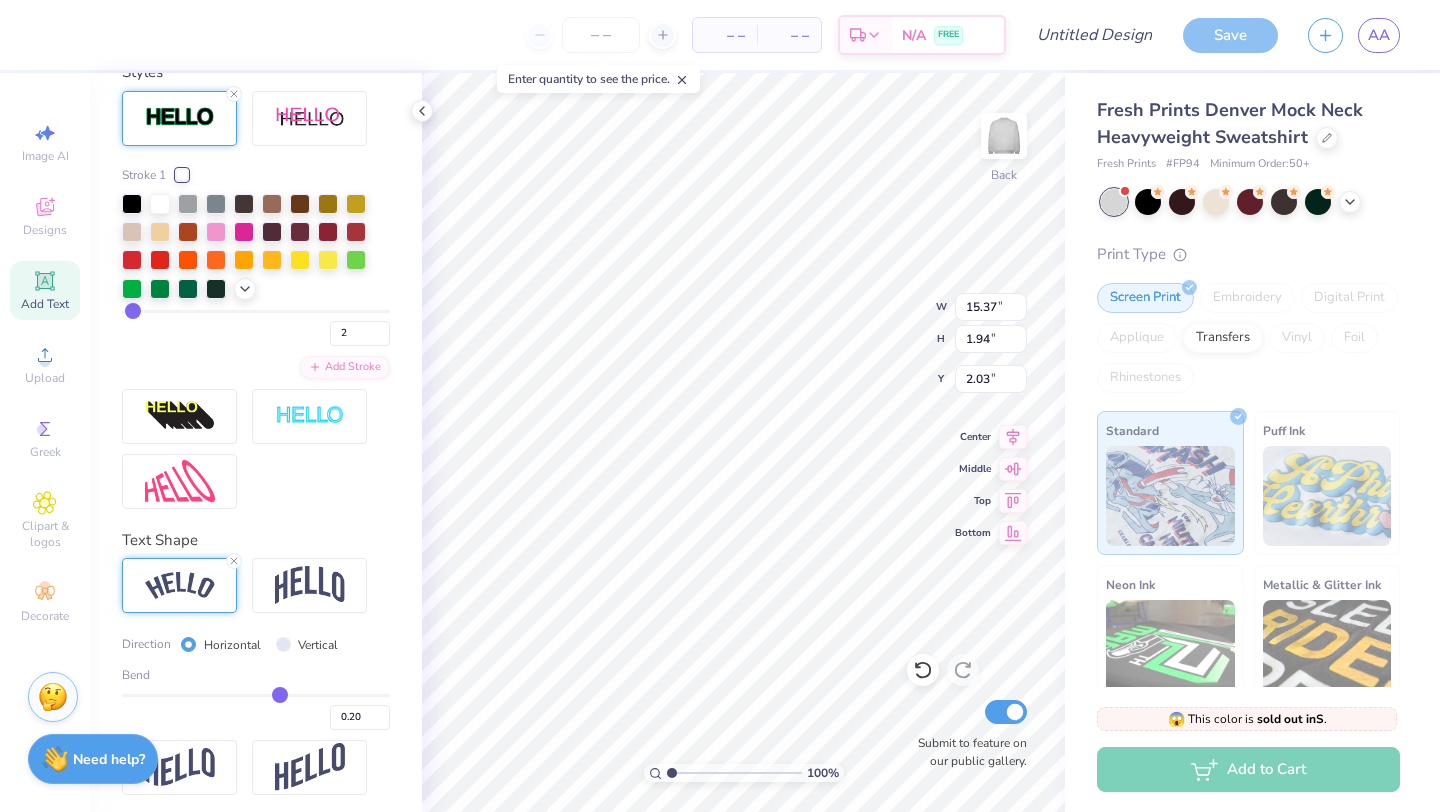 type on "0.19" 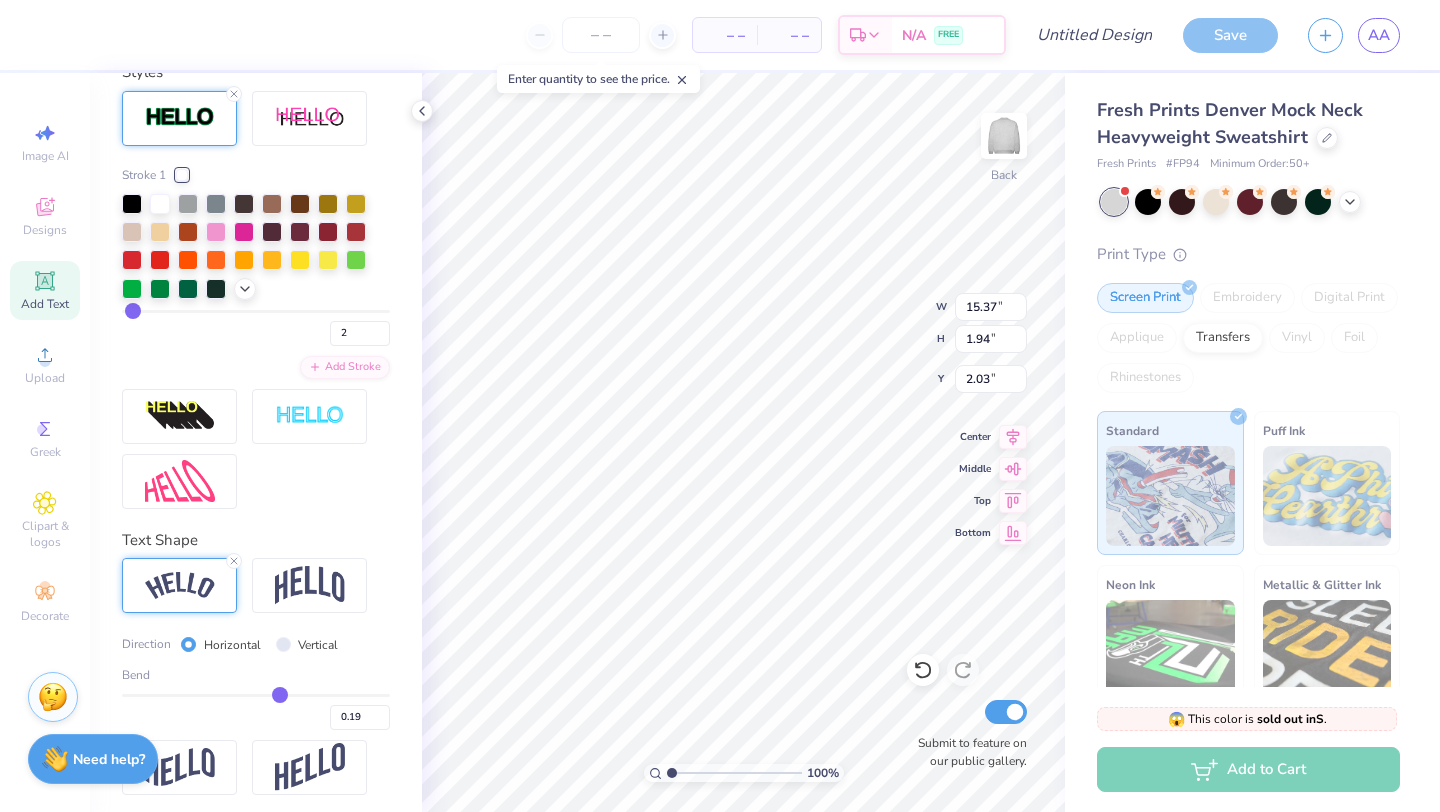 type on "0.18" 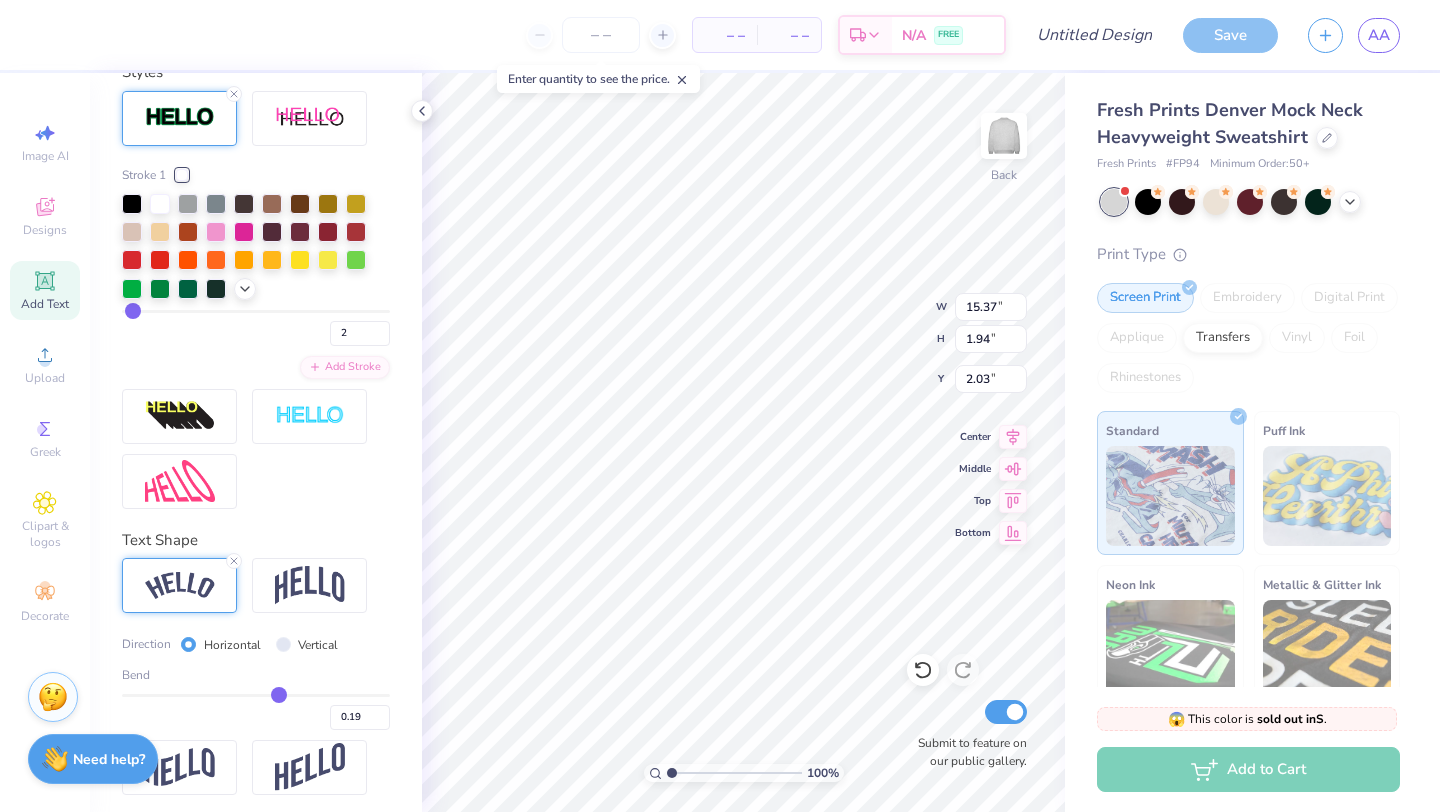type on "0.18" 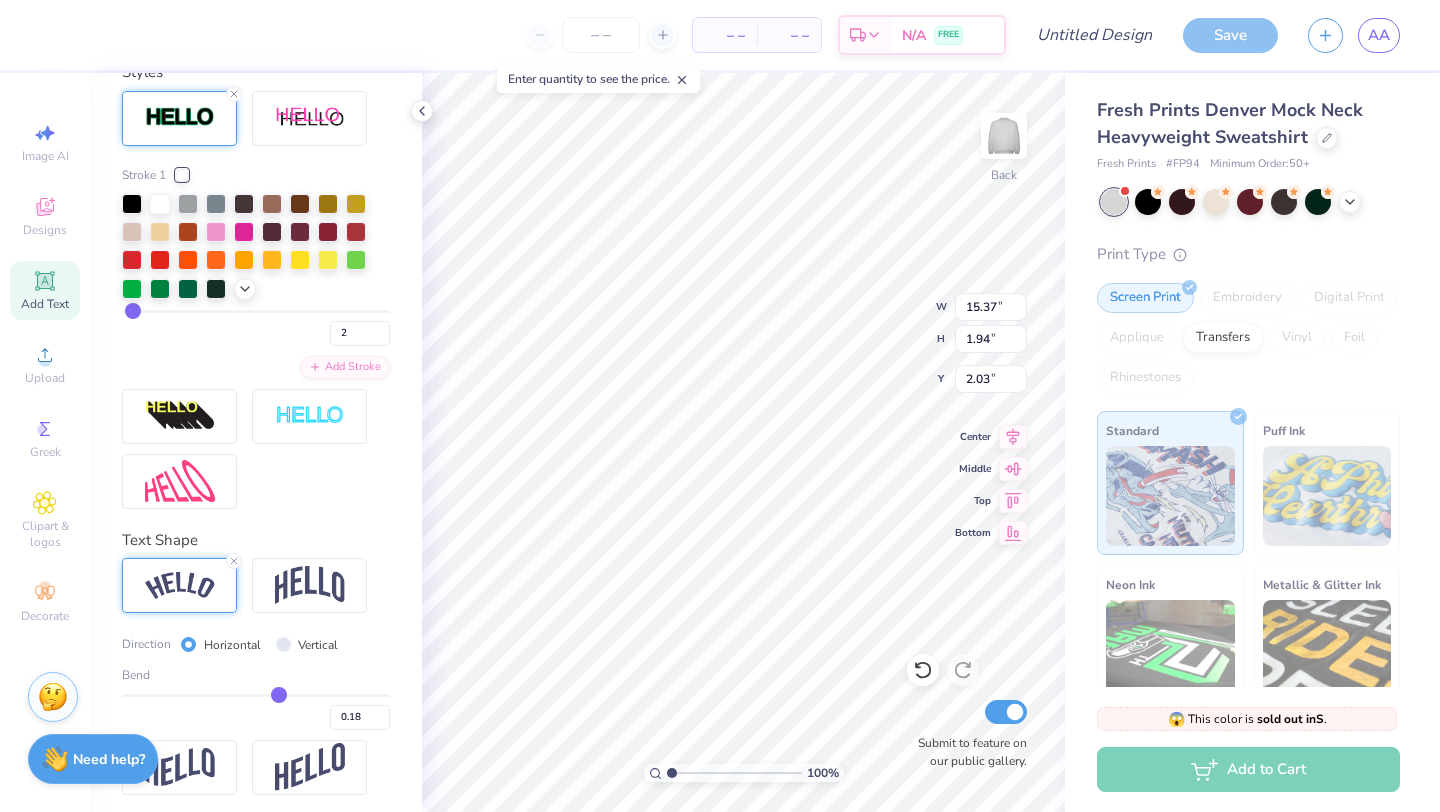 type on "0.17" 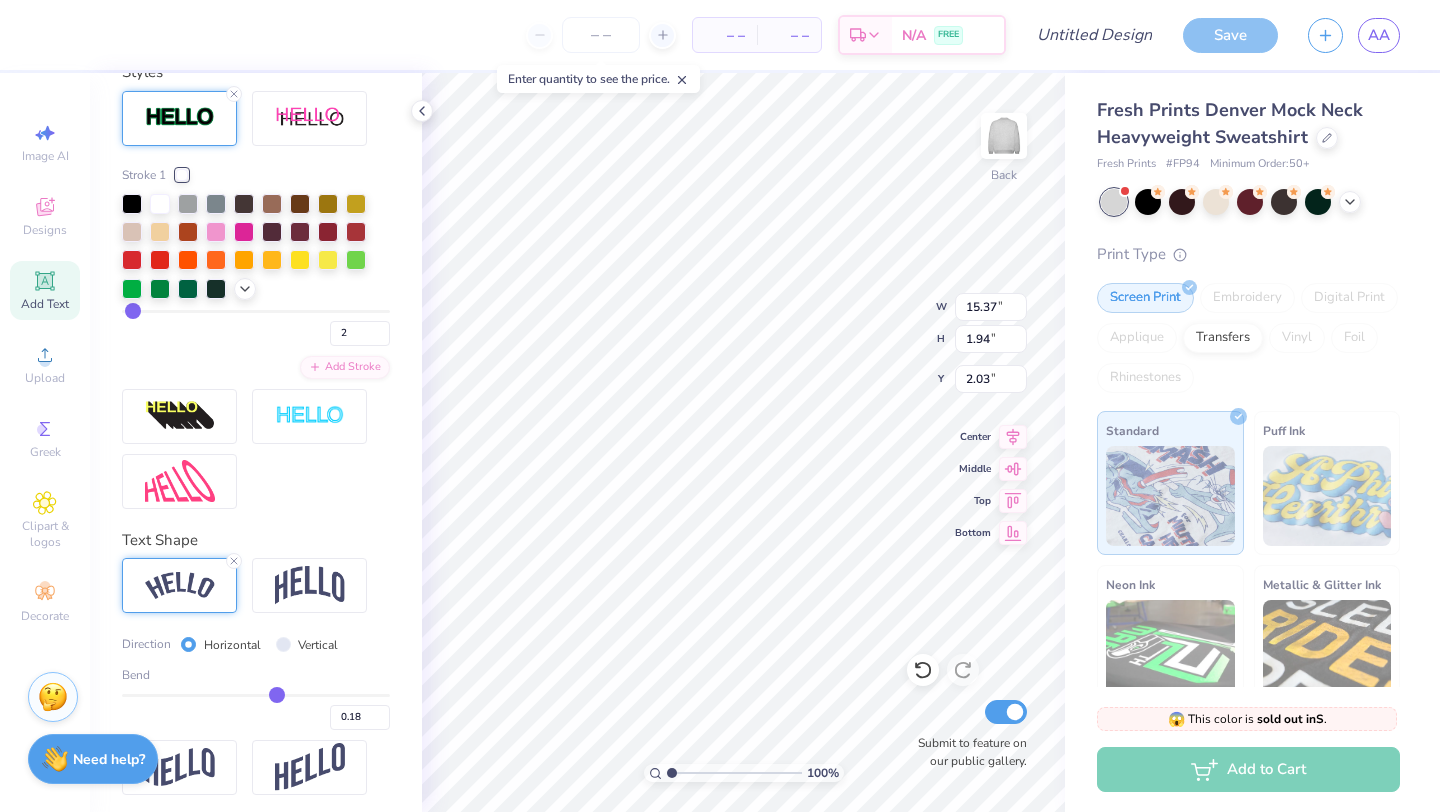 type on "0.17" 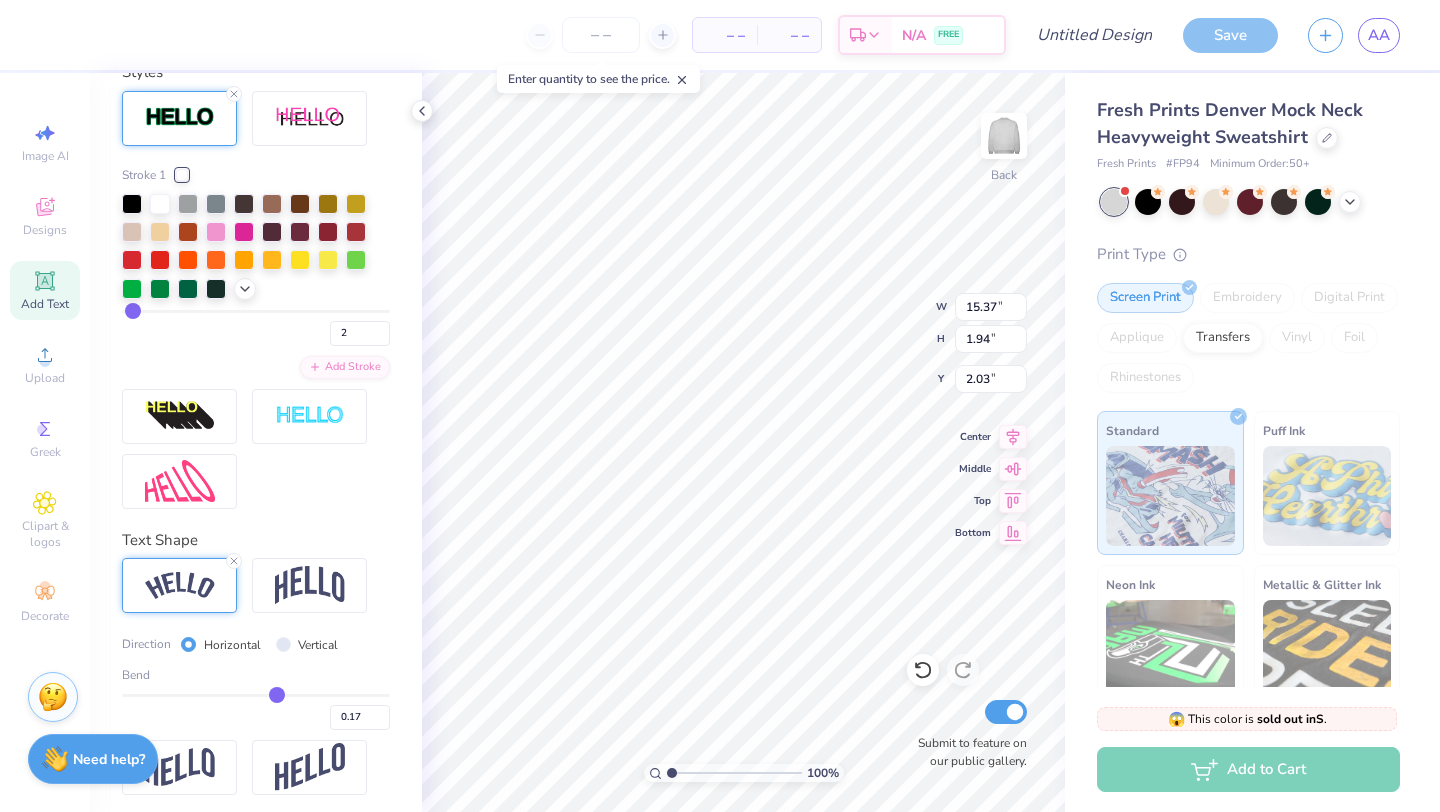 type on "0.16" 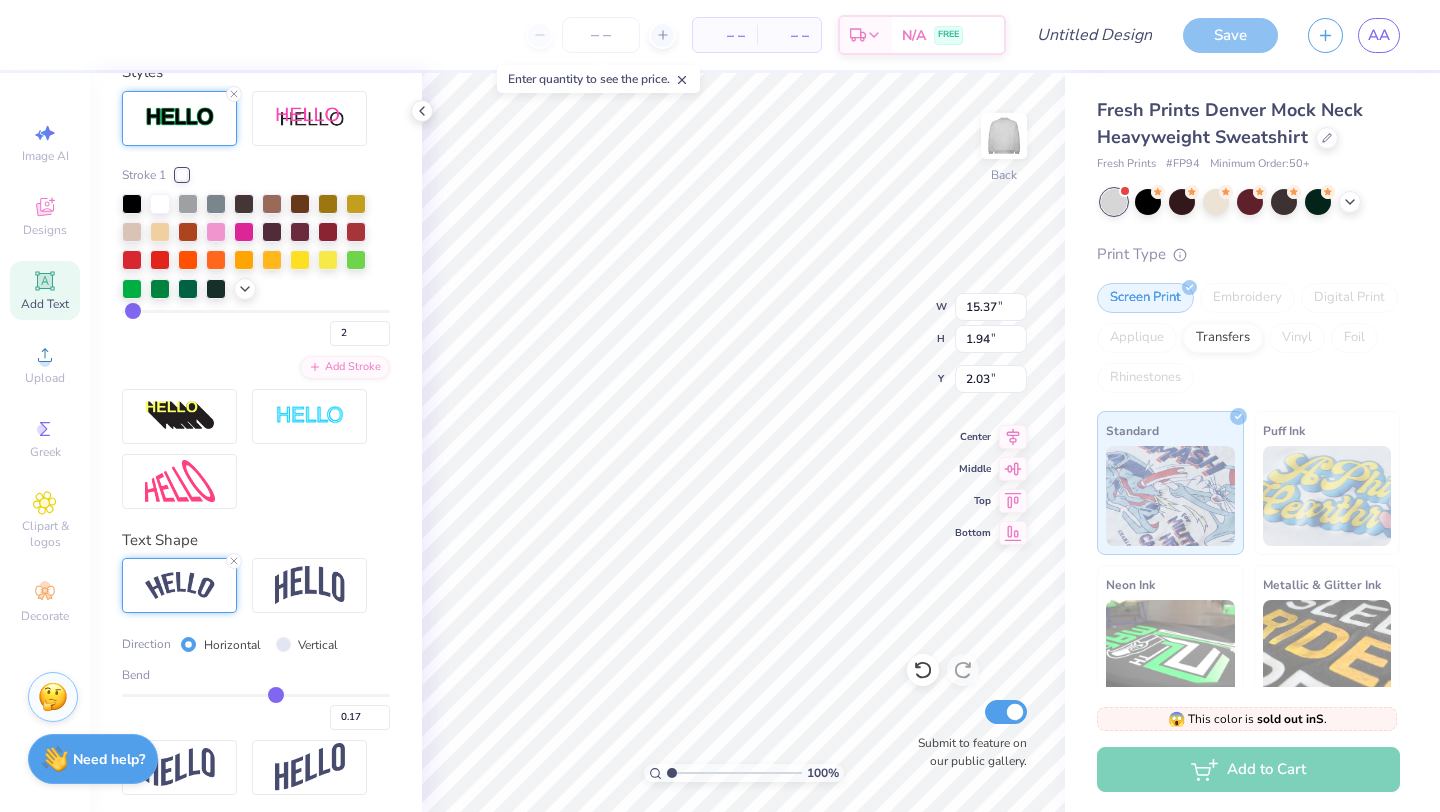 type on "0.16" 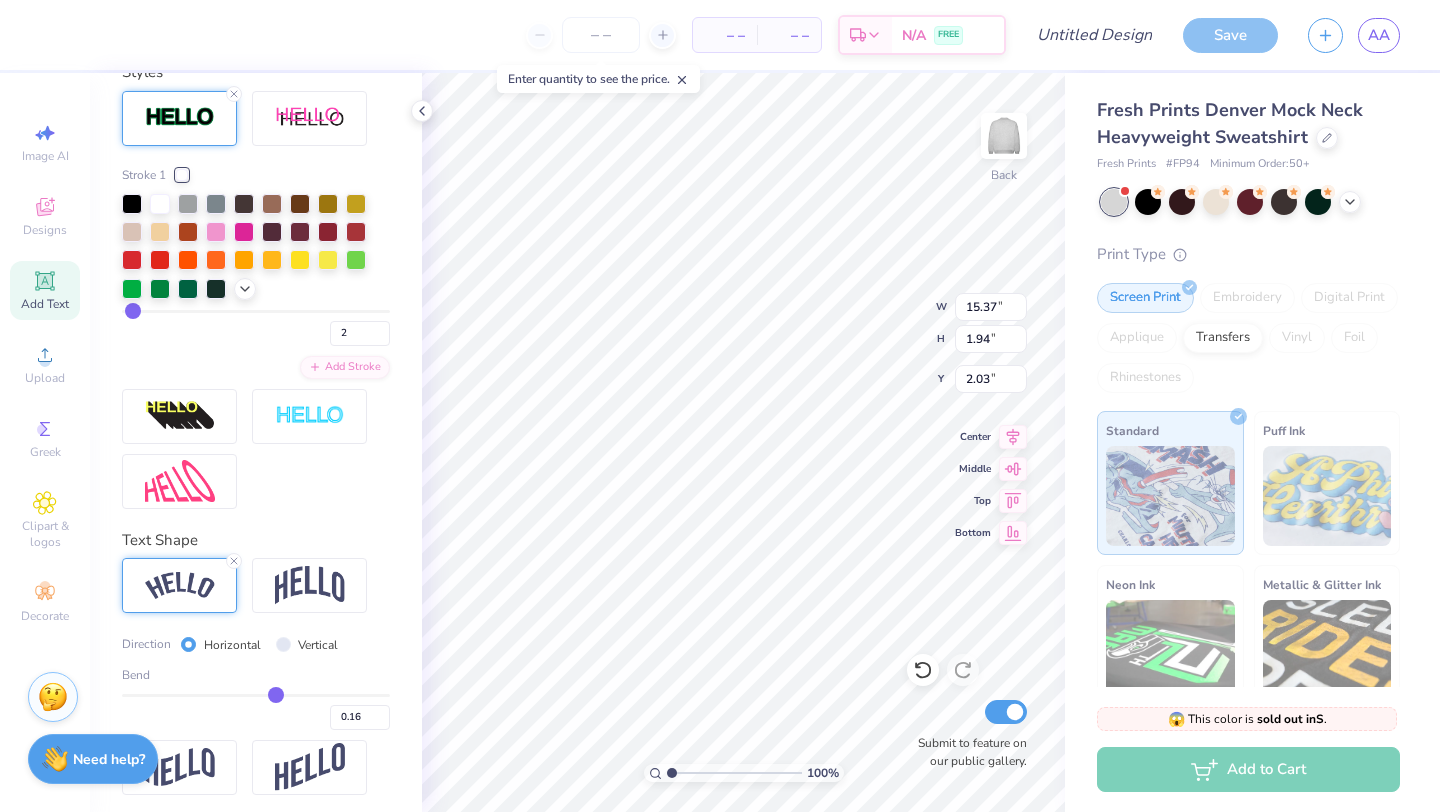 type on "0.15" 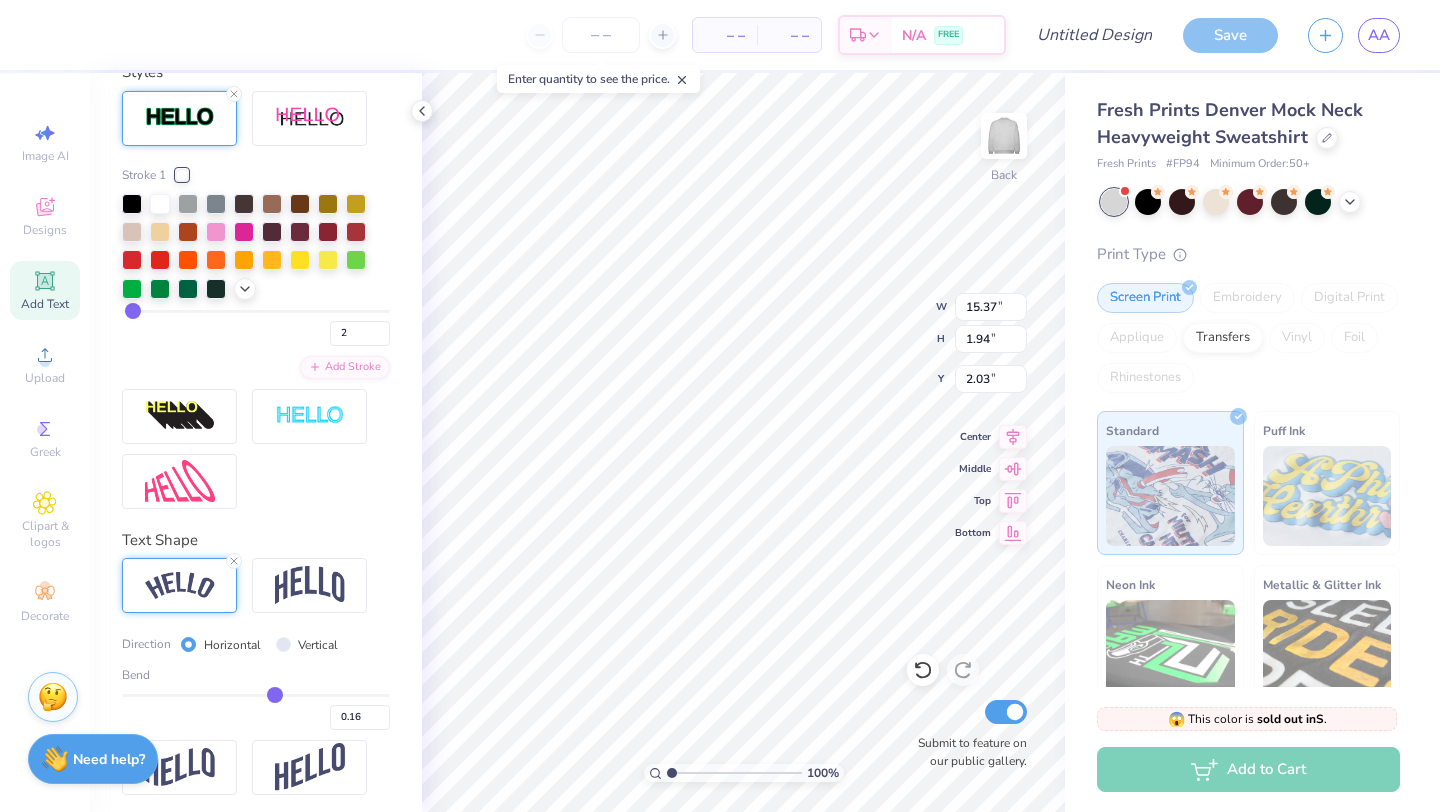 type on "0.15" 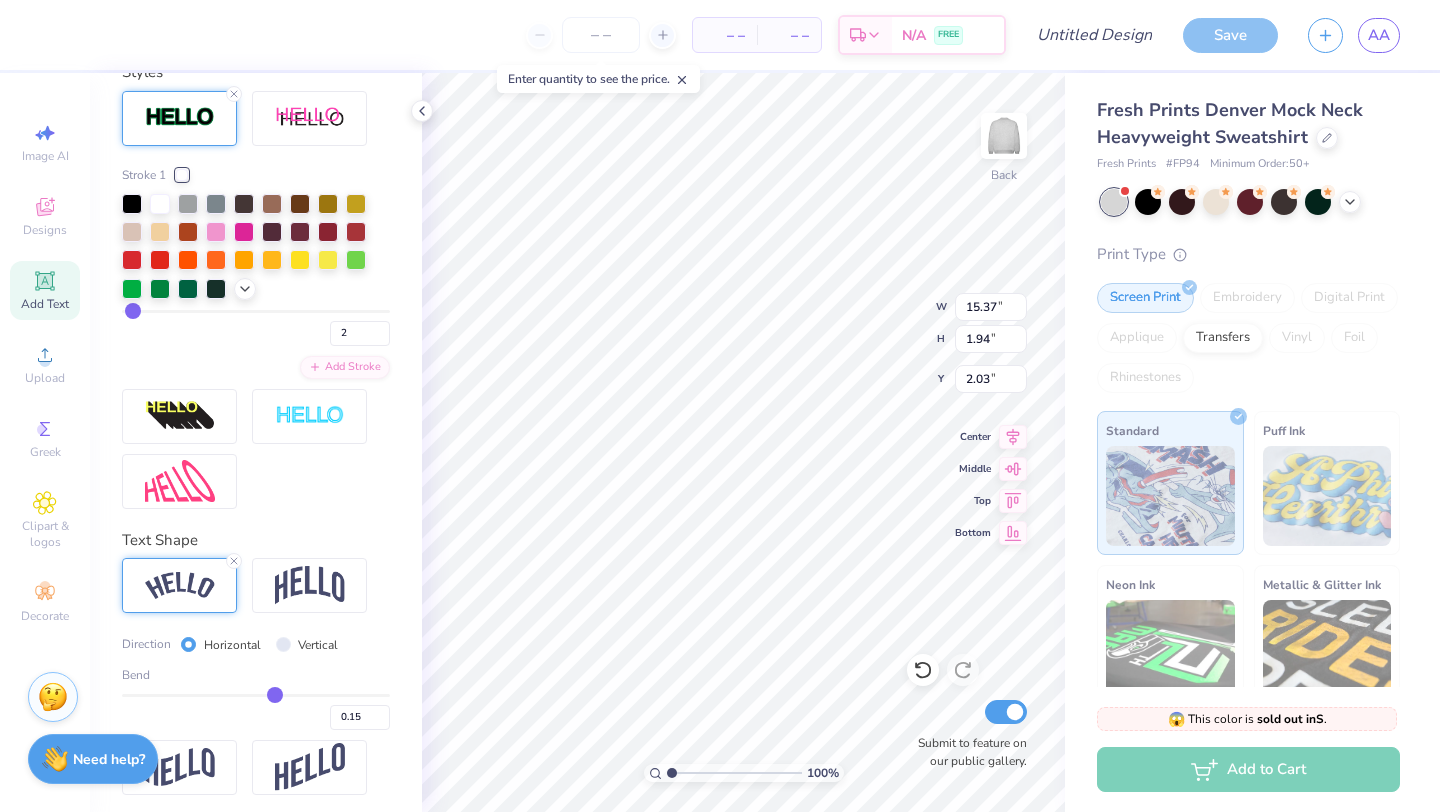 type on "0.13" 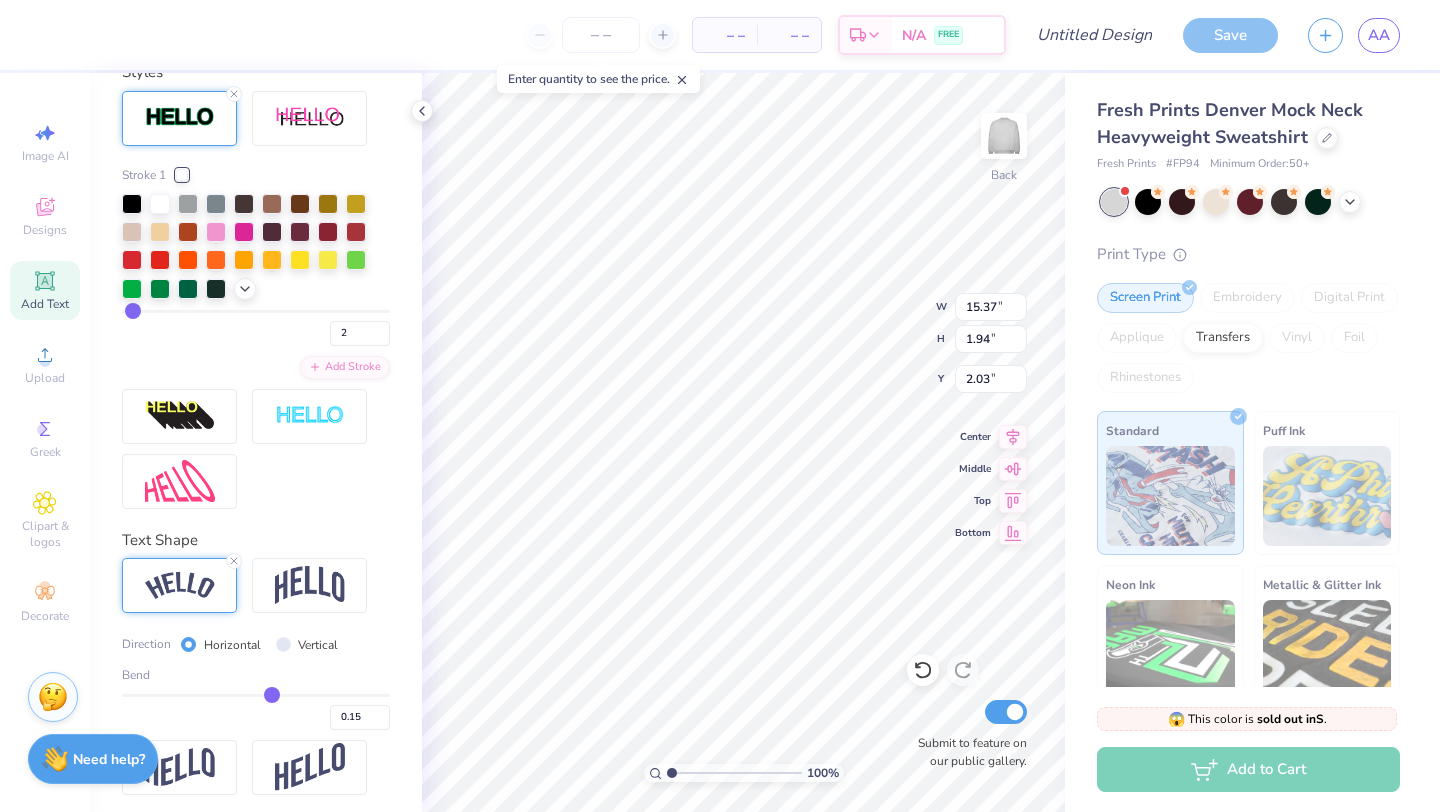 type on "0.13" 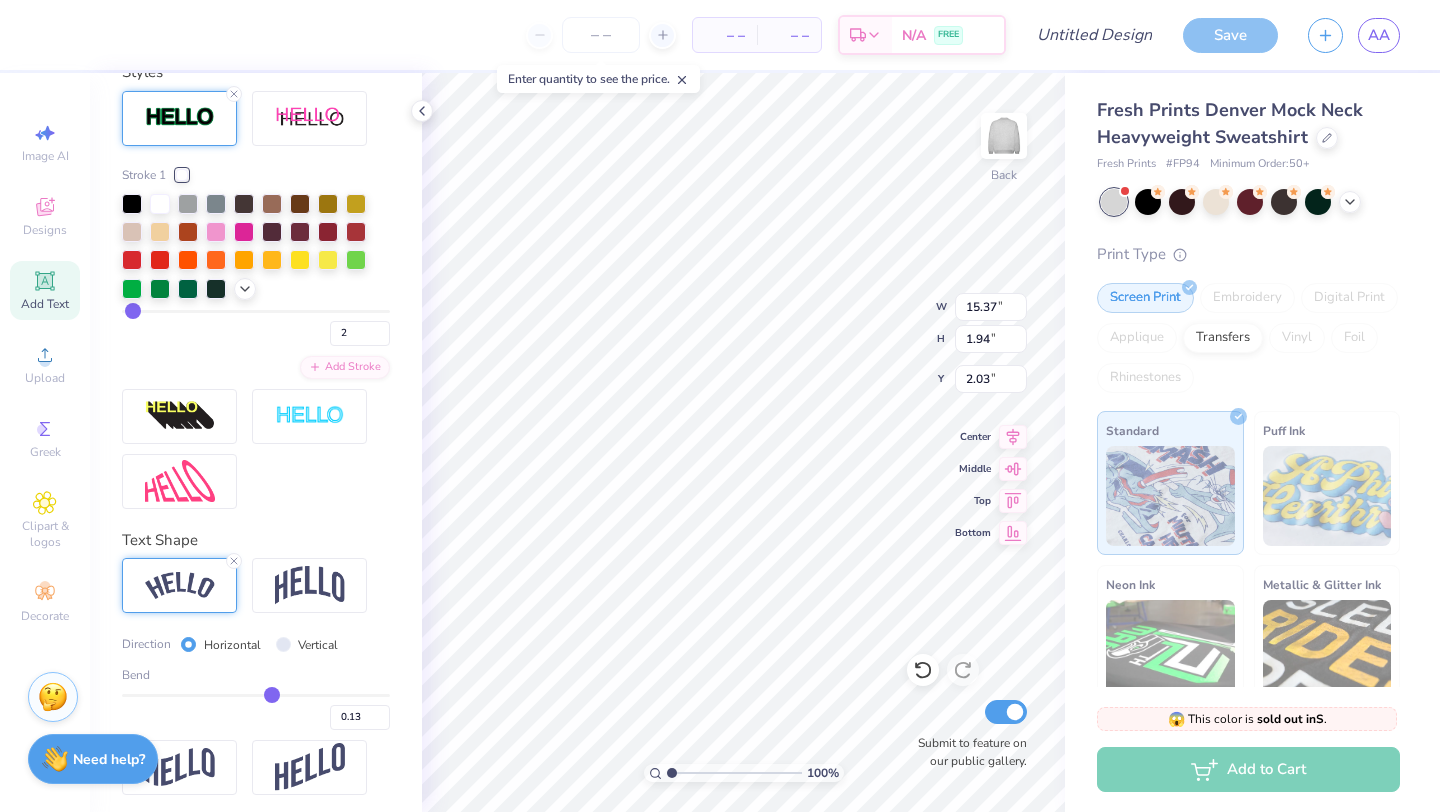 type on "0.11" 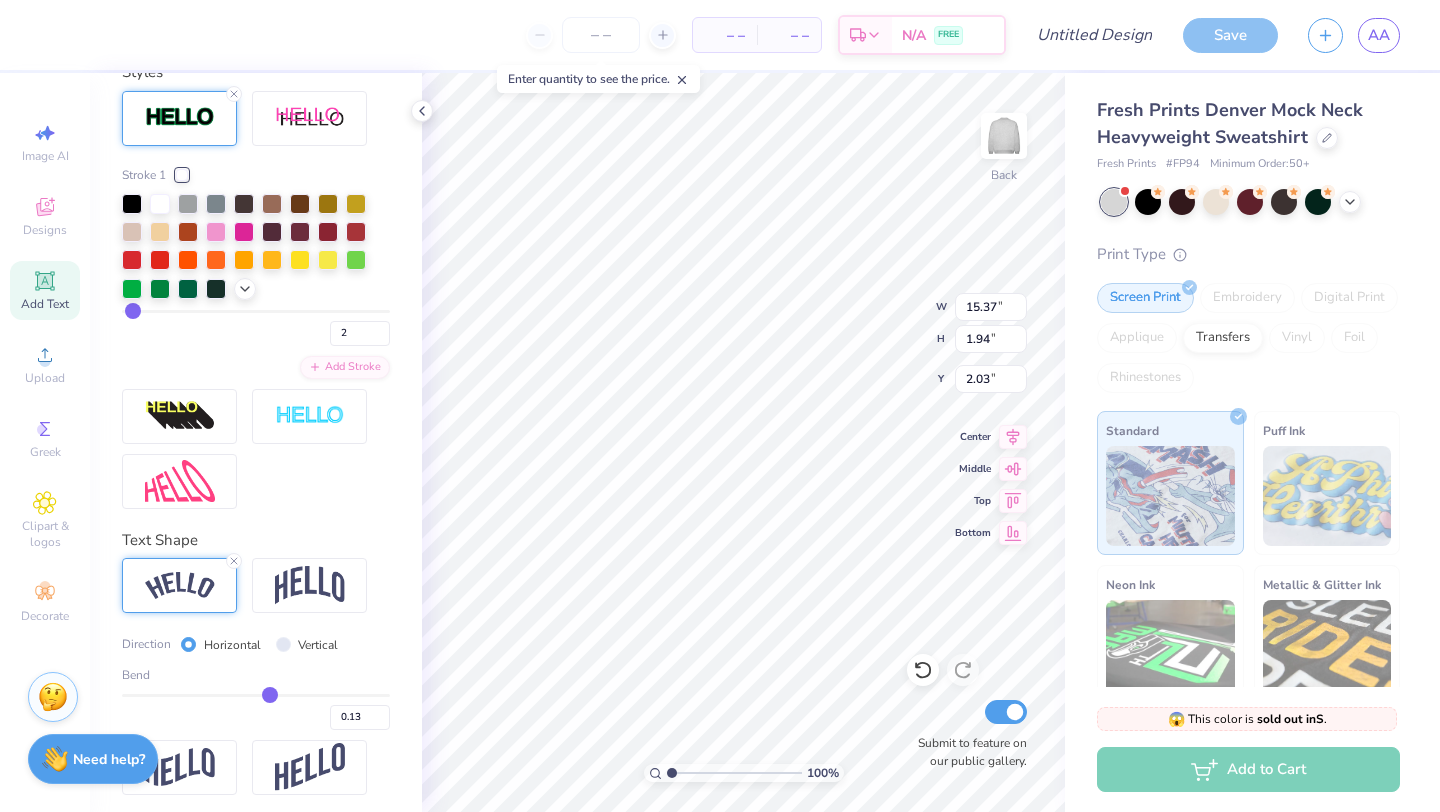 type on "0.11" 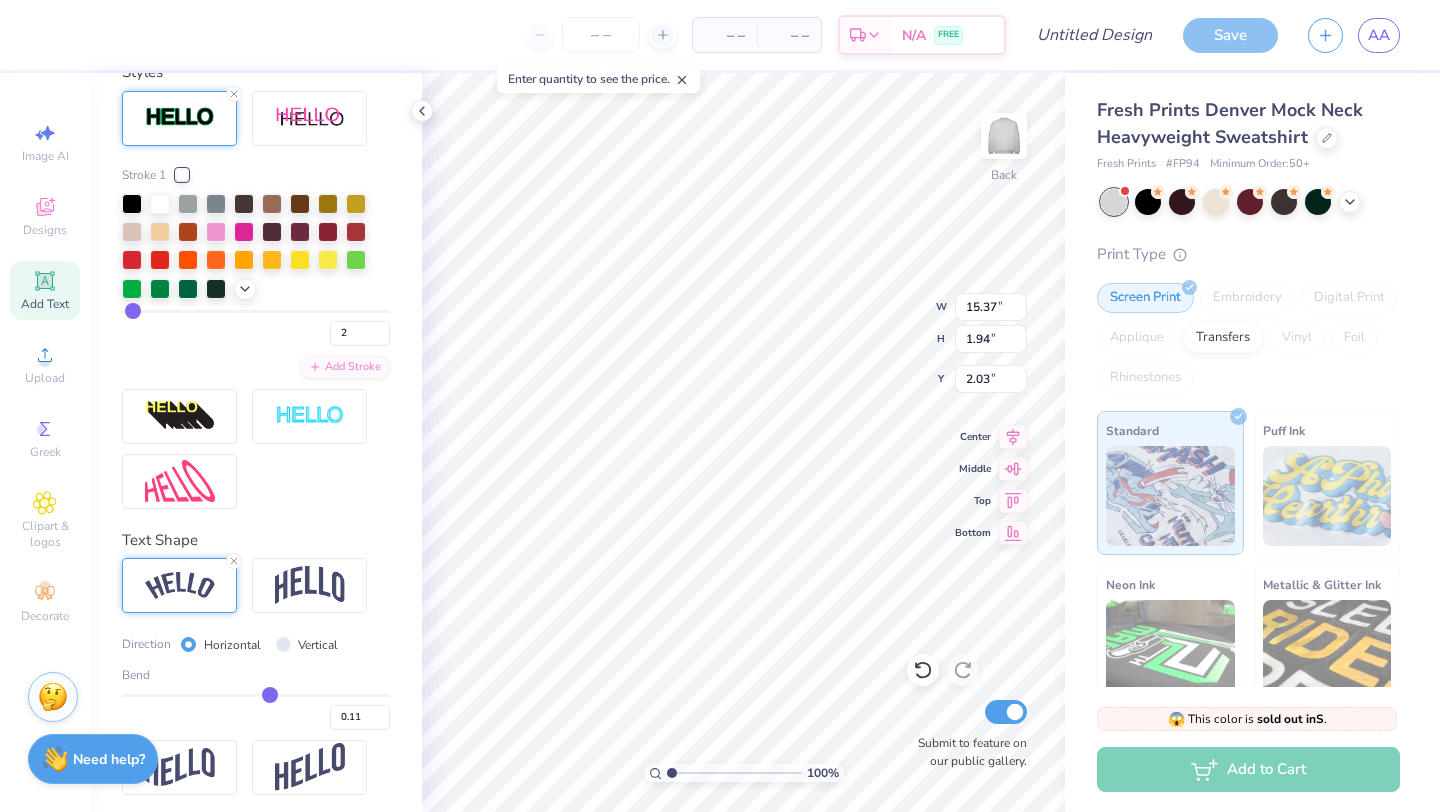 type on "0.08" 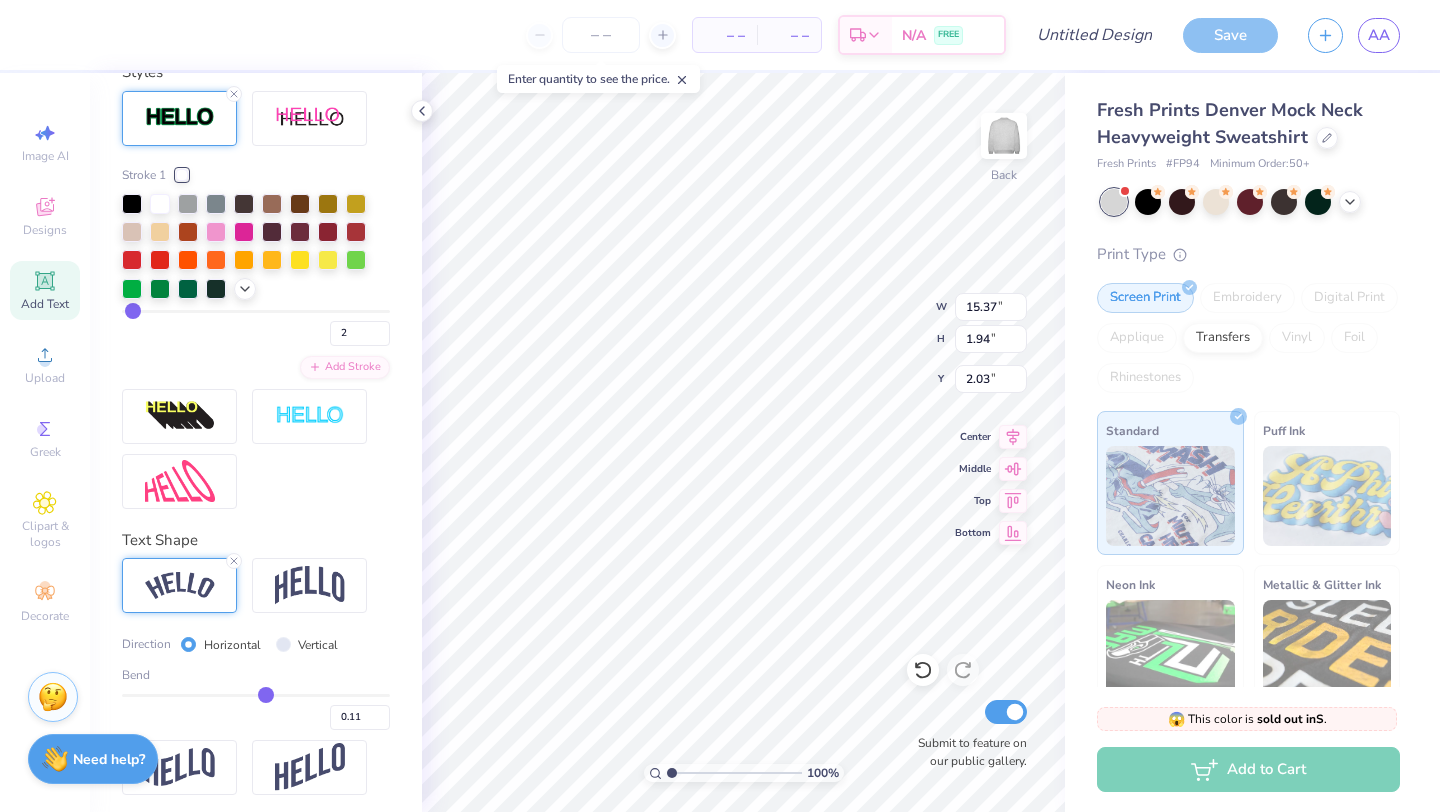 type on "0.08" 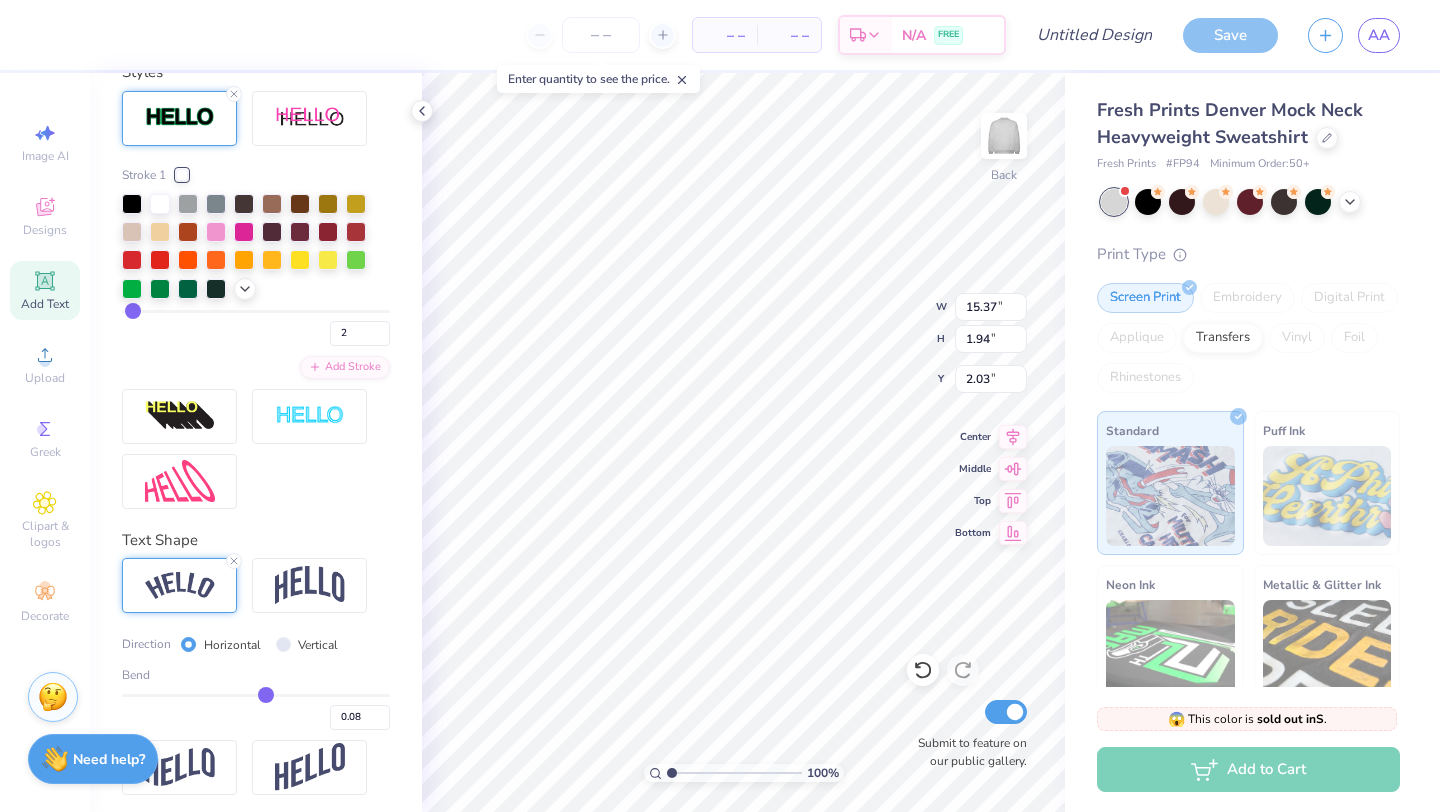 type on "0.07" 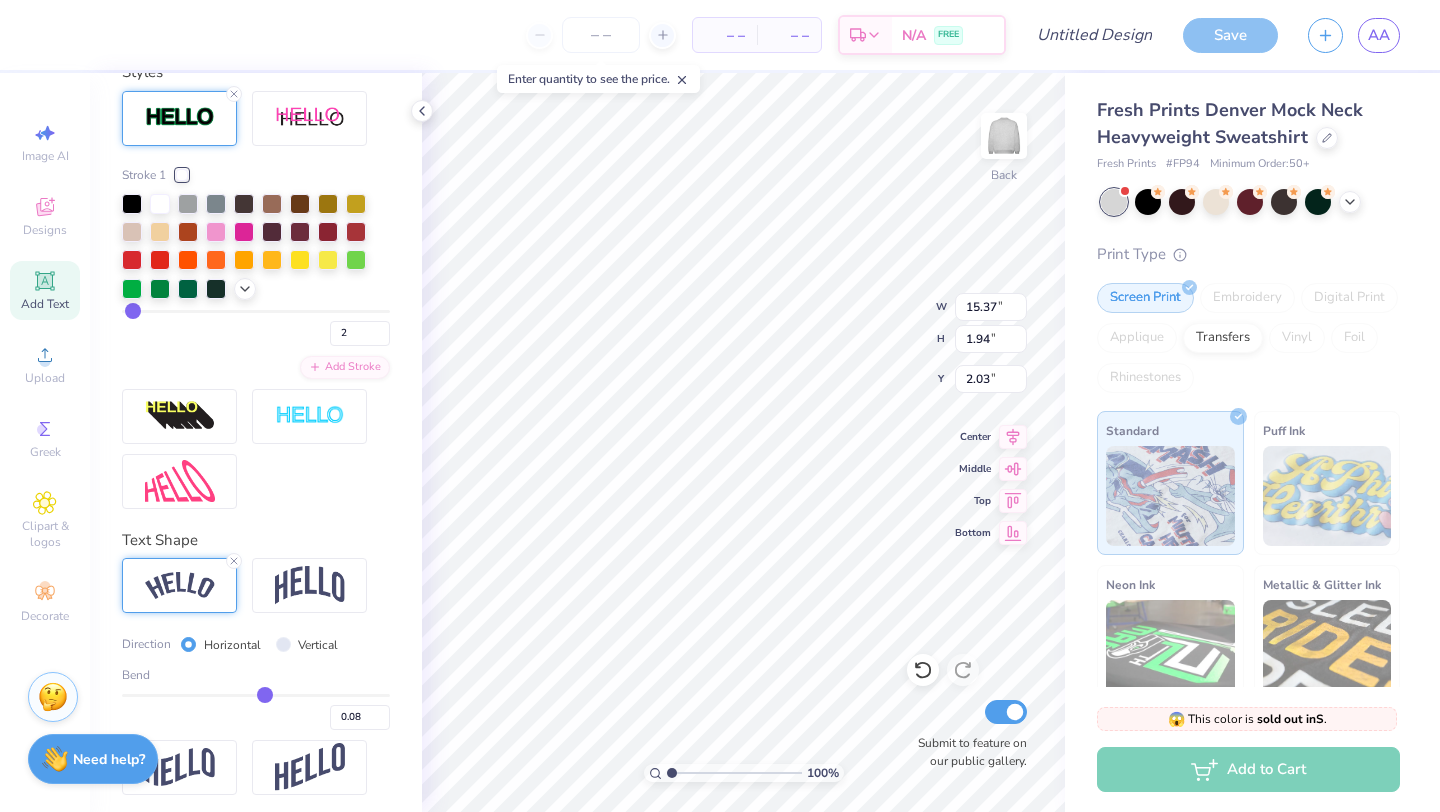 type on "0.07" 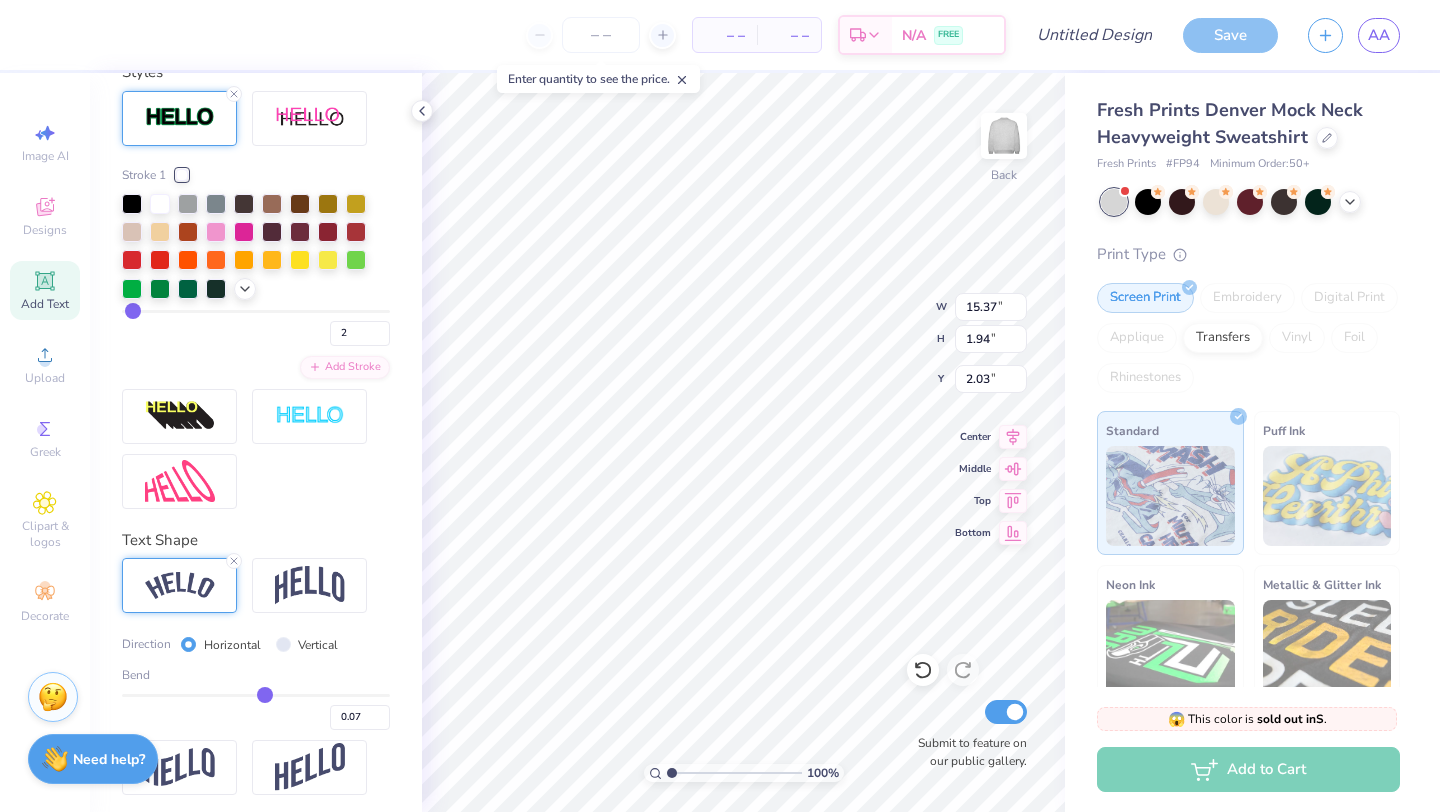 type on "0.05" 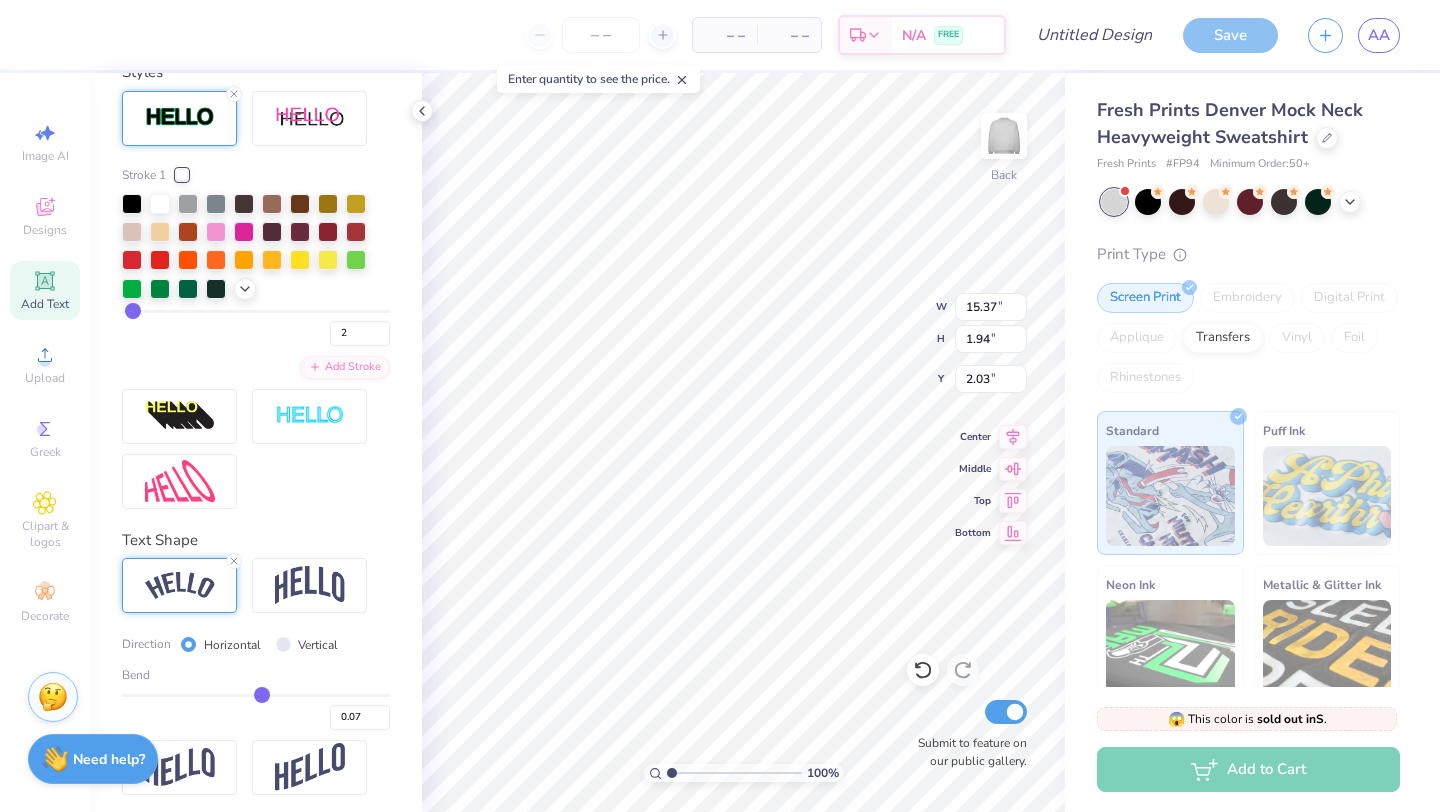 type on "0.05" 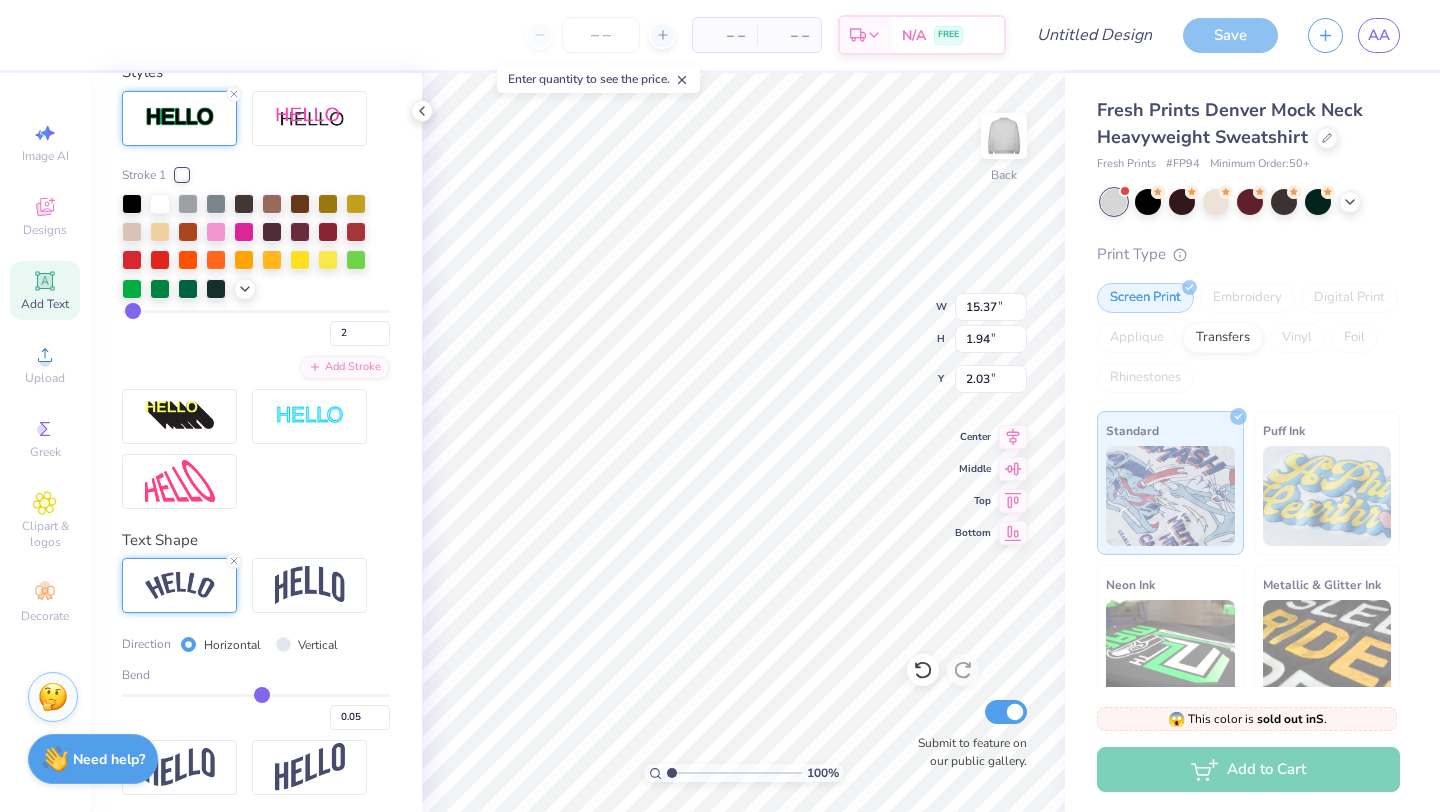 type on "0.04" 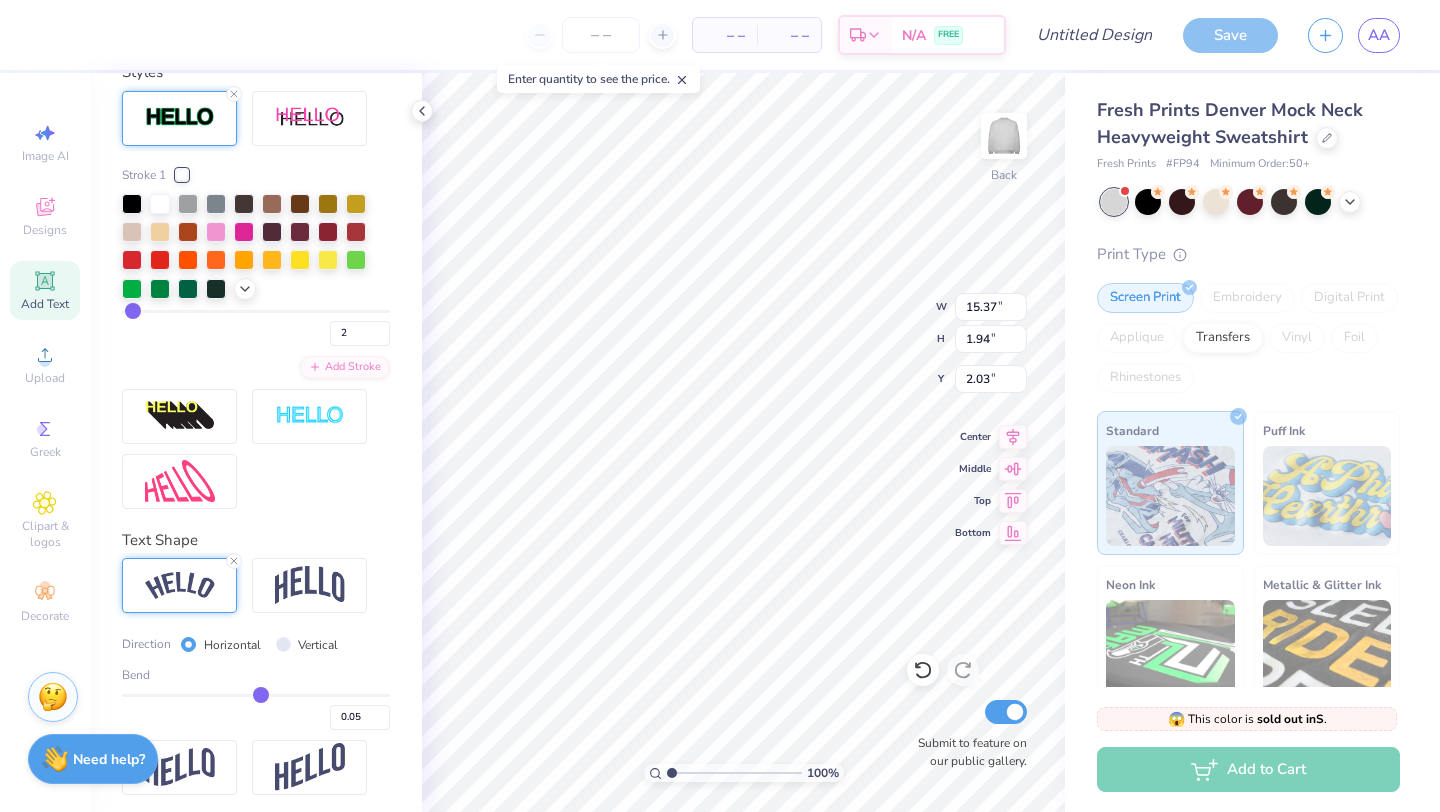 type on "0.04" 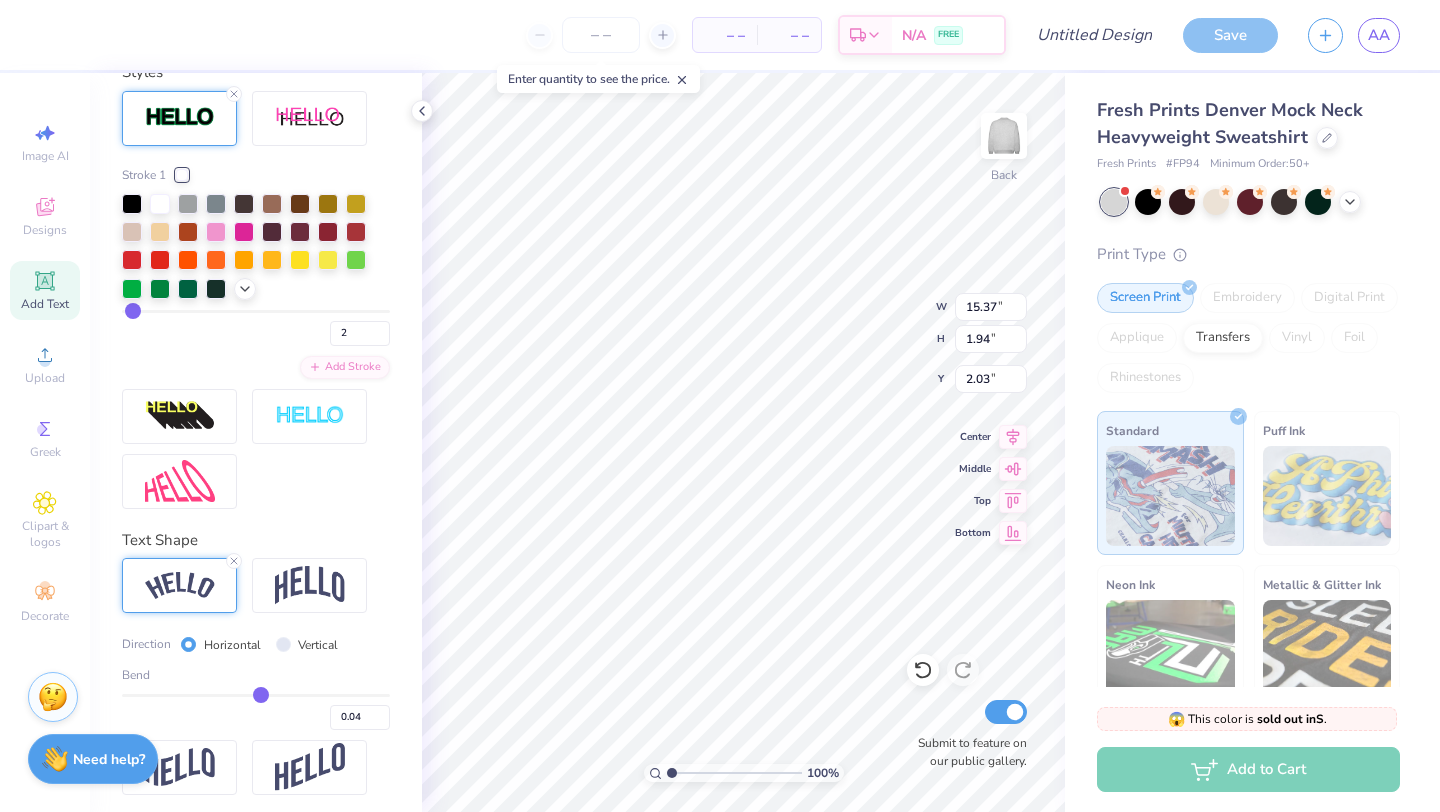 type on "0.03" 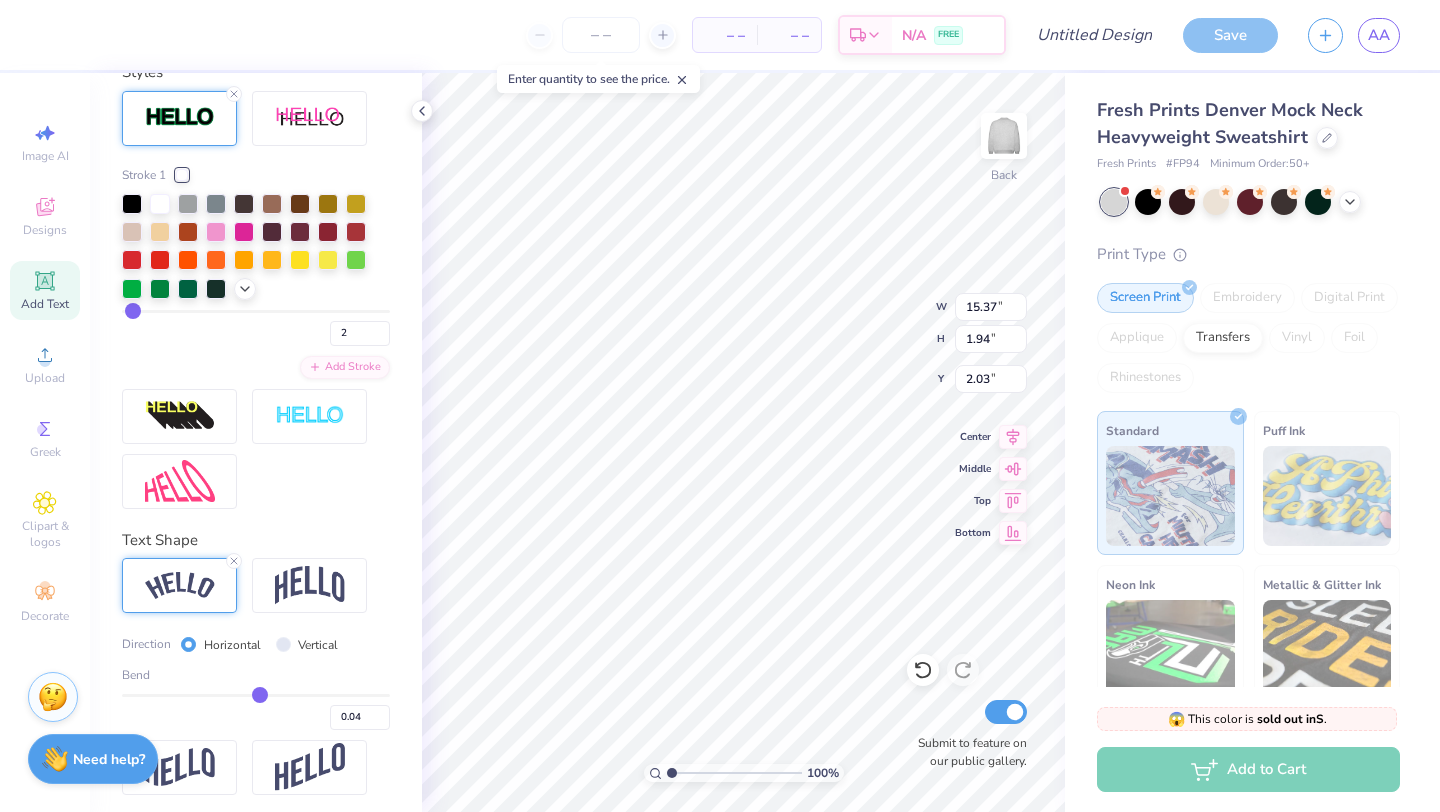 type on "0.03" 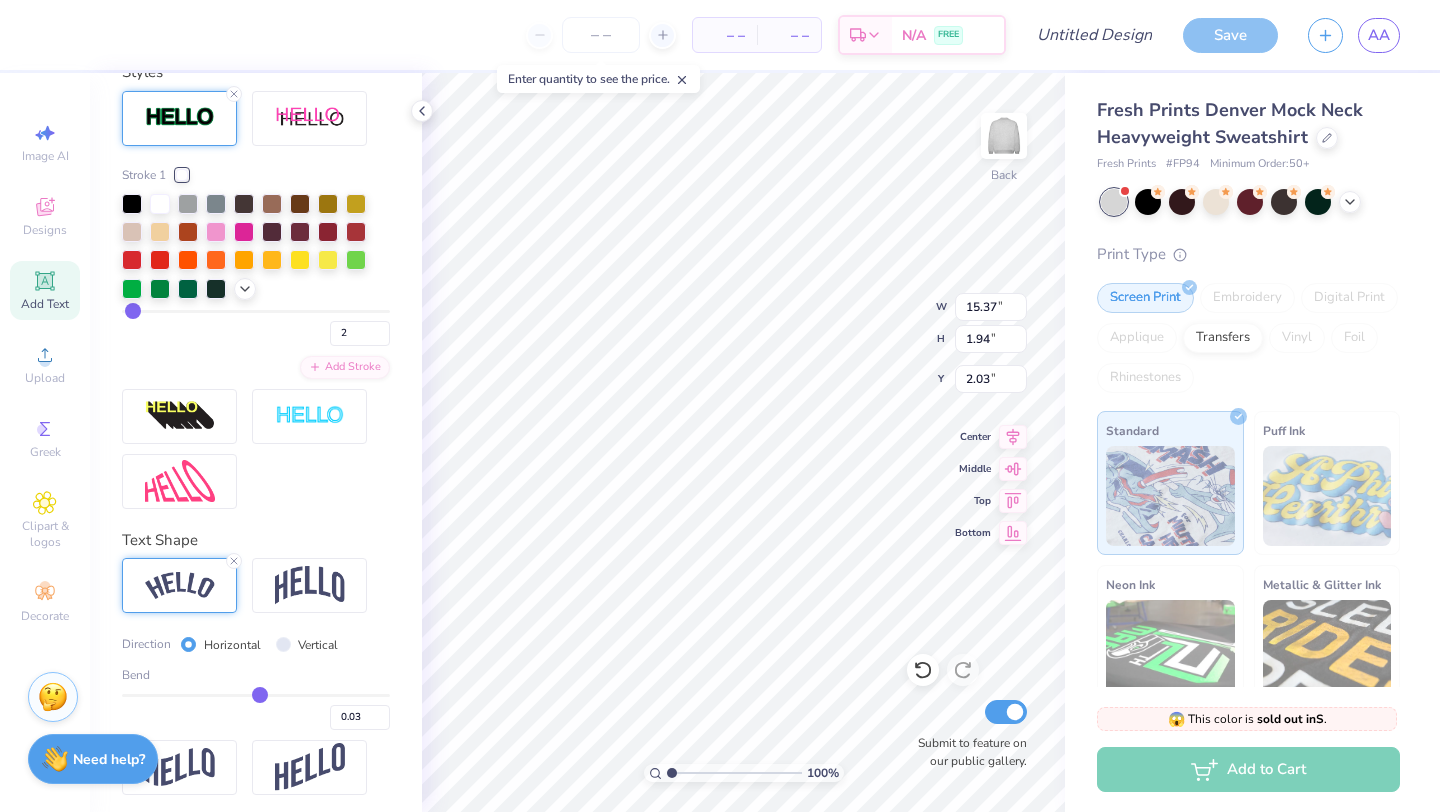 type on "0.02" 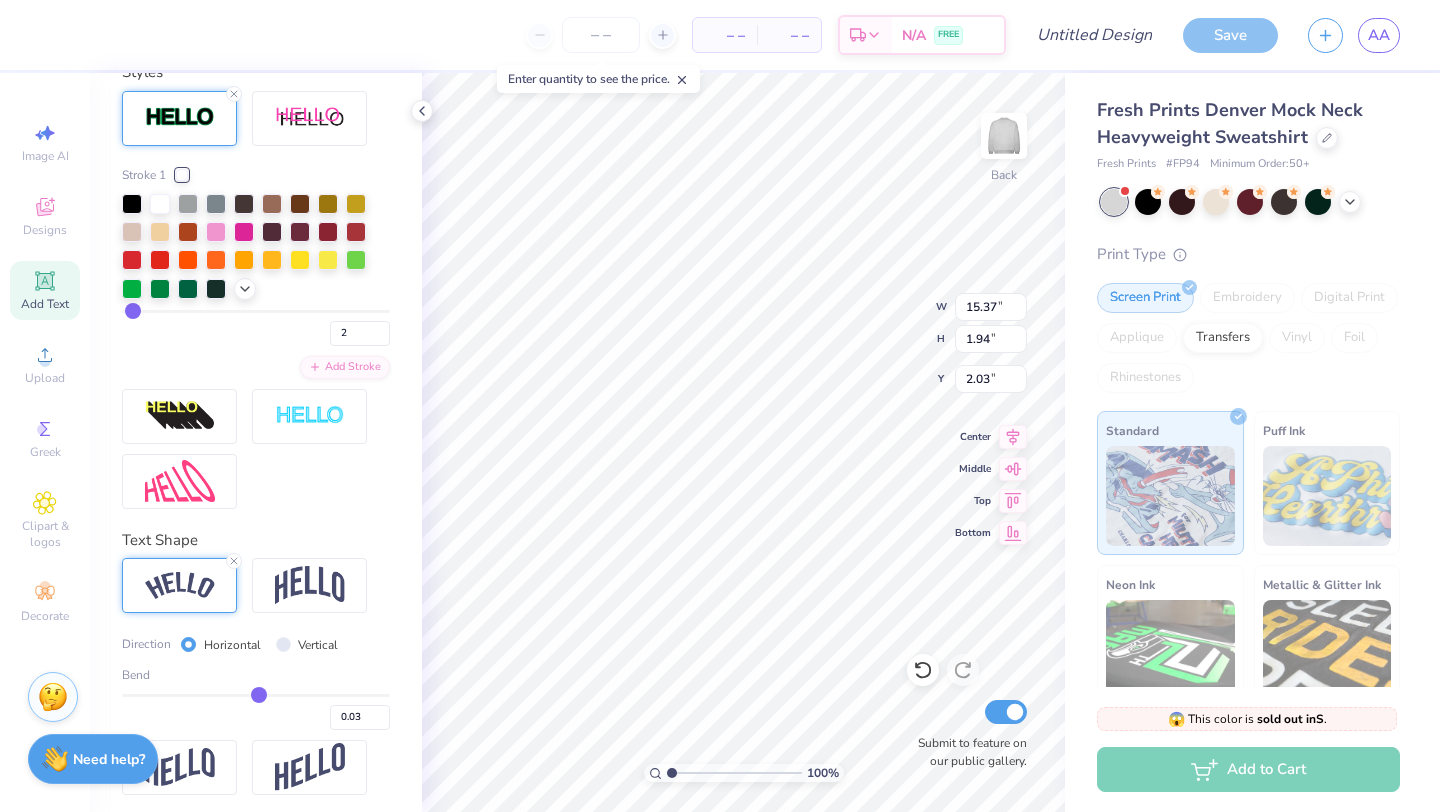 type on "0.02" 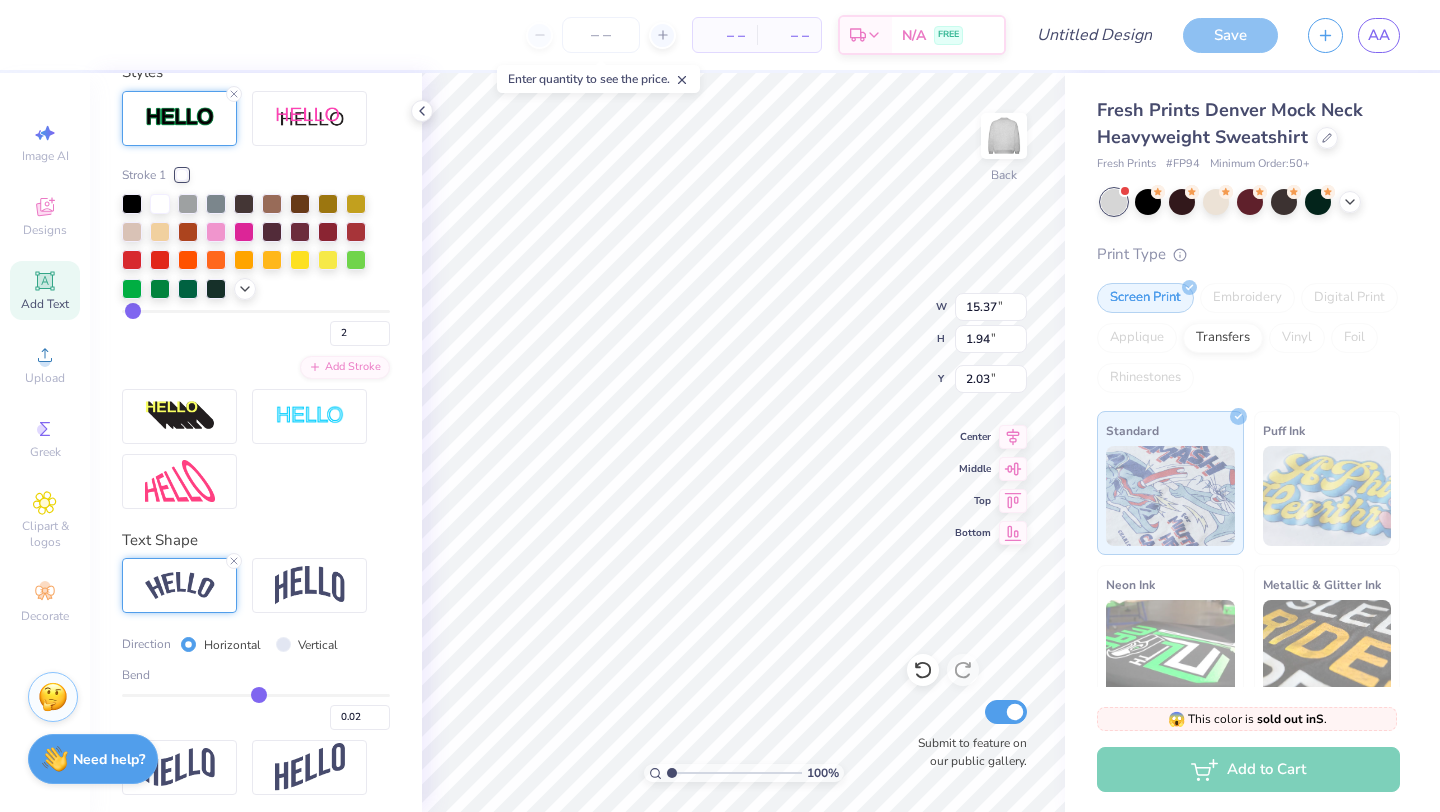 type on "0" 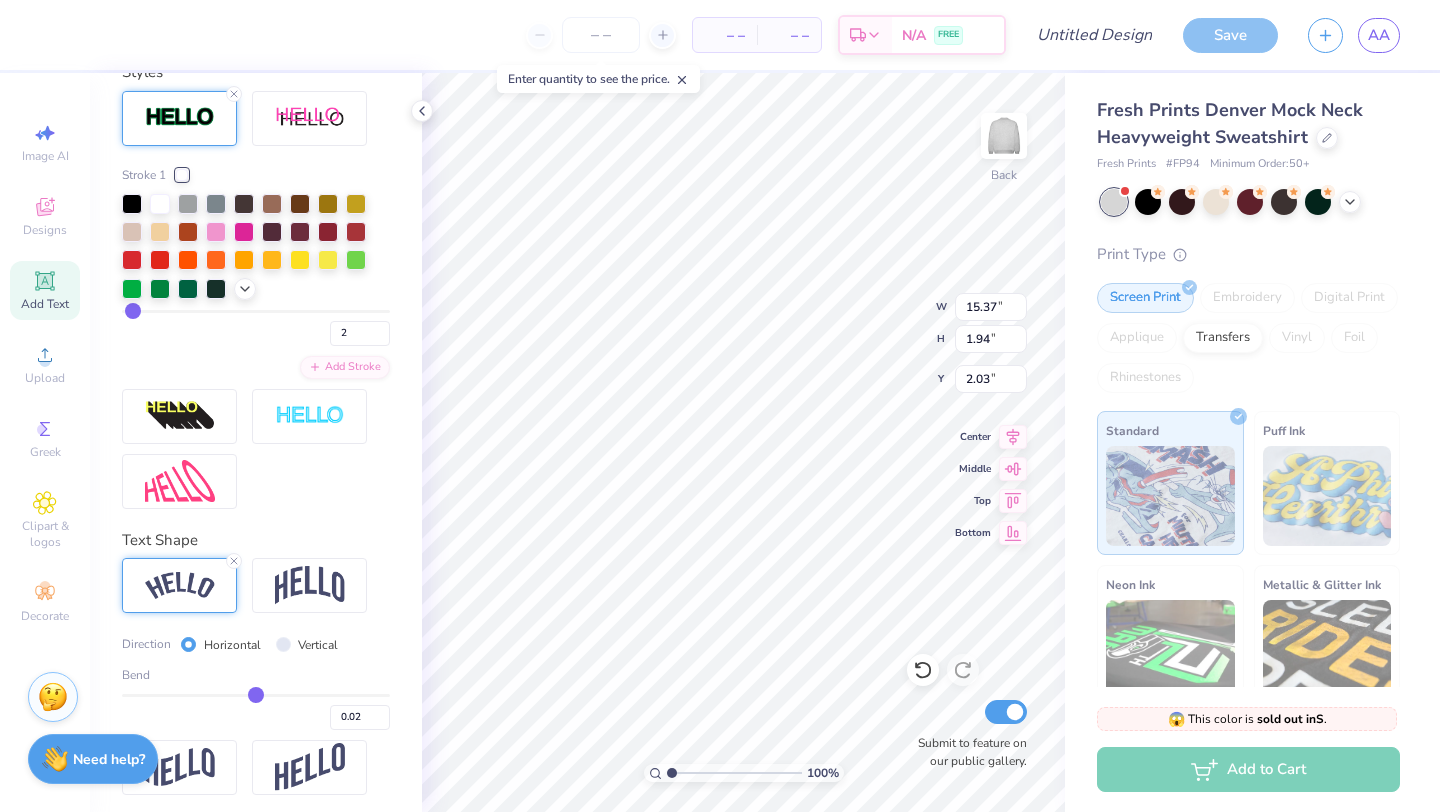 type on "0.00" 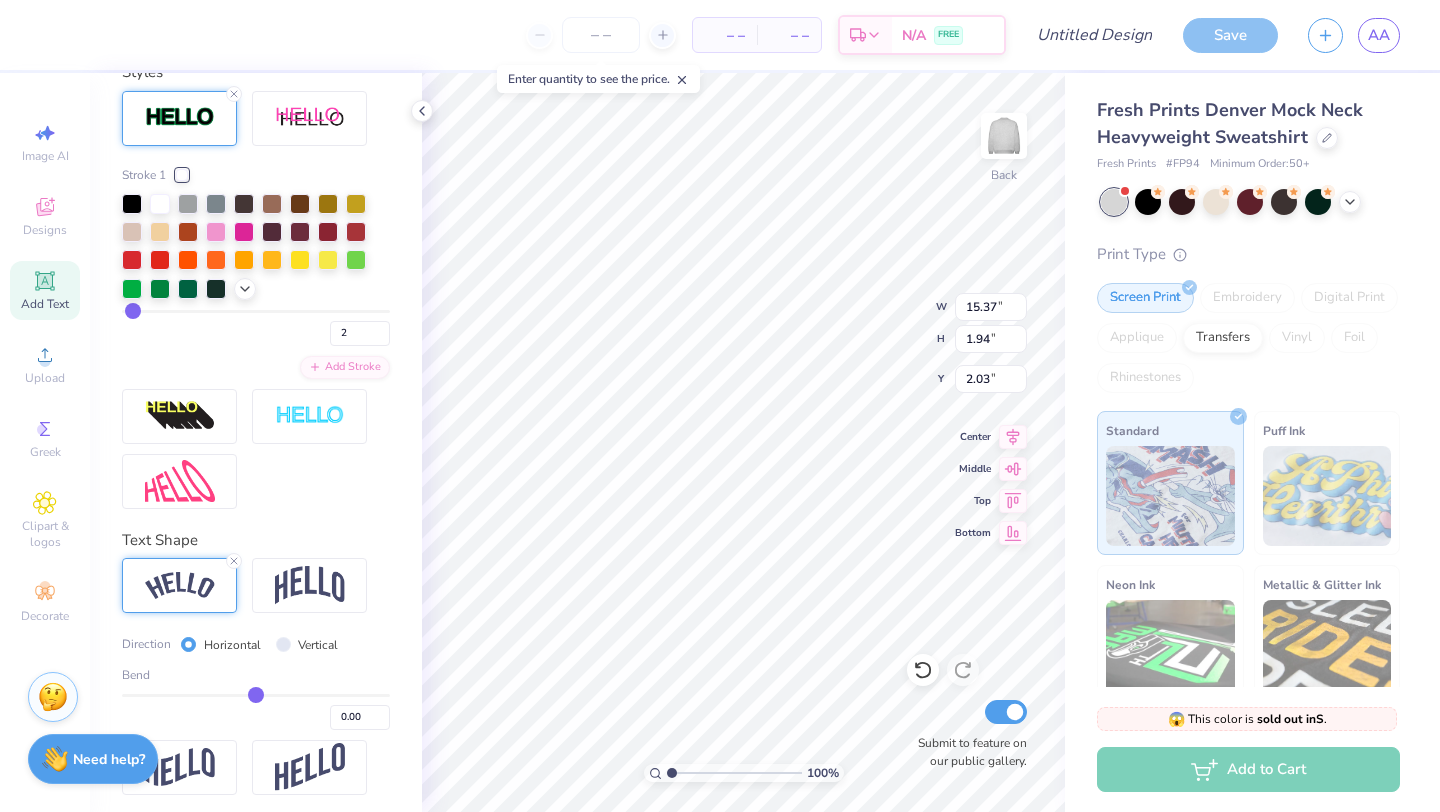 type on "-0.01" 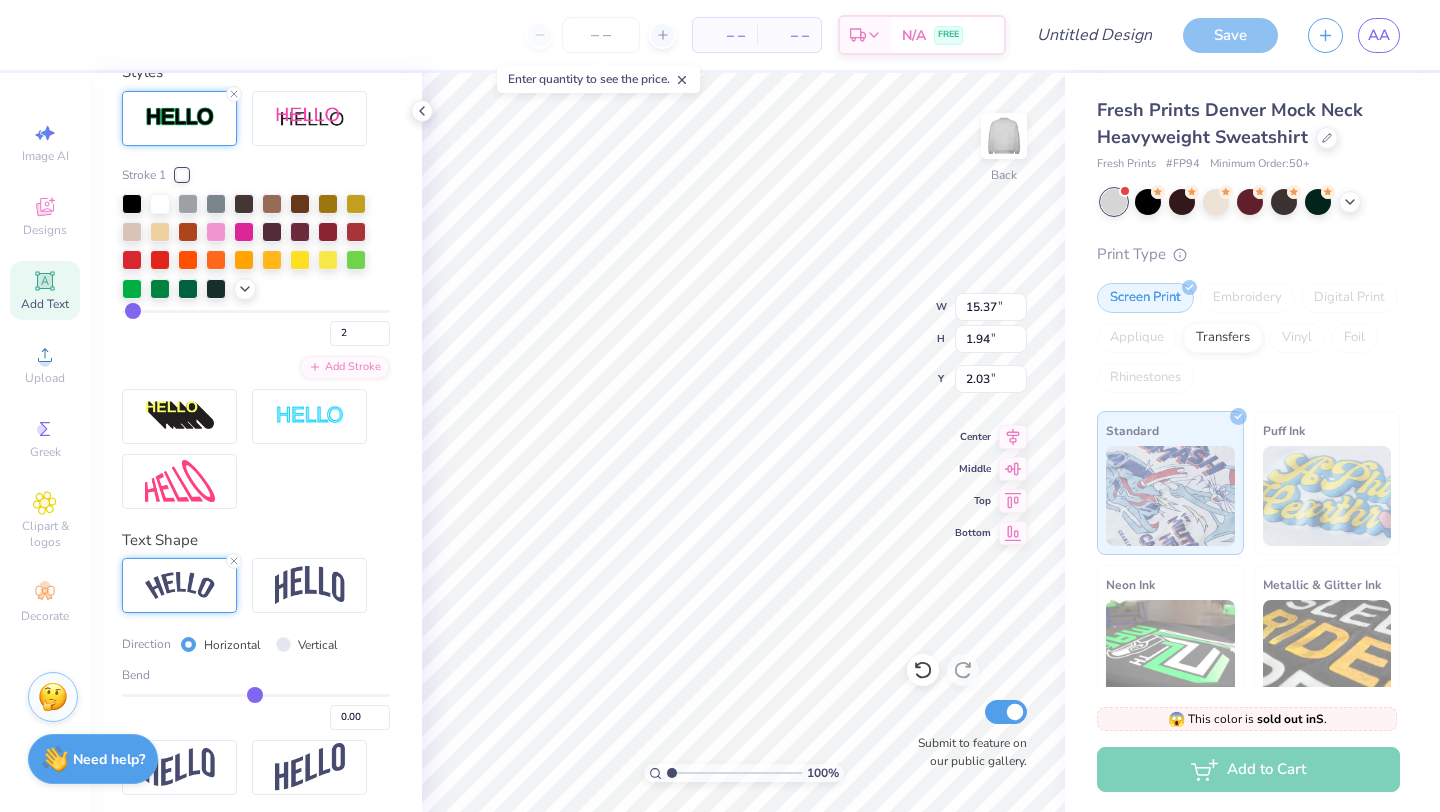 type on "-0.01" 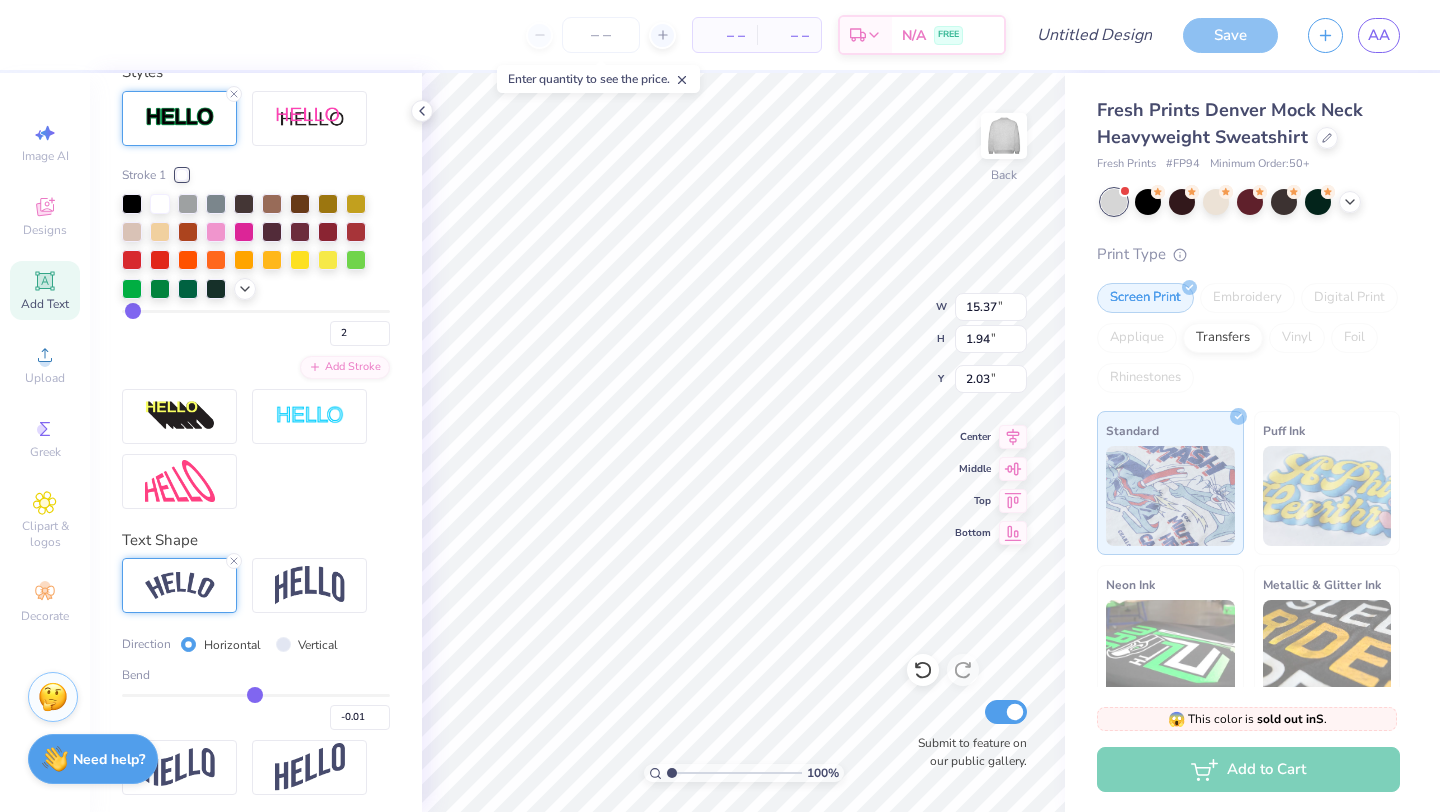 type on "-0.02" 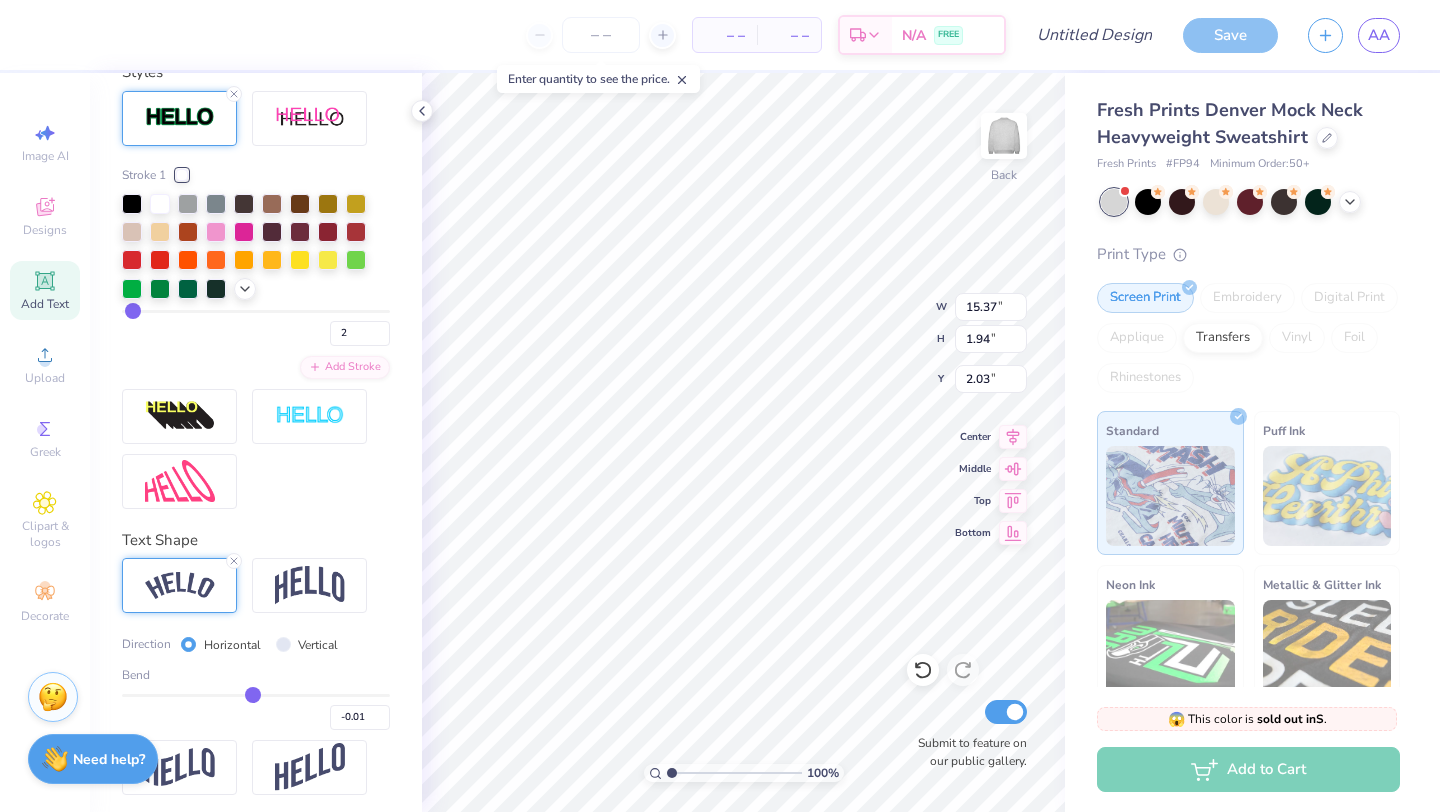 type on "-0.02" 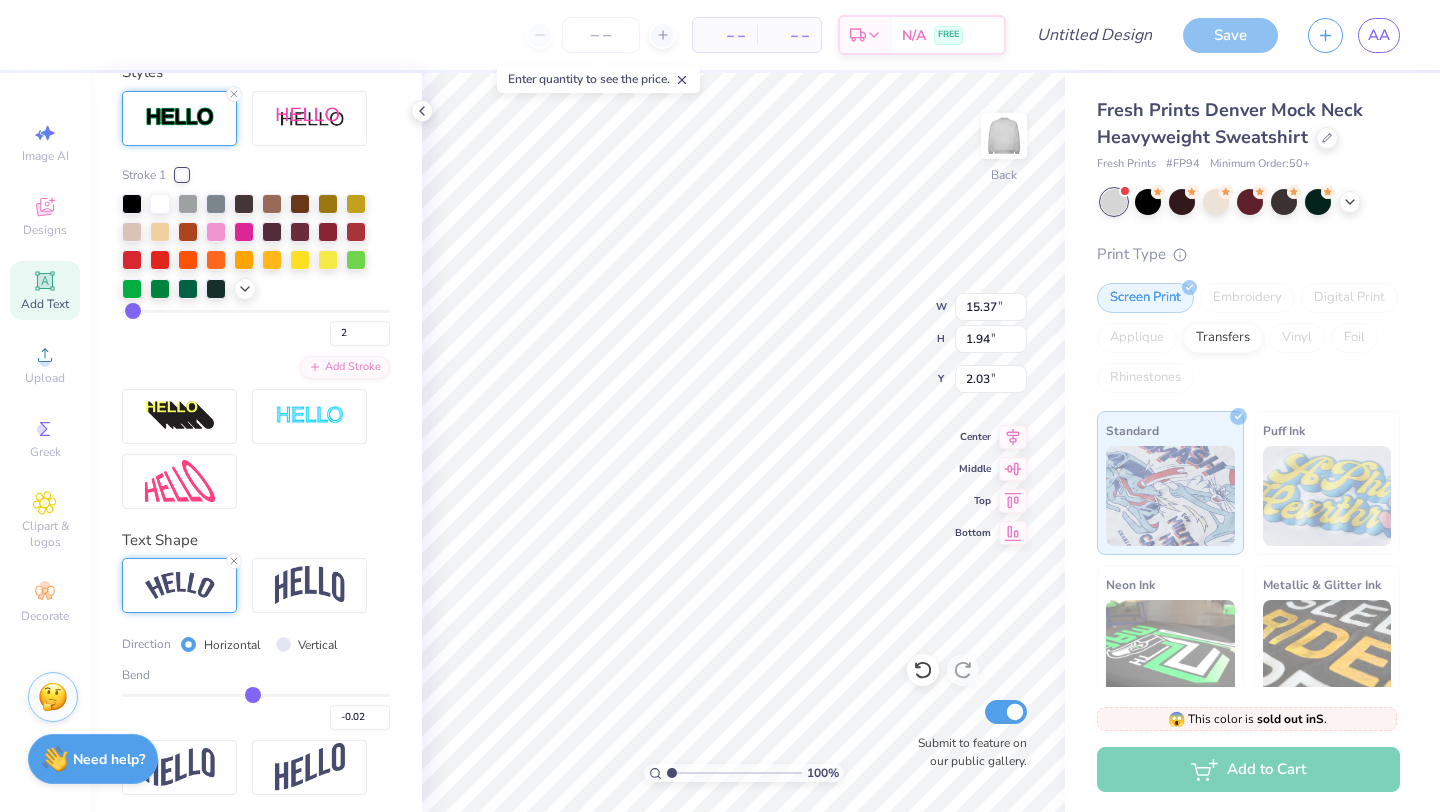 type on "-0.03" 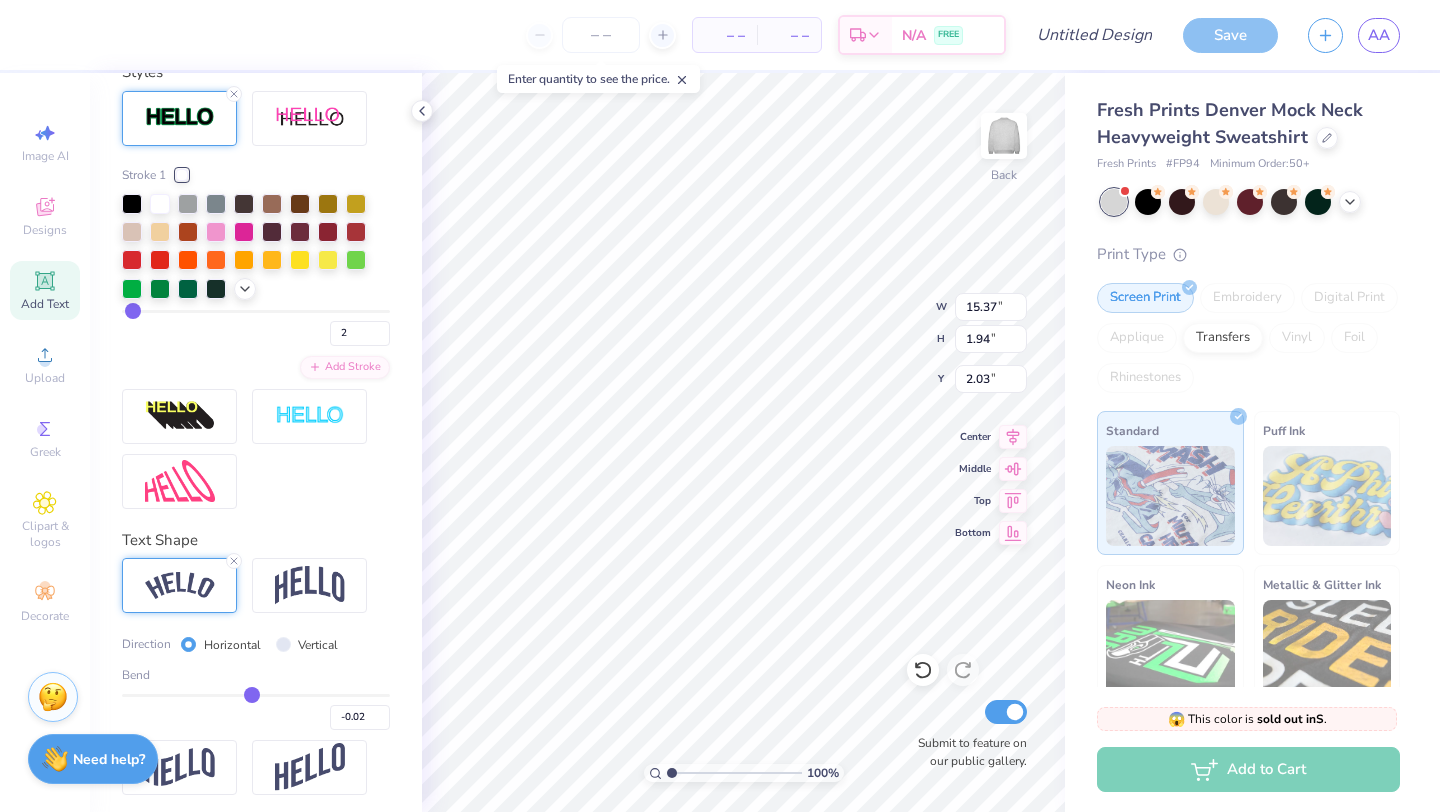type on "-0.03" 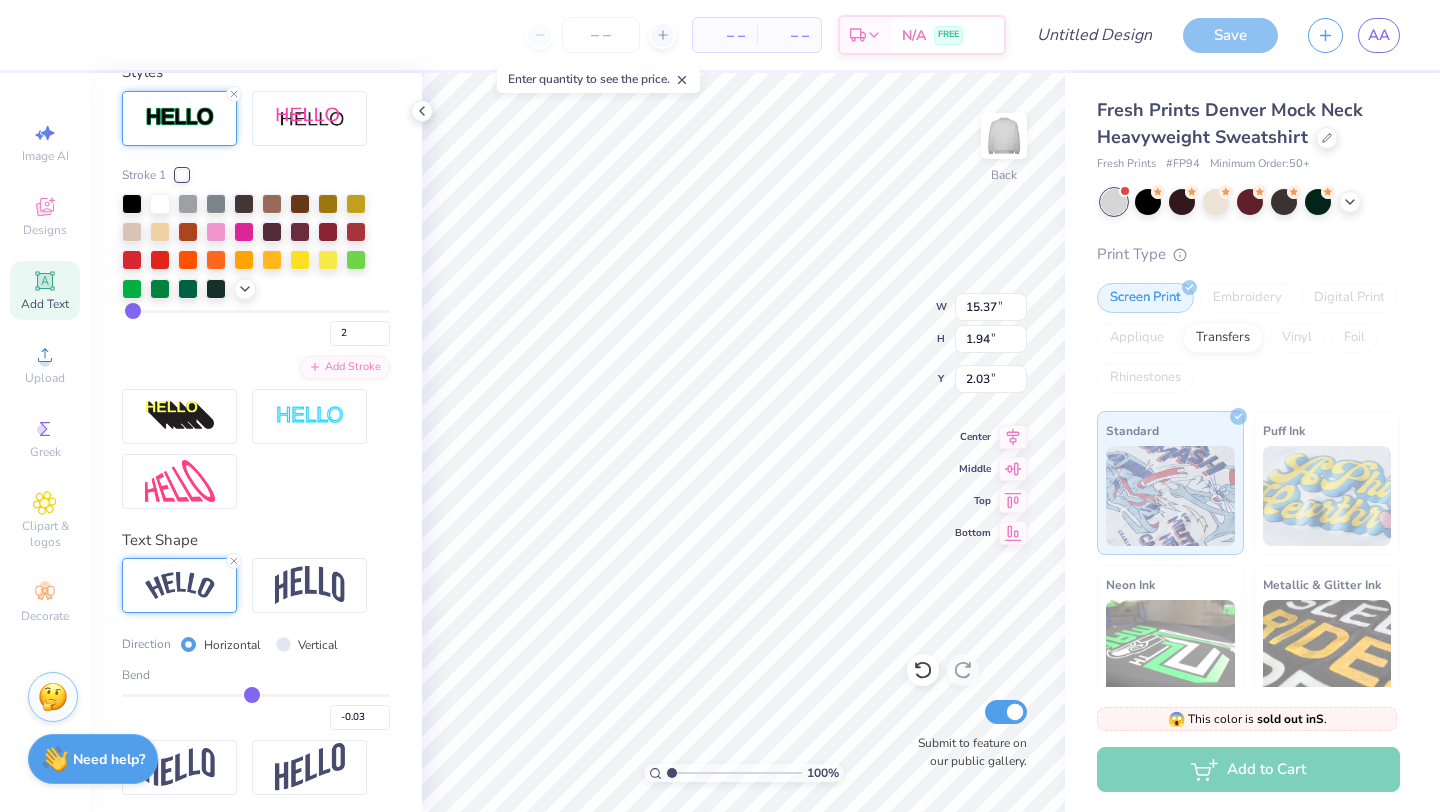 type on "-0.05" 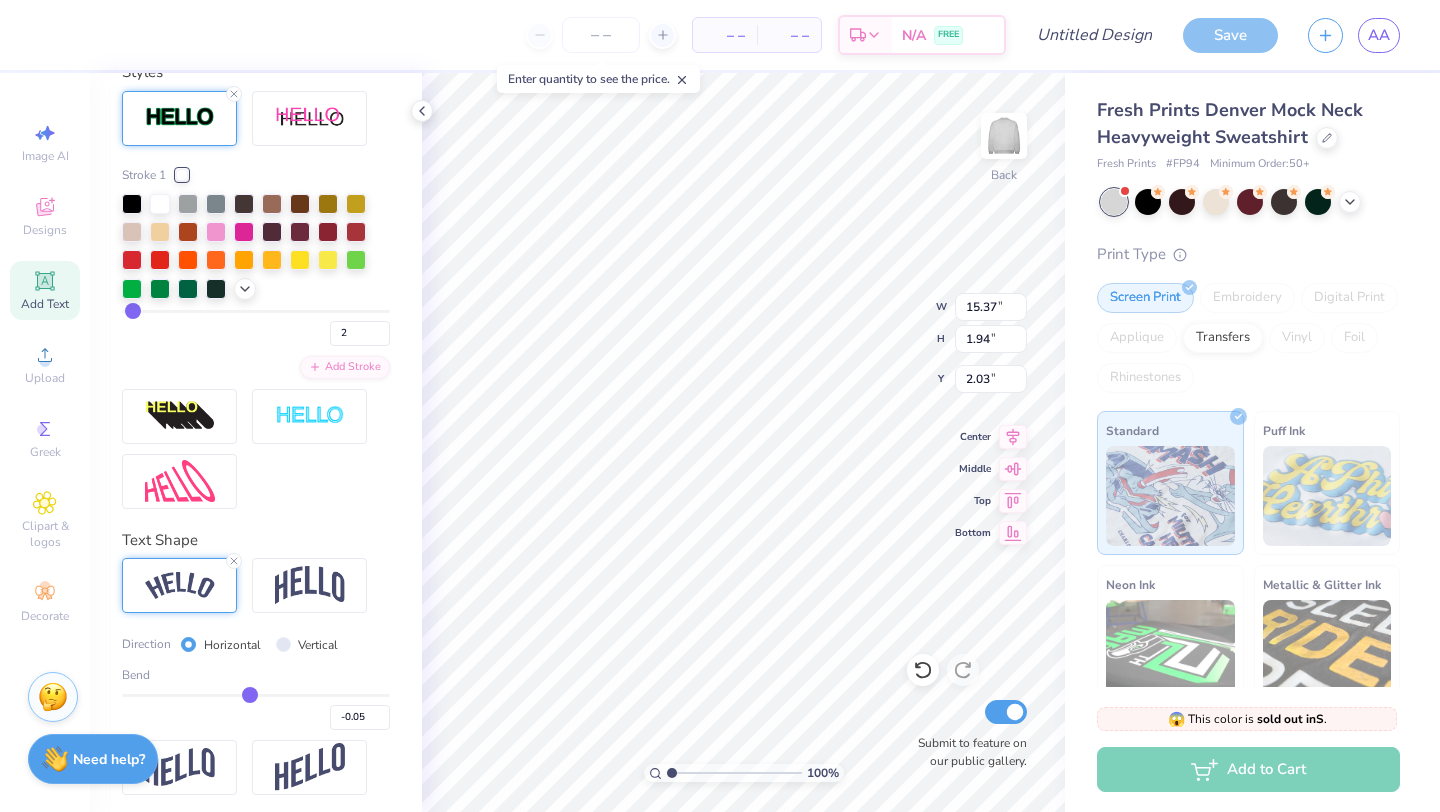 type on "-0.06" 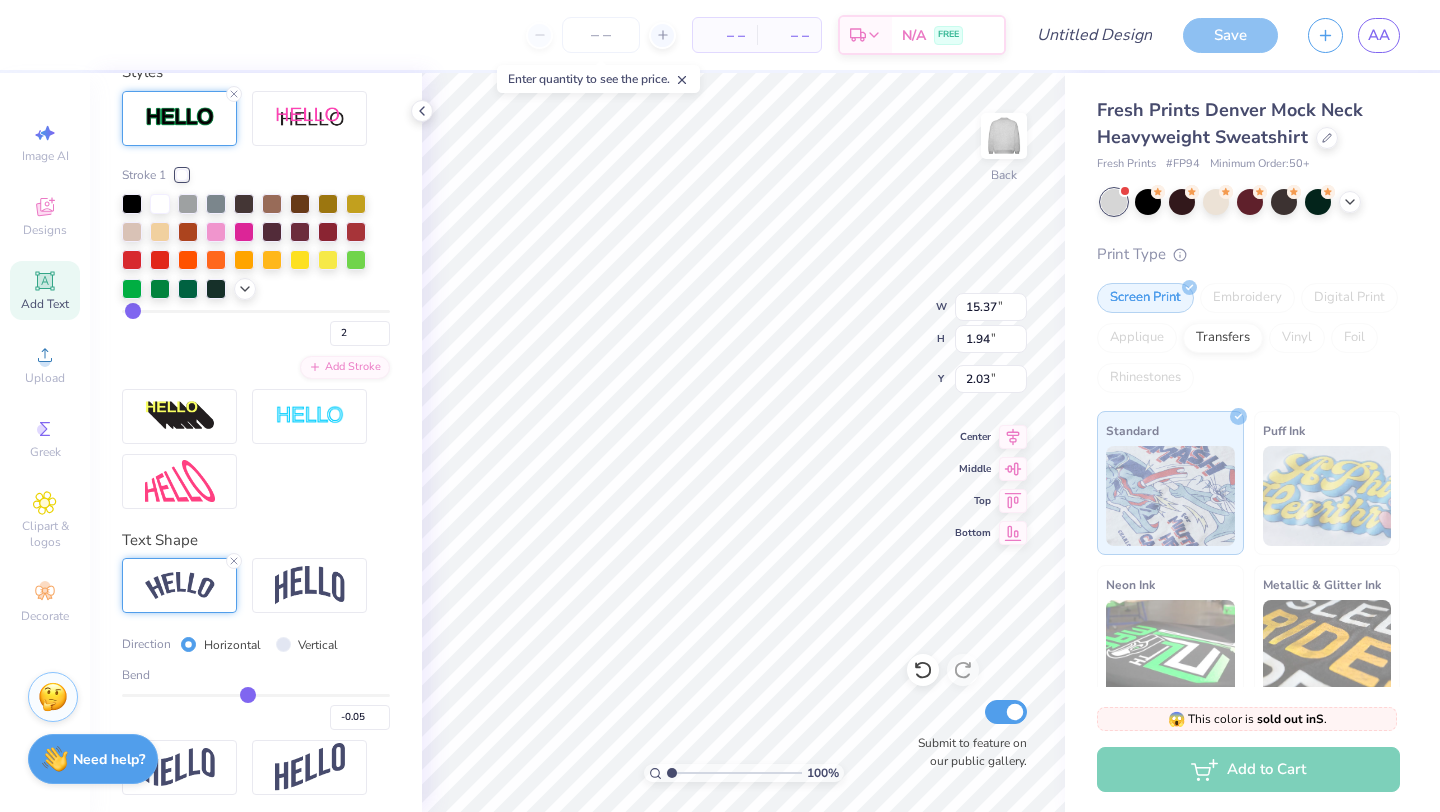 type on "-0.06" 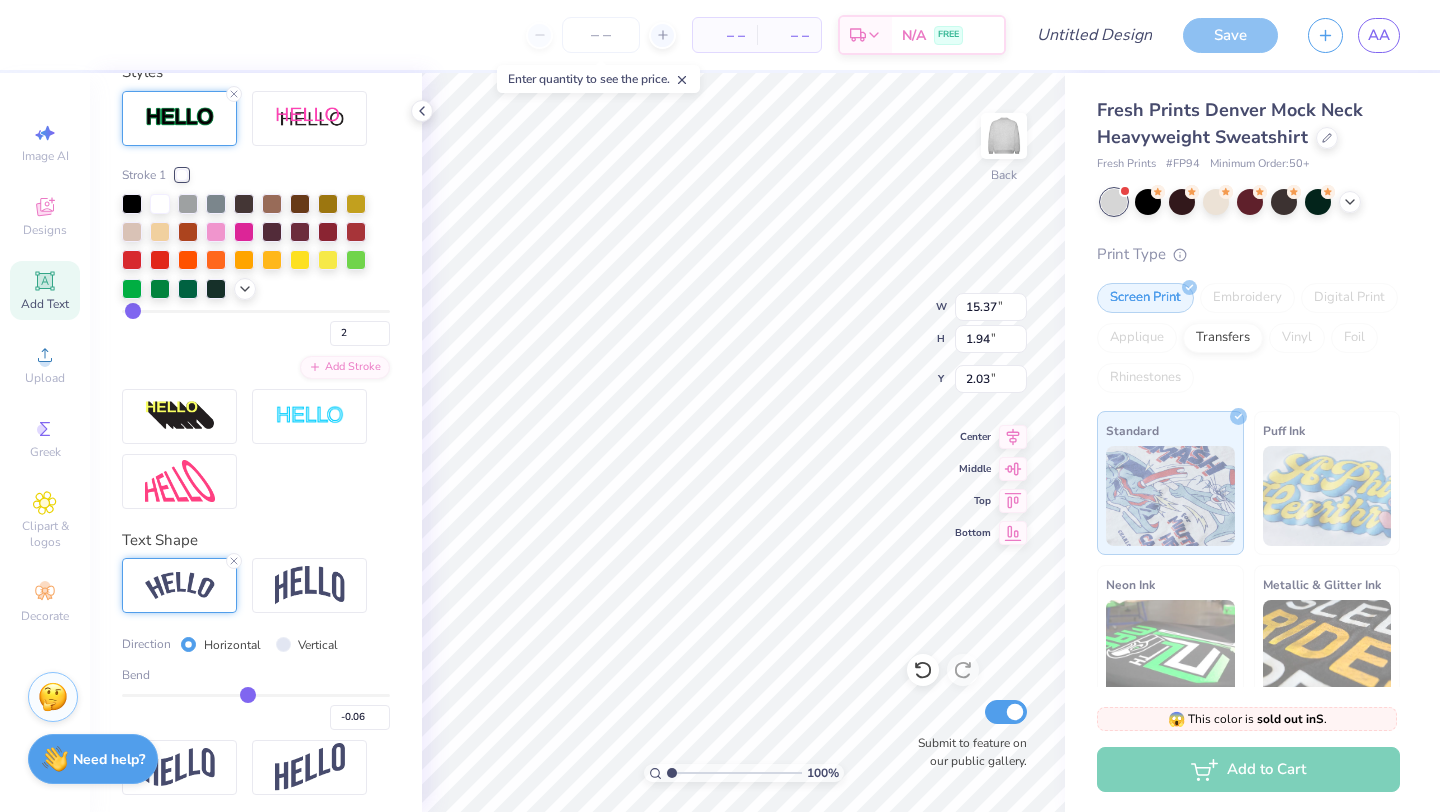 type on "-0.09" 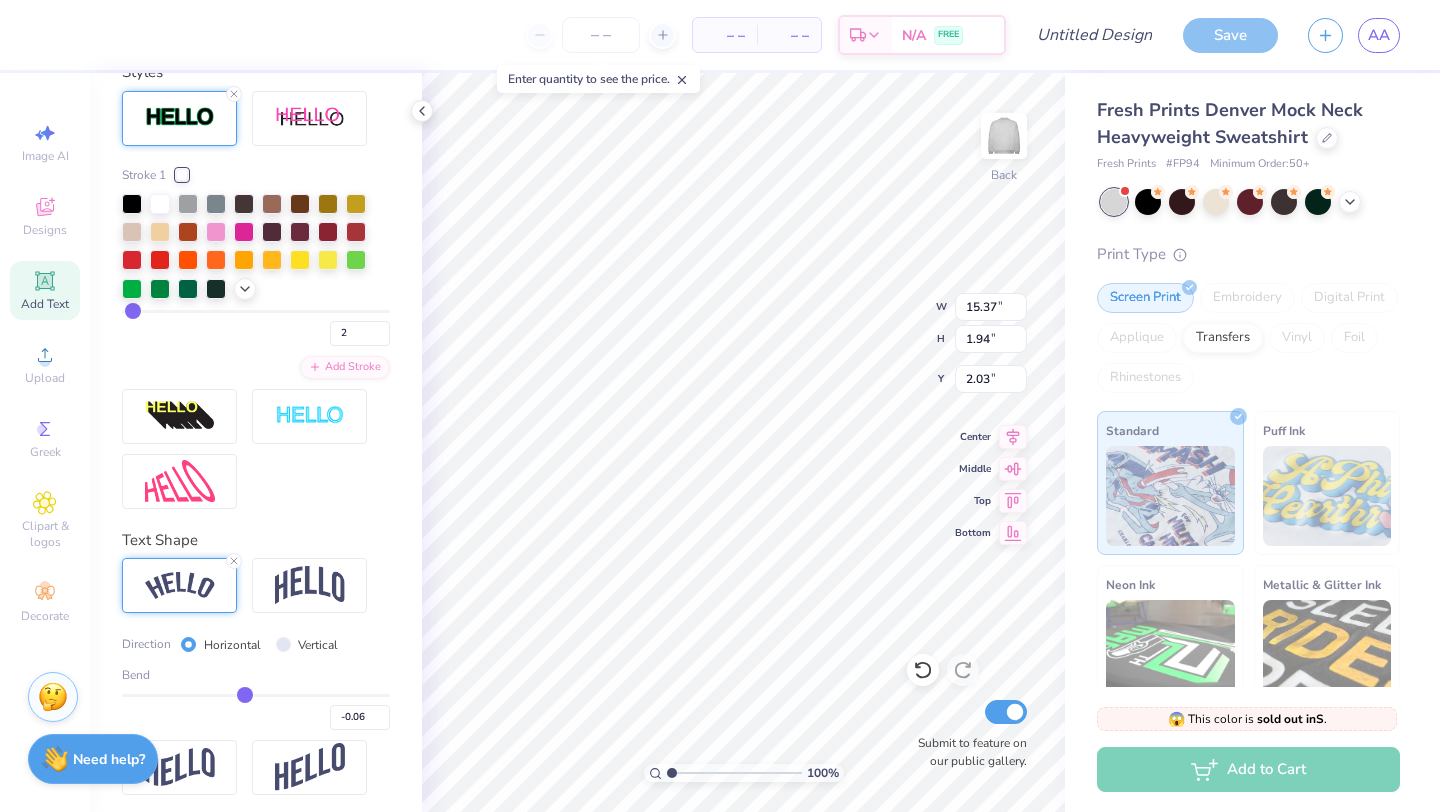 type on "-0.09" 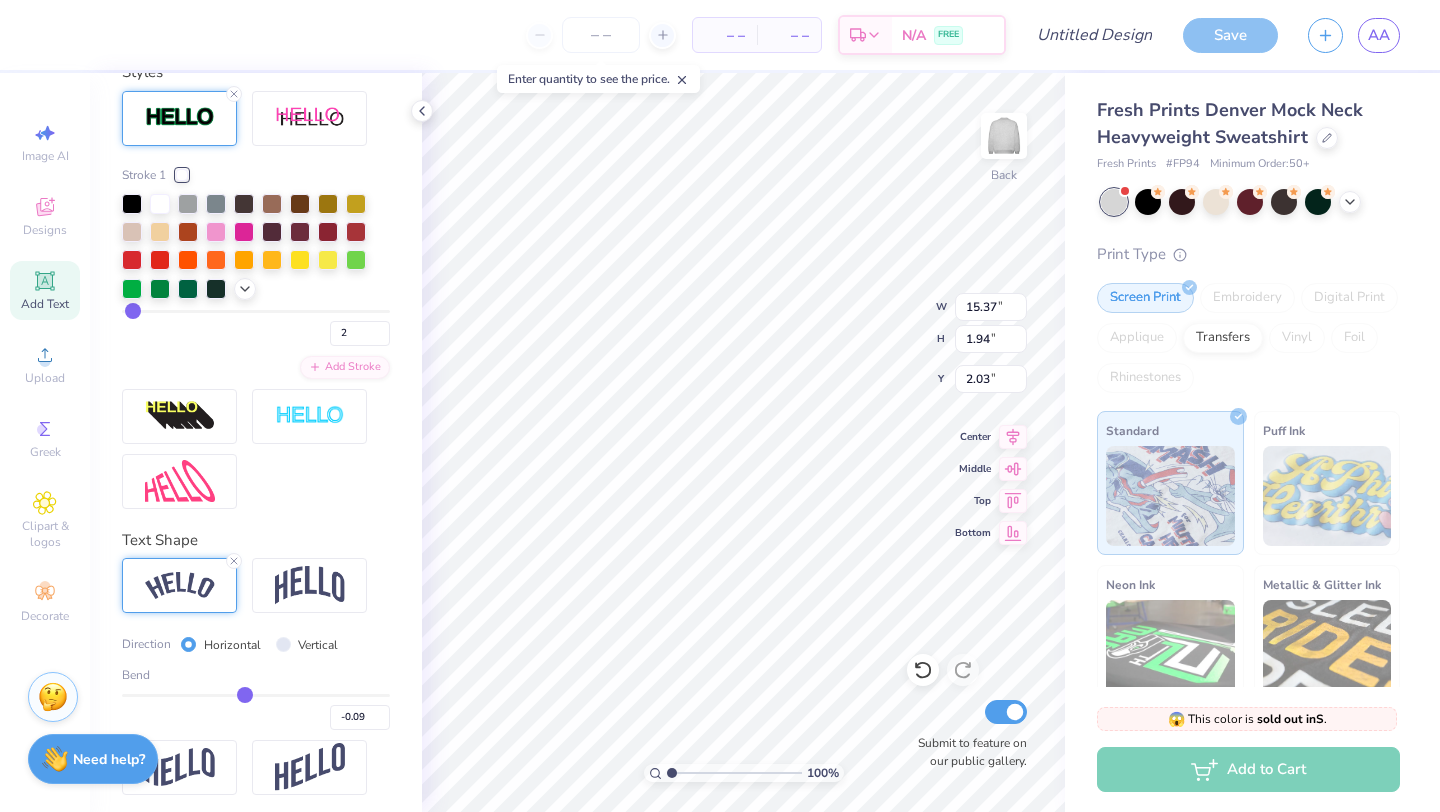 type on "-0.1" 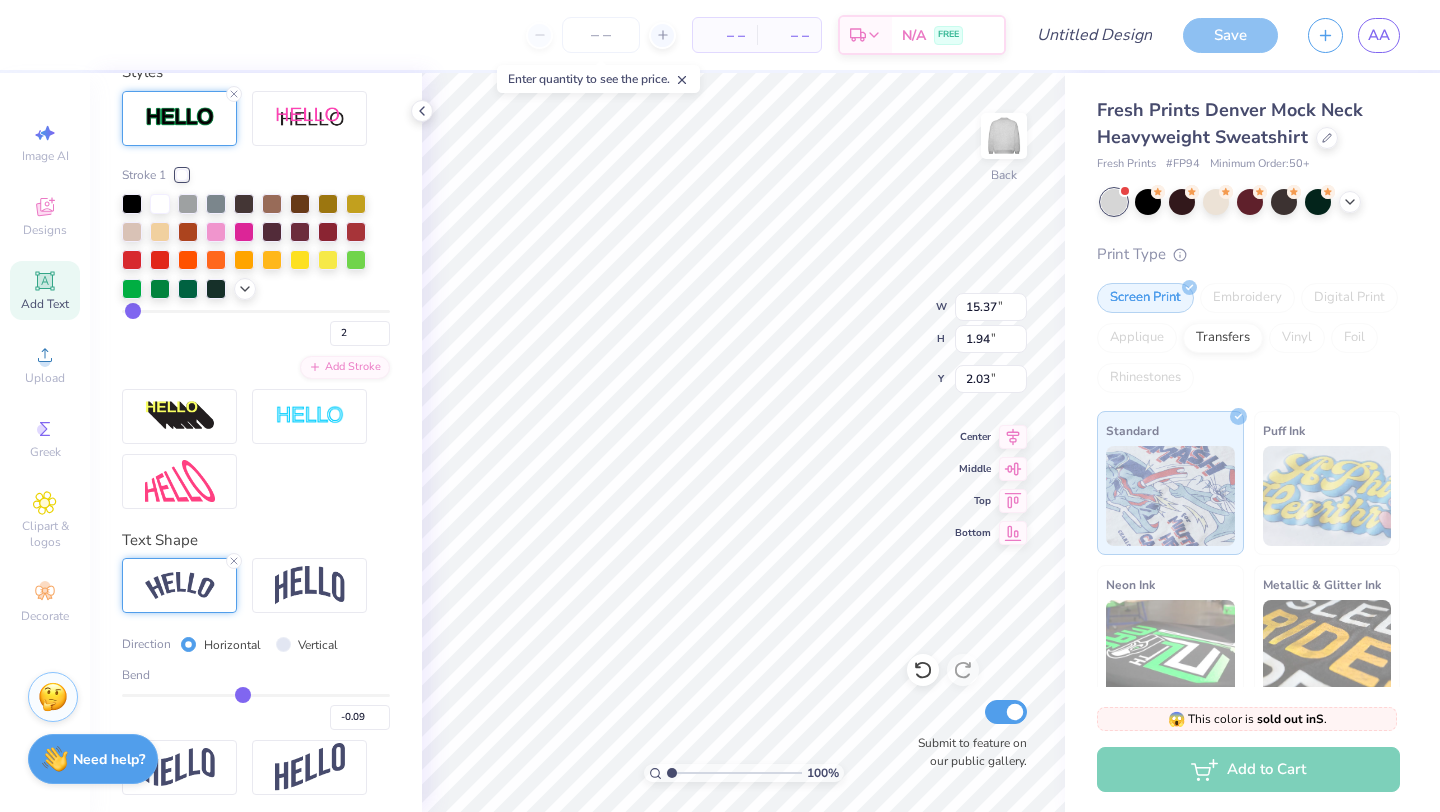 type on "-0.10" 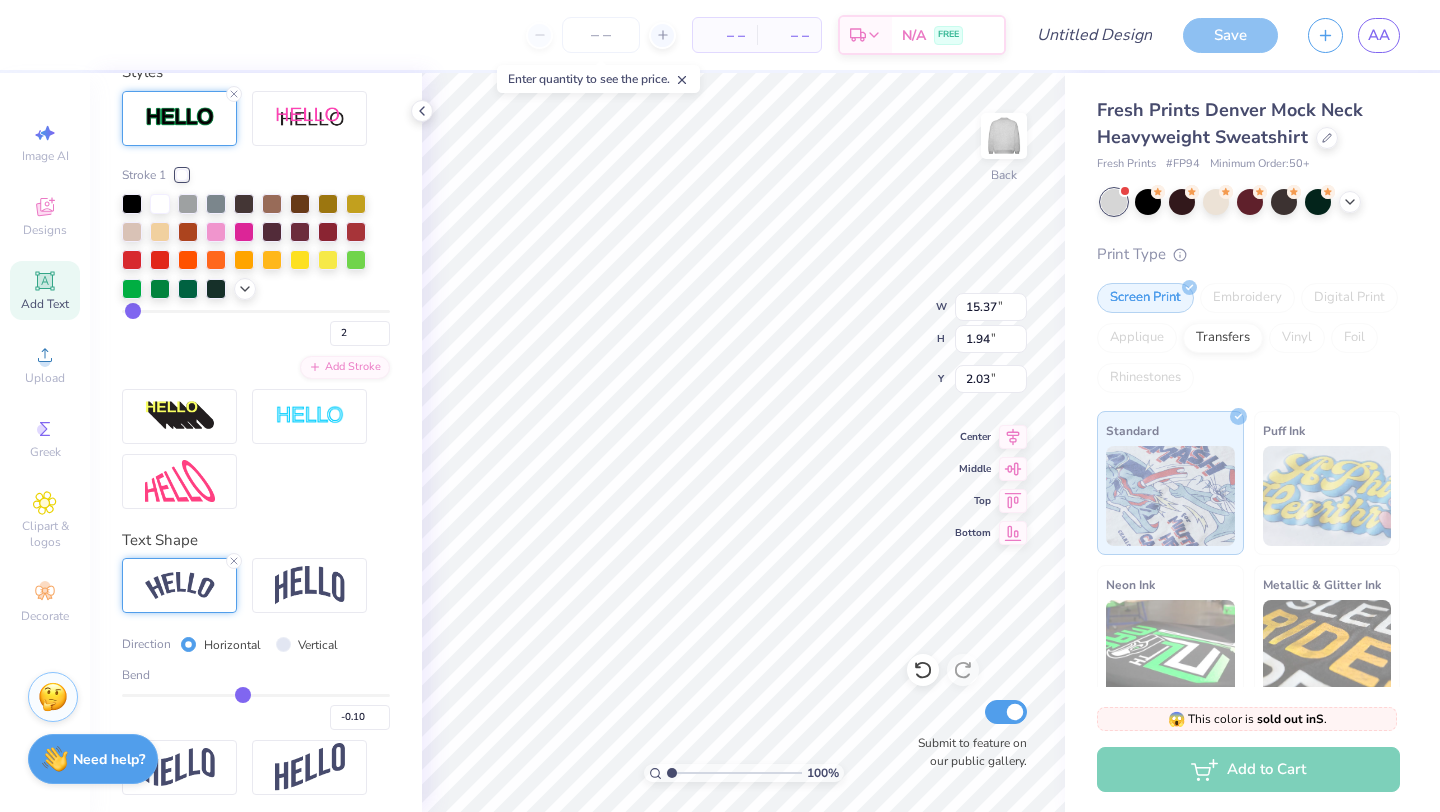 type on "-0.11" 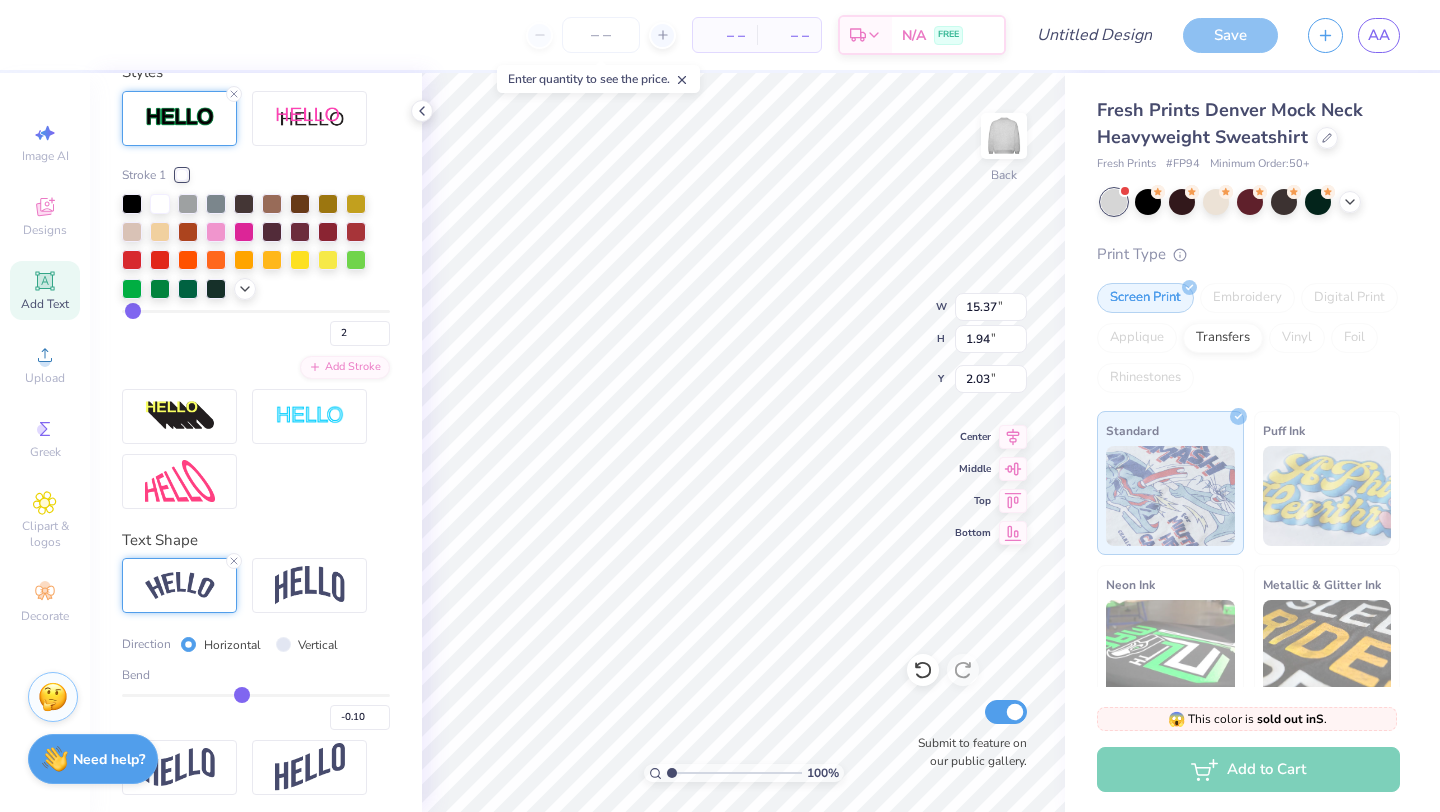 type on "-0.11" 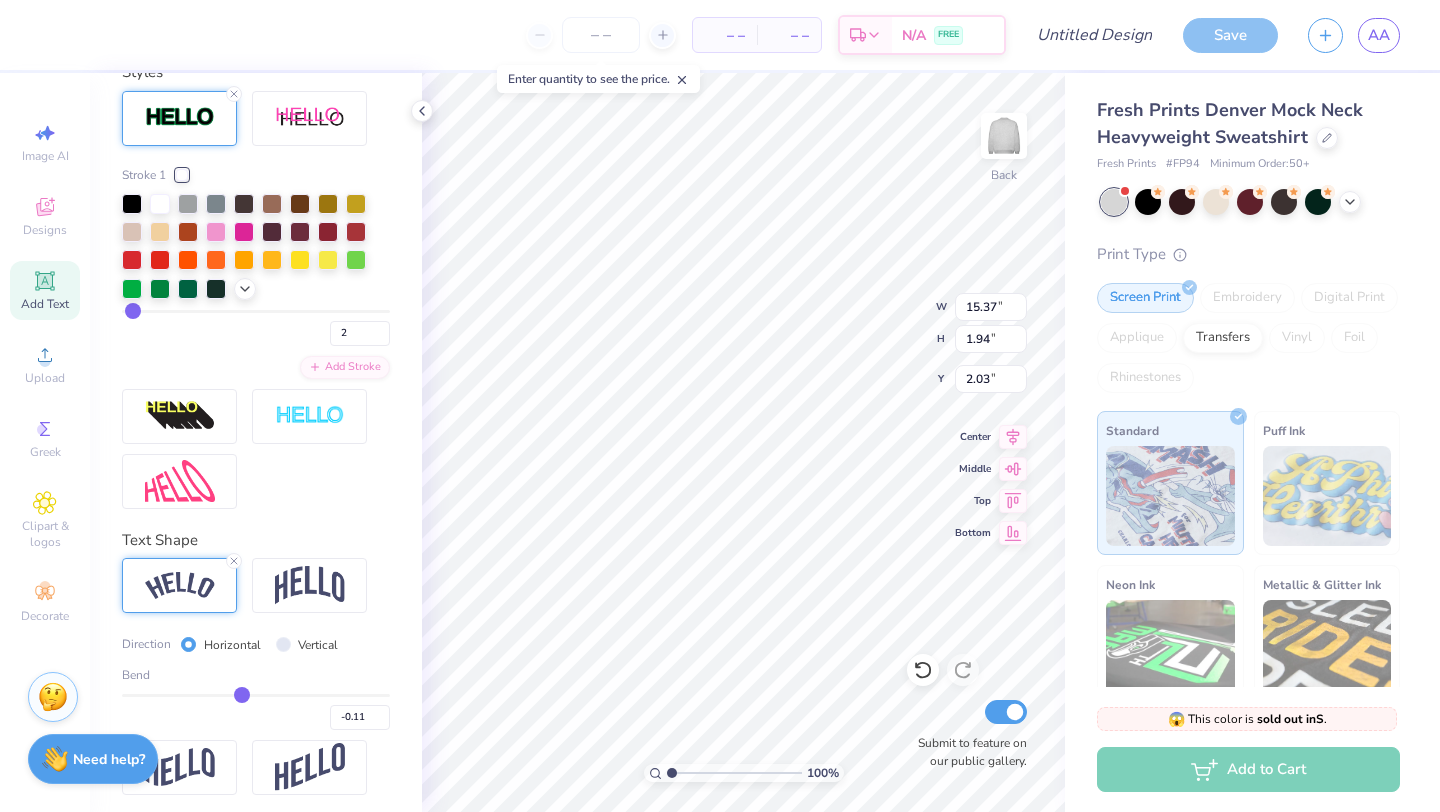 type on "-0.12" 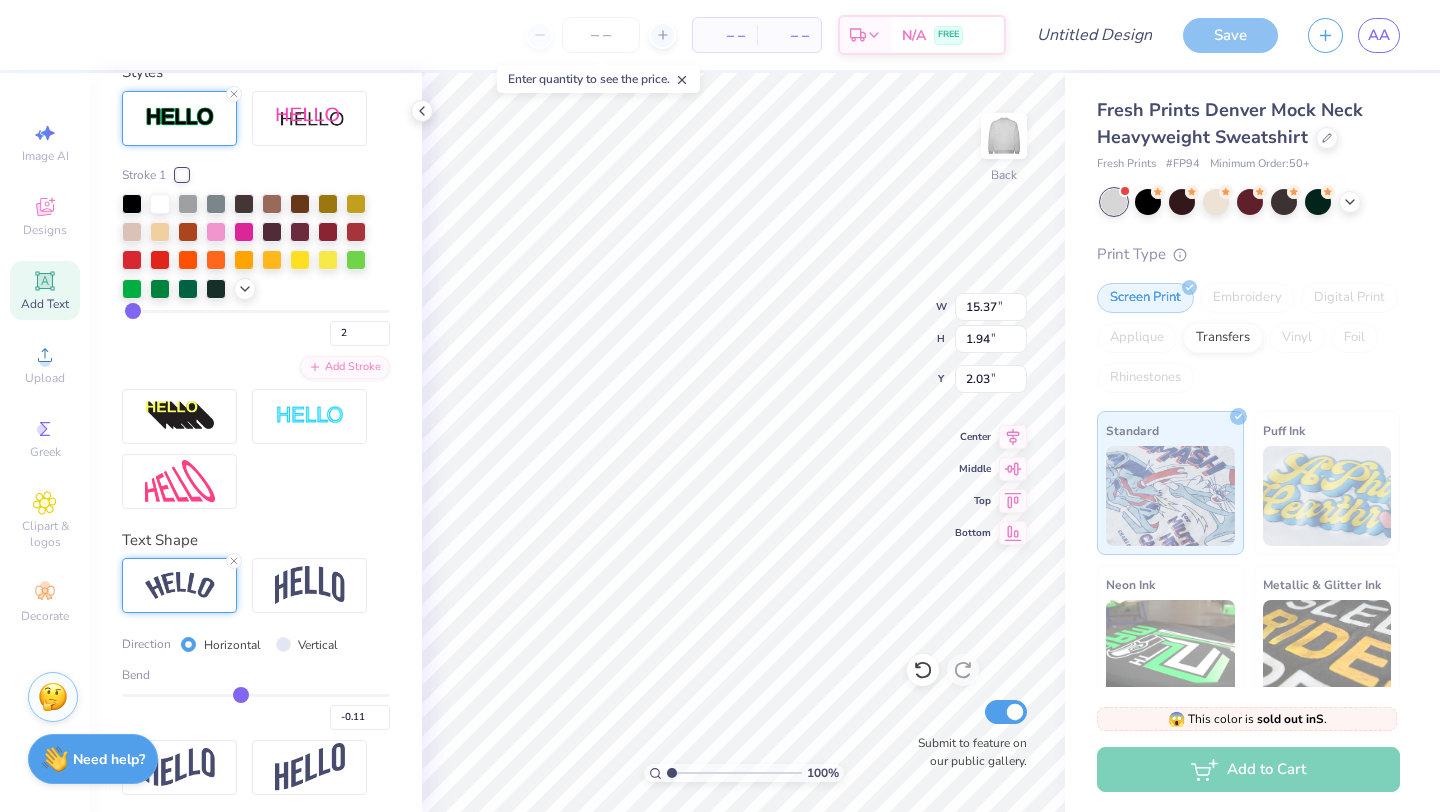 type on "-0.12" 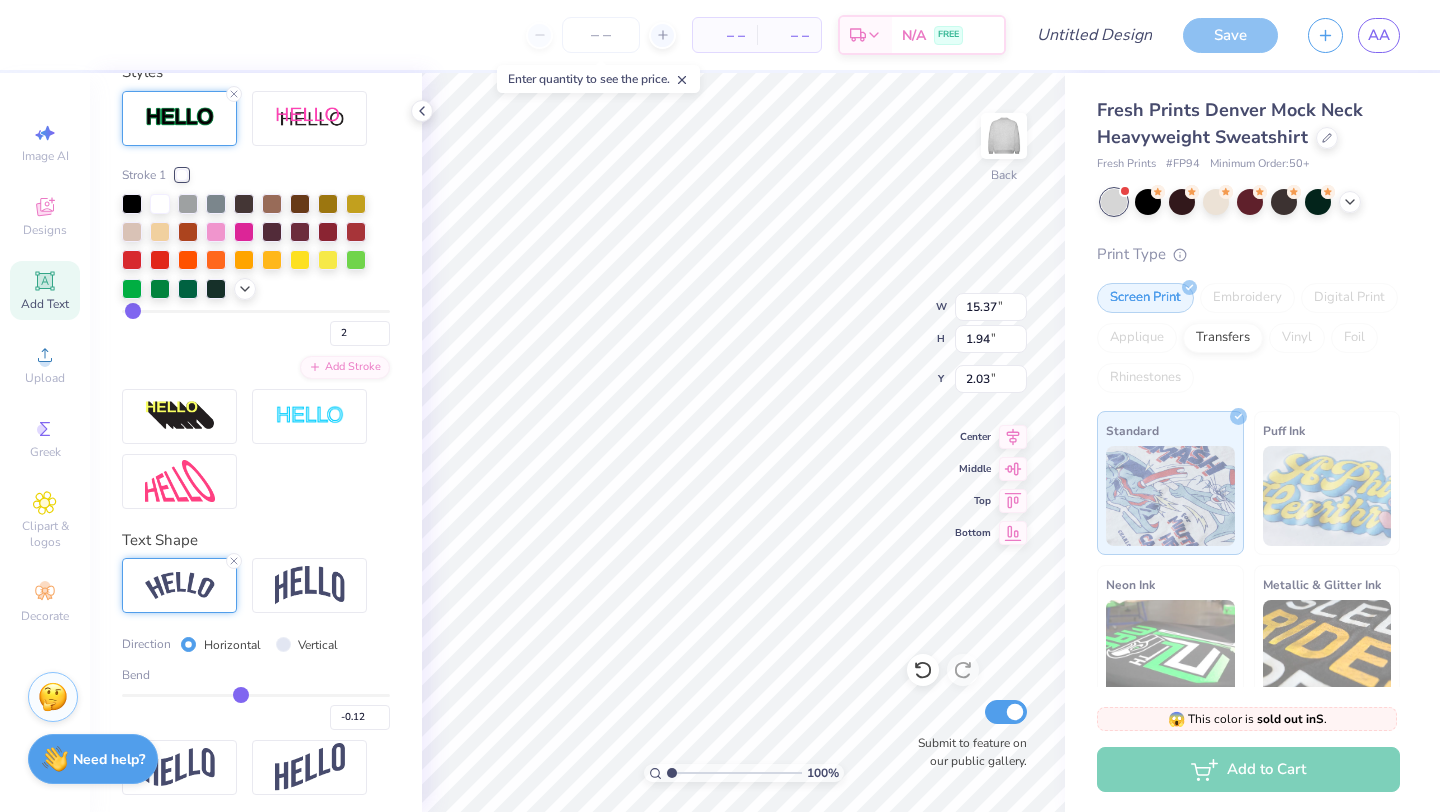 type on "-0.13" 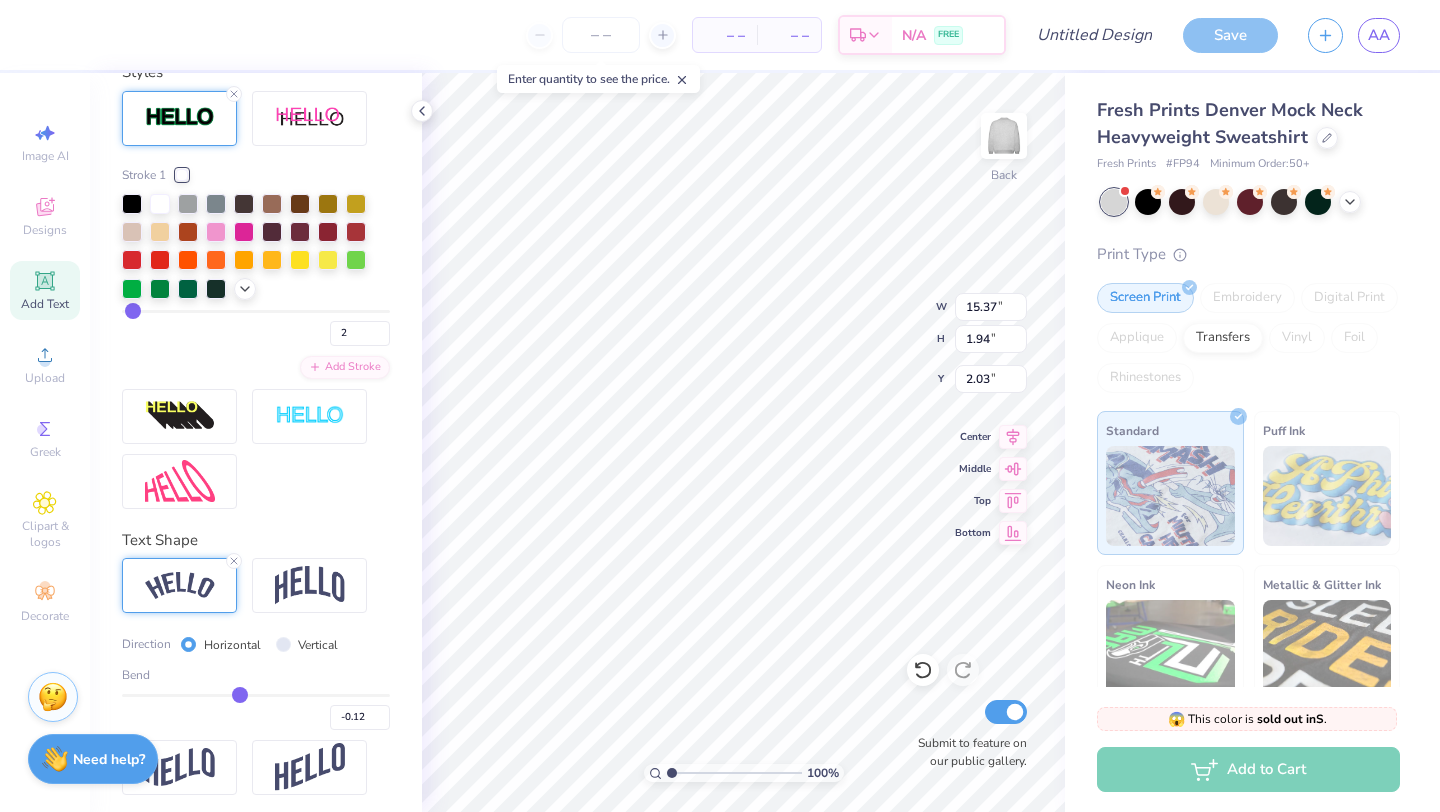 type on "-0.13" 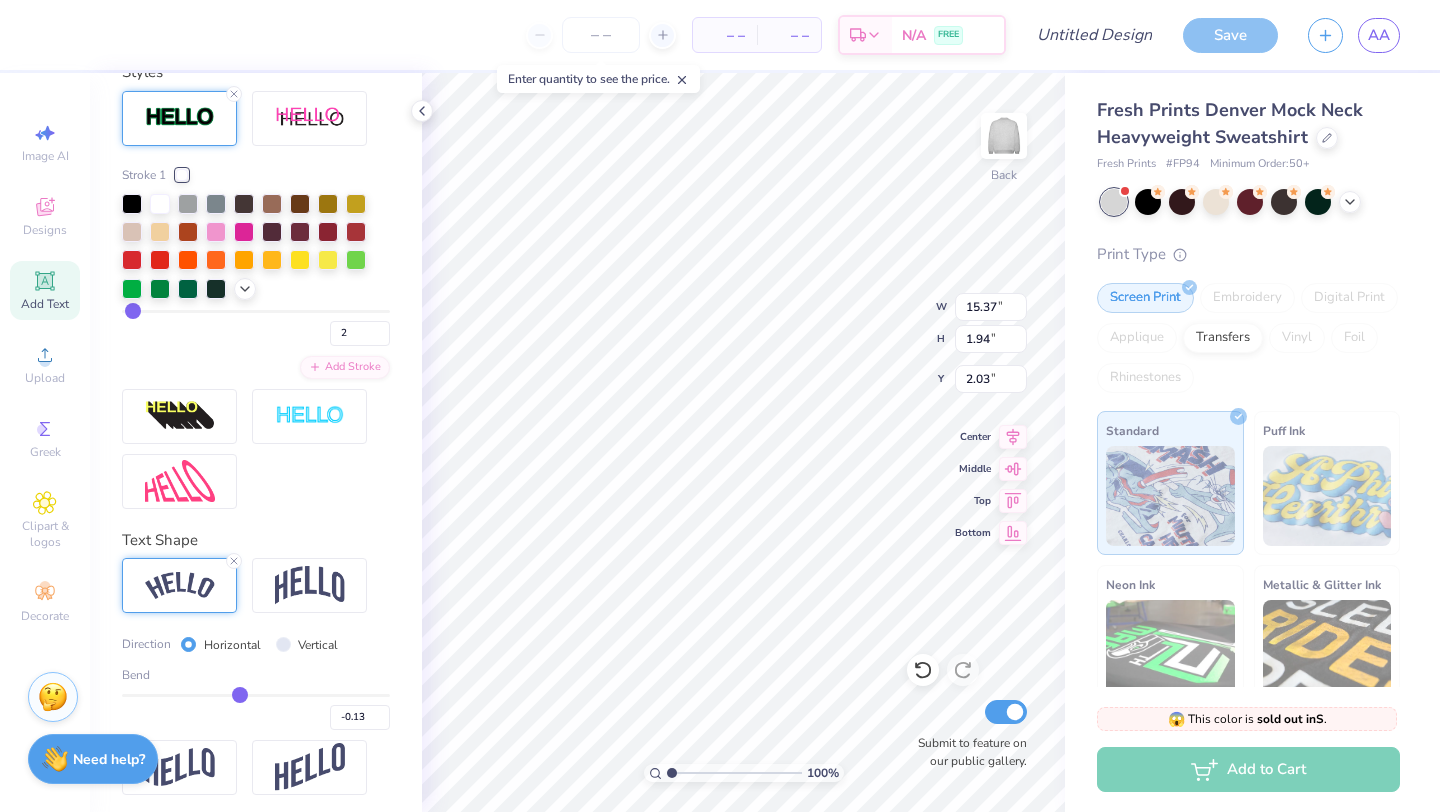 type on "-0.14" 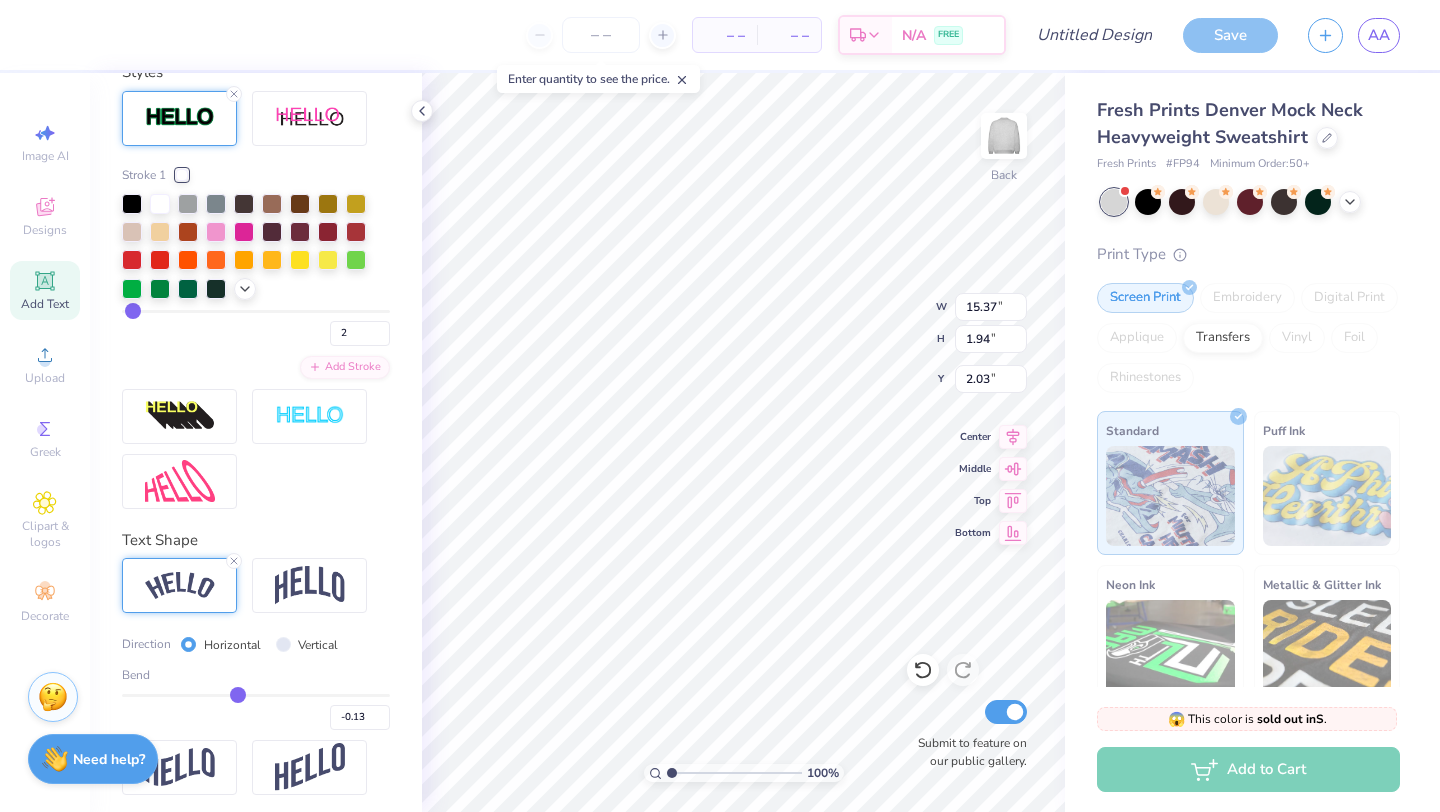 type on "-0.14" 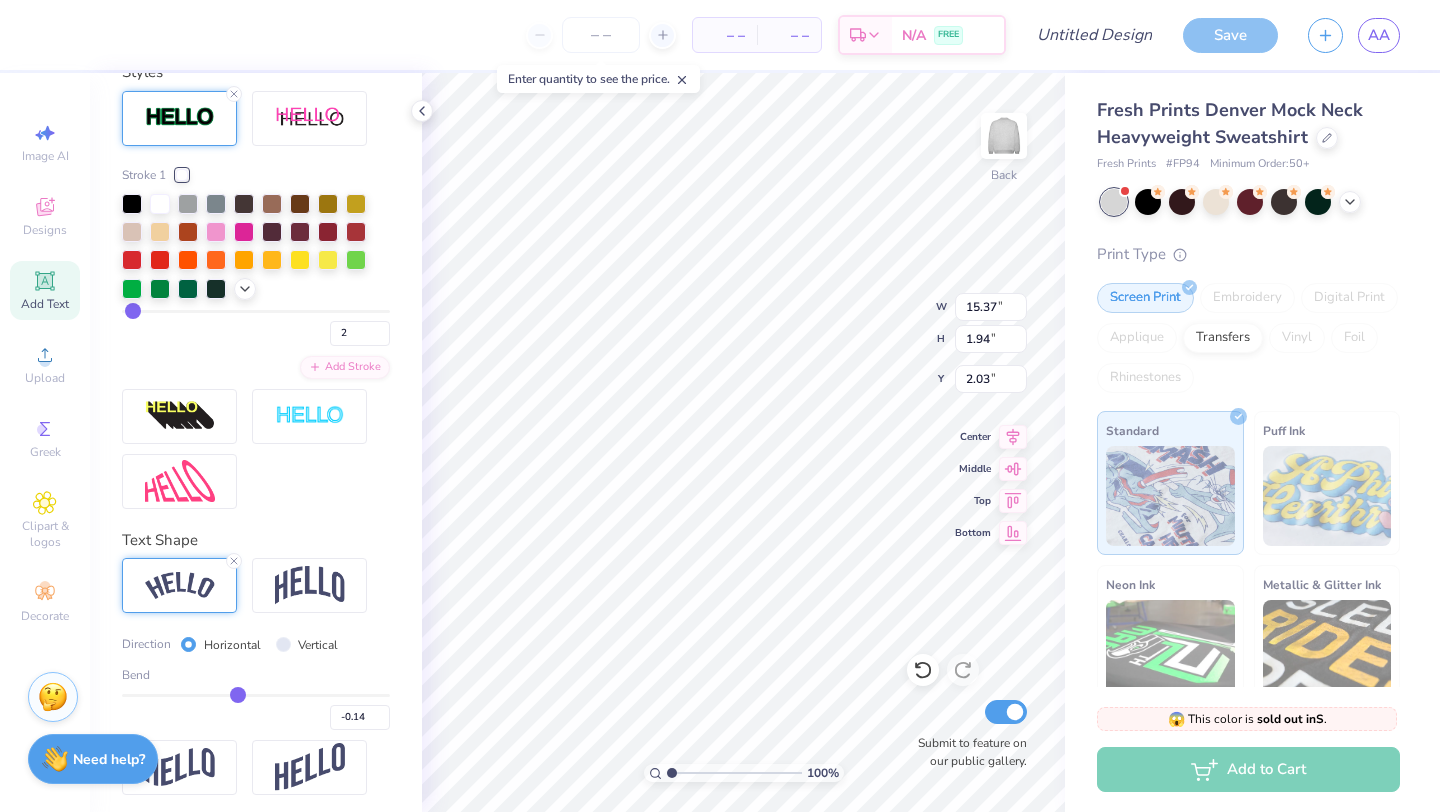 type on "-0.15" 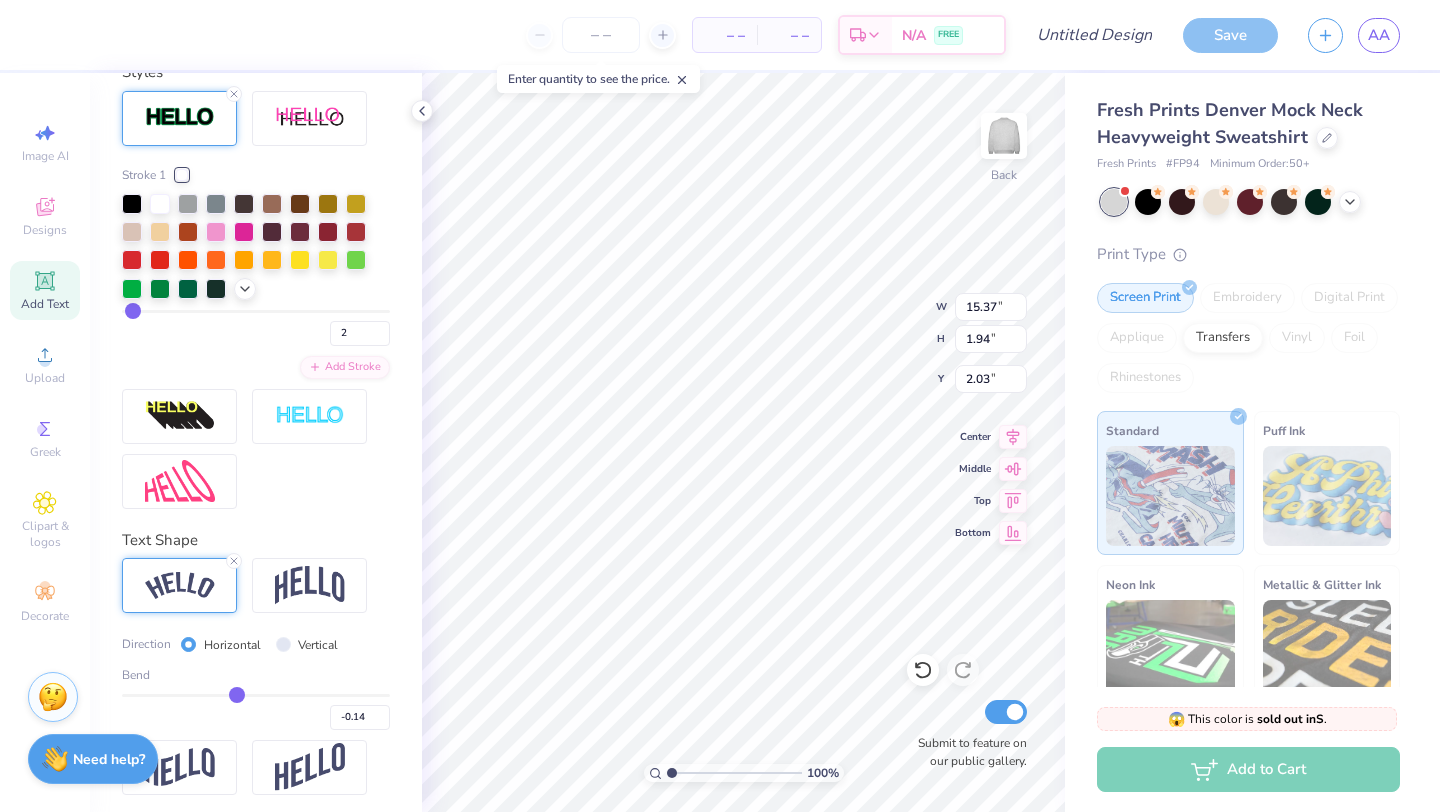 type on "-0.15" 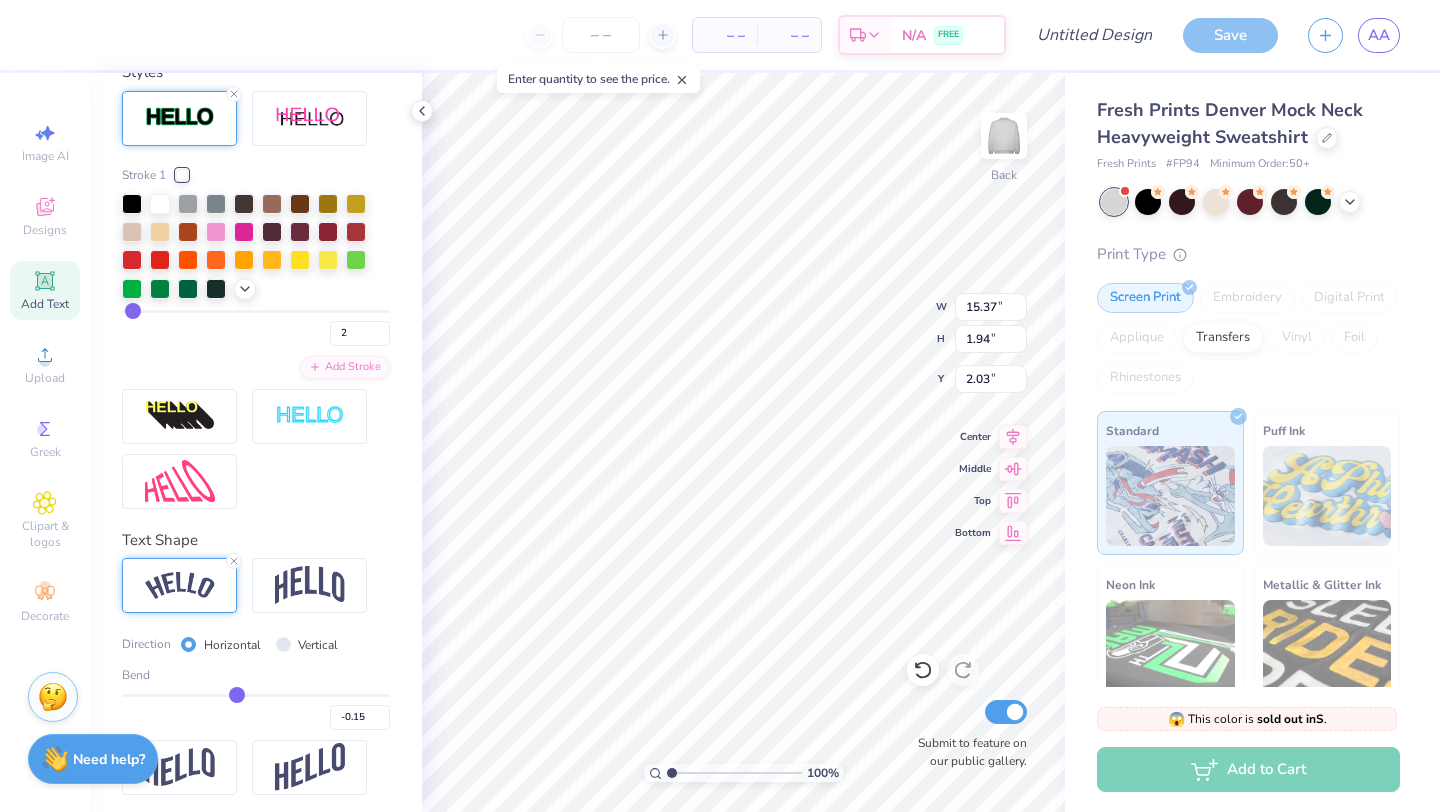 type on "-0.16" 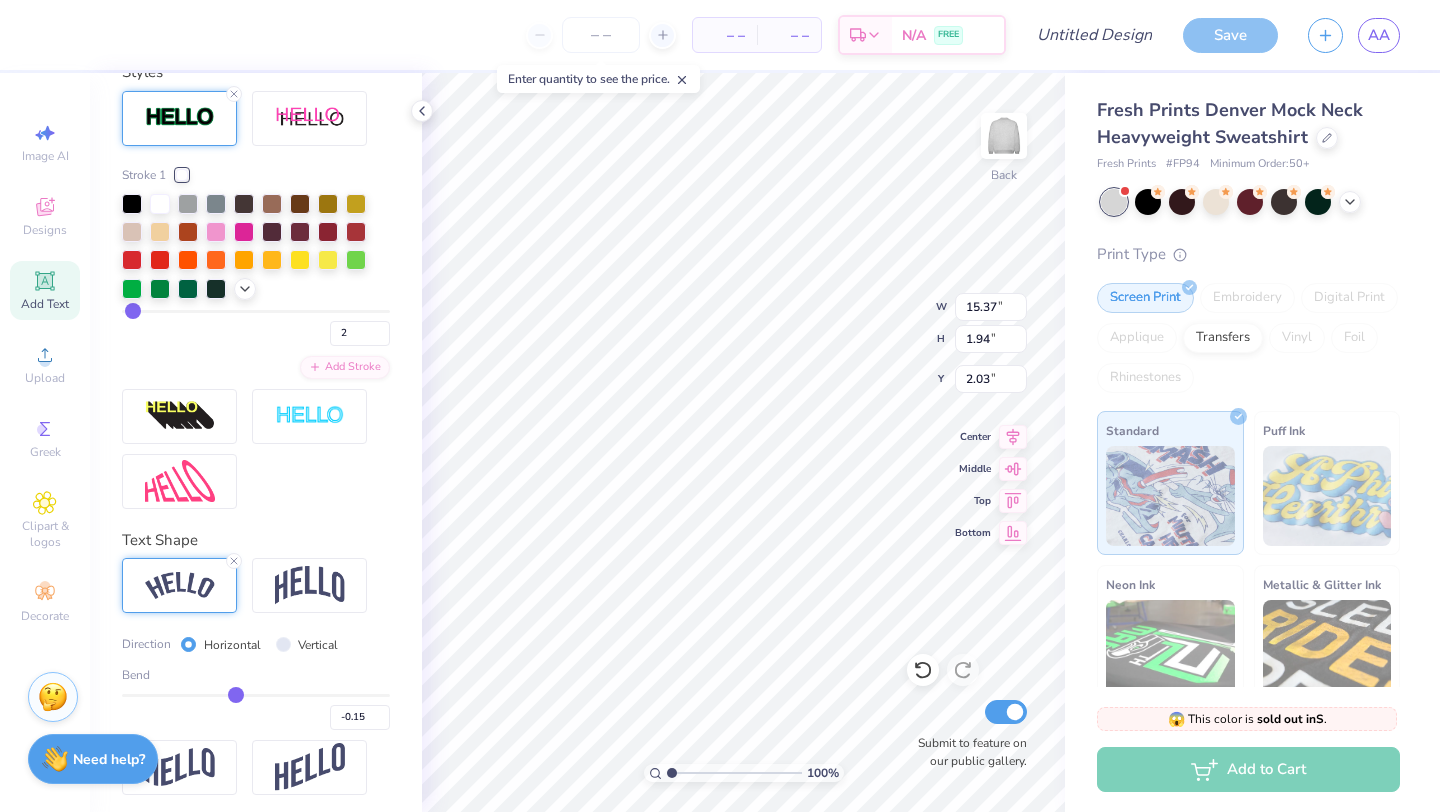 type on "-0.16" 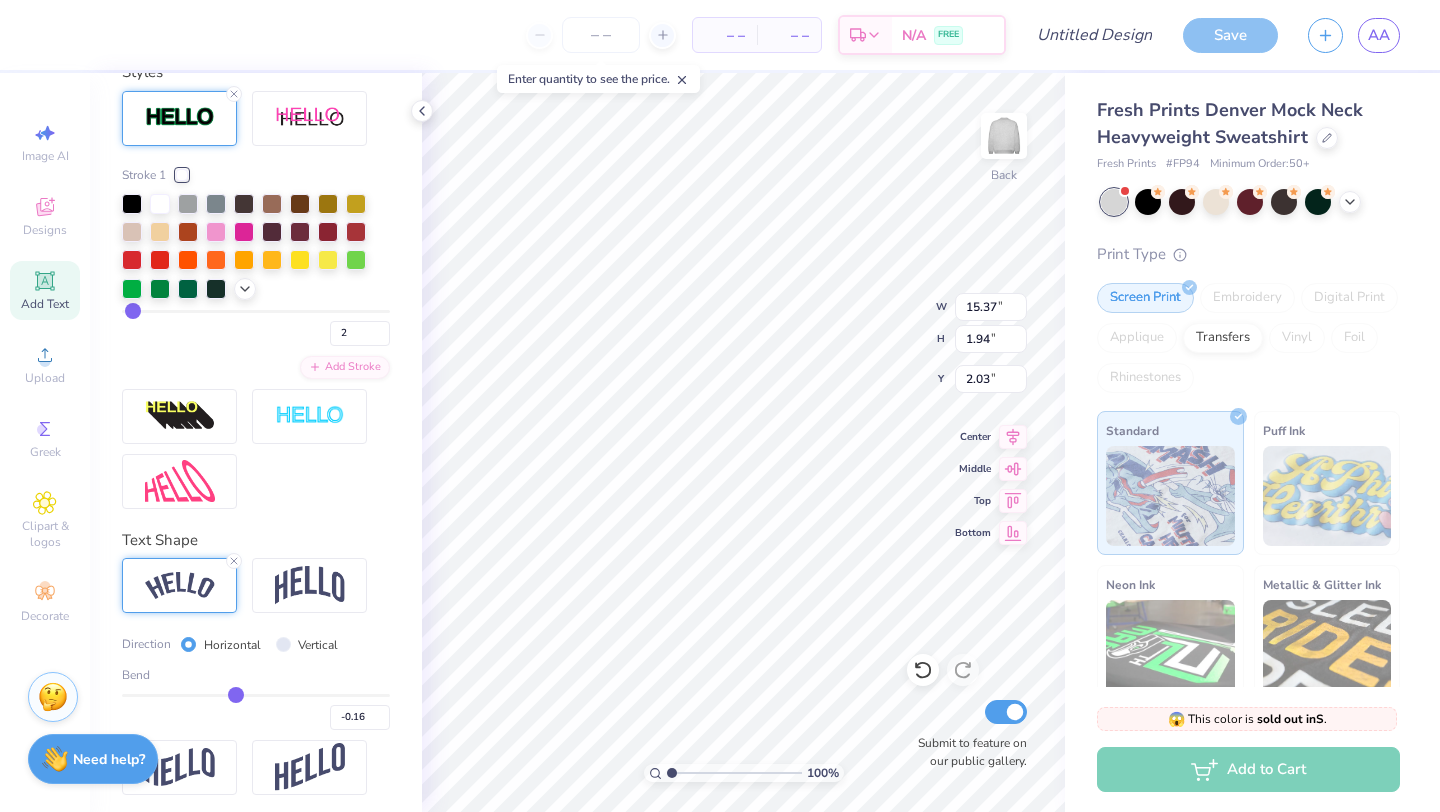 drag, startPoint x: 283, startPoint y: 691, endPoint x: 235, endPoint y: 690, distance: 48.010414 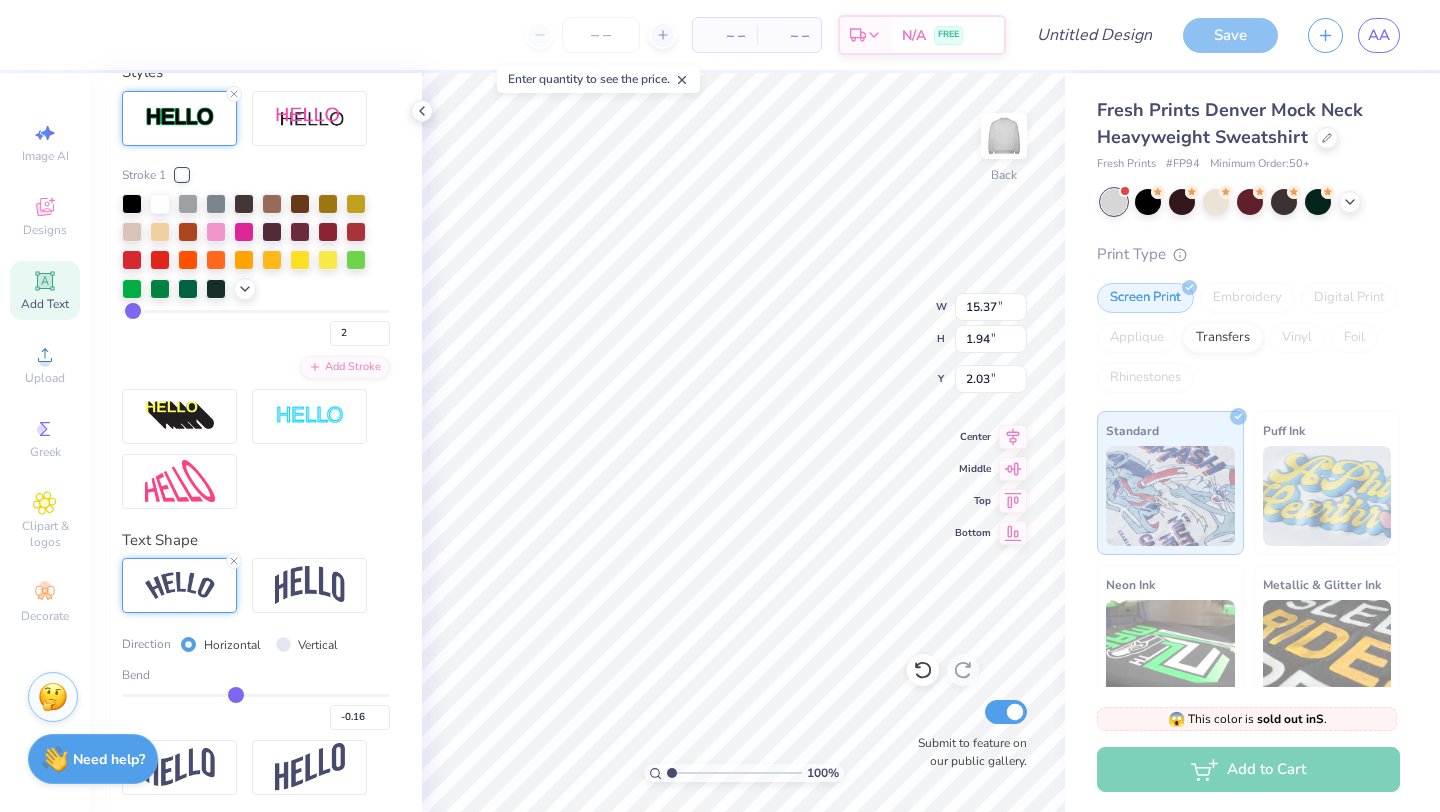 type on "15.27" 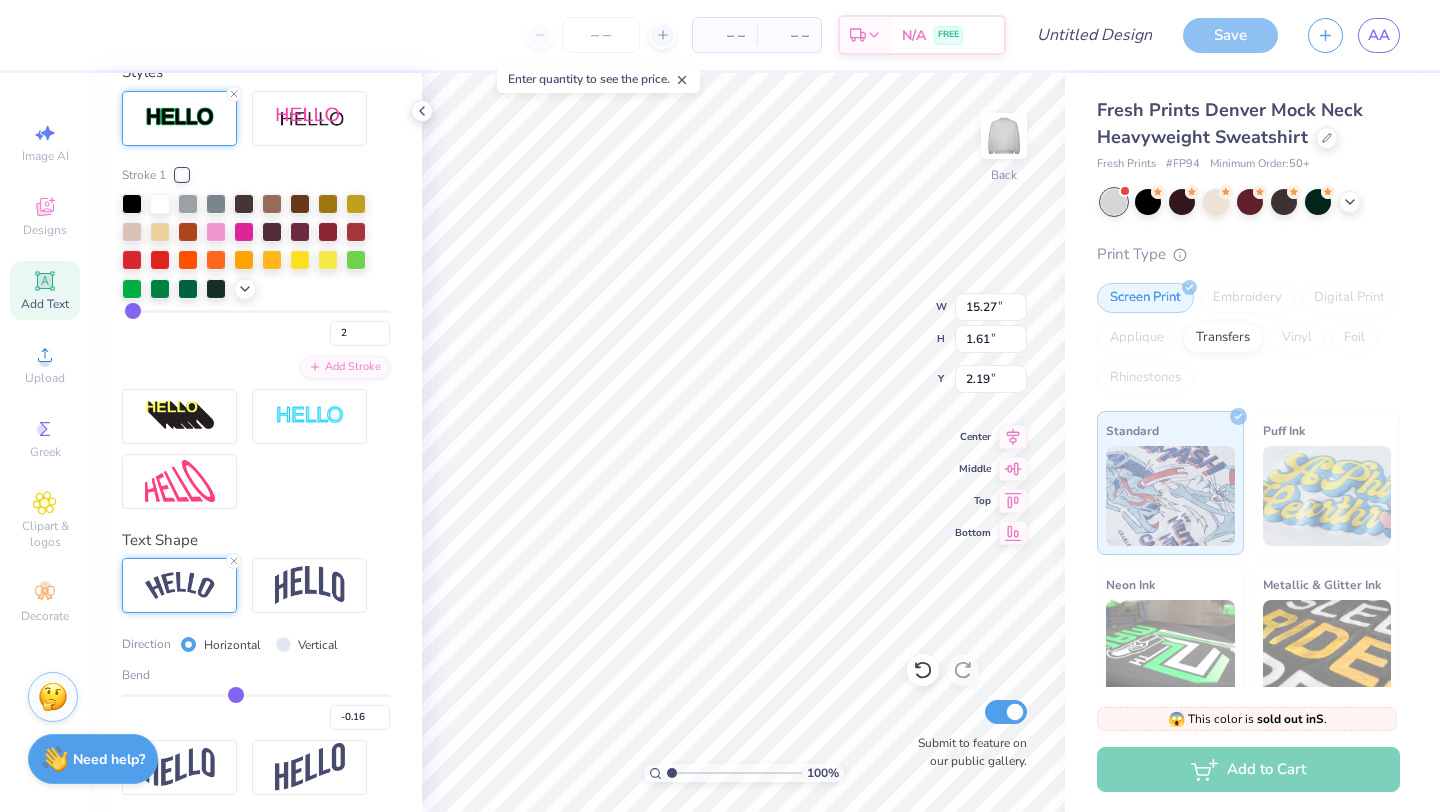 type on "-0.15" 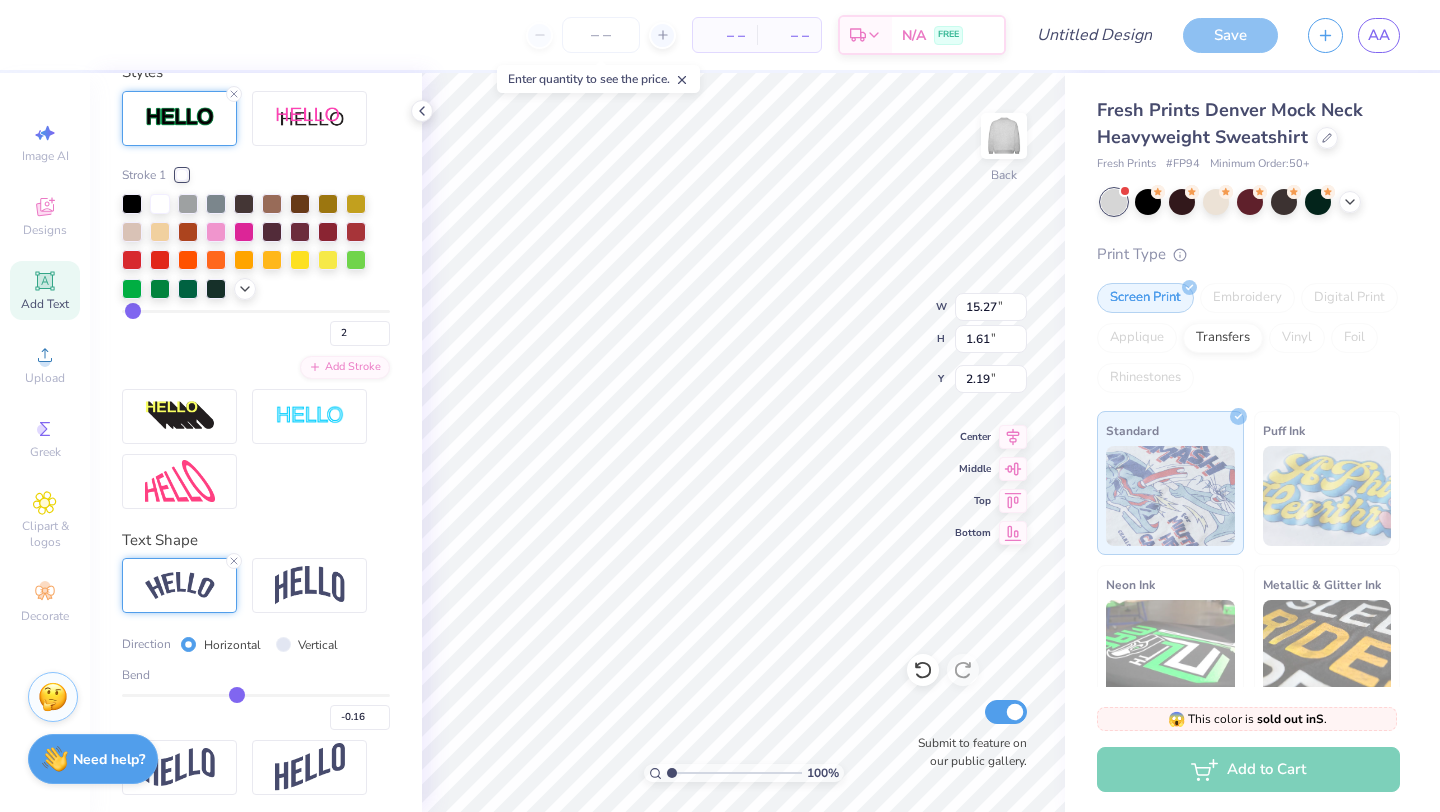 type on "-0.15" 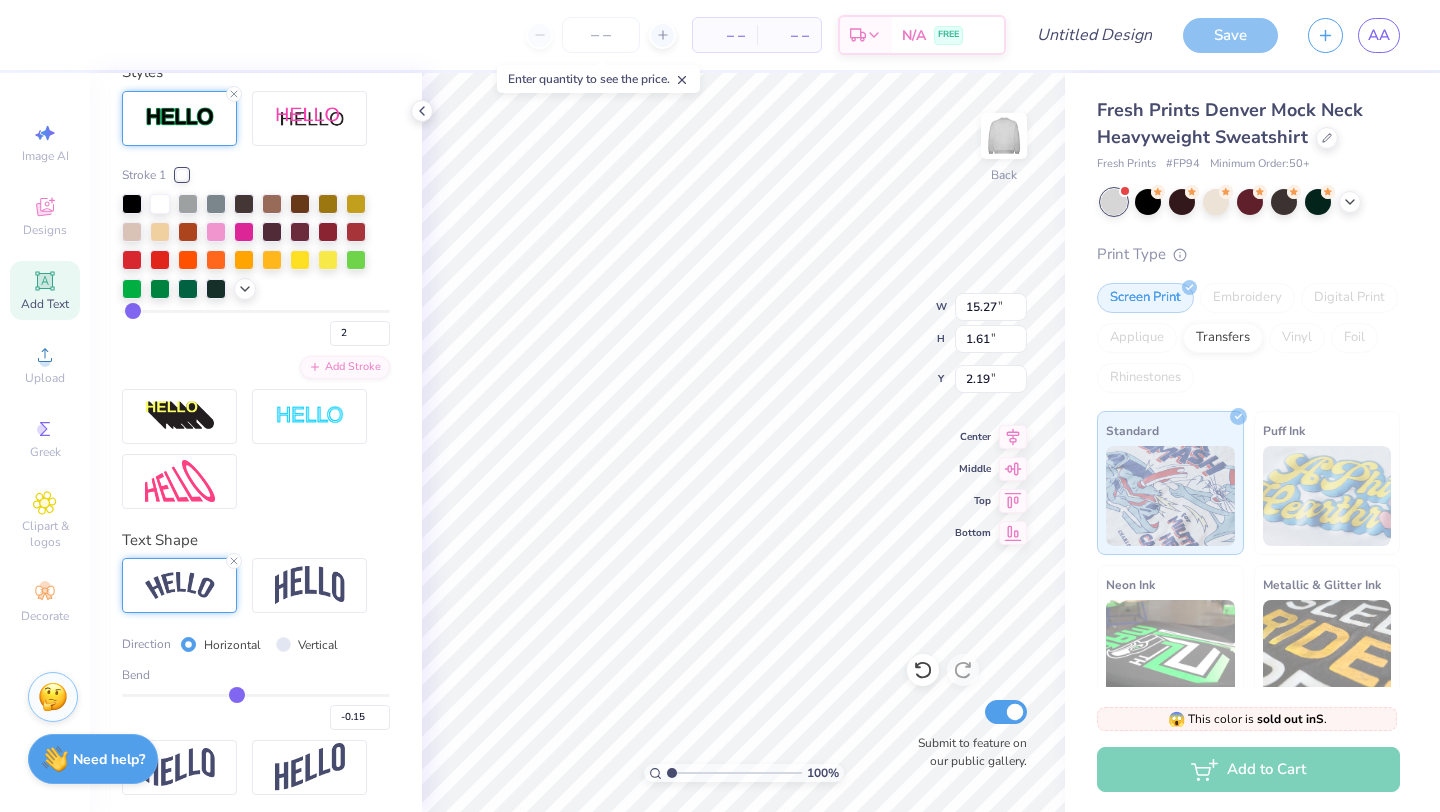 type on "-0.12" 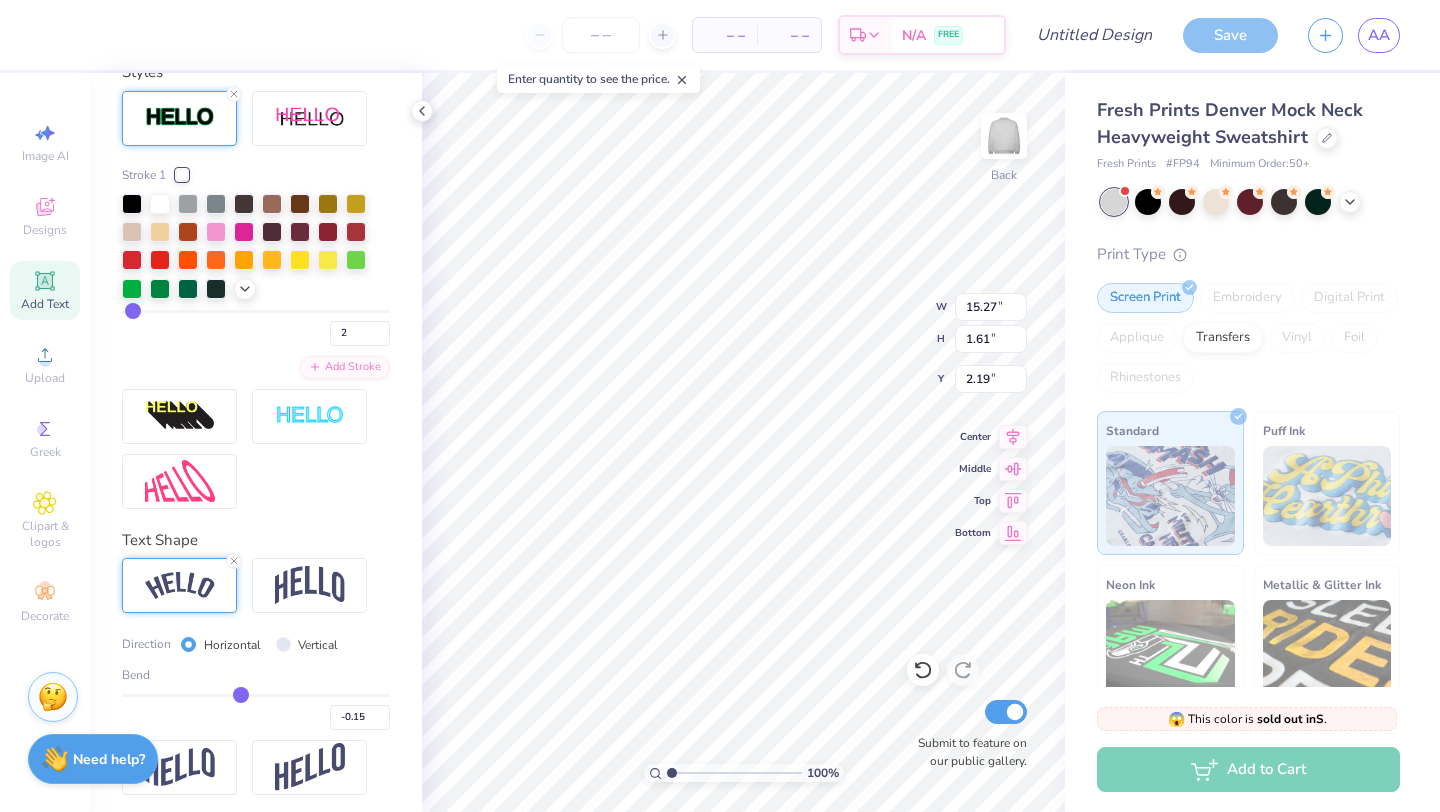 type on "-0.12" 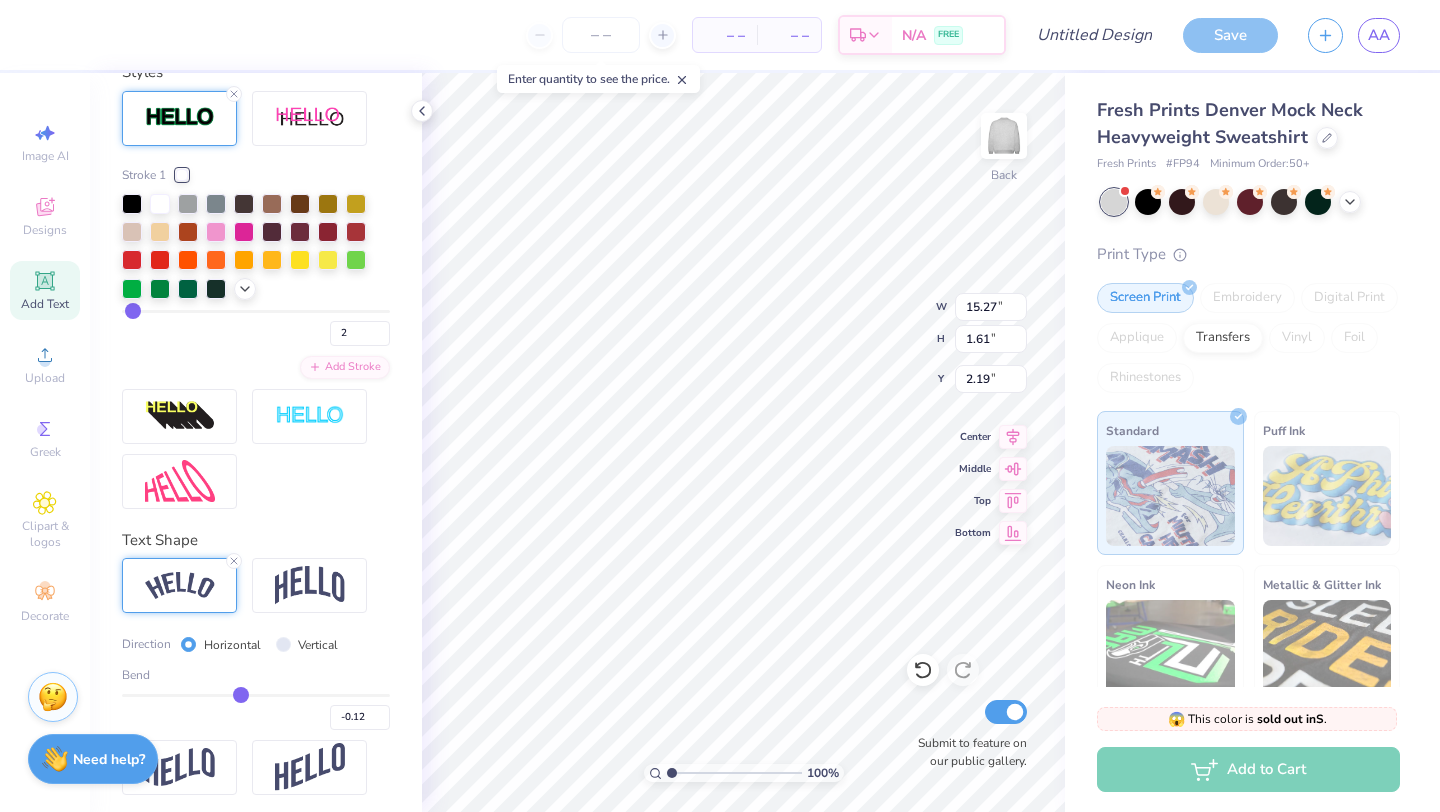 type on "-0.08" 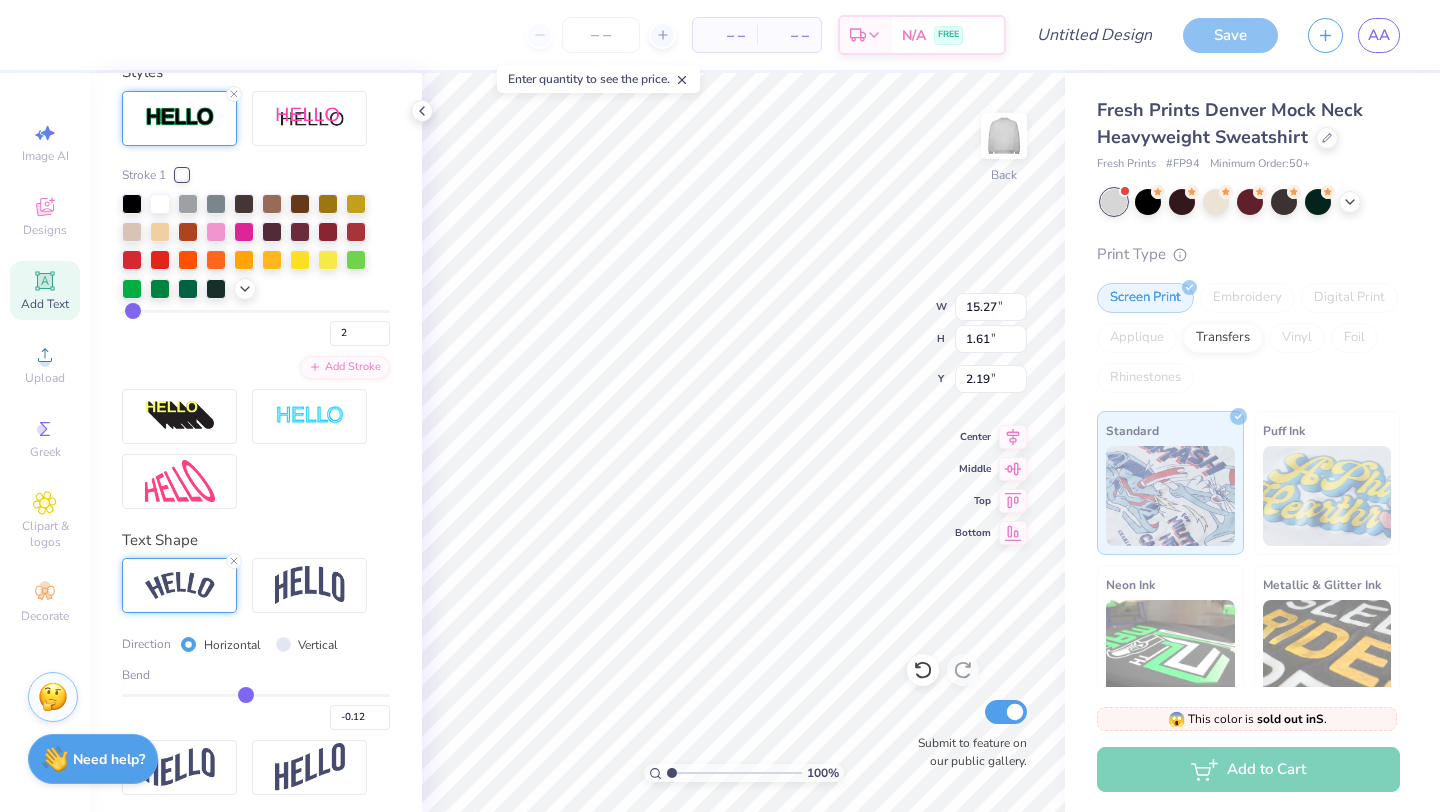 type on "-0.08" 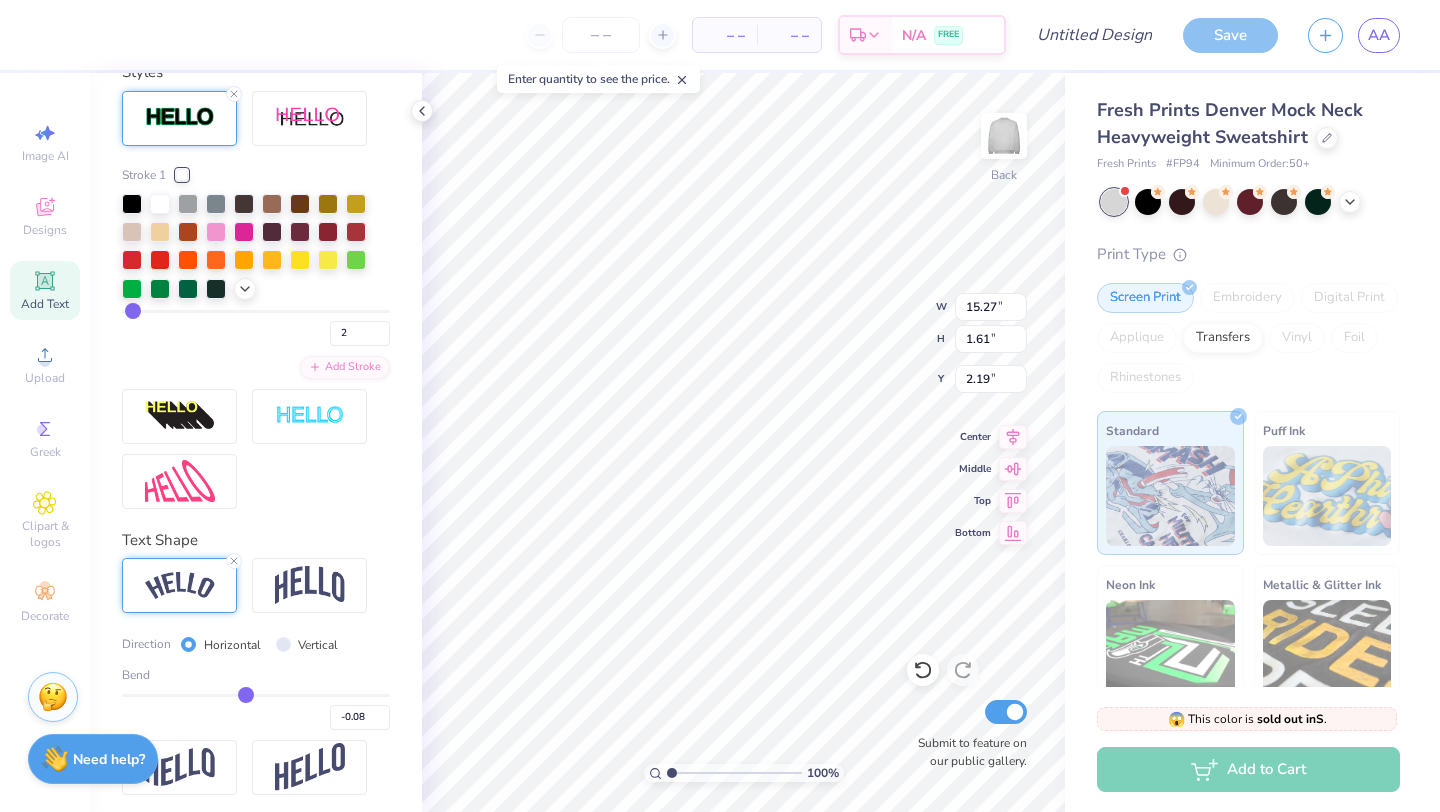 type on "-0.02" 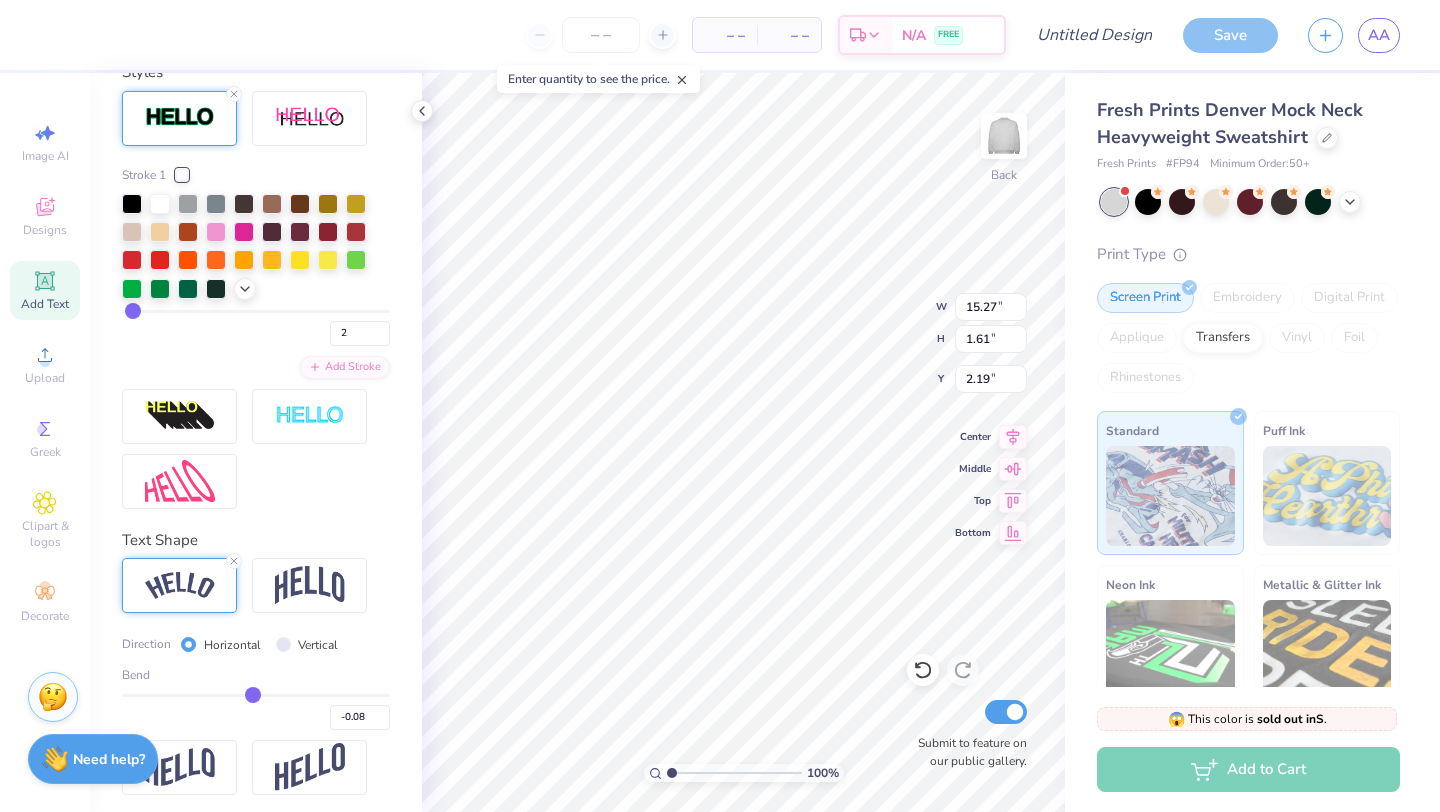 type on "-0.02" 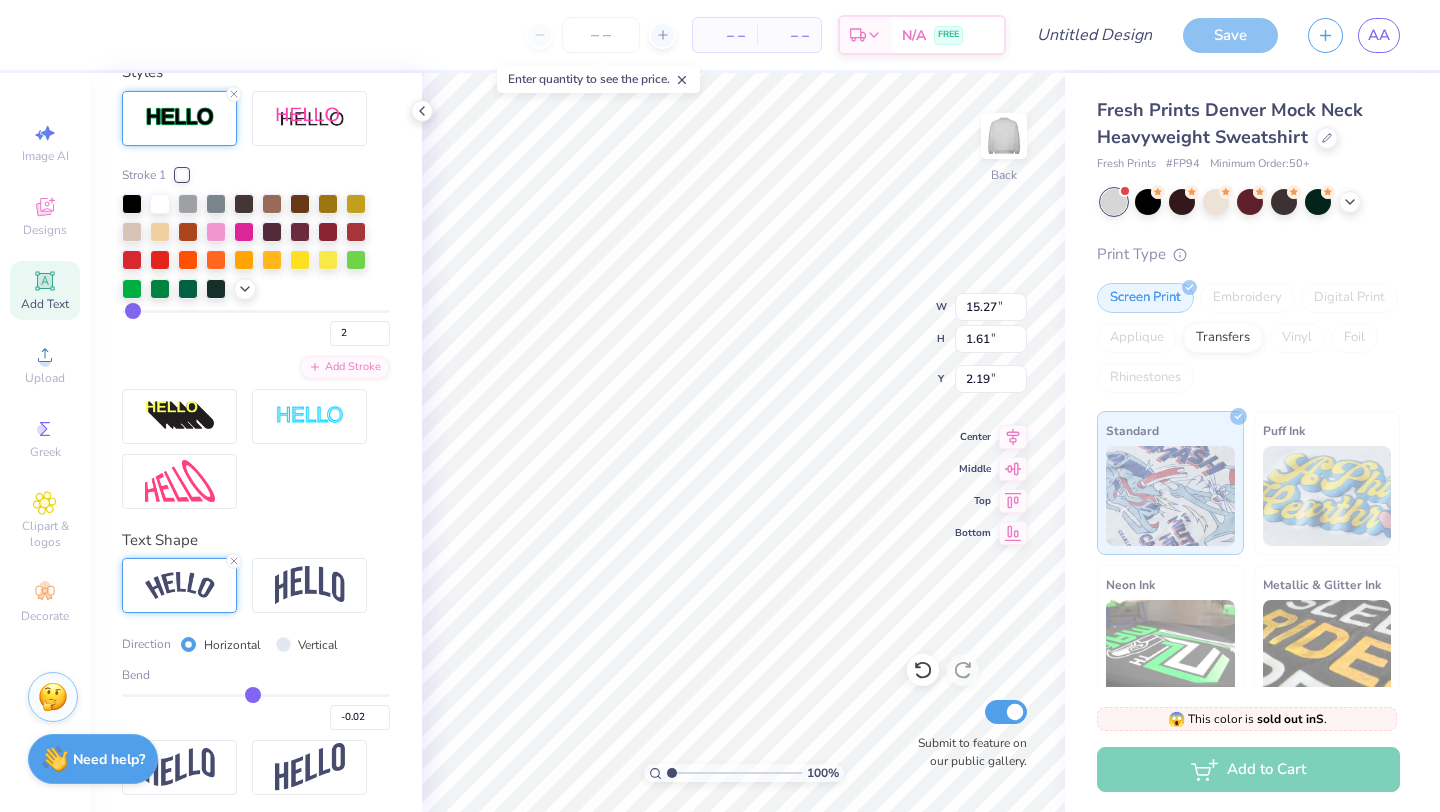 type on "0.09" 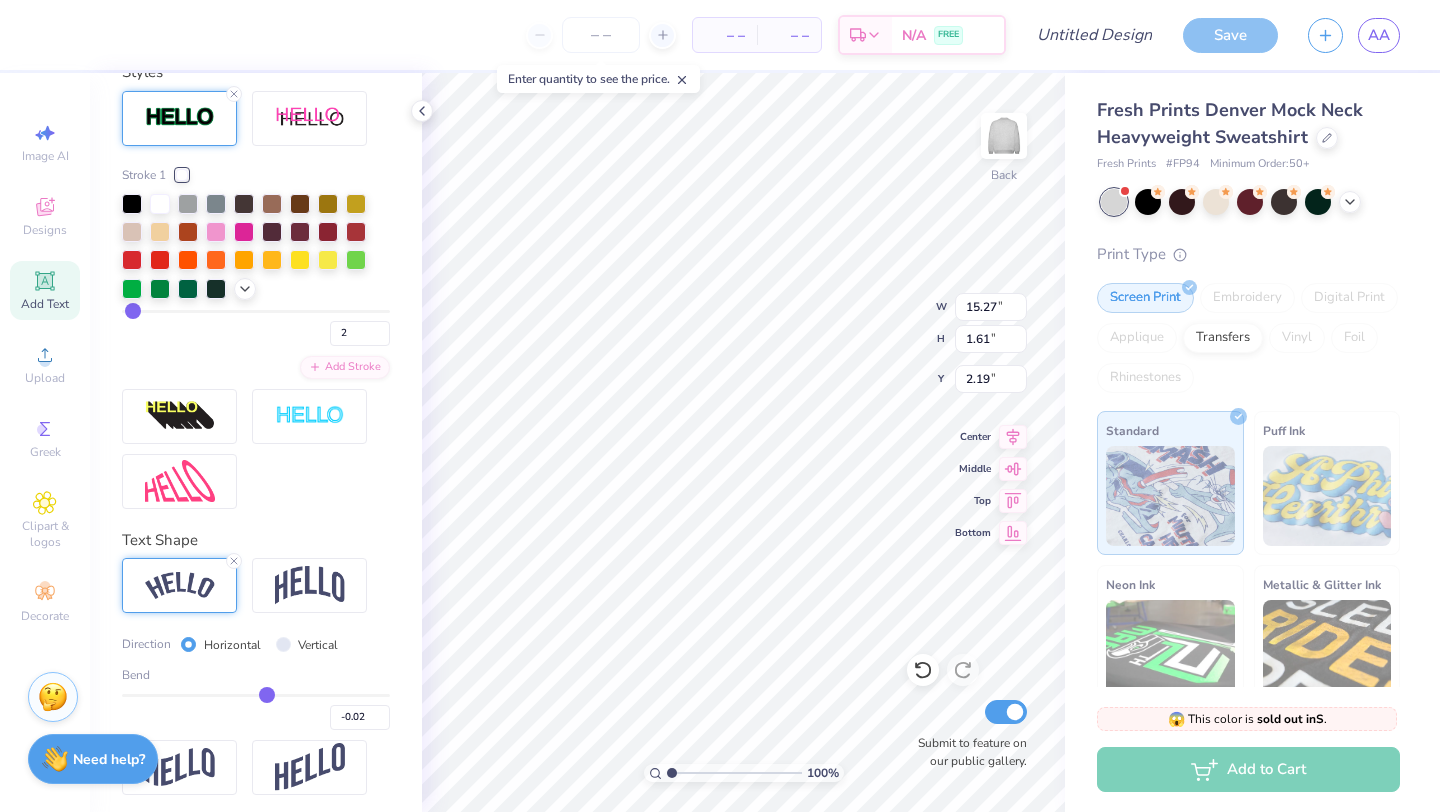 type on "0.09" 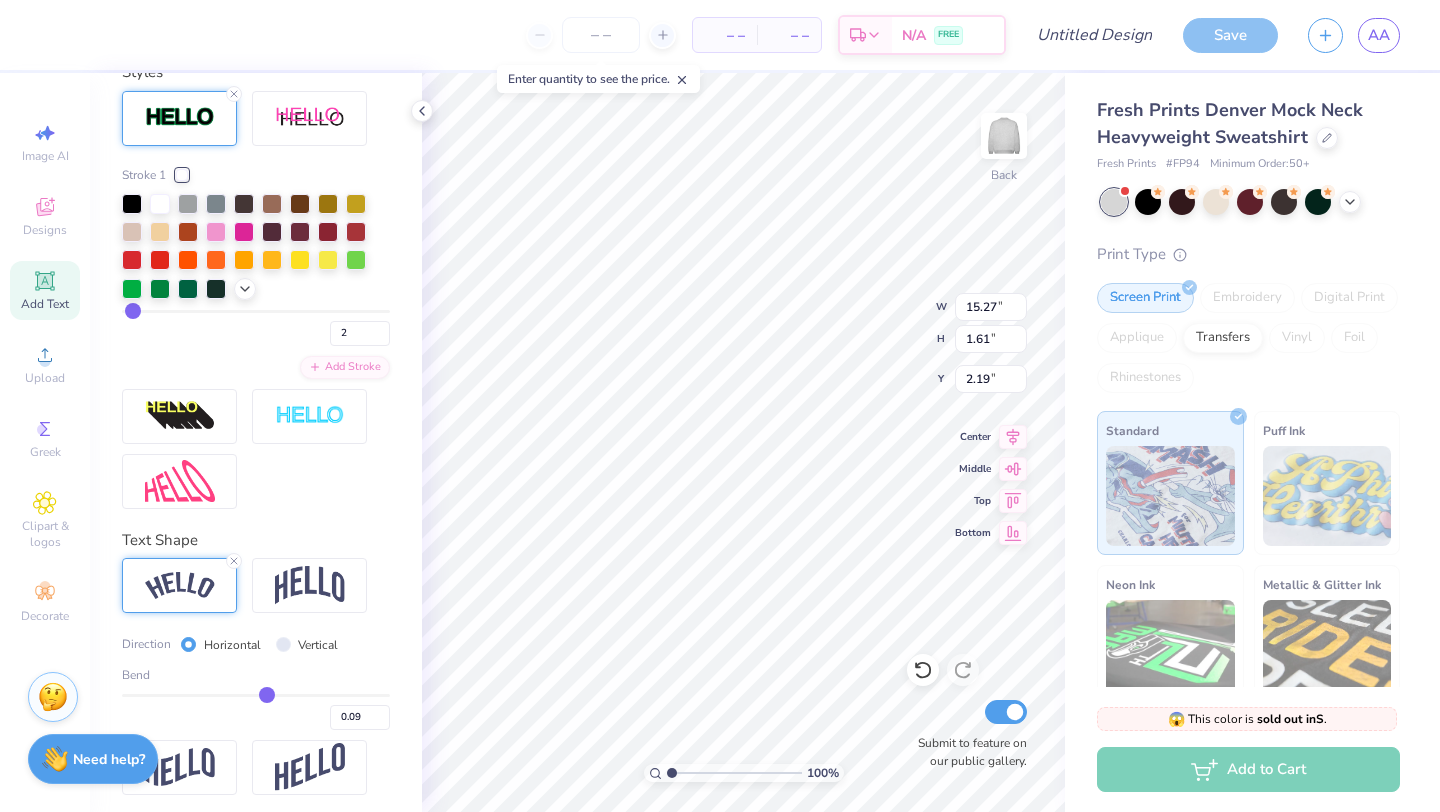 type on "0.14" 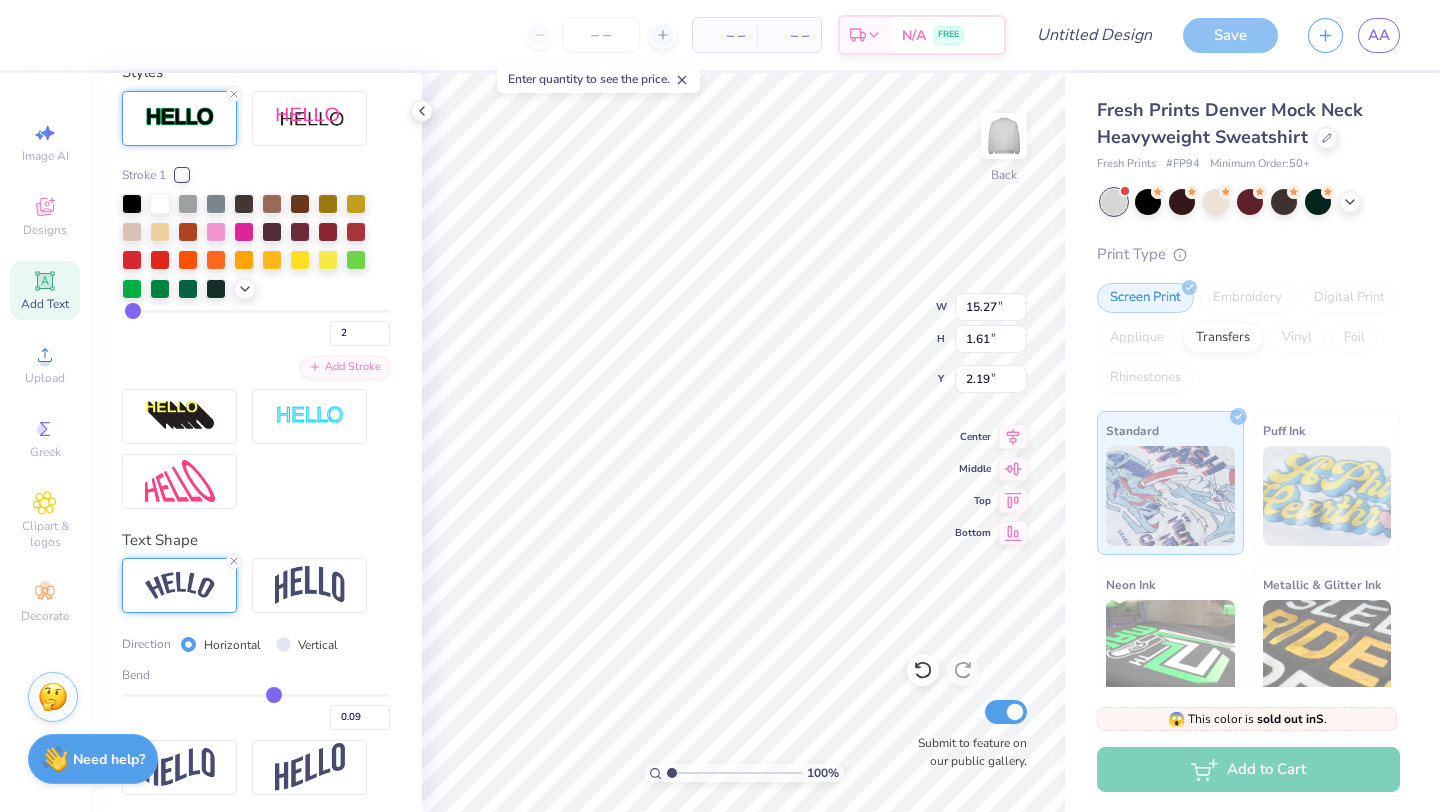 type on "0.14" 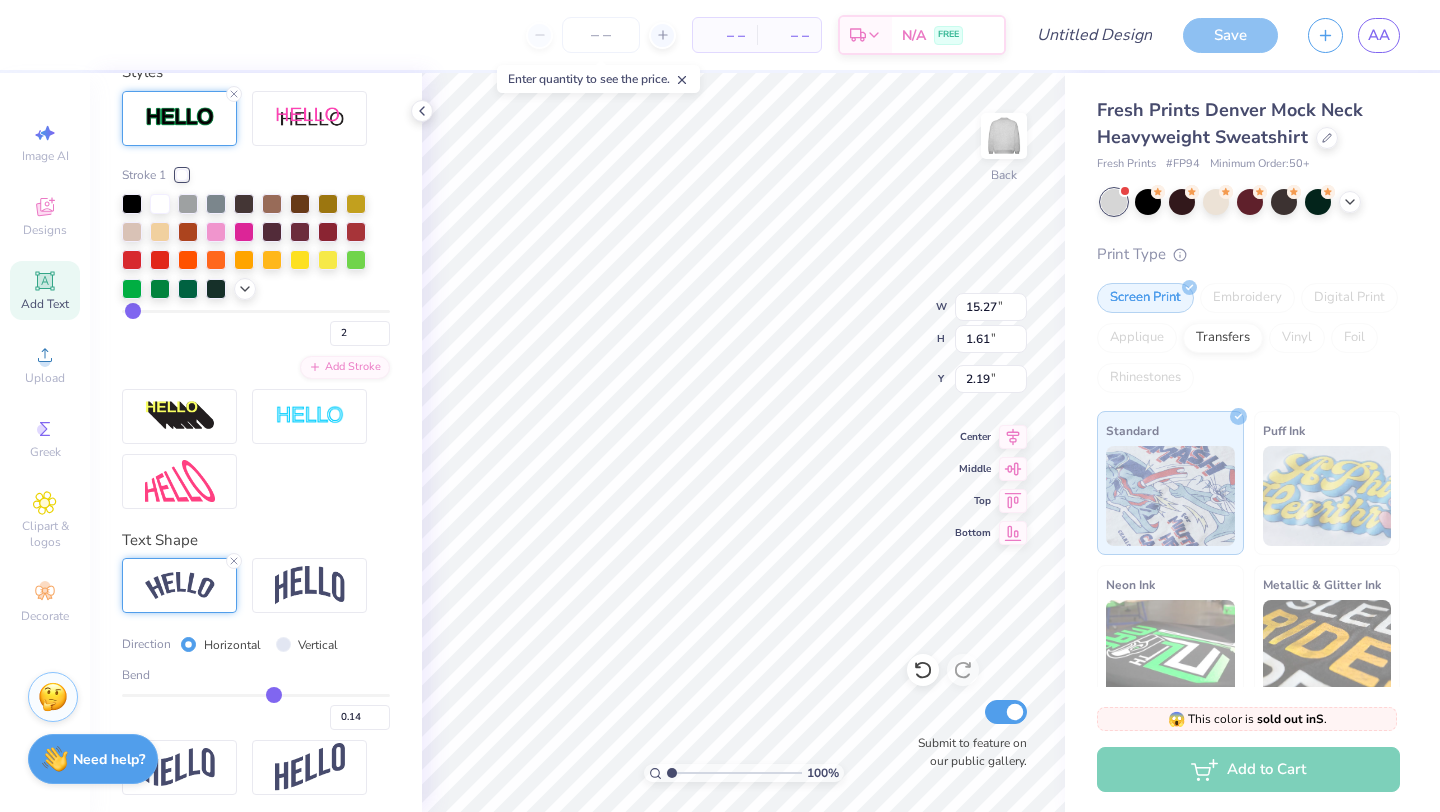 type on "0.2" 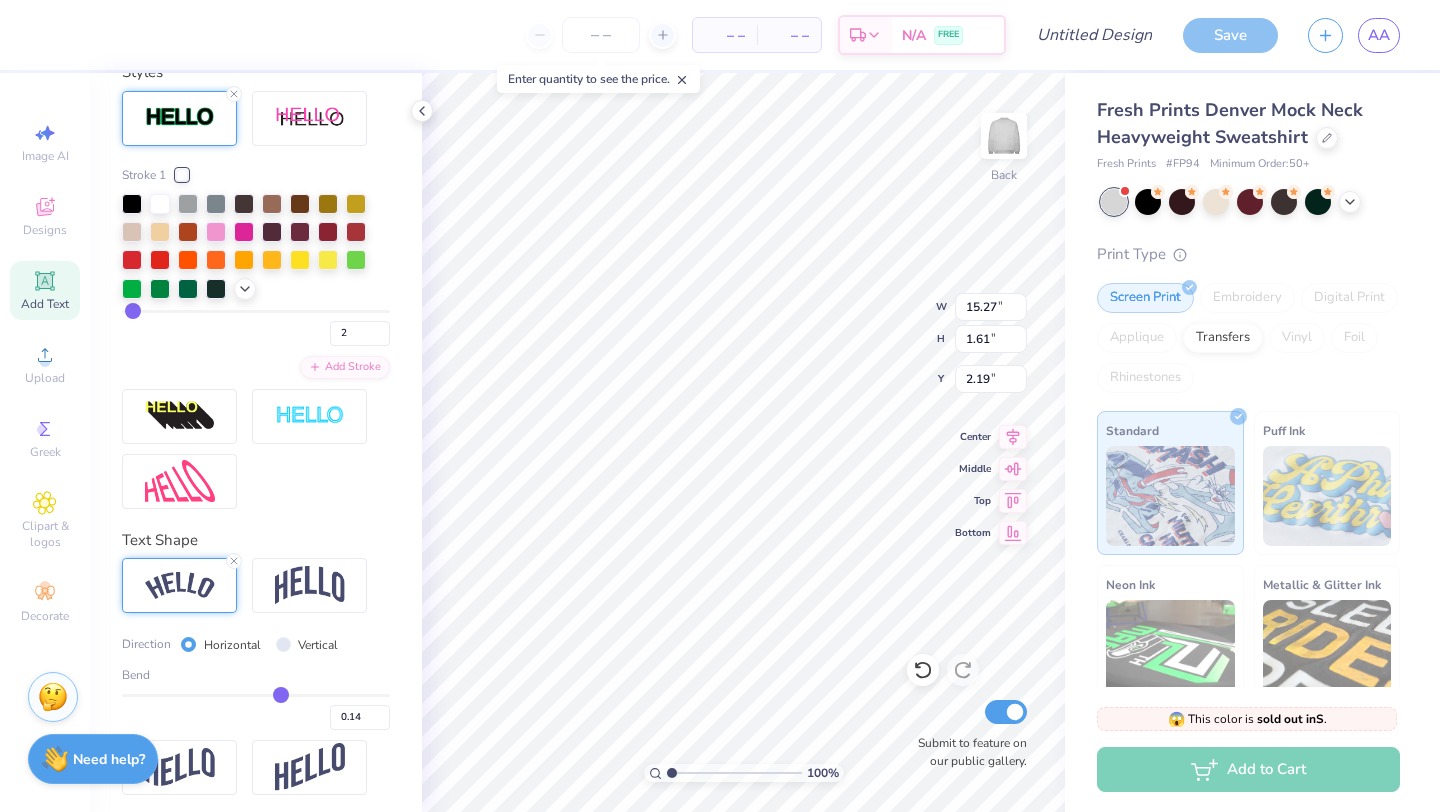 type on "0.20" 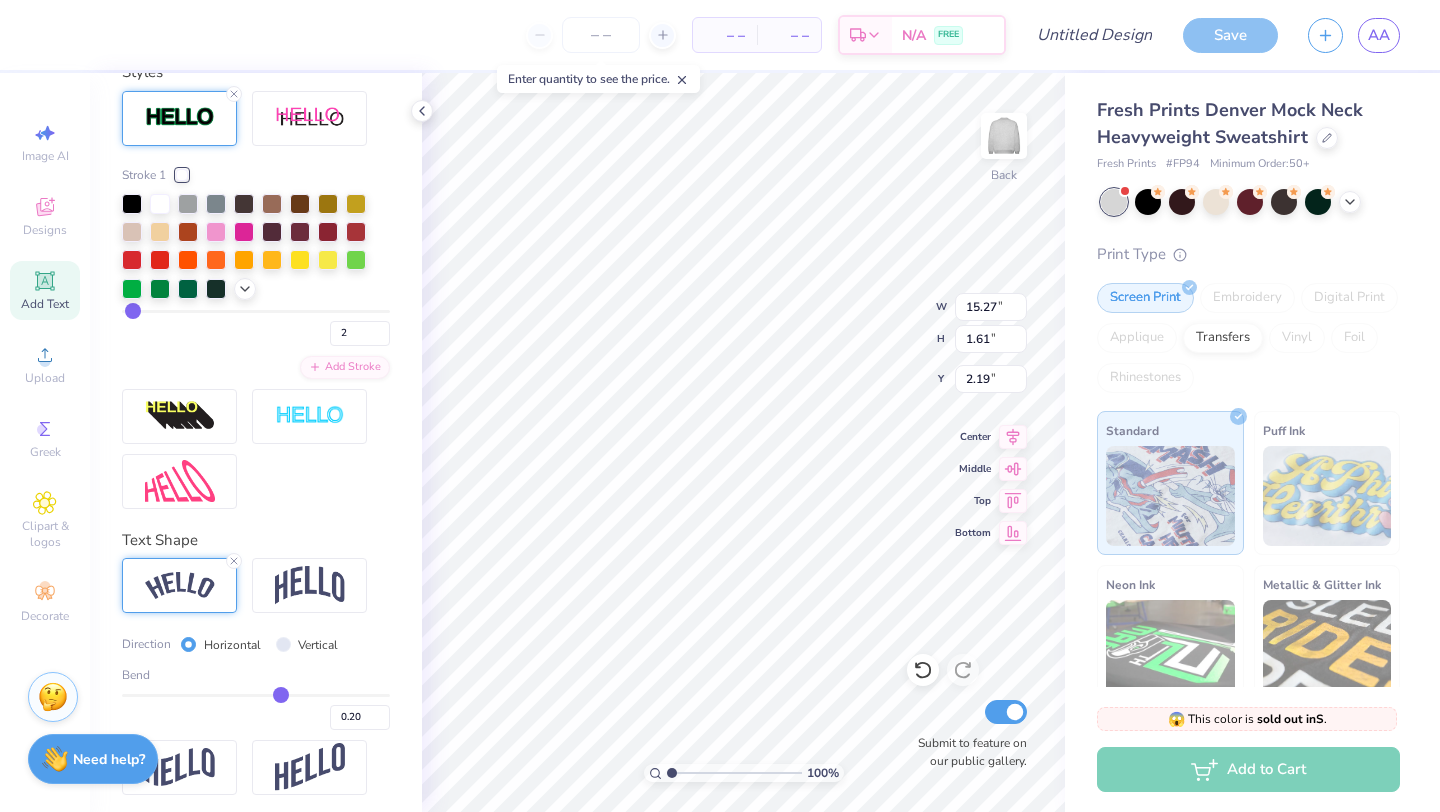 type on "0.24" 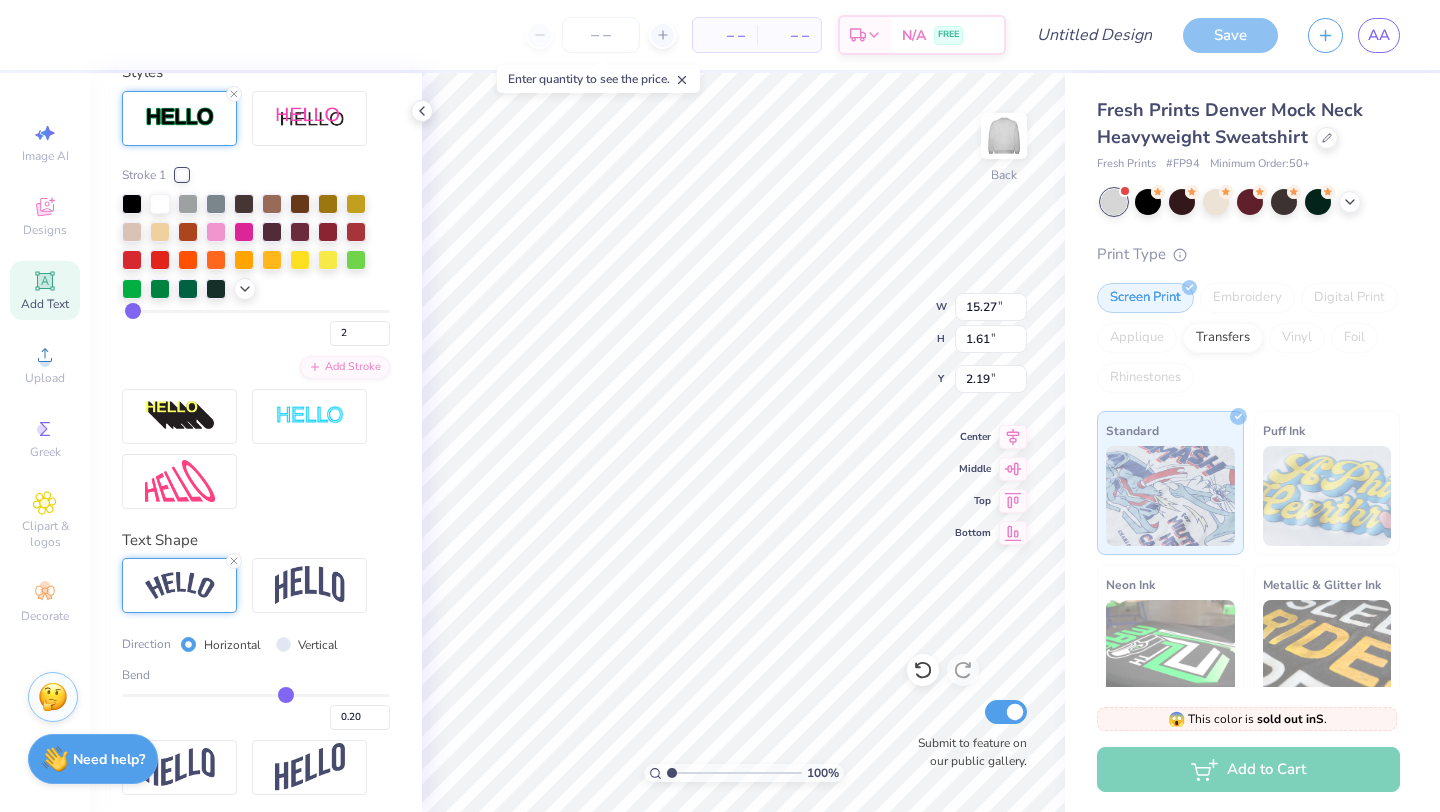 type on "0.24" 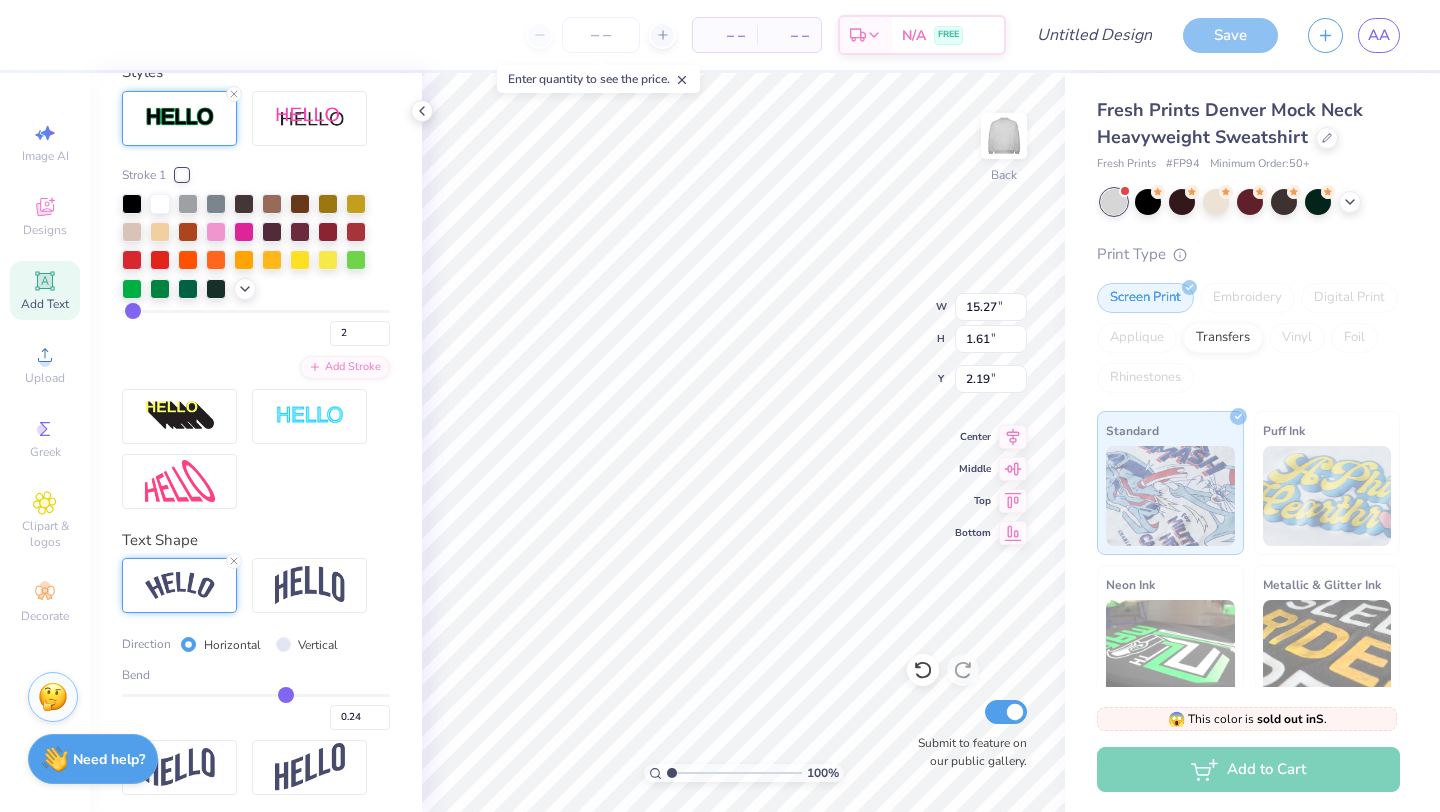 type on "0.27" 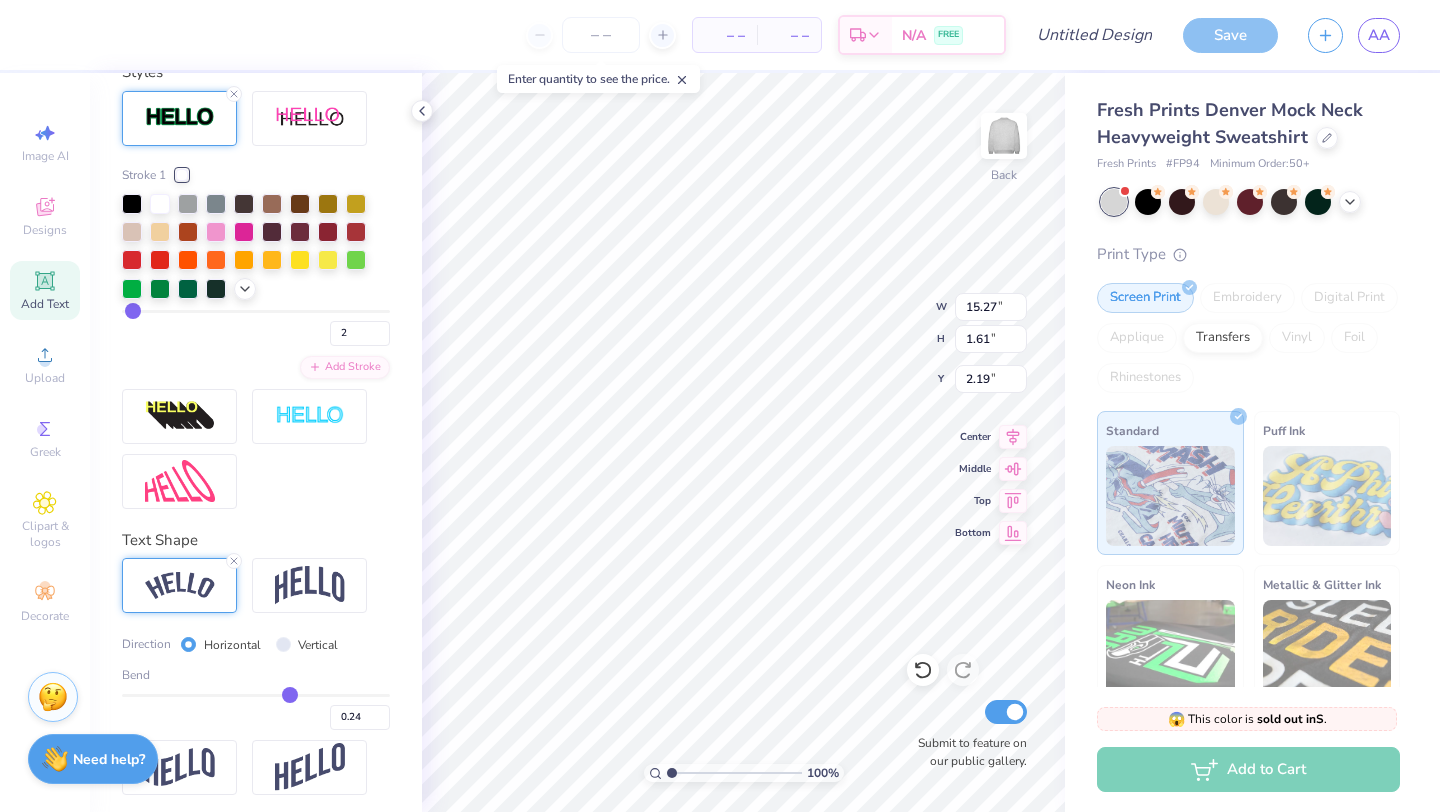 type on "0.27" 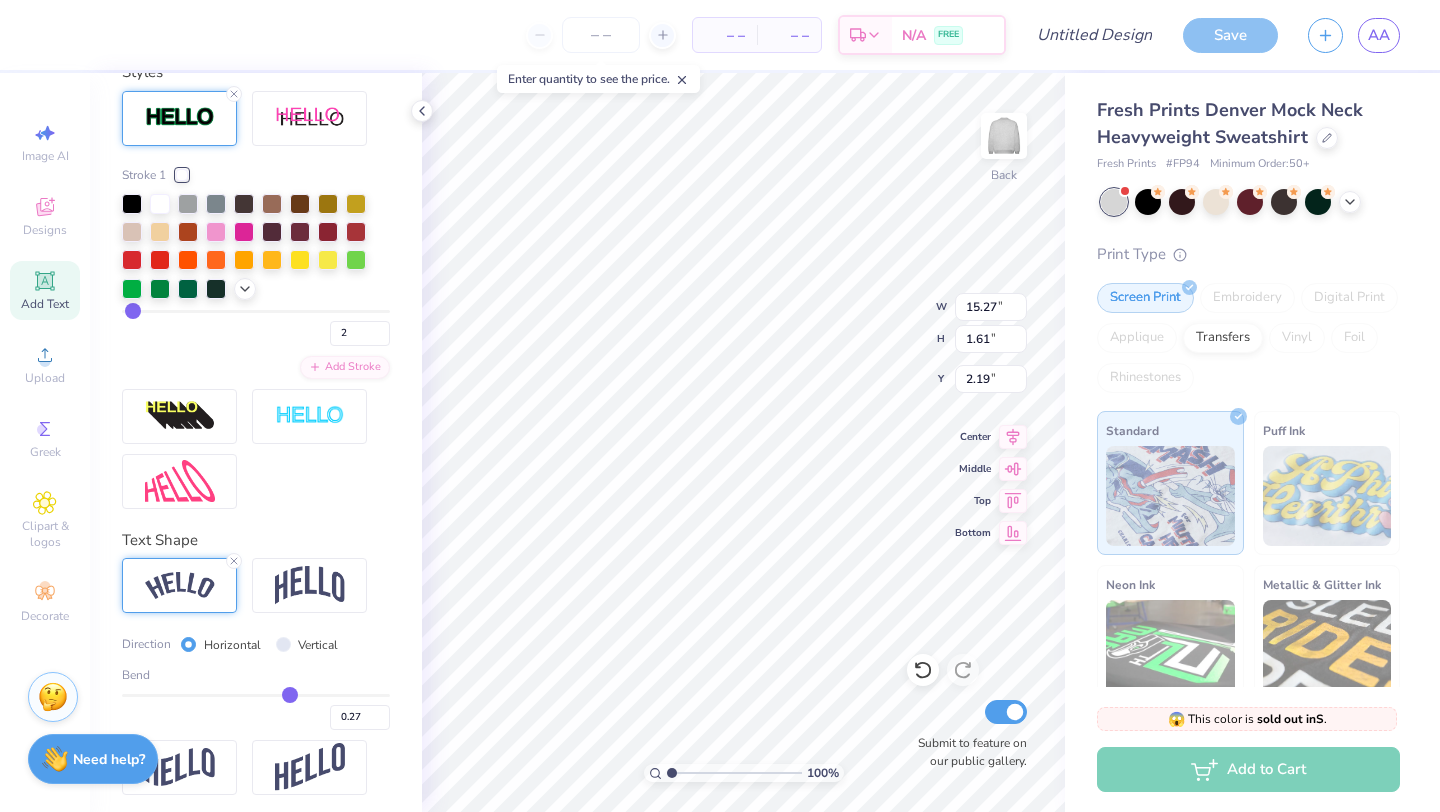 type on "0.29" 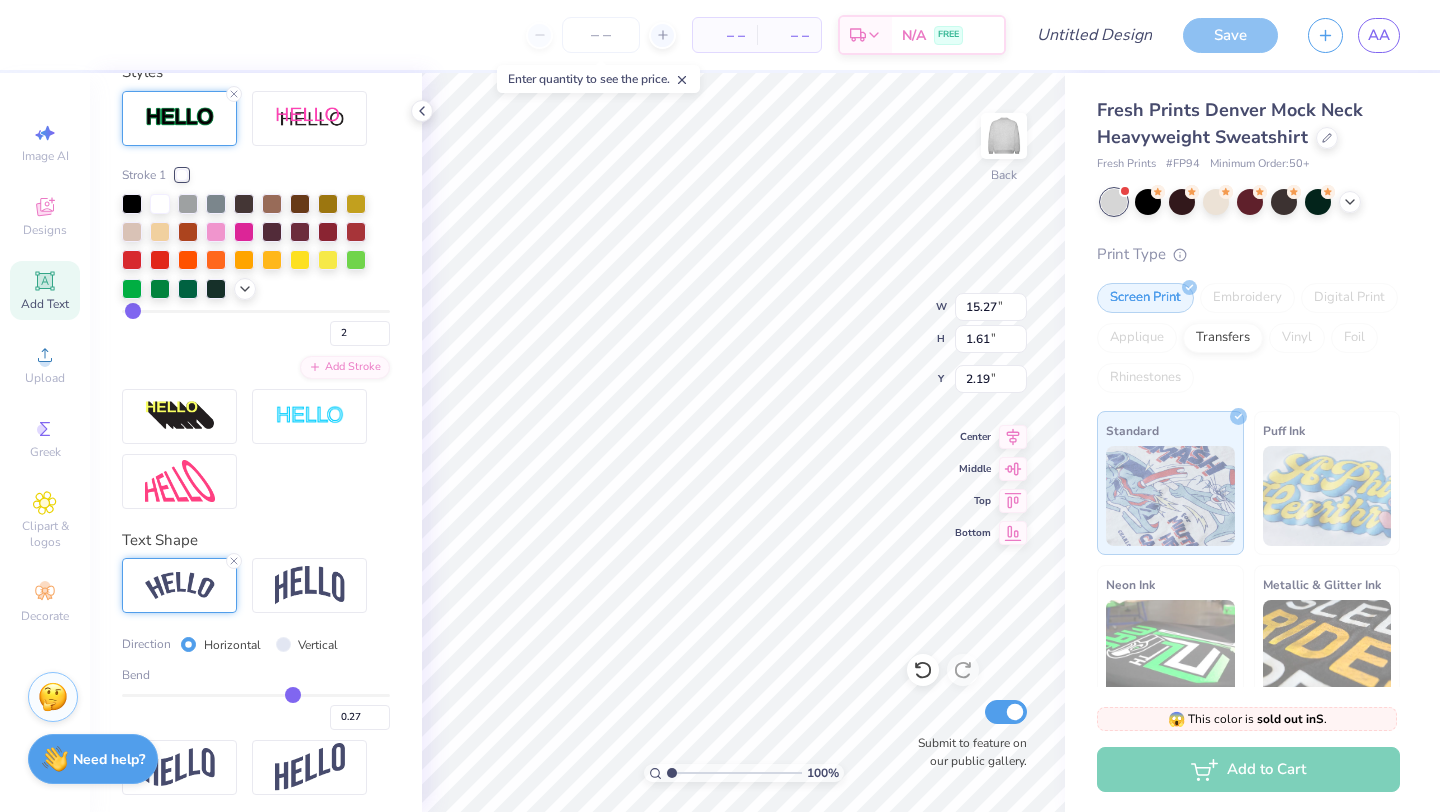 type on "0.29" 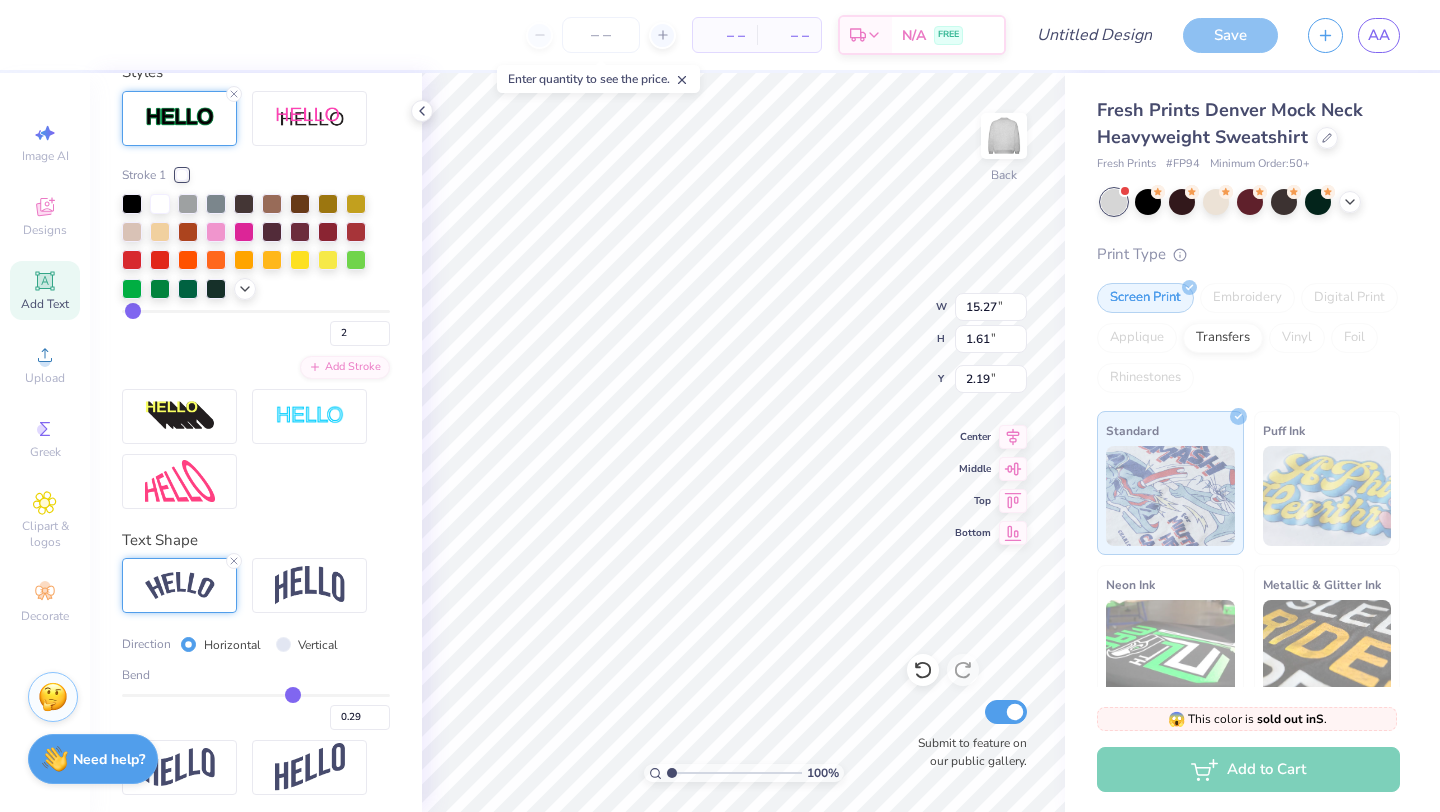 type on "0.31" 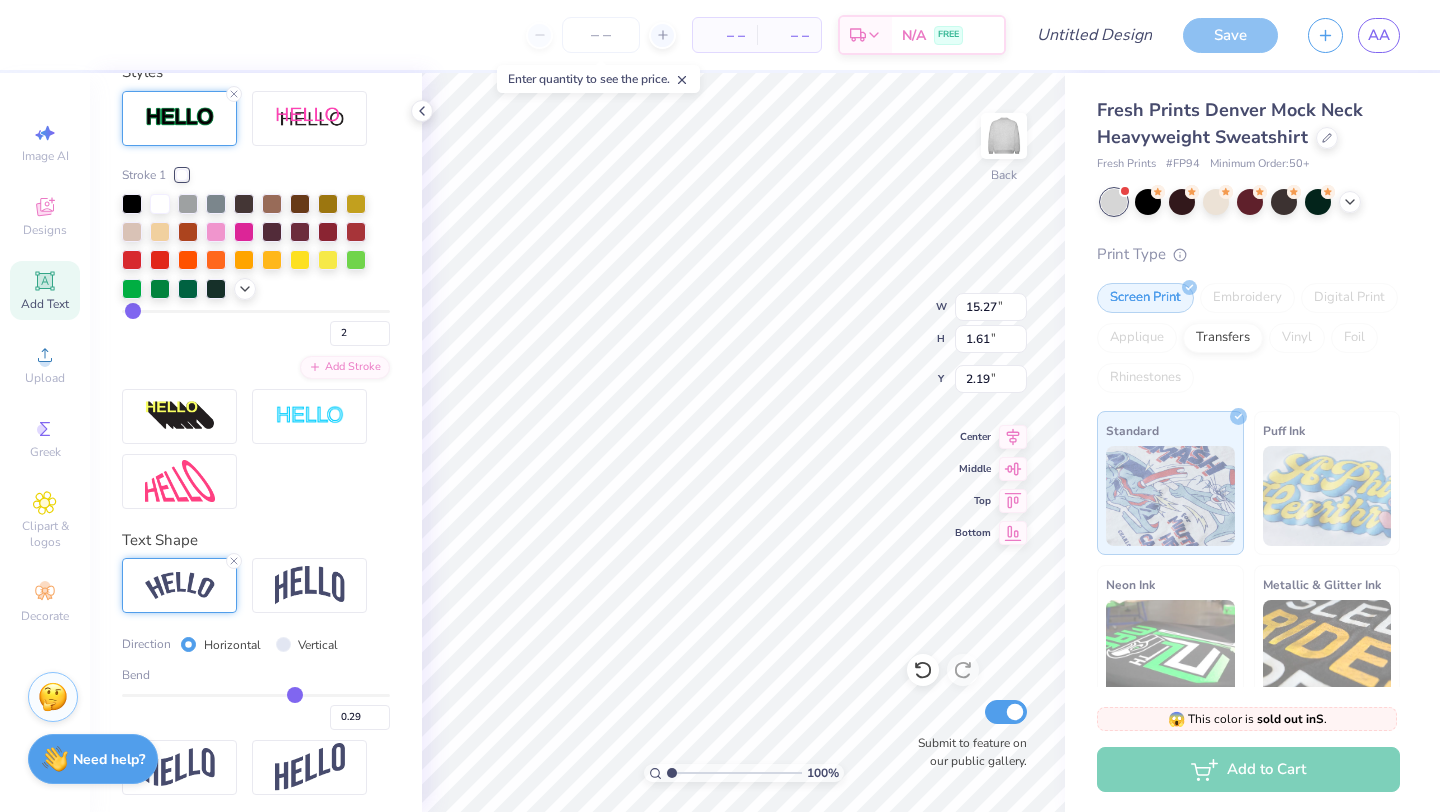 type on "0.31" 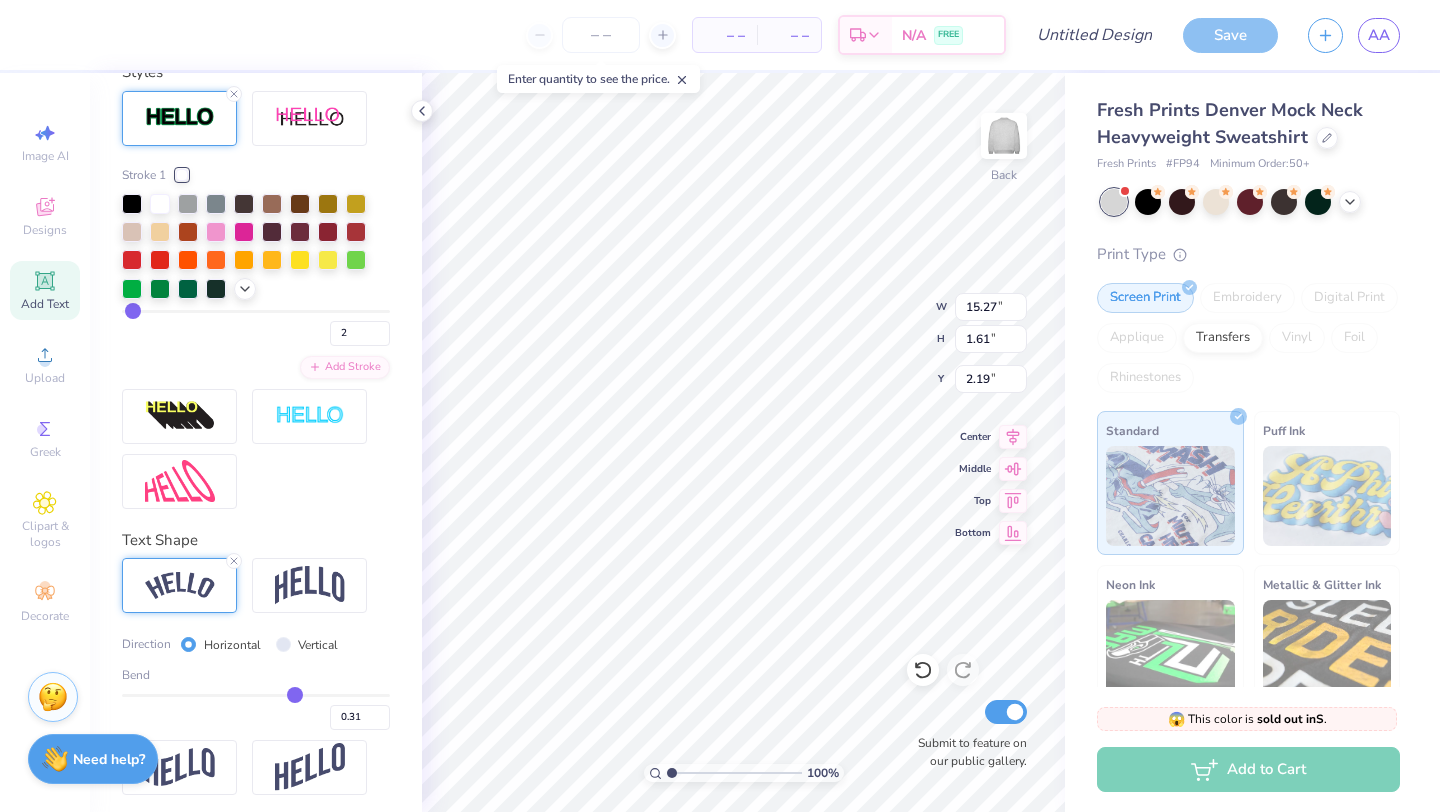 type on "0.32" 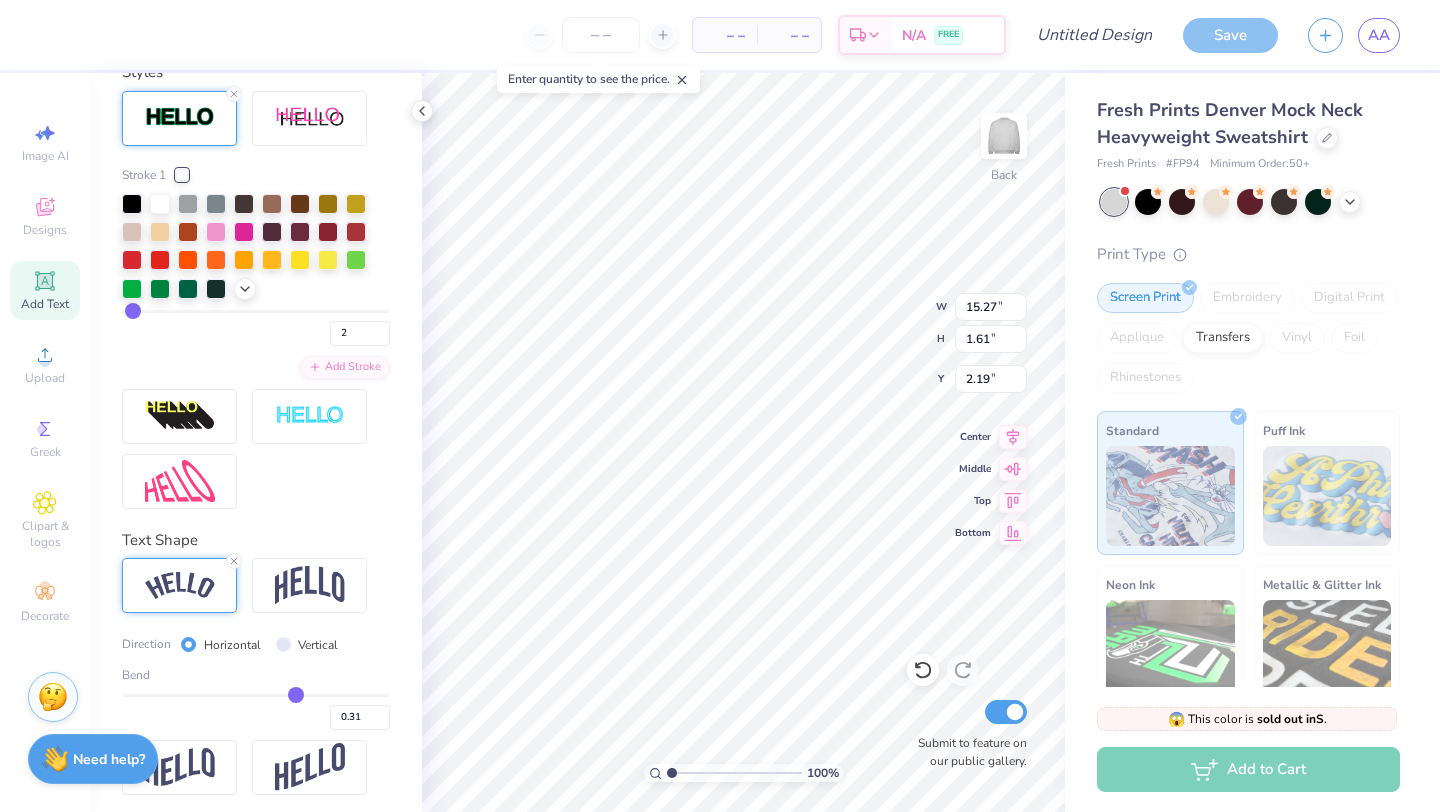 type on "0.32" 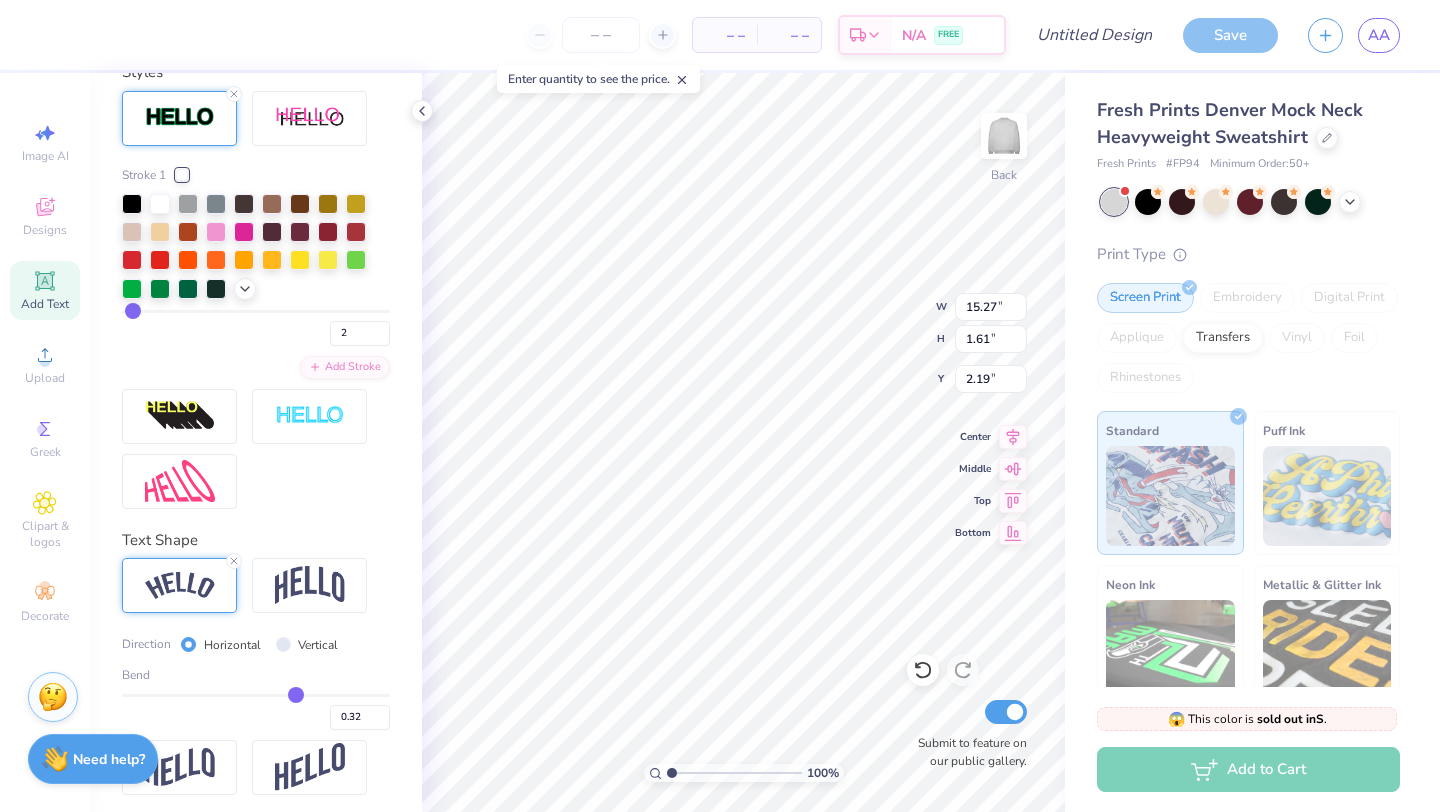 type on "0.34" 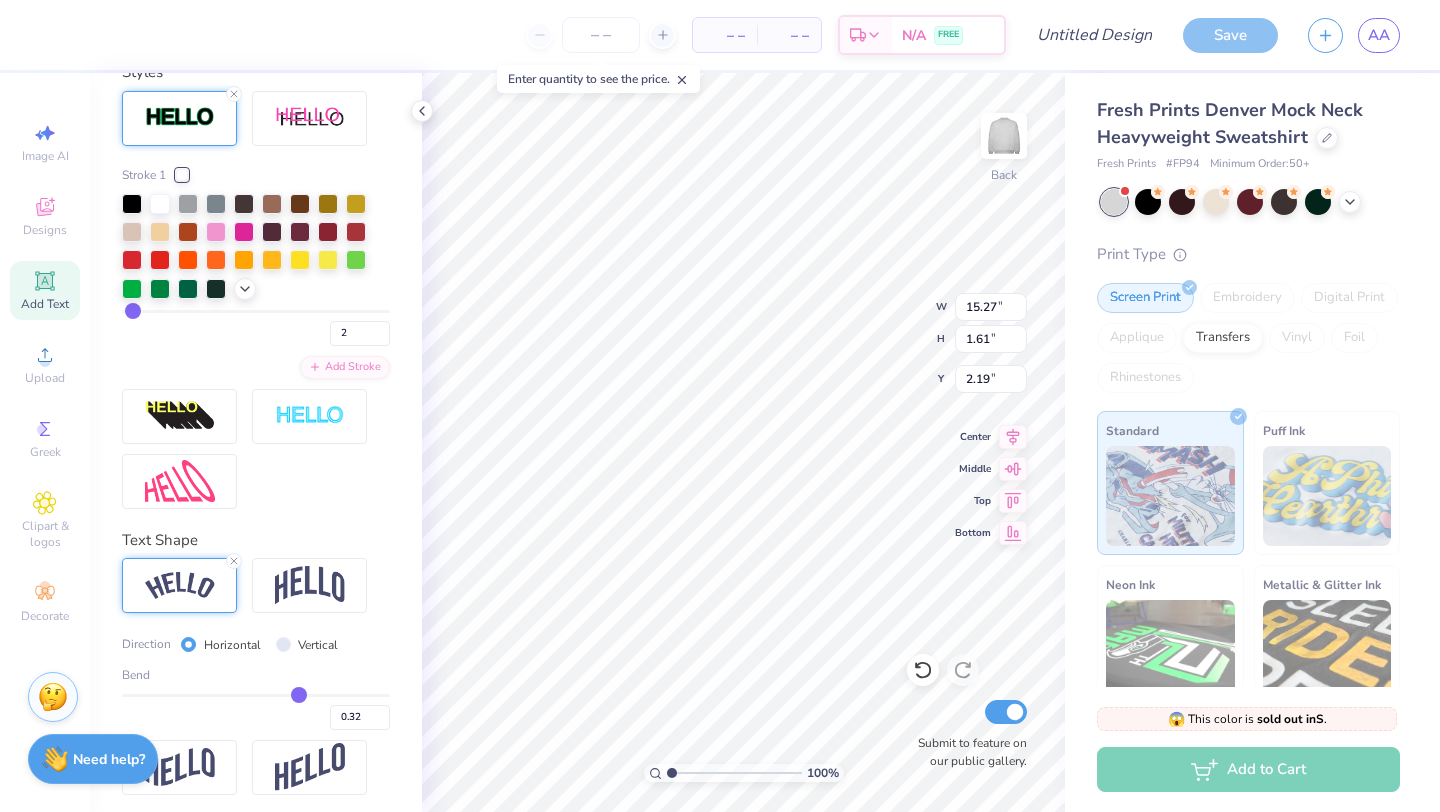 type on "0.34" 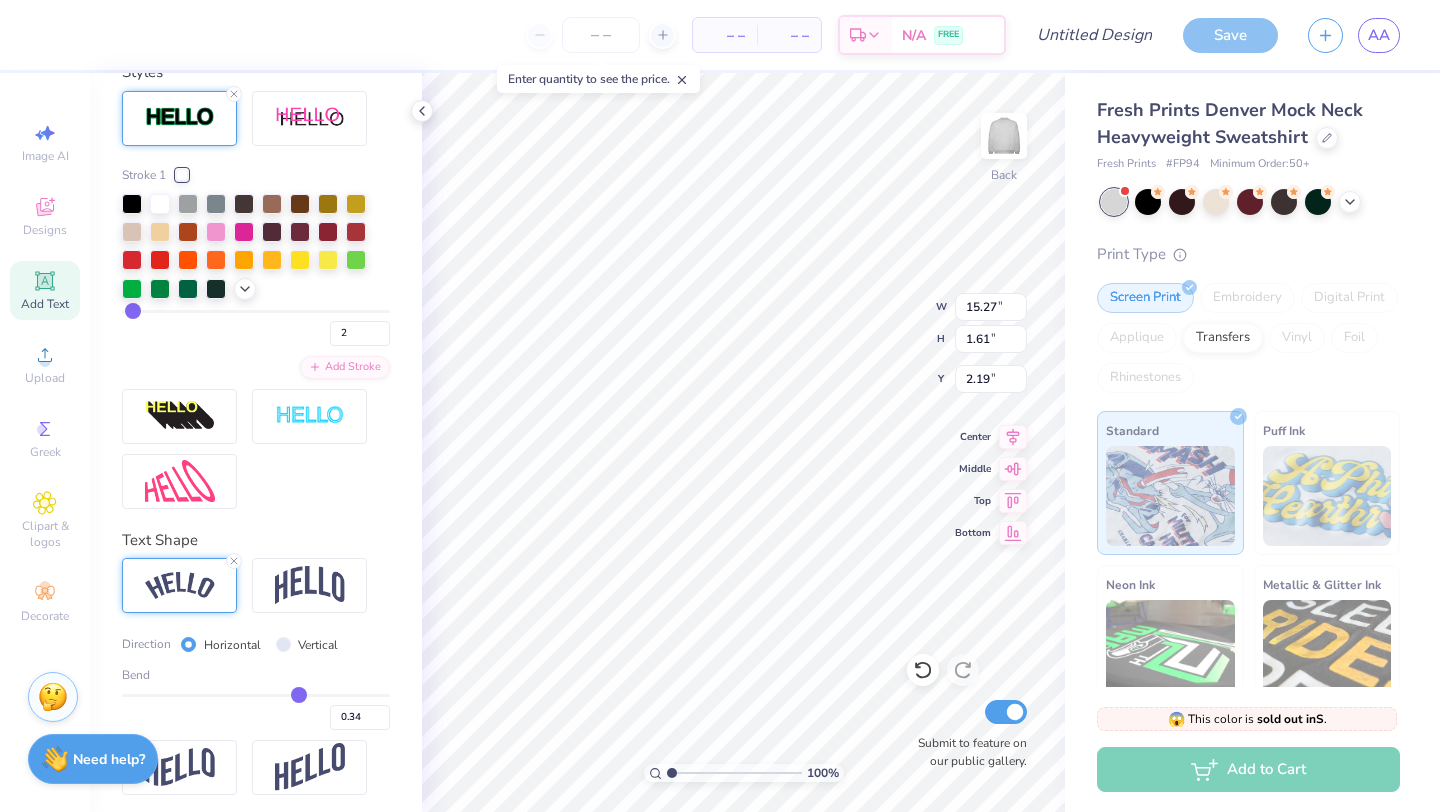 type on "0.36" 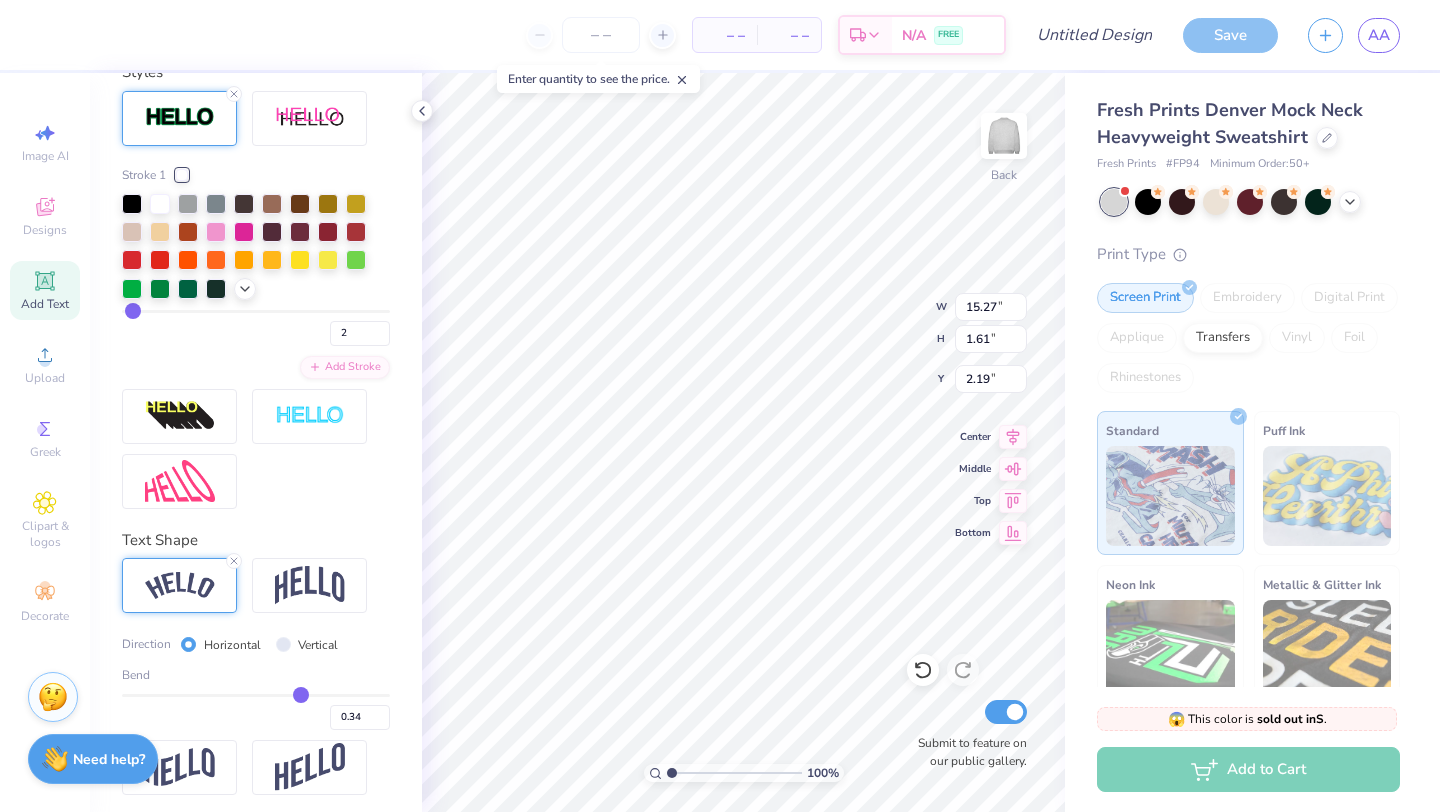 type on "0.36" 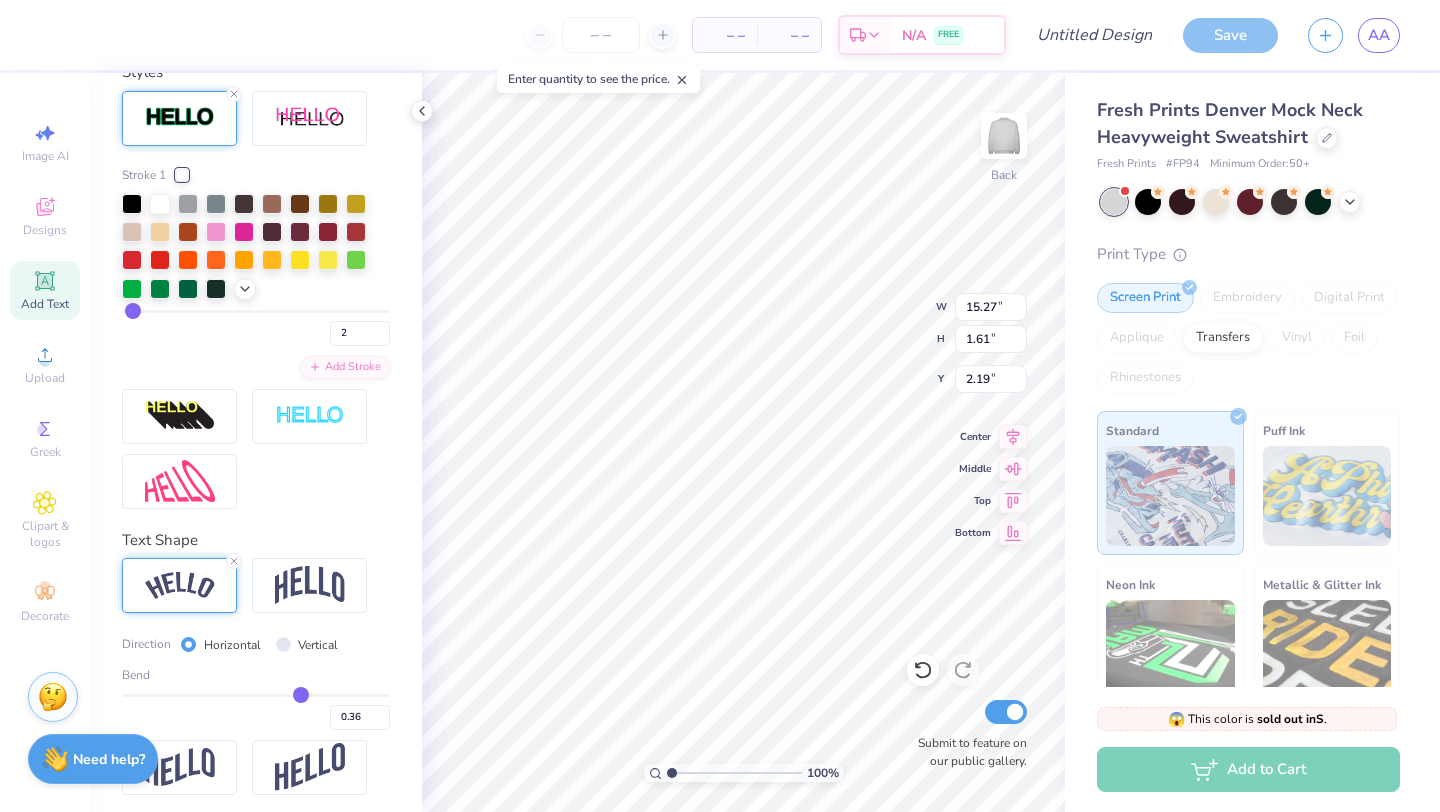 type on "0.37" 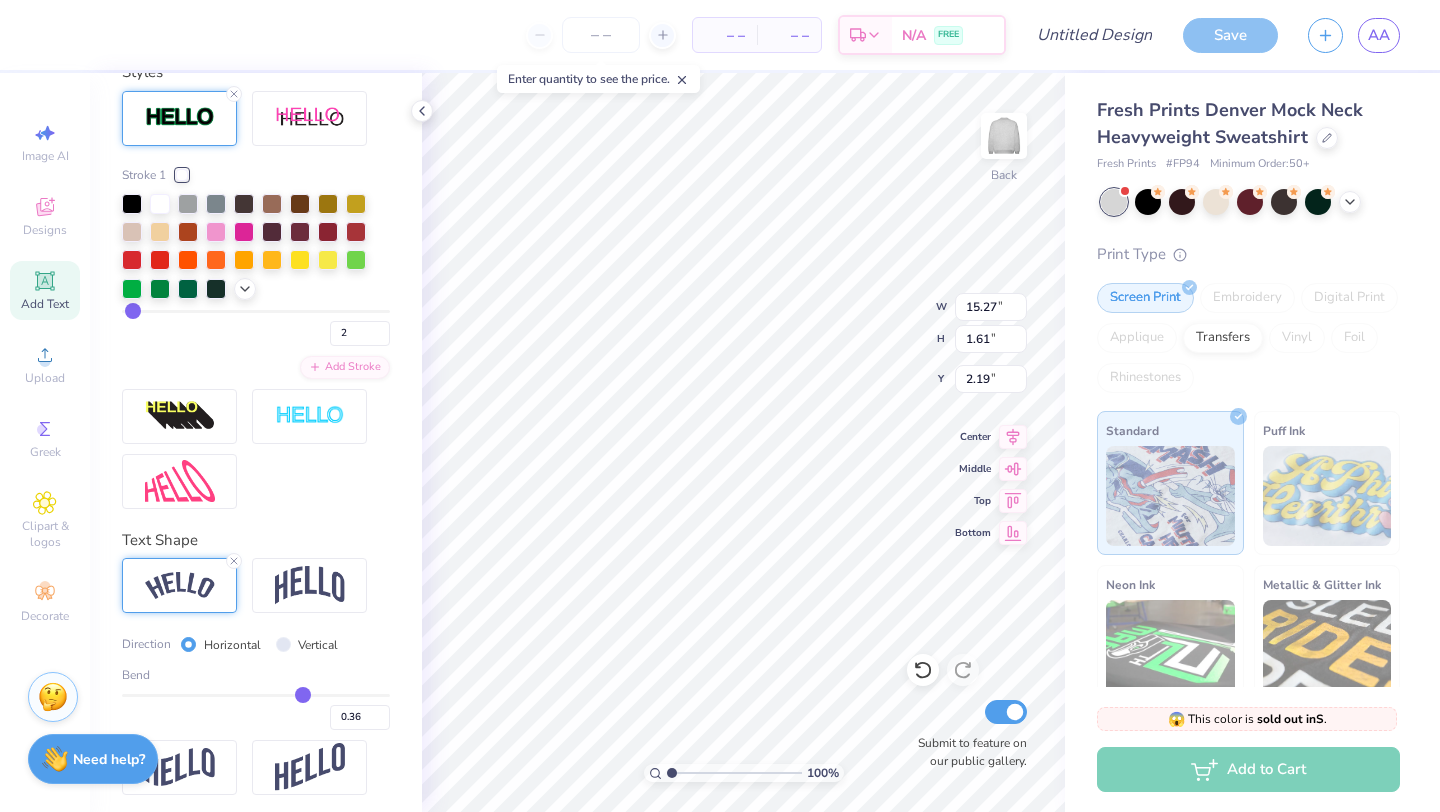 type on "0.37" 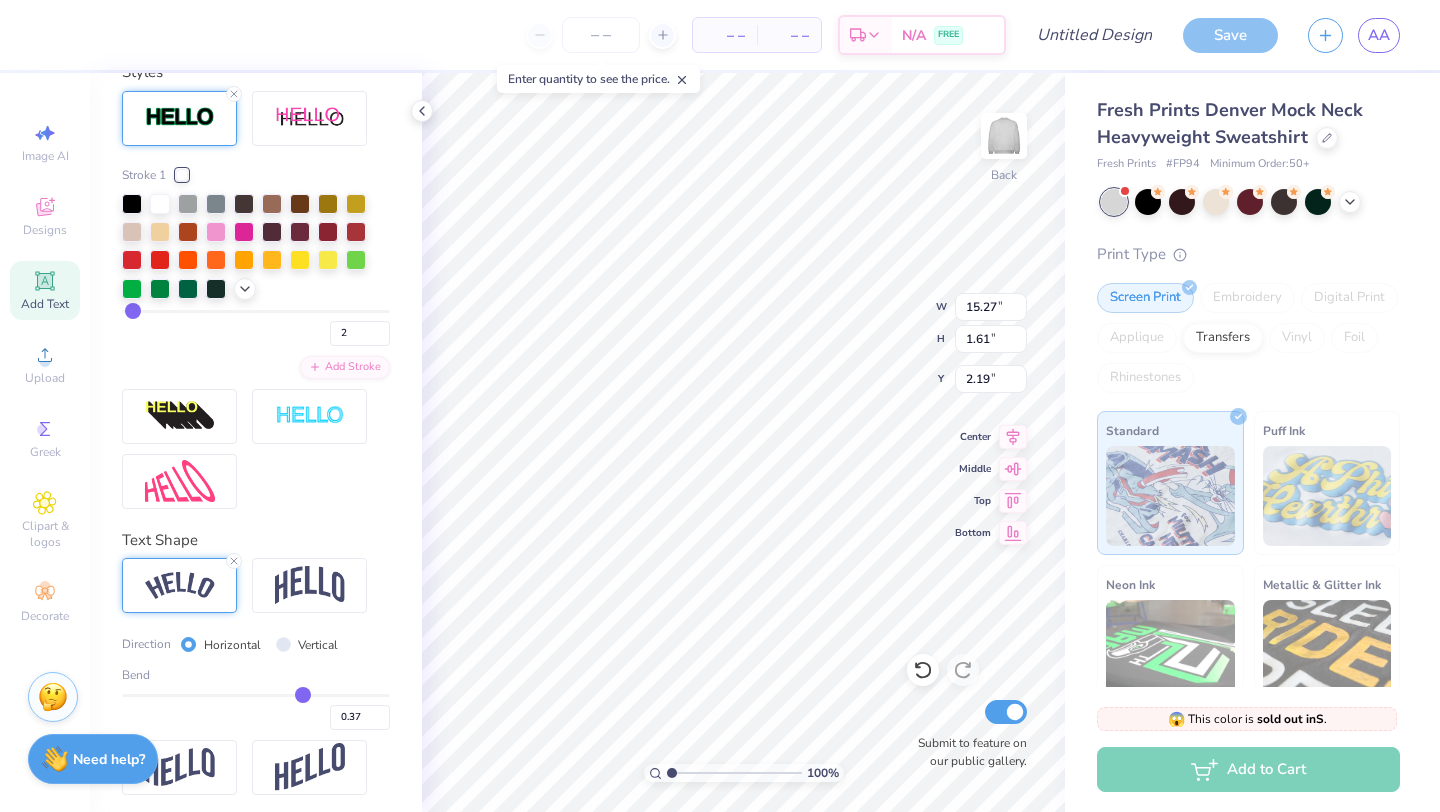 type on "0.39" 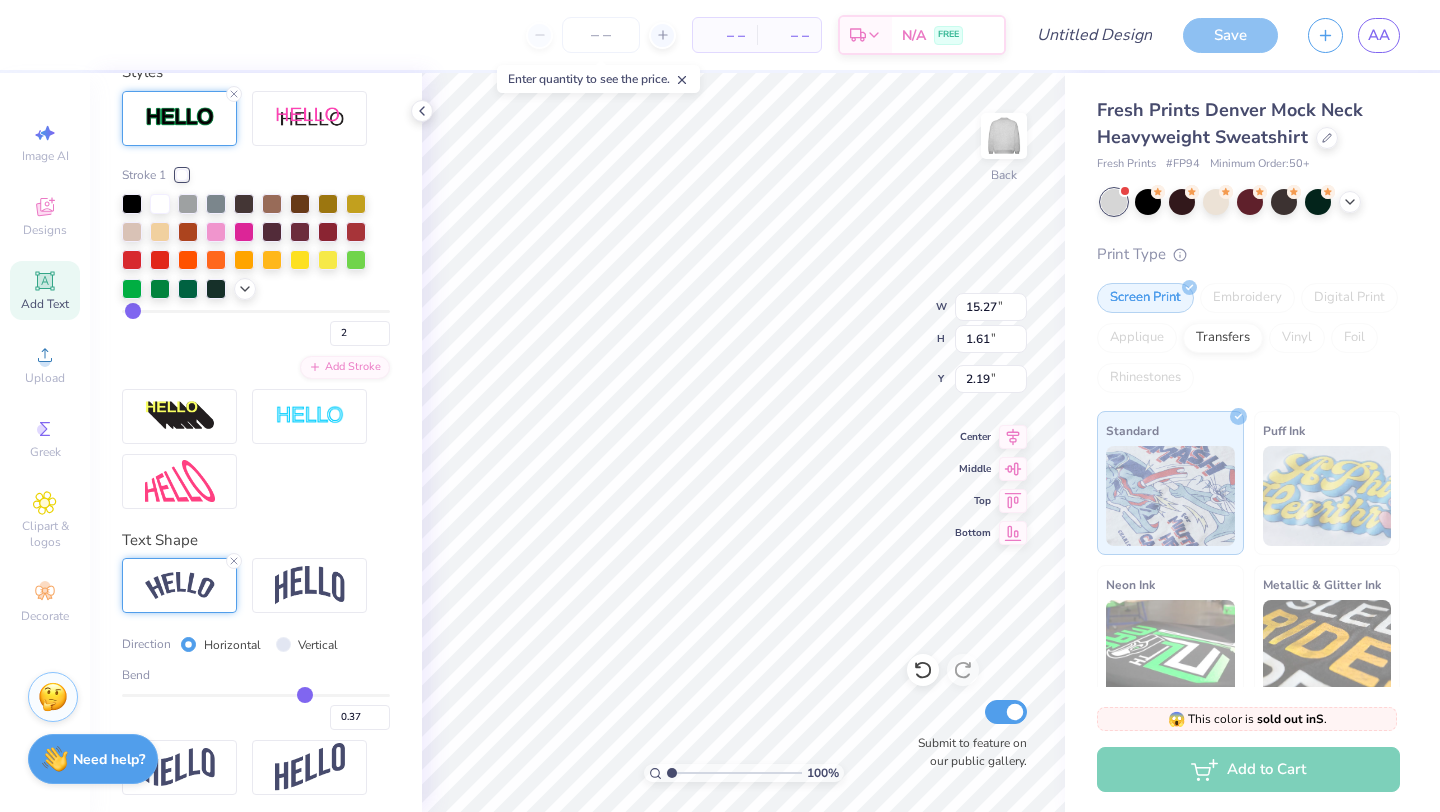 type on "0.39" 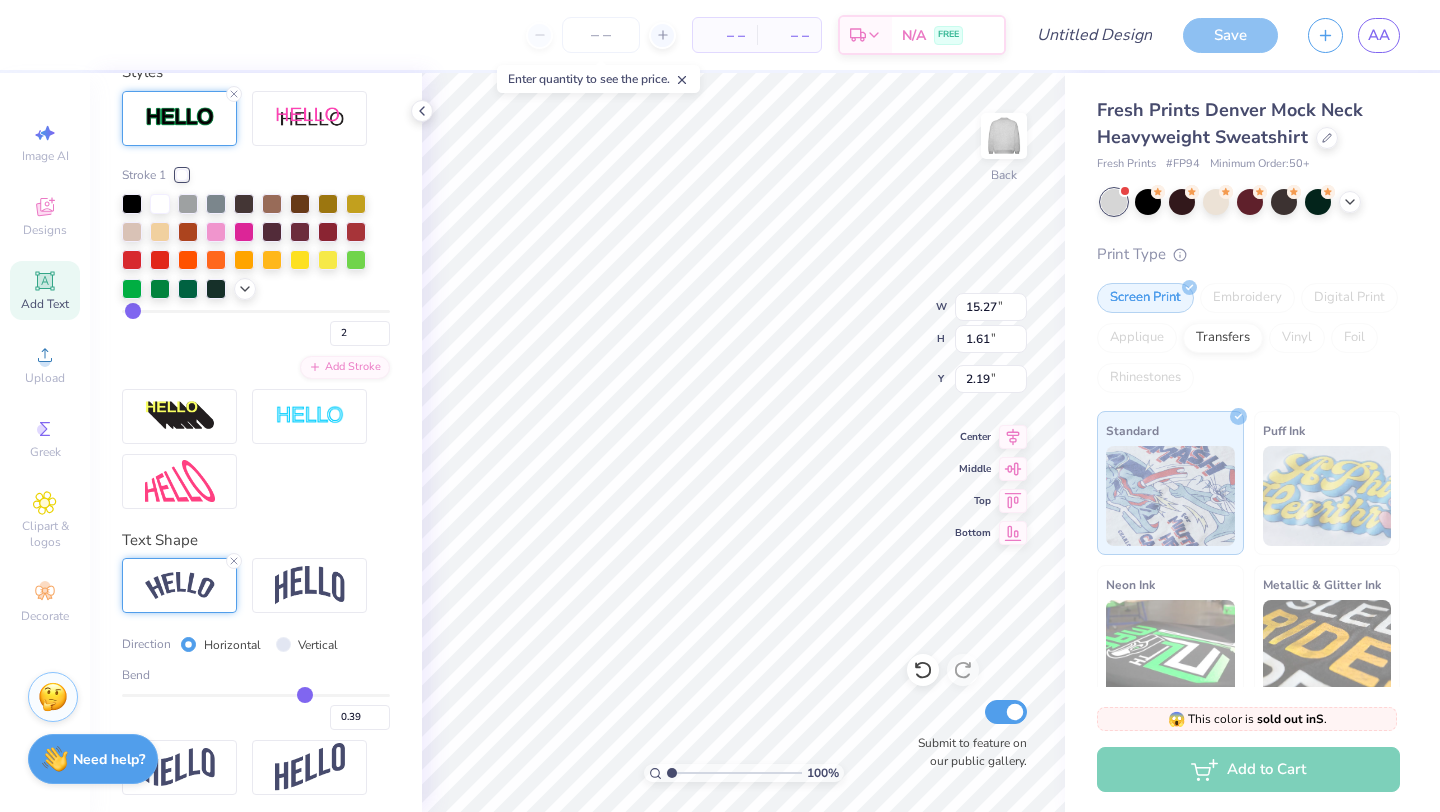type on "0.41" 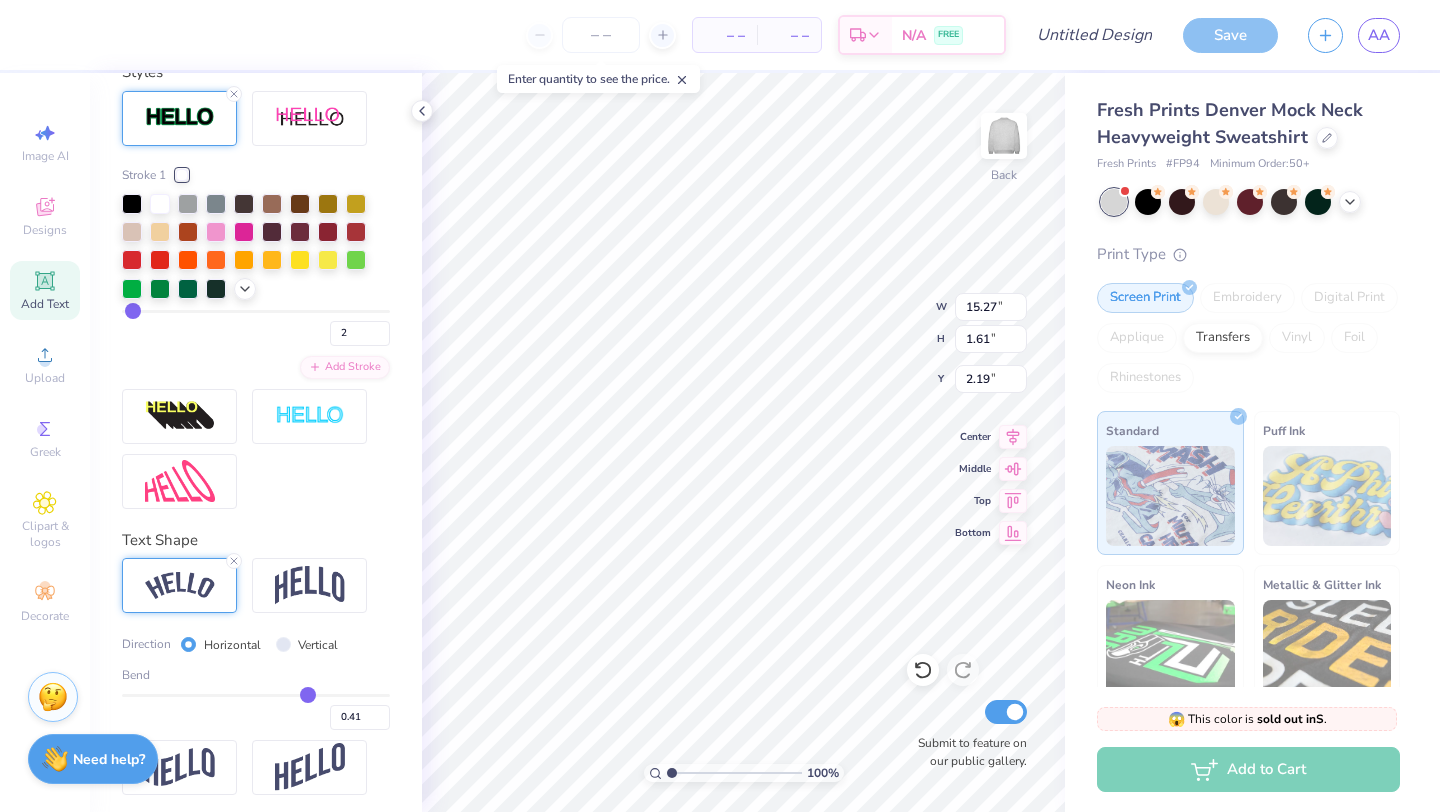 type on "0.42" 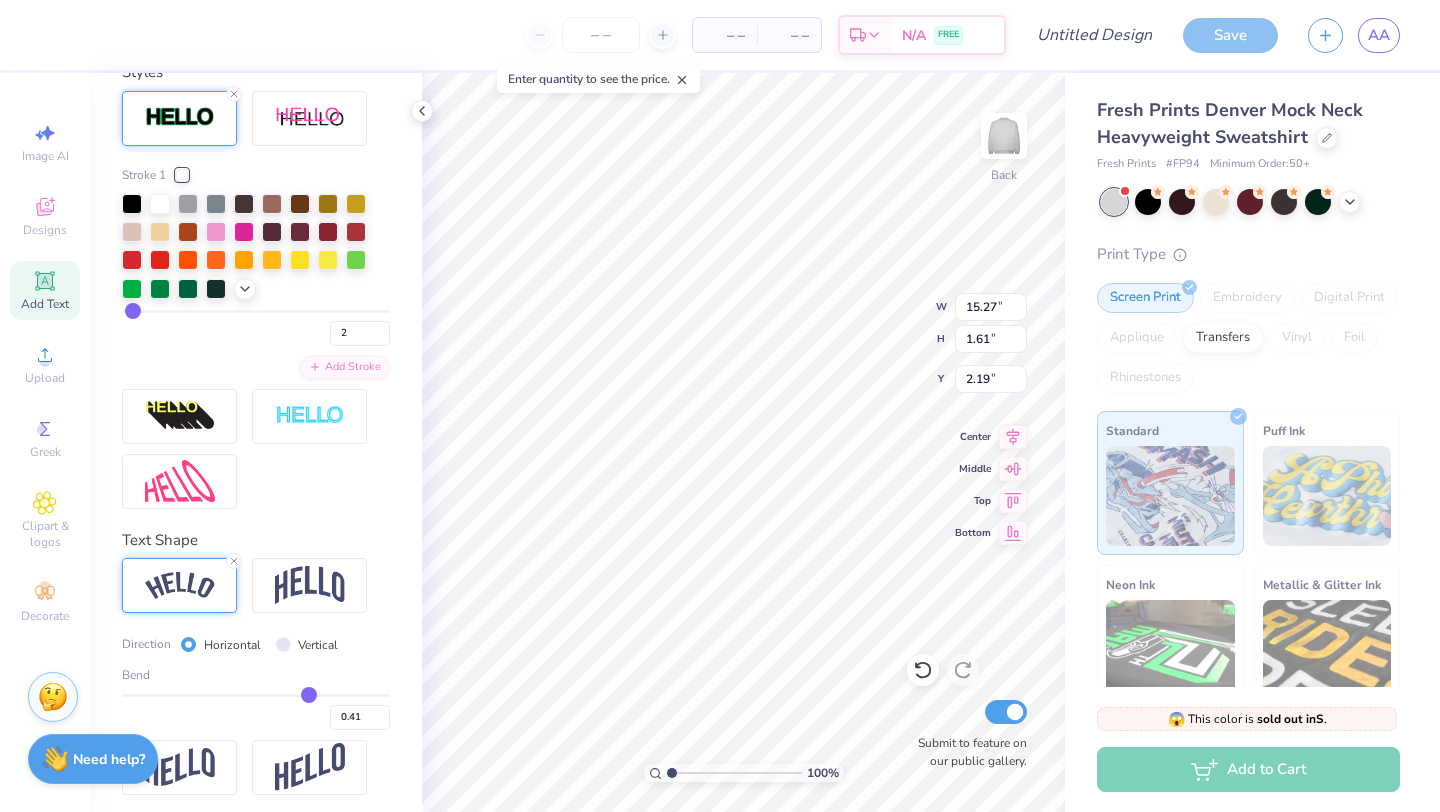 type on "0.42" 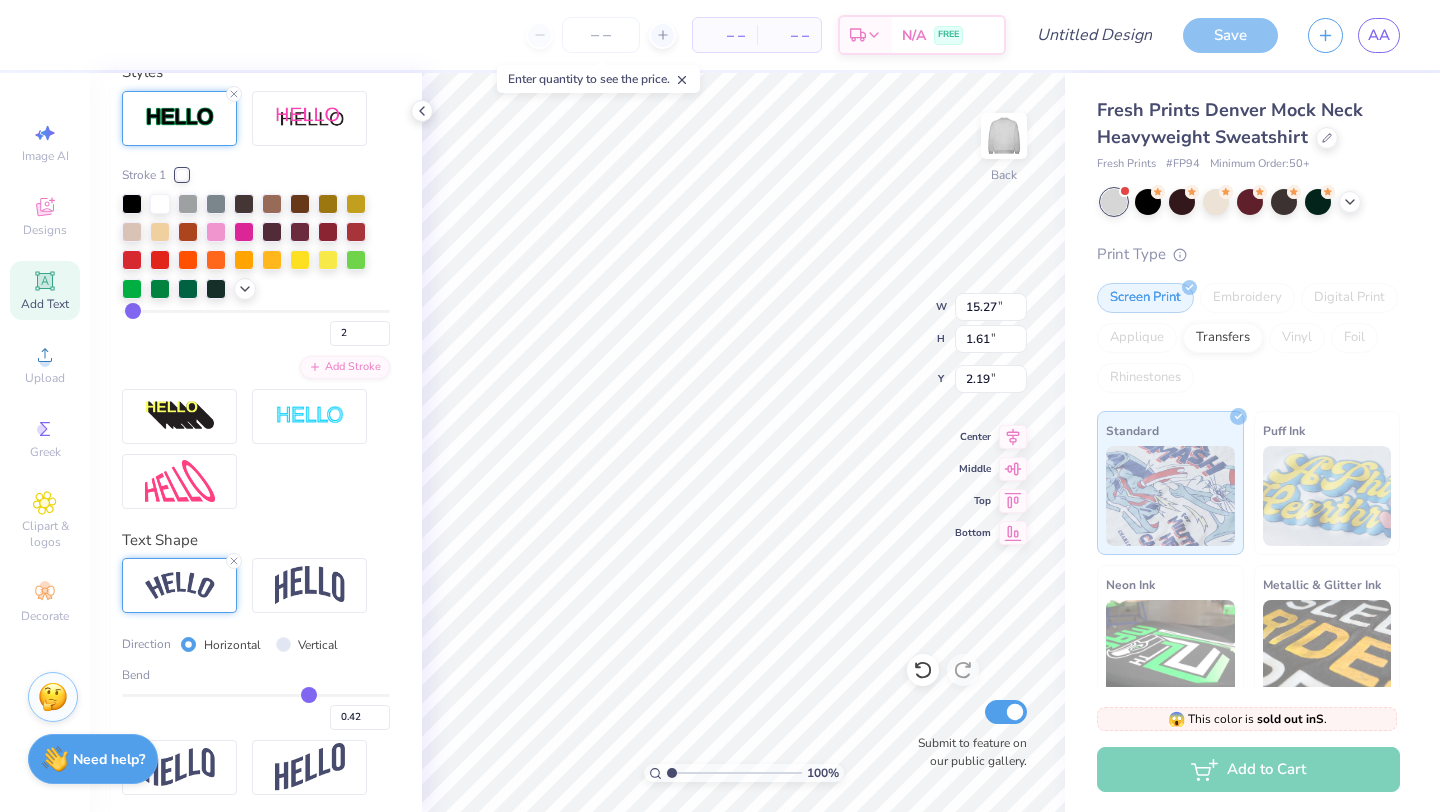 type on "0.44" 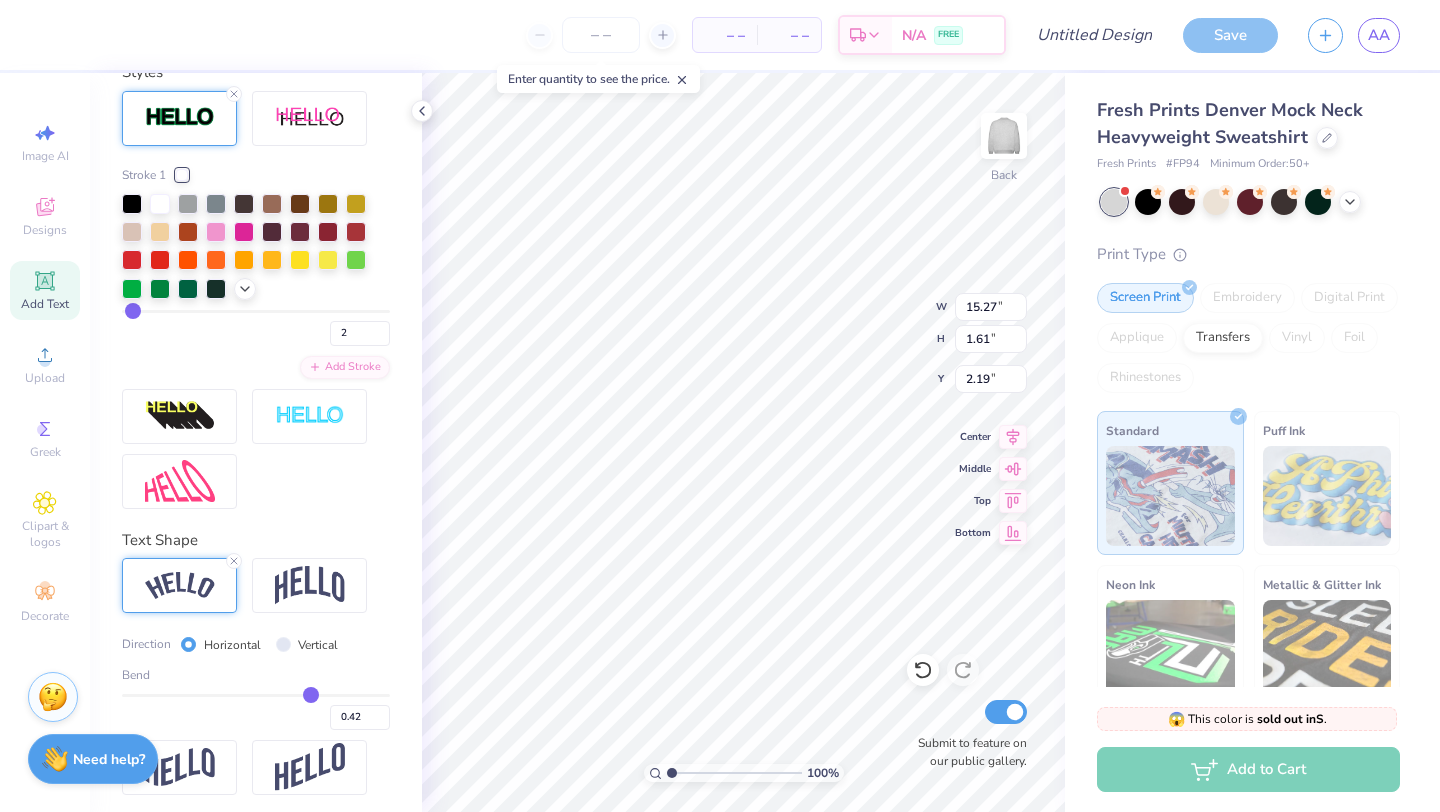 type on "0.44" 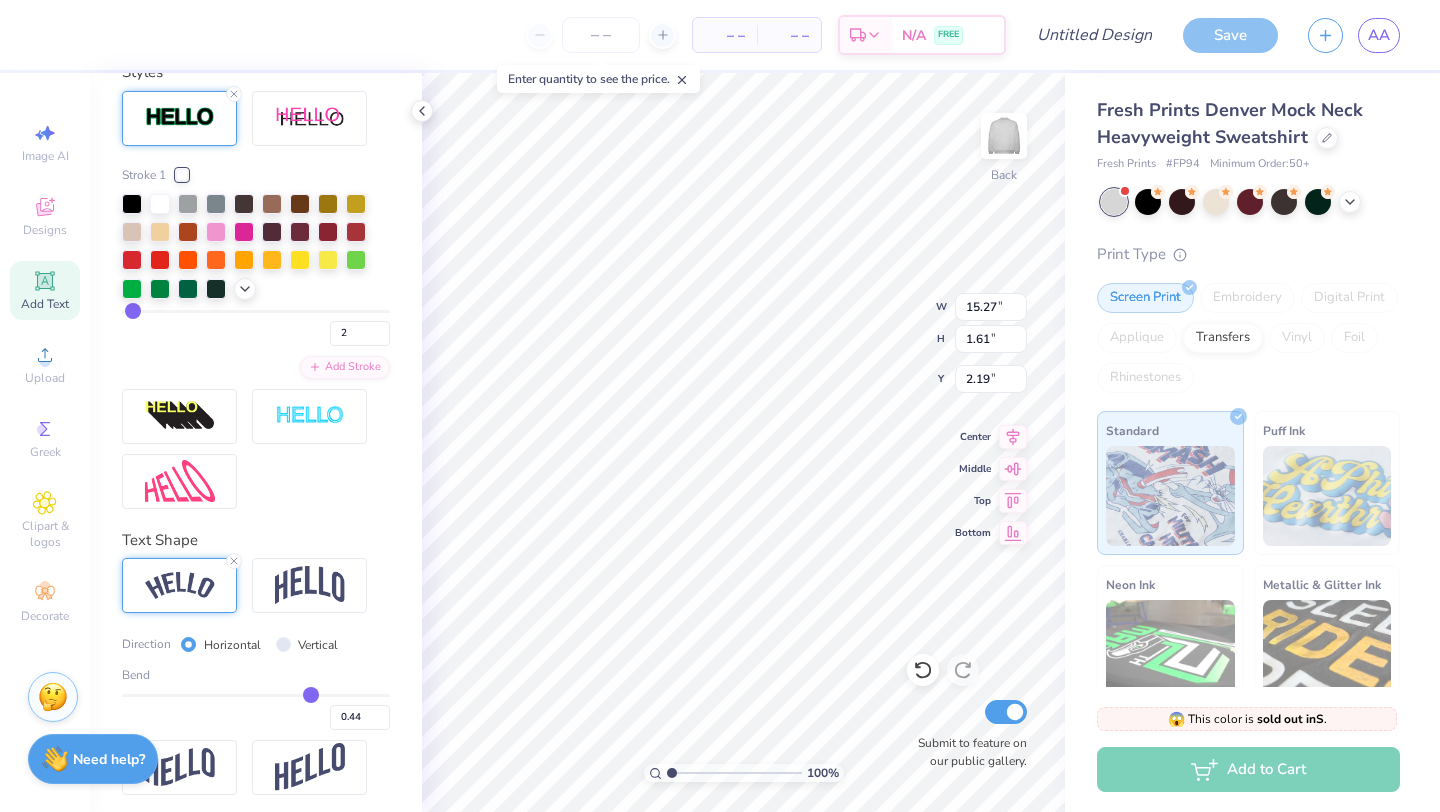 type on "0.46" 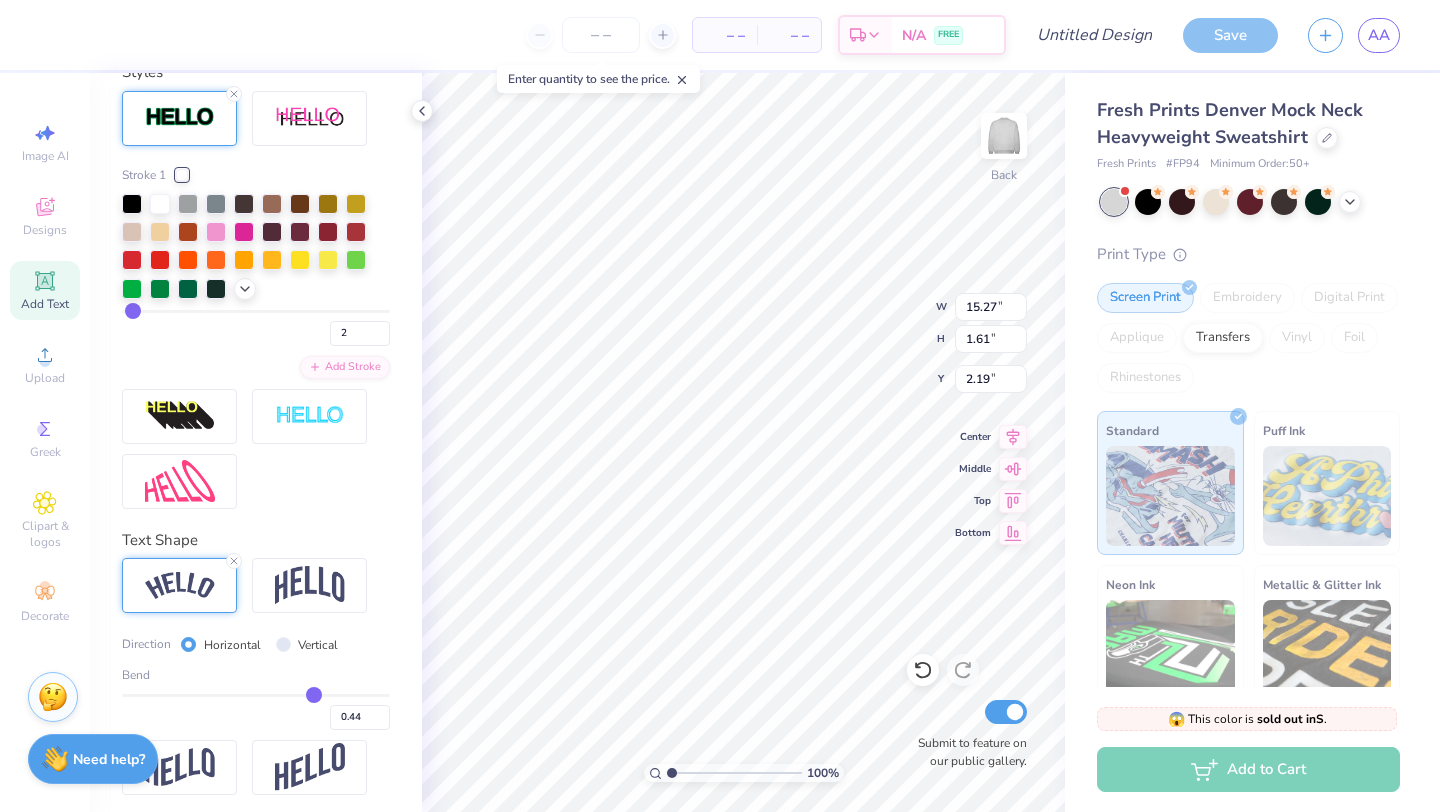 type on "0.46" 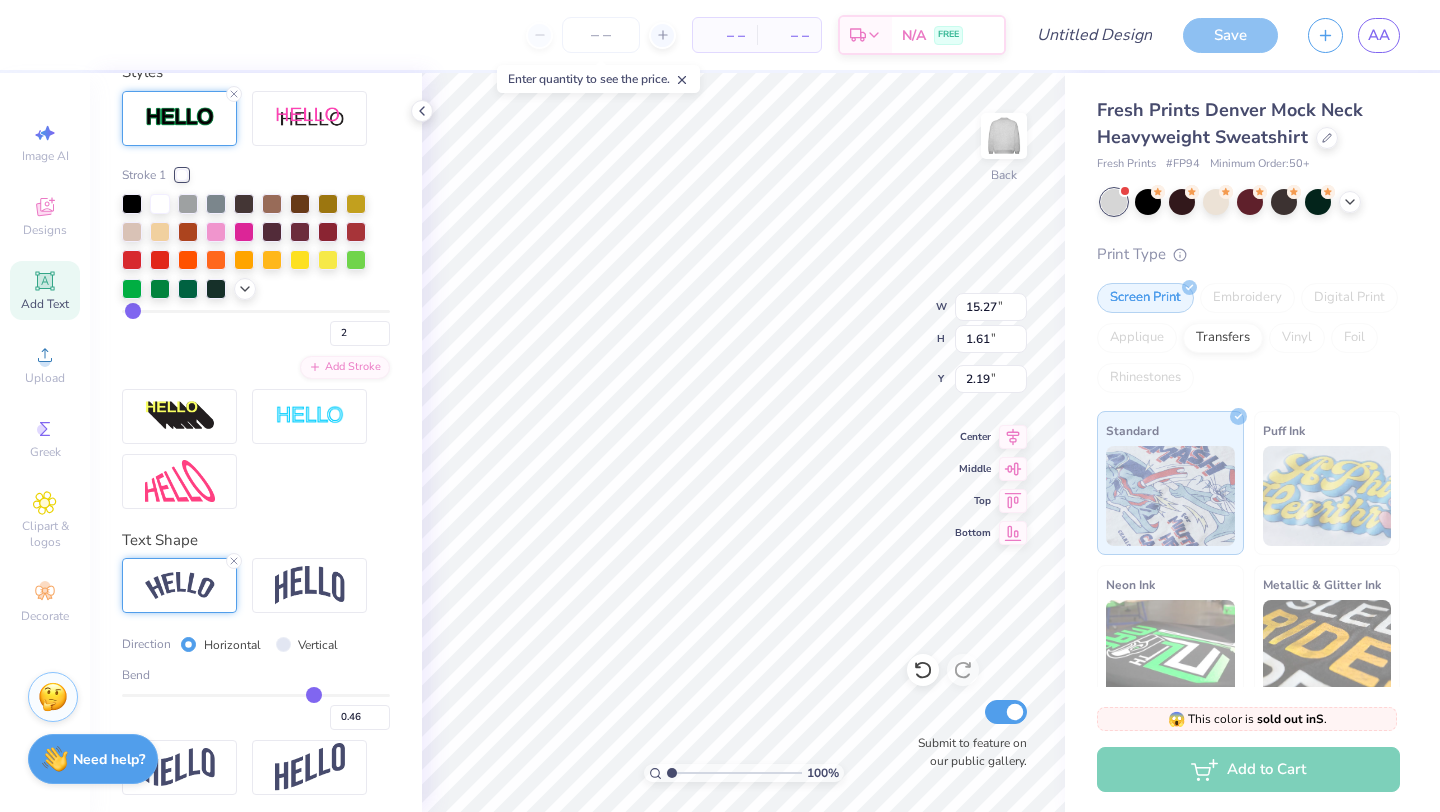 type on "0.48" 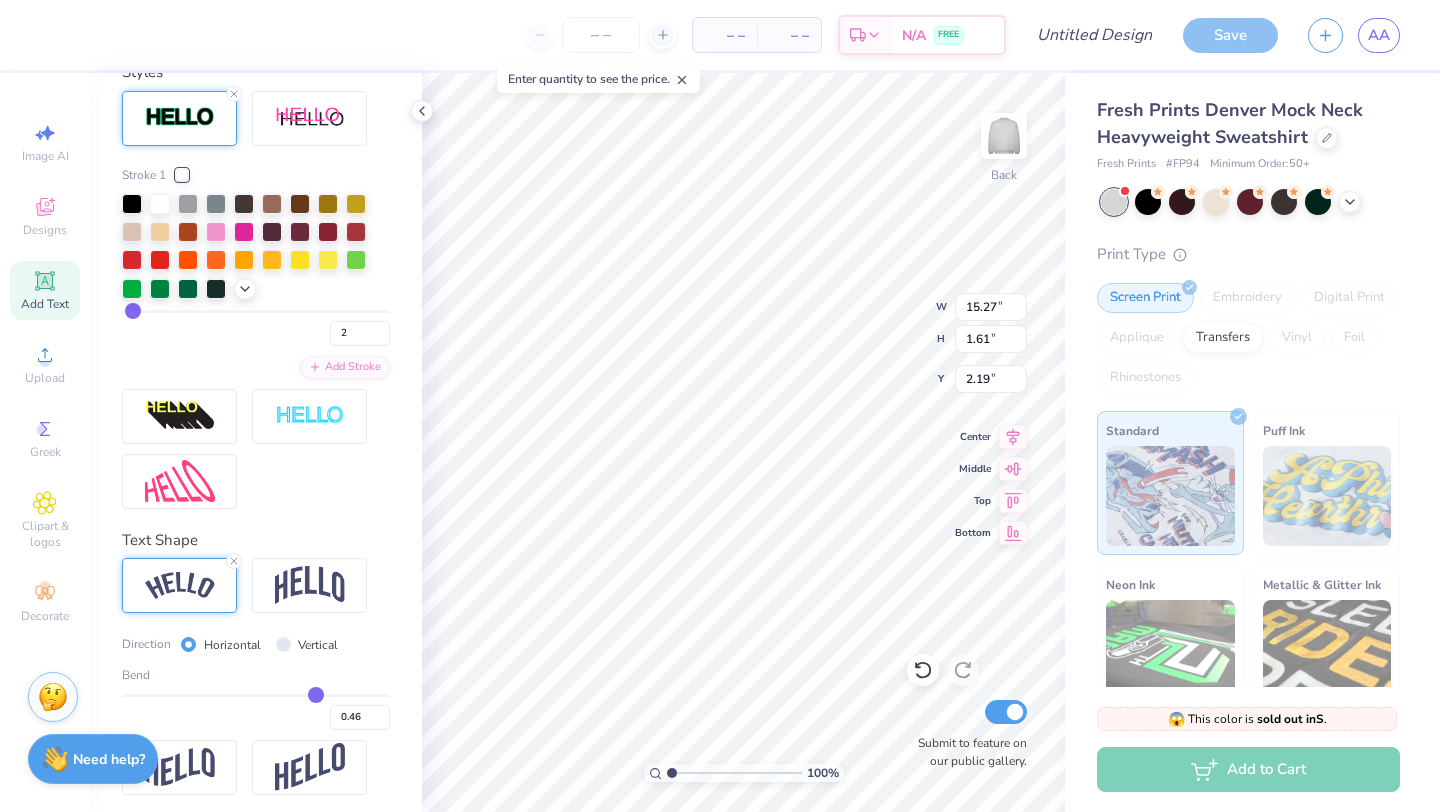 type on "0.48" 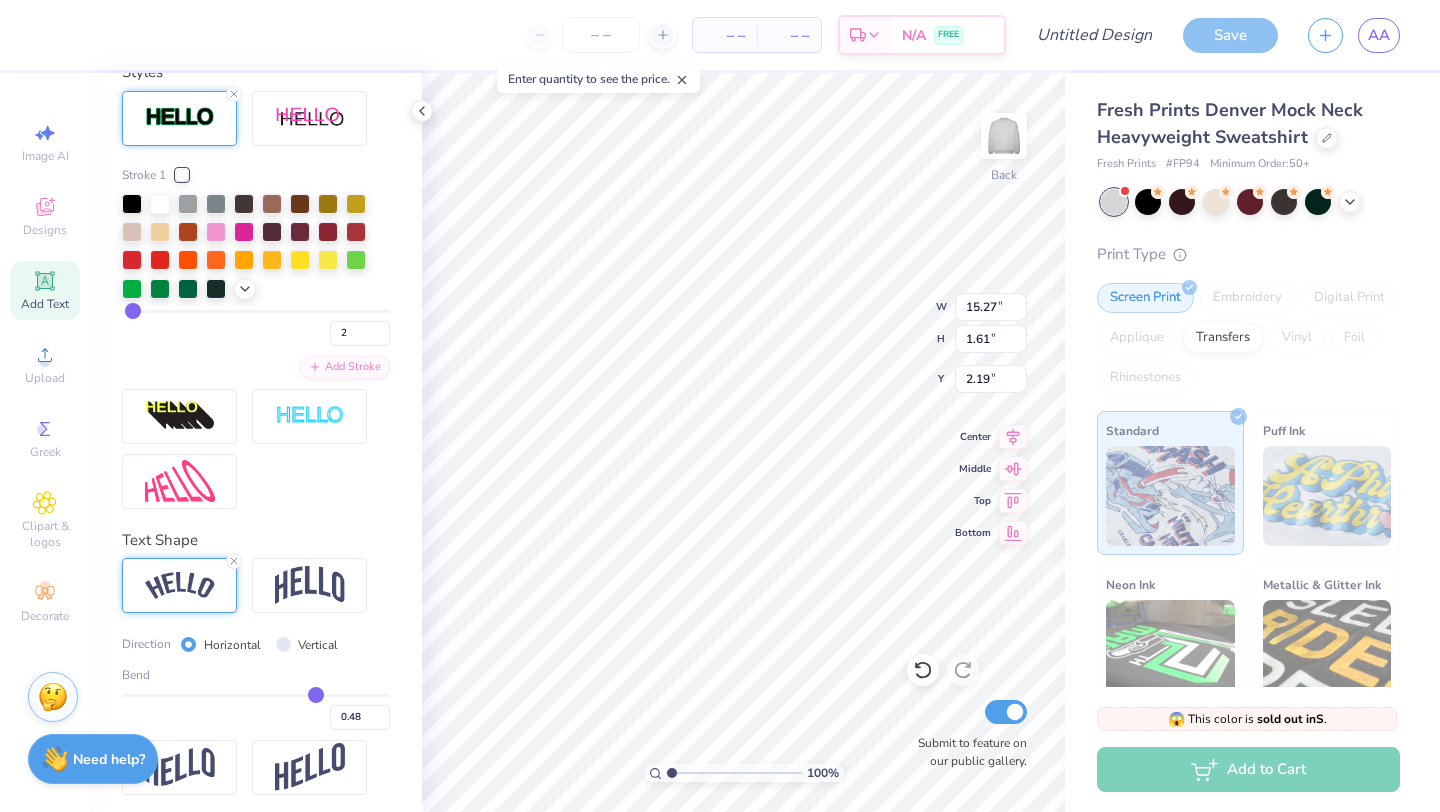 type on "0.5" 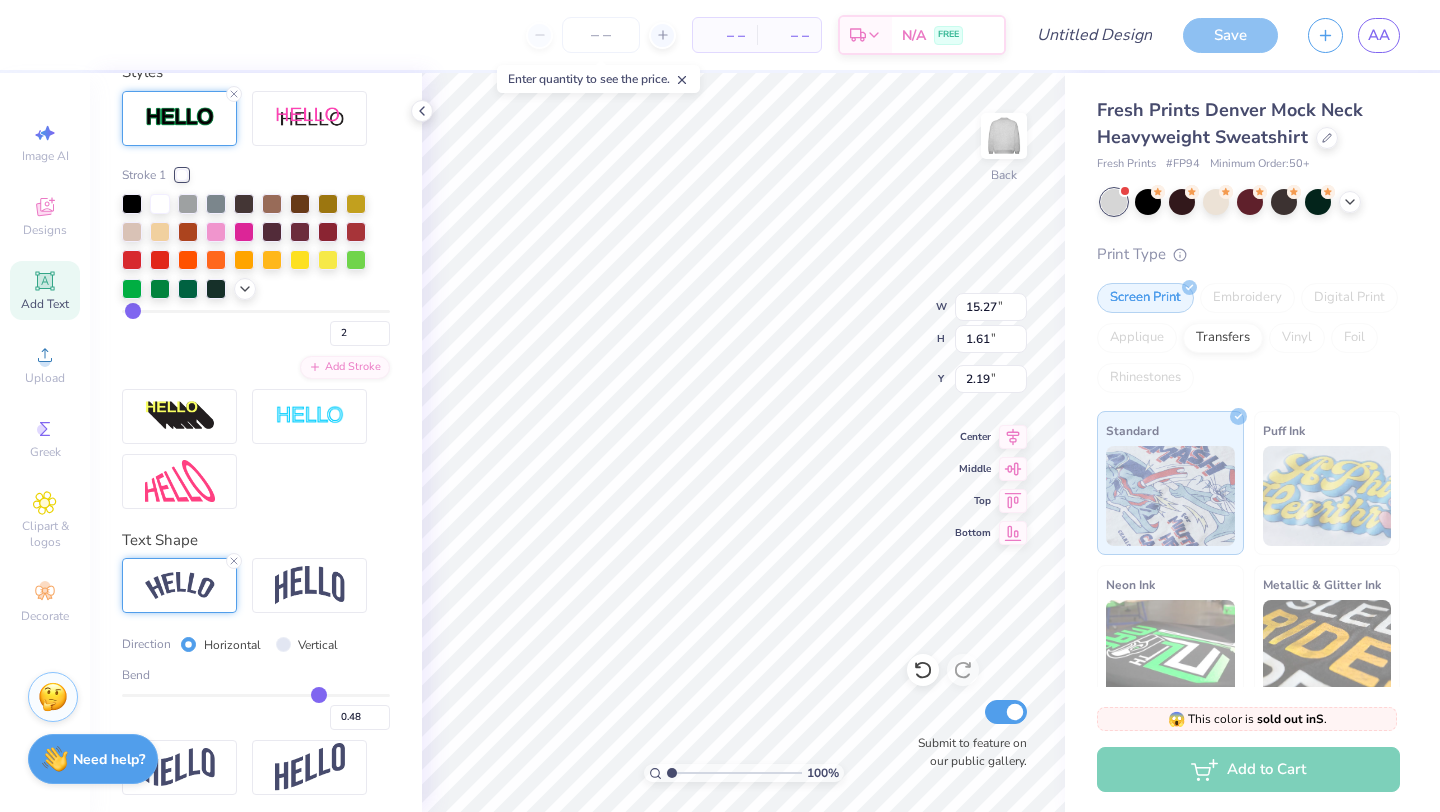 type on "0.50" 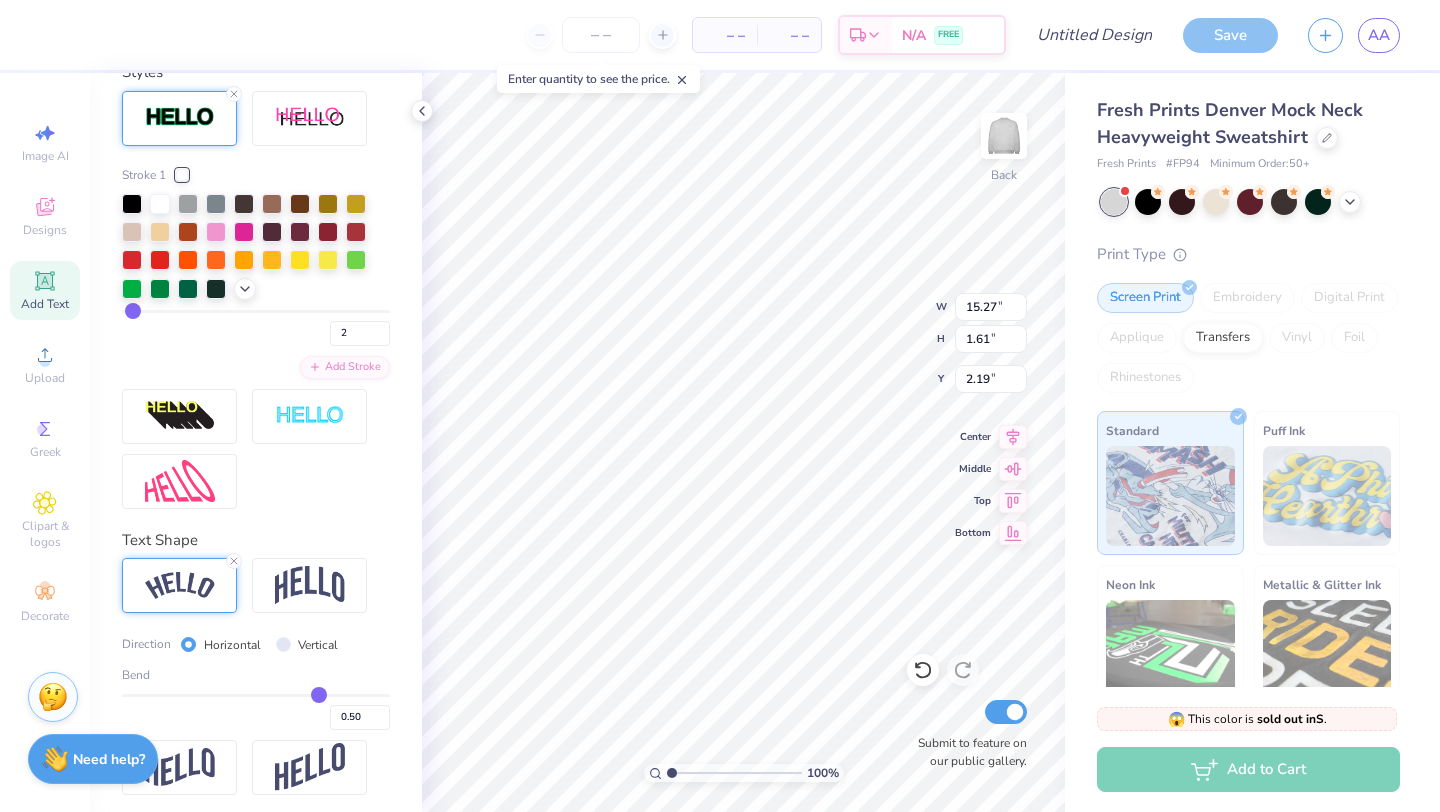 type on "0.52" 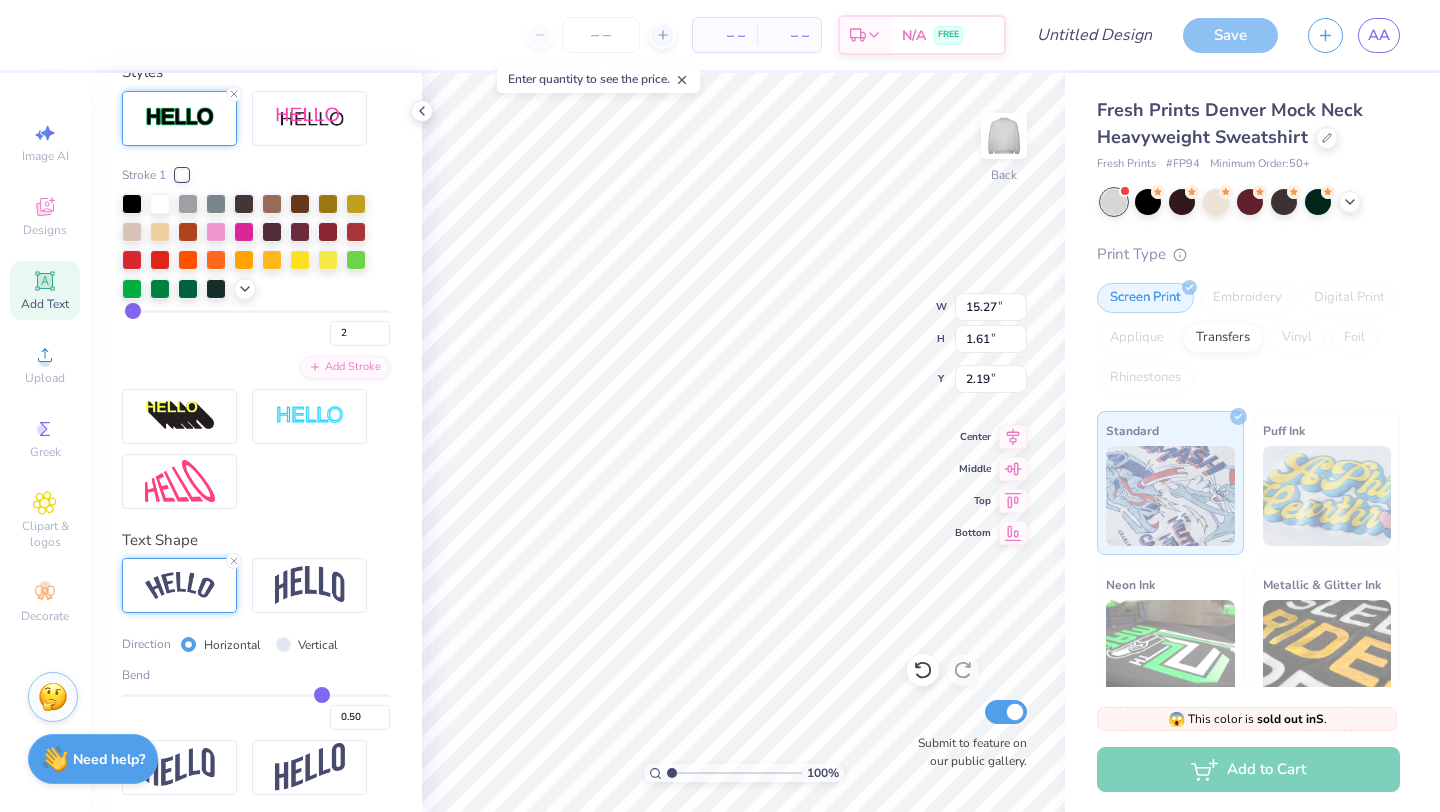 type on "0.52" 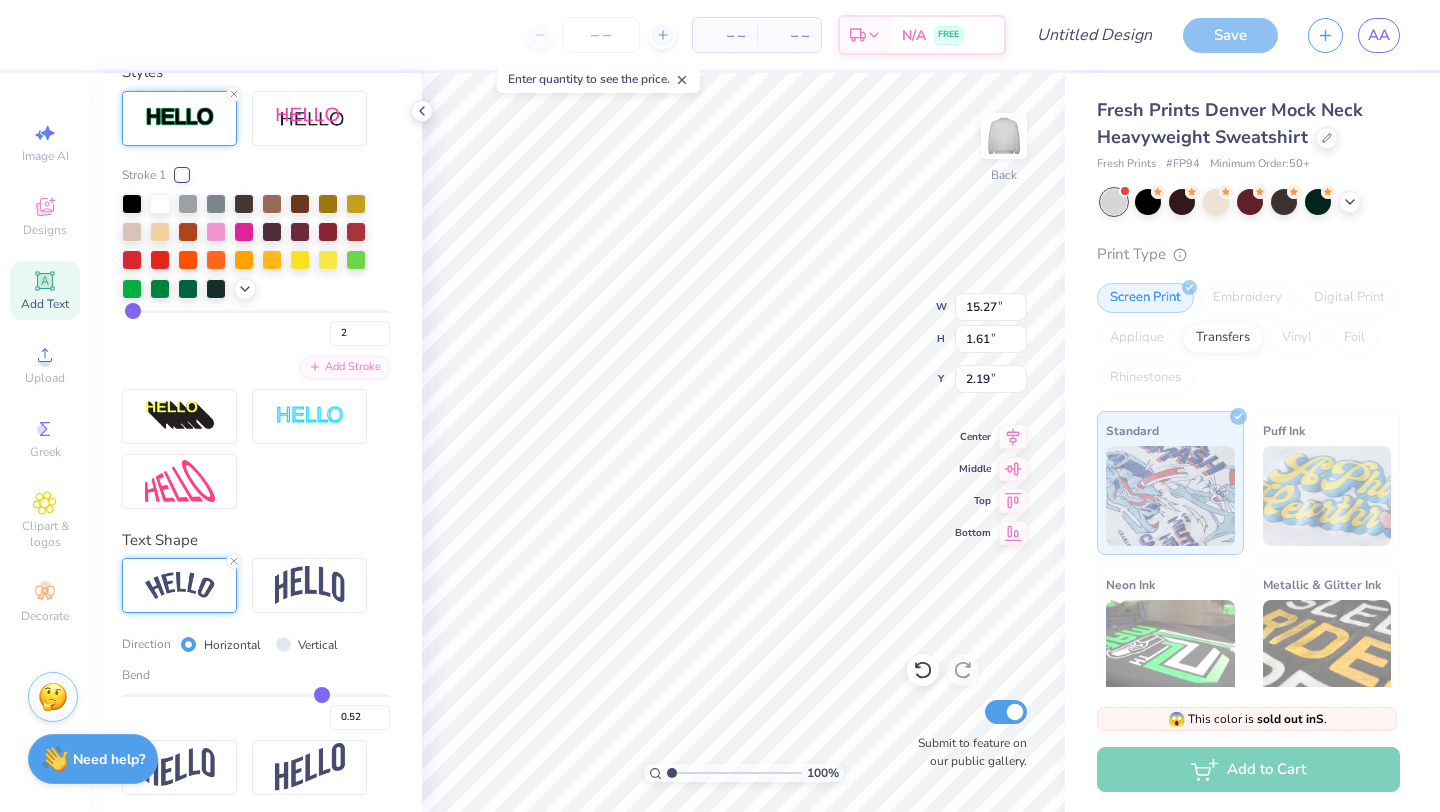type on "0.53" 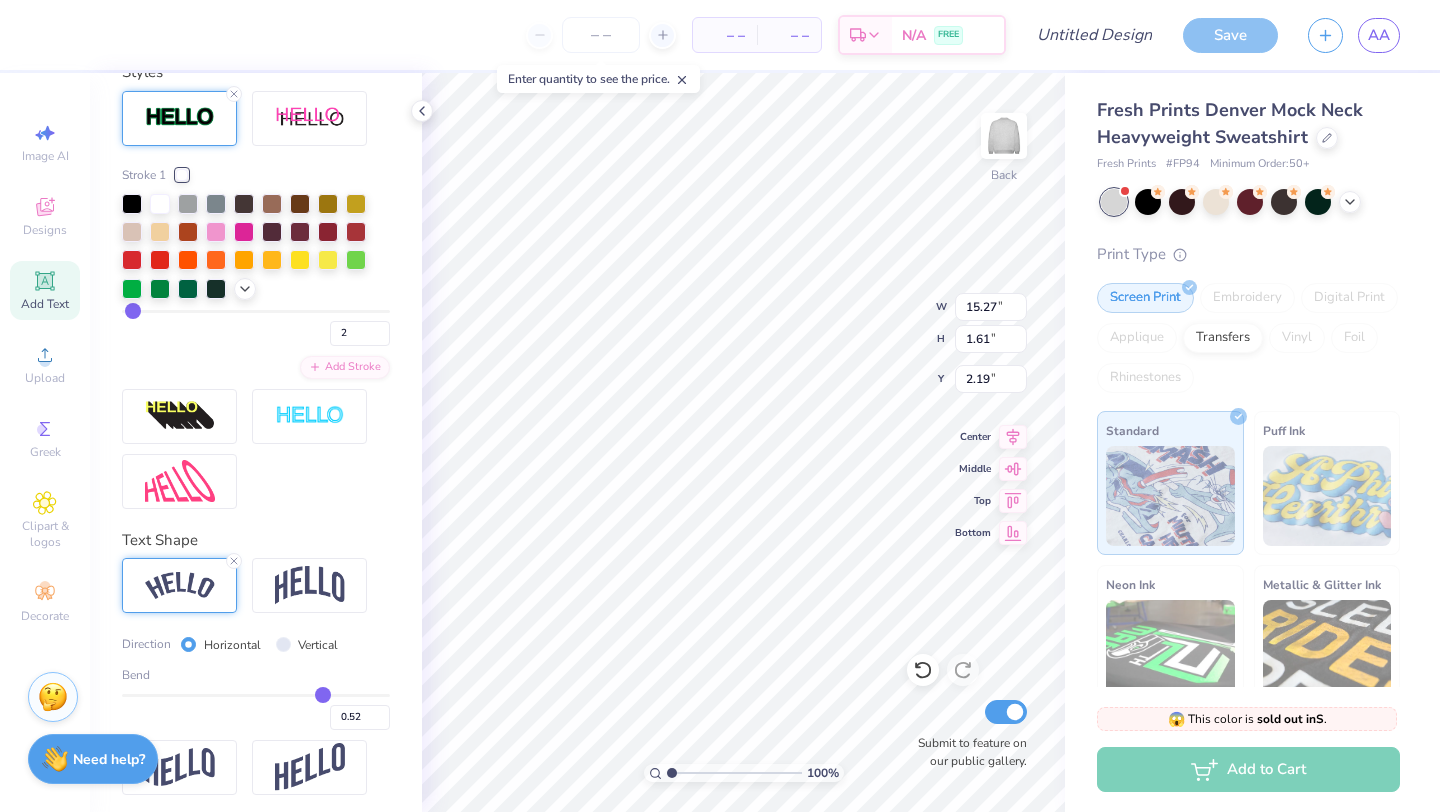 type on "0.53" 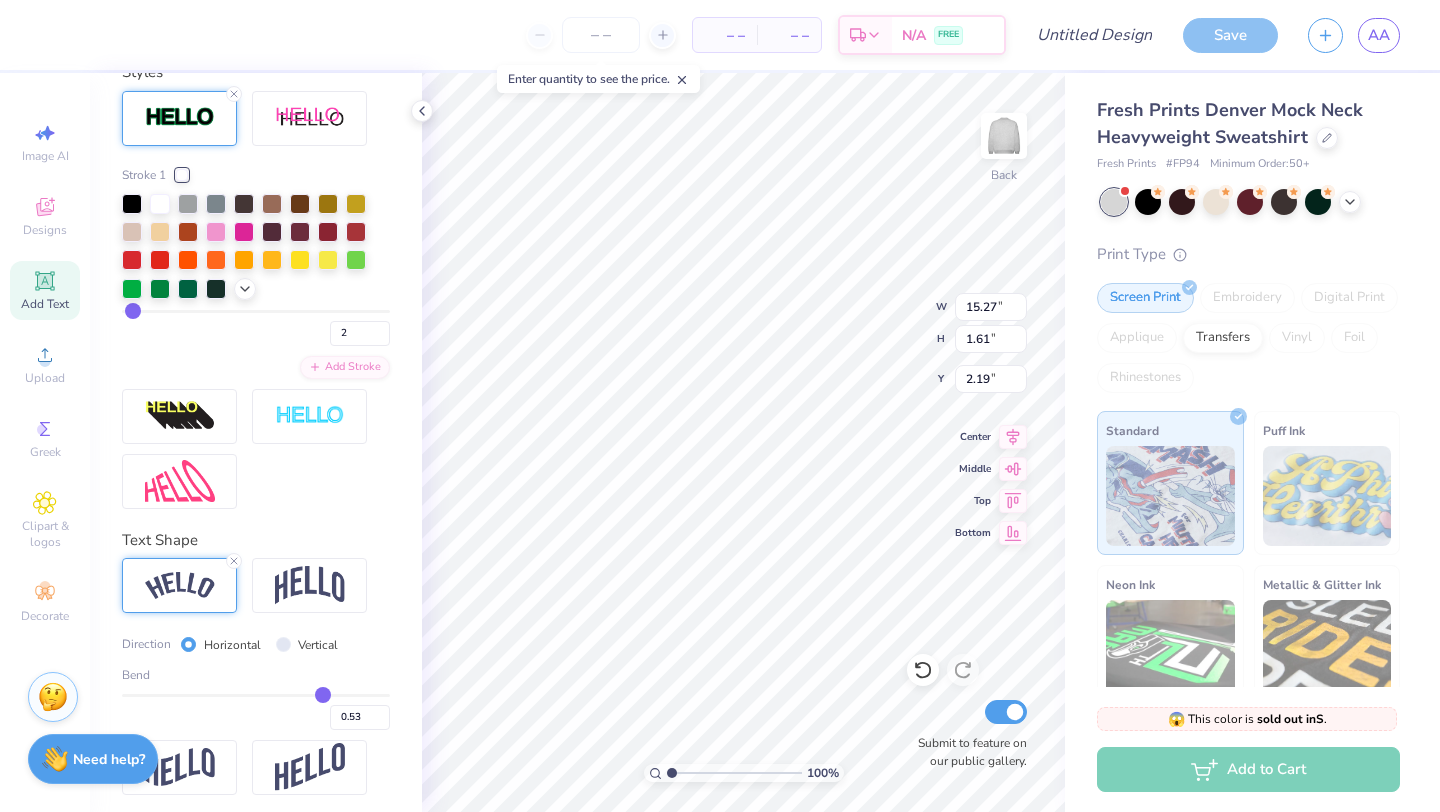 type on "0.54" 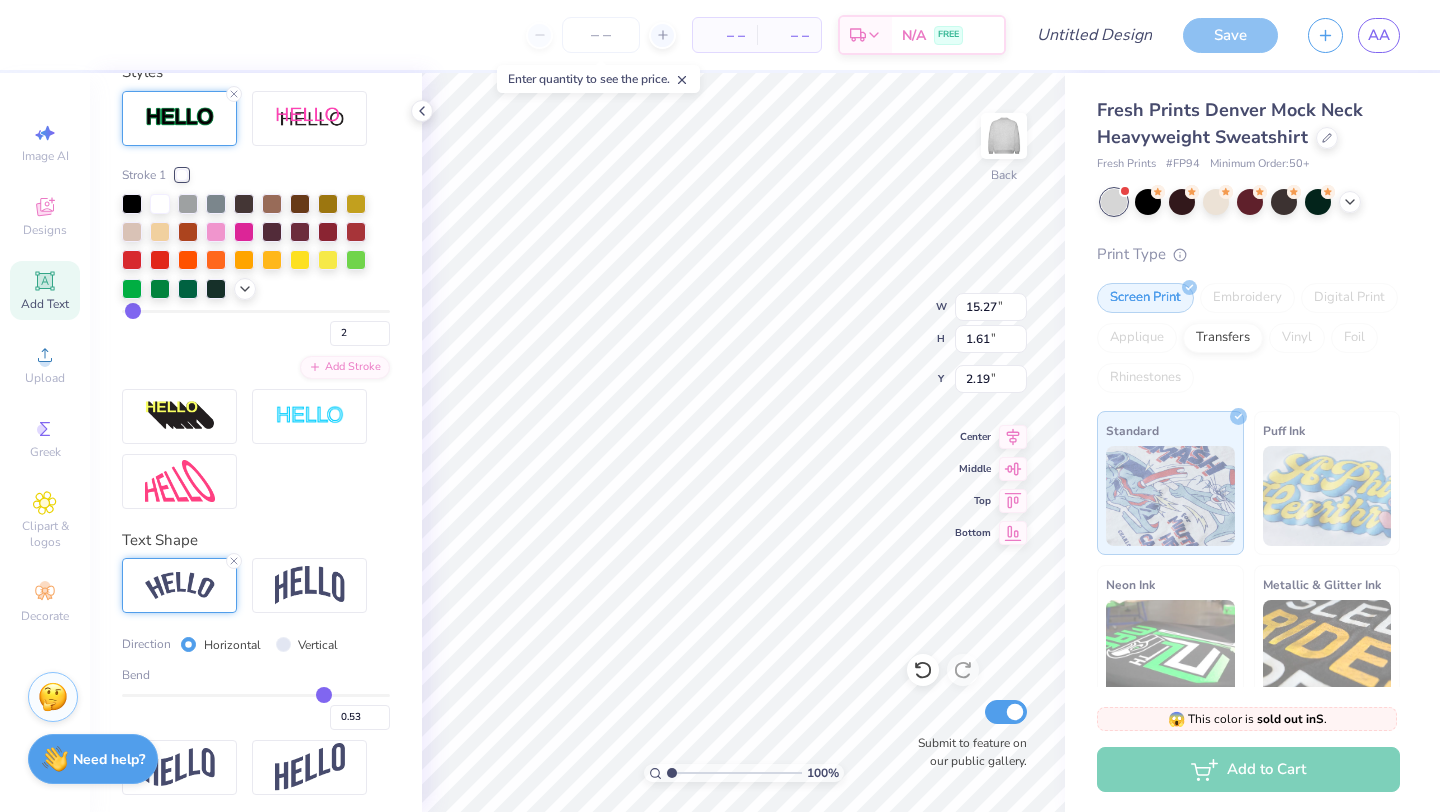 type on "0.54" 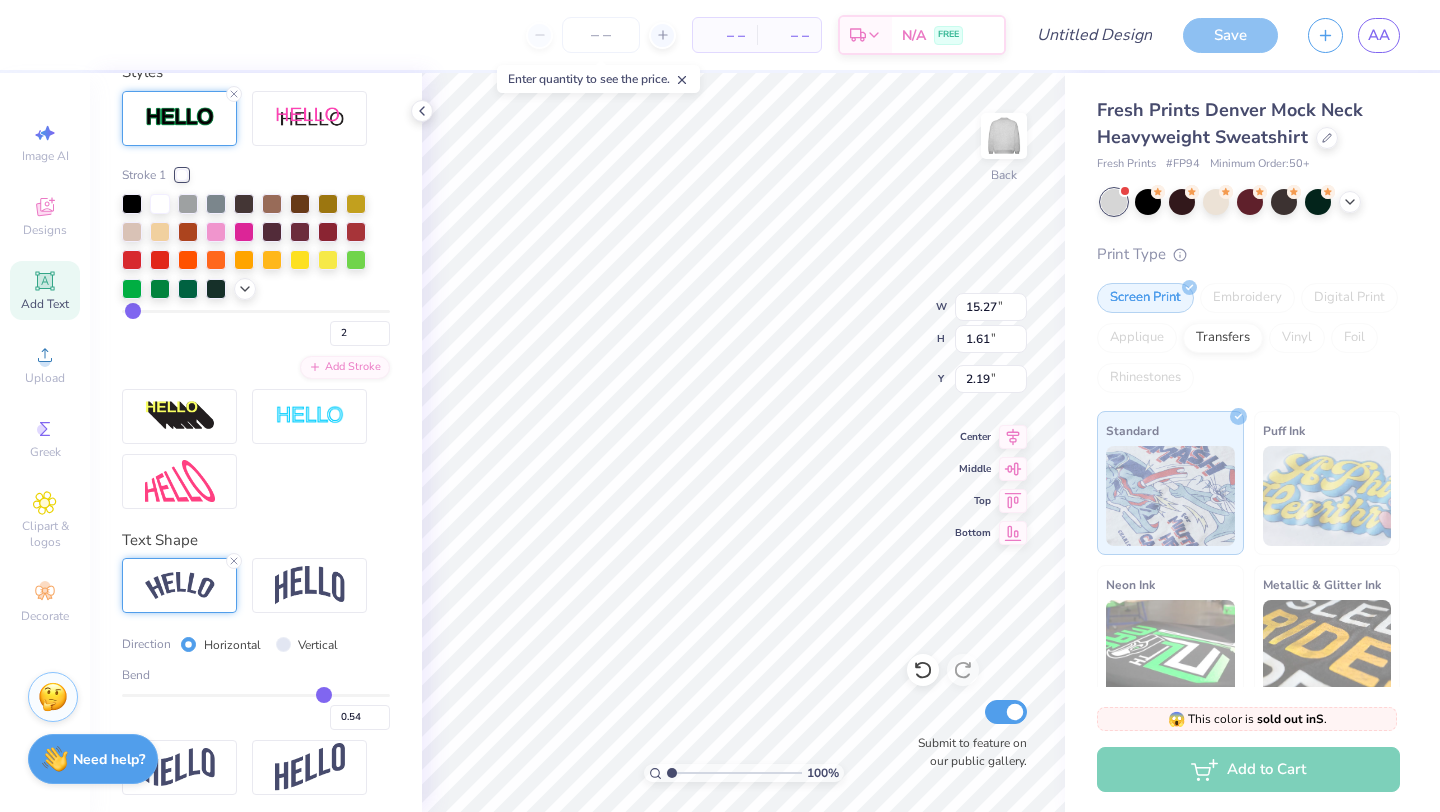 type on "0.55" 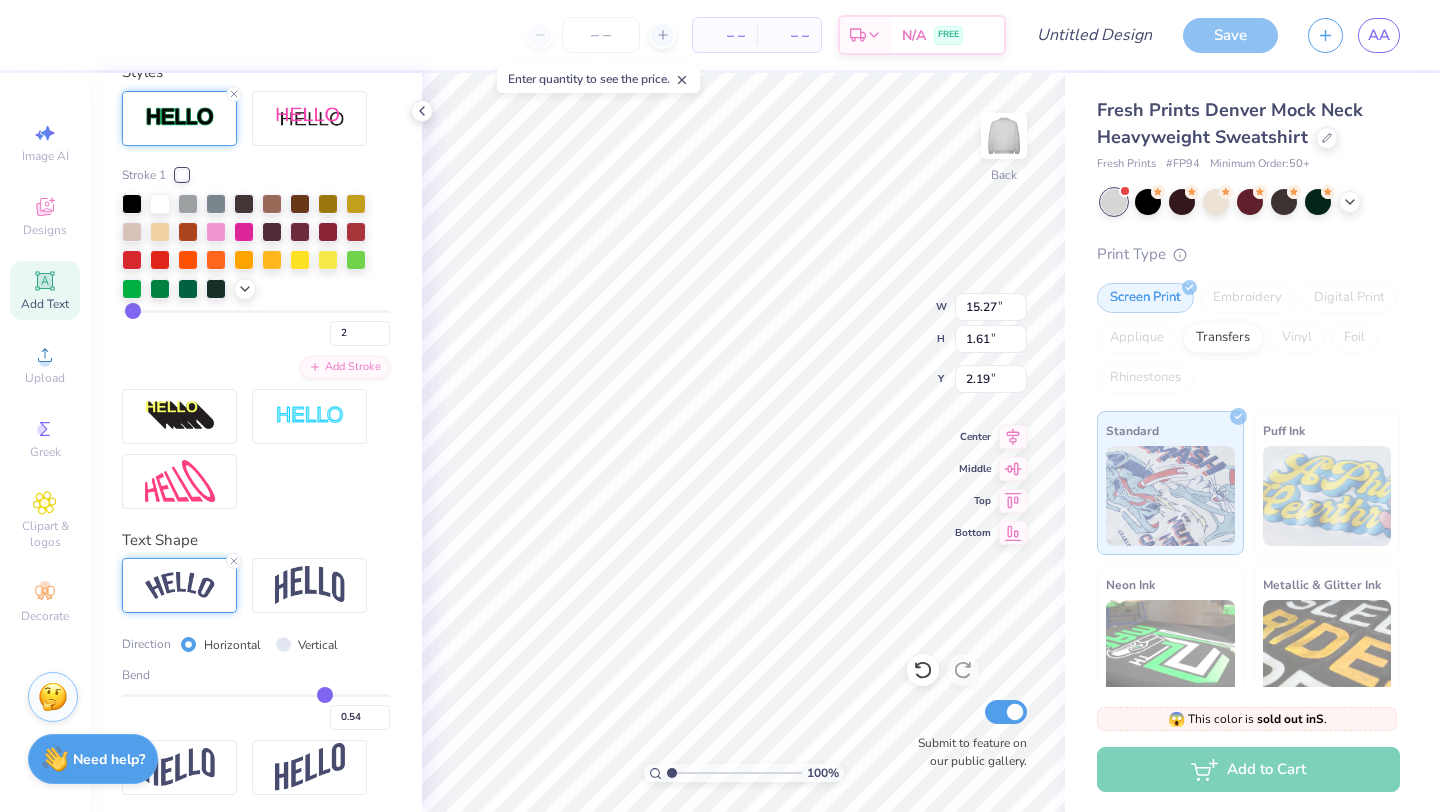 type on "0.55" 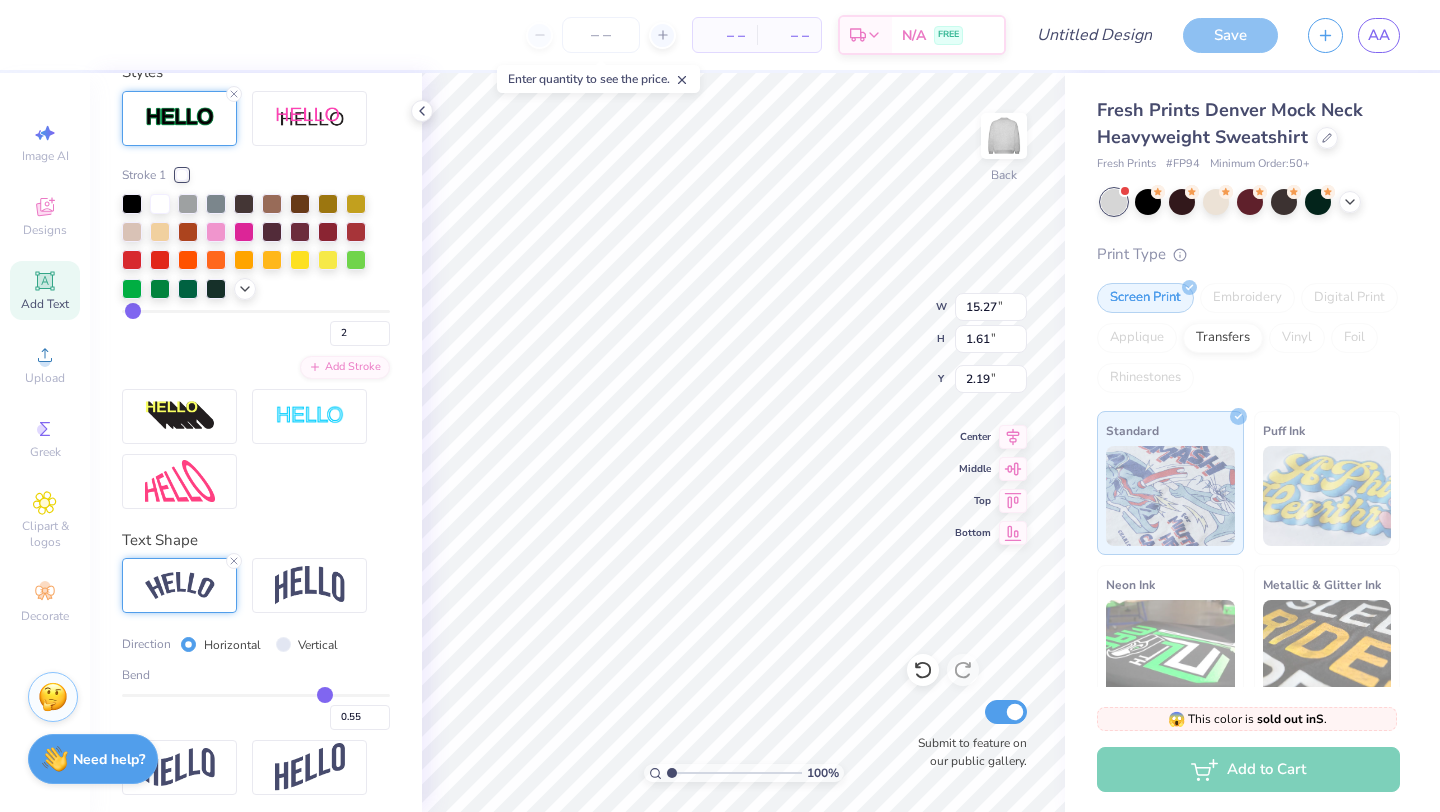 type on "0.56" 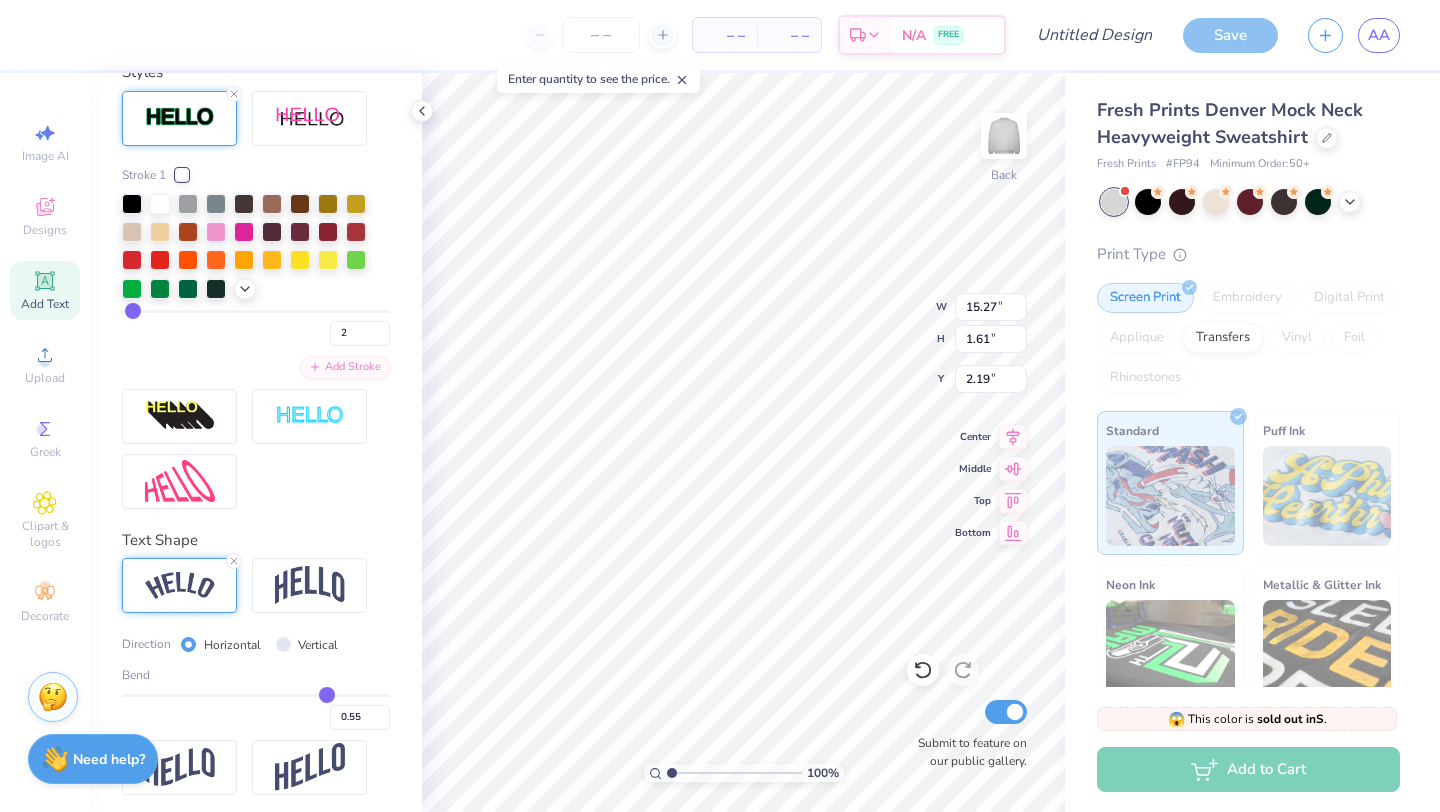 type on "0.56" 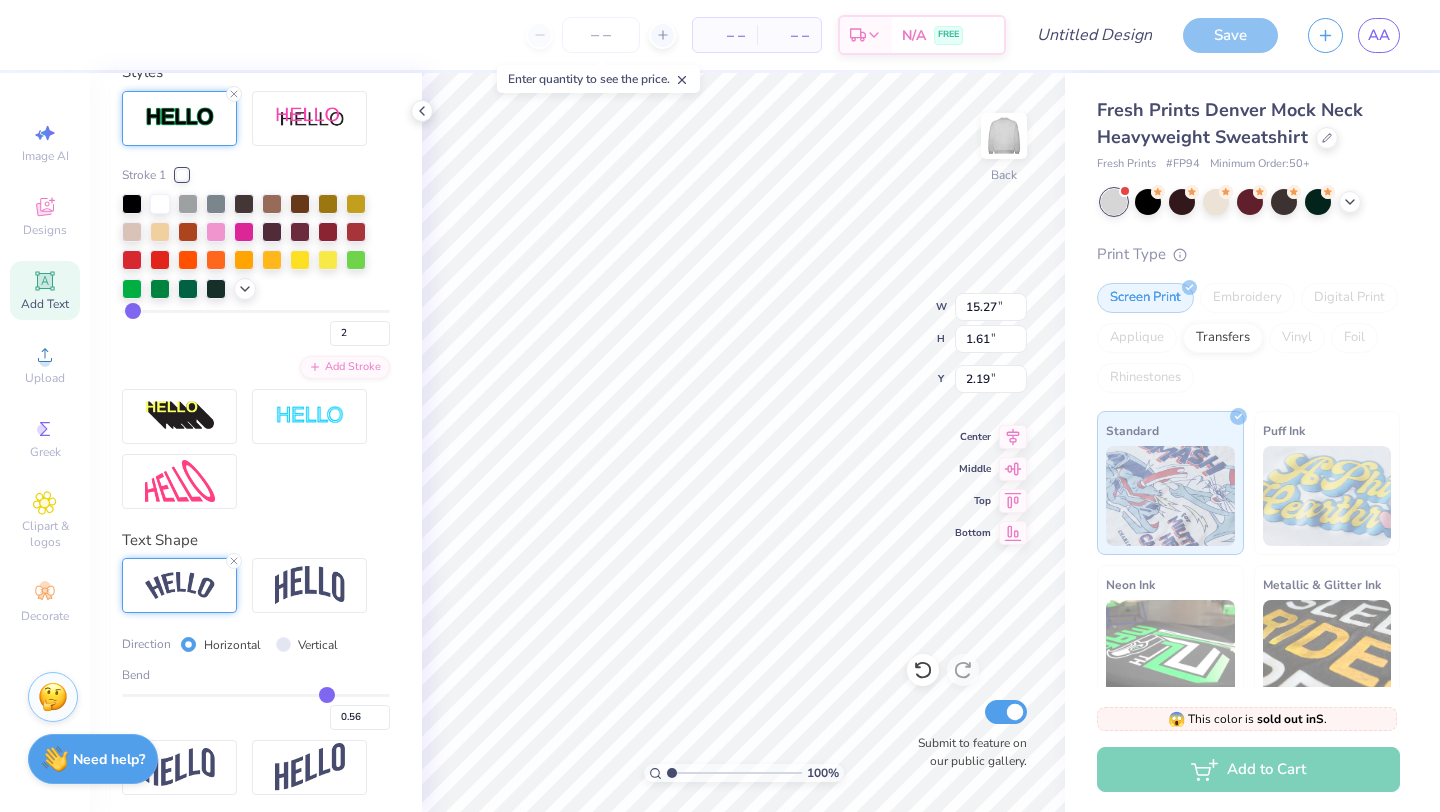 type on "0.57" 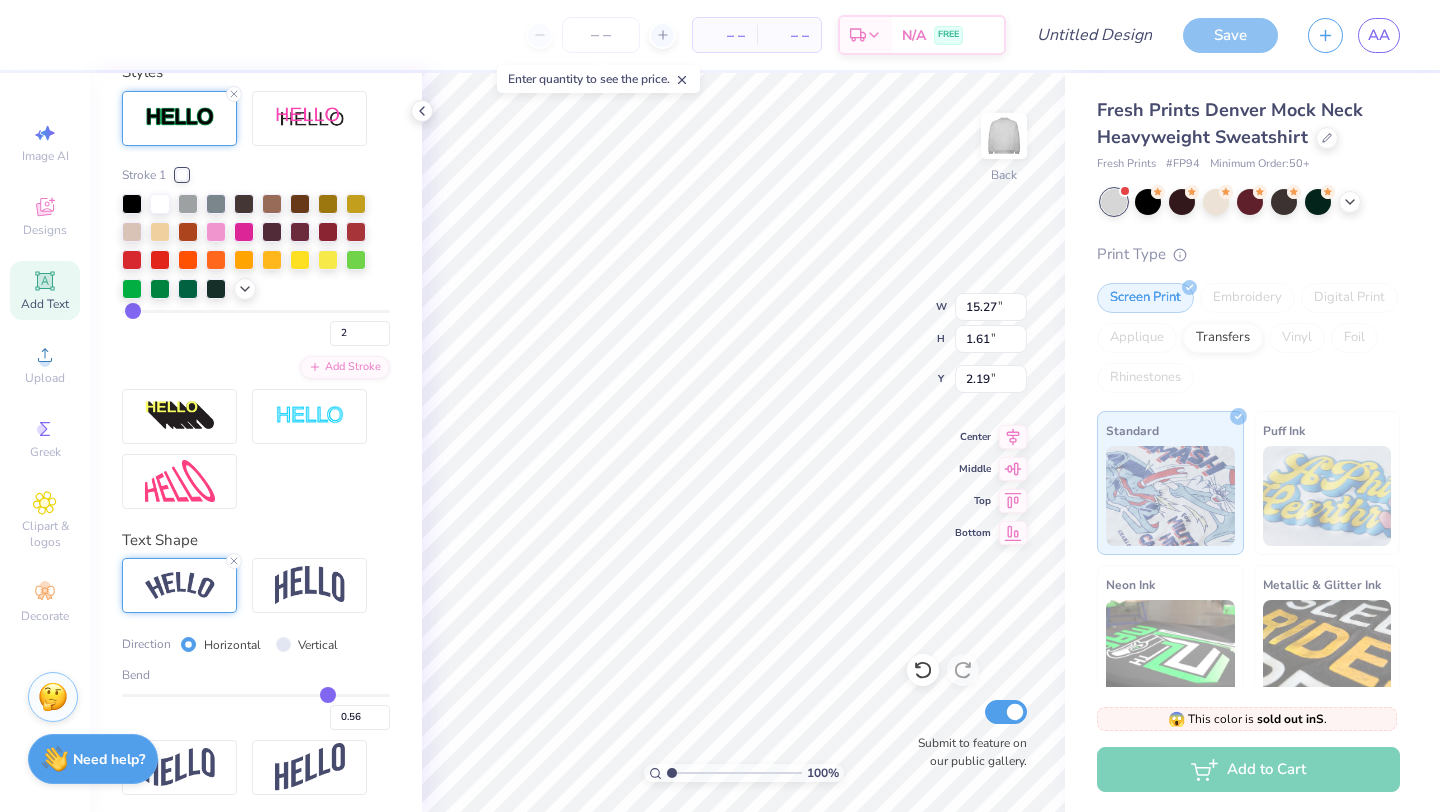 type on "0.57" 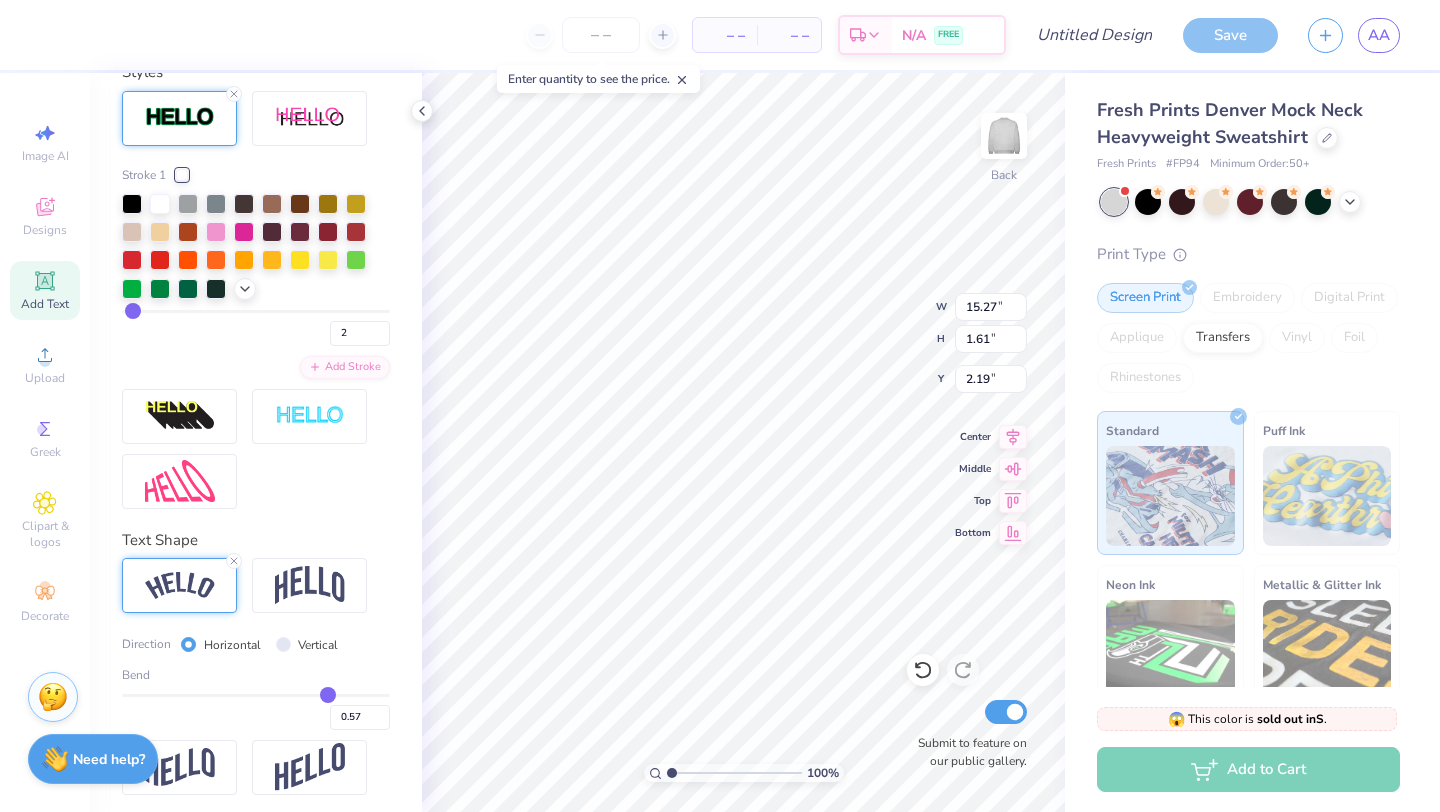 drag, startPoint x: 235, startPoint y: 690, endPoint x: 327, endPoint y: 687, distance: 92.0489 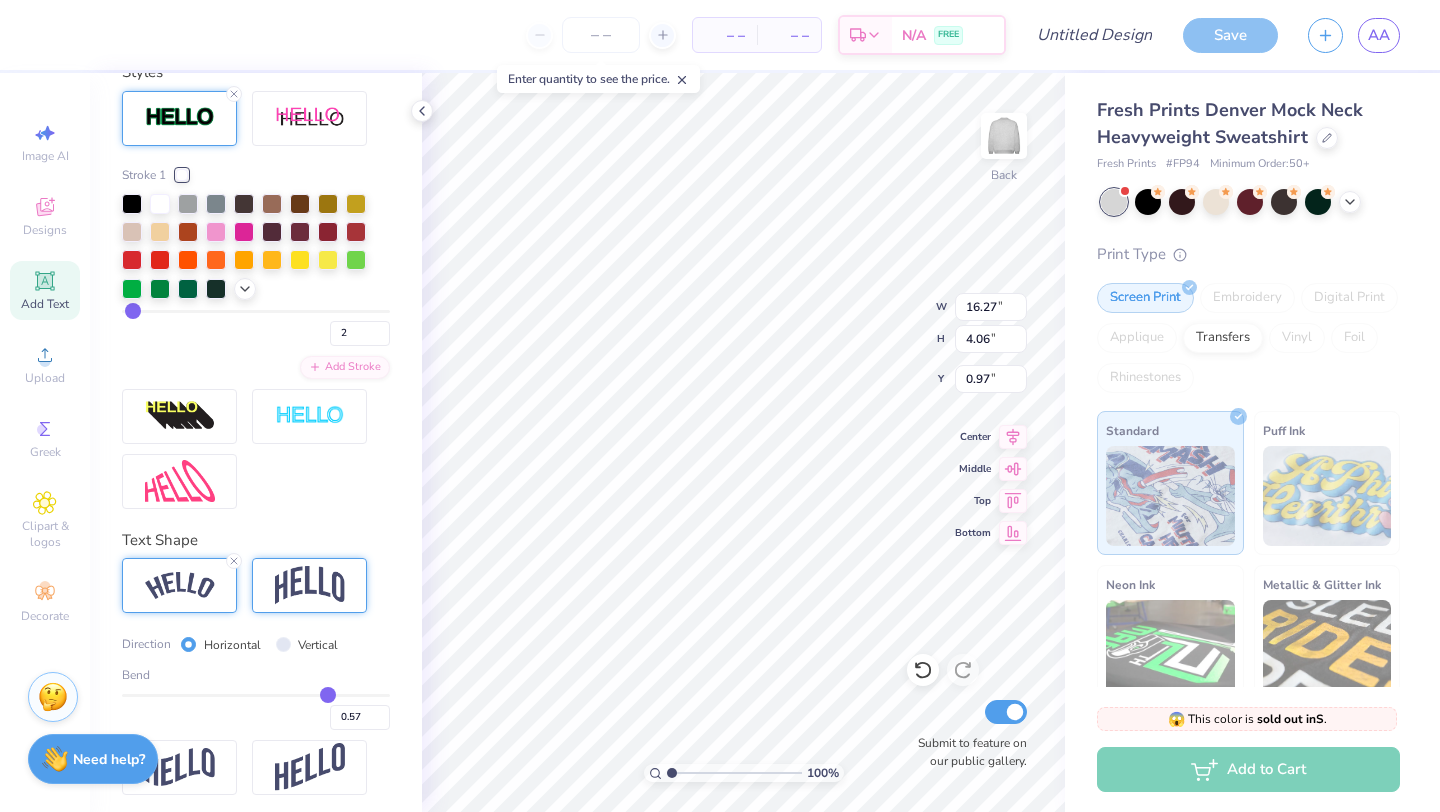 click at bounding box center (309, 585) 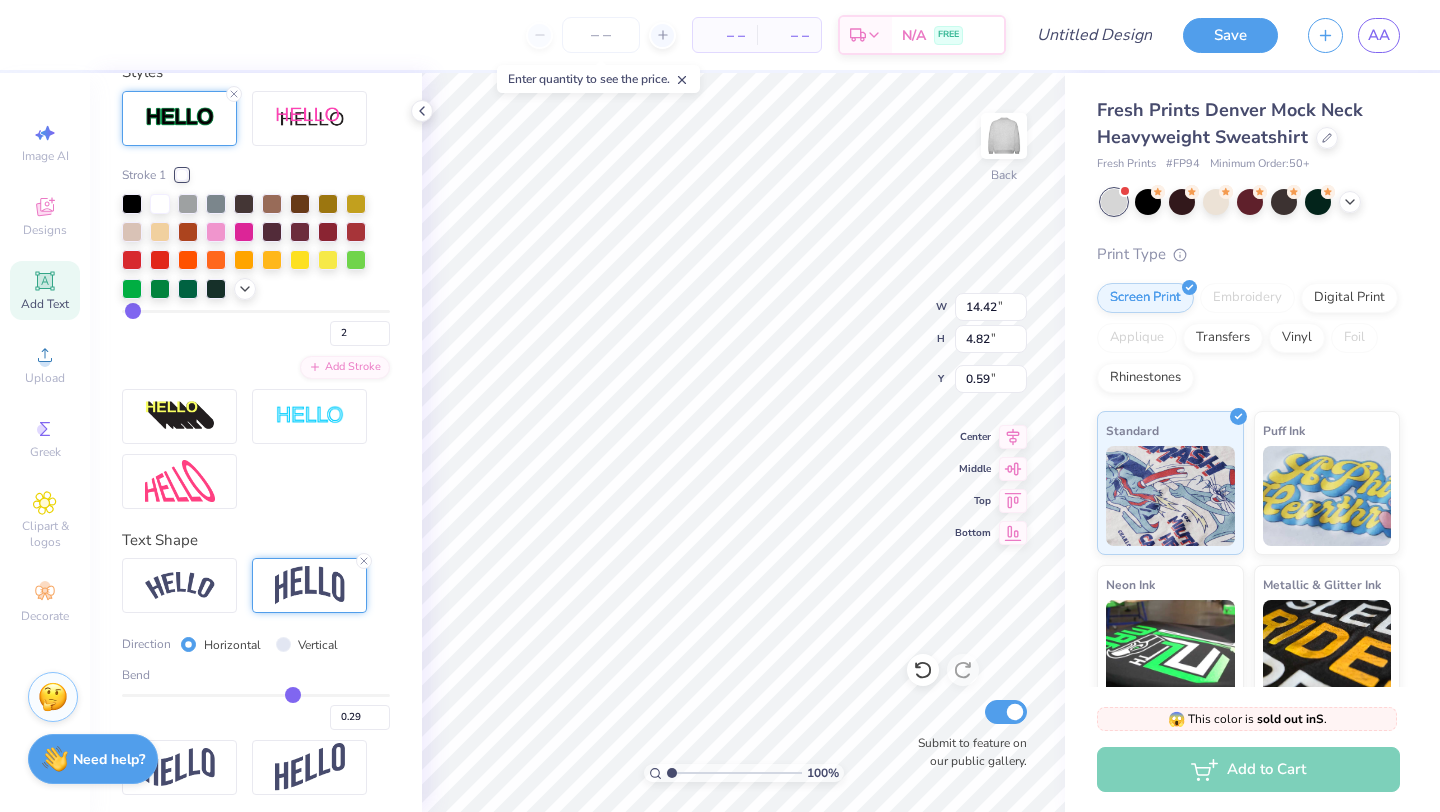 drag, startPoint x: 327, startPoint y: 694, endPoint x: 292, endPoint y: 694, distance: 35 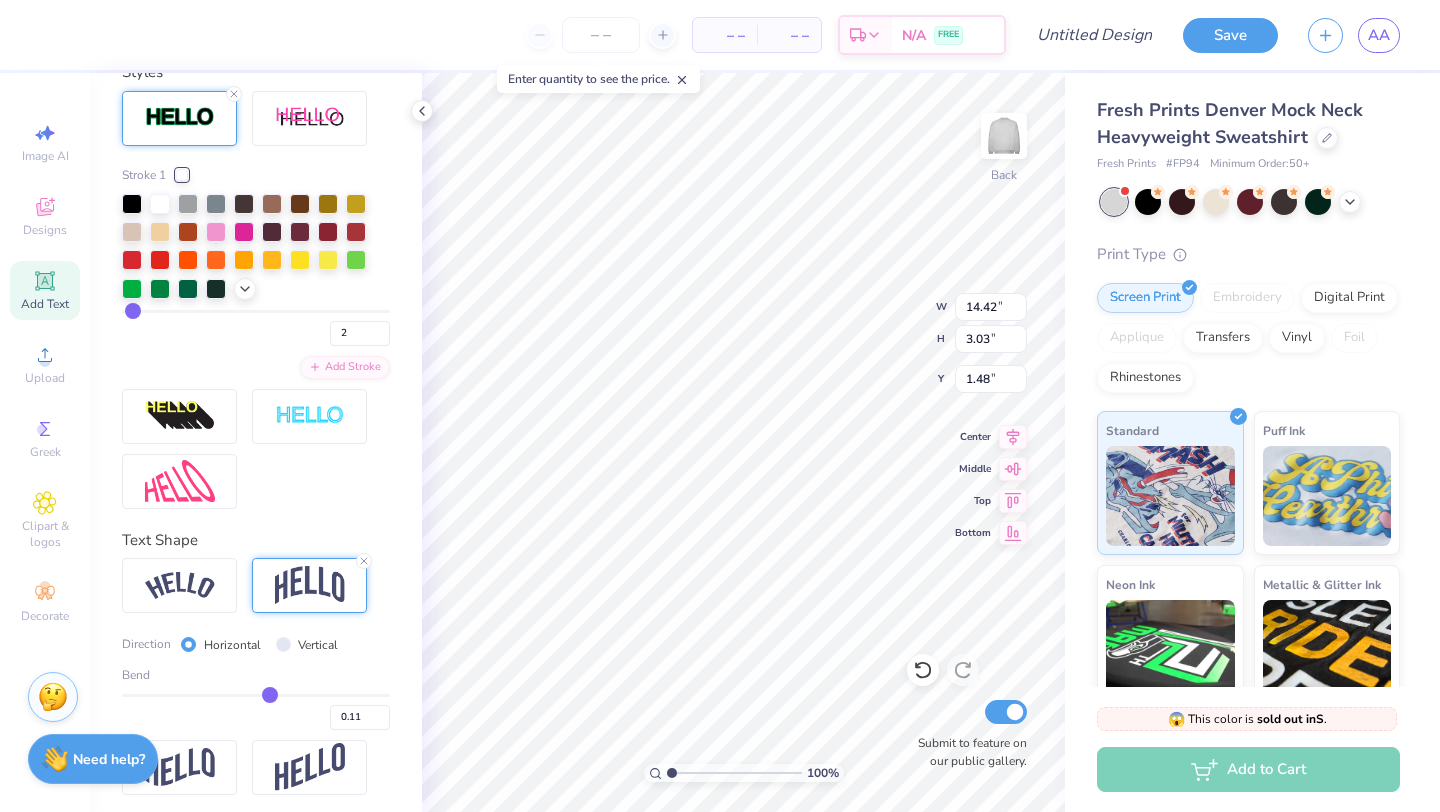 drag, startPoint x: 285, startPoint y: 693, endPoint x: 269, endPoint y: 693, distance: 16 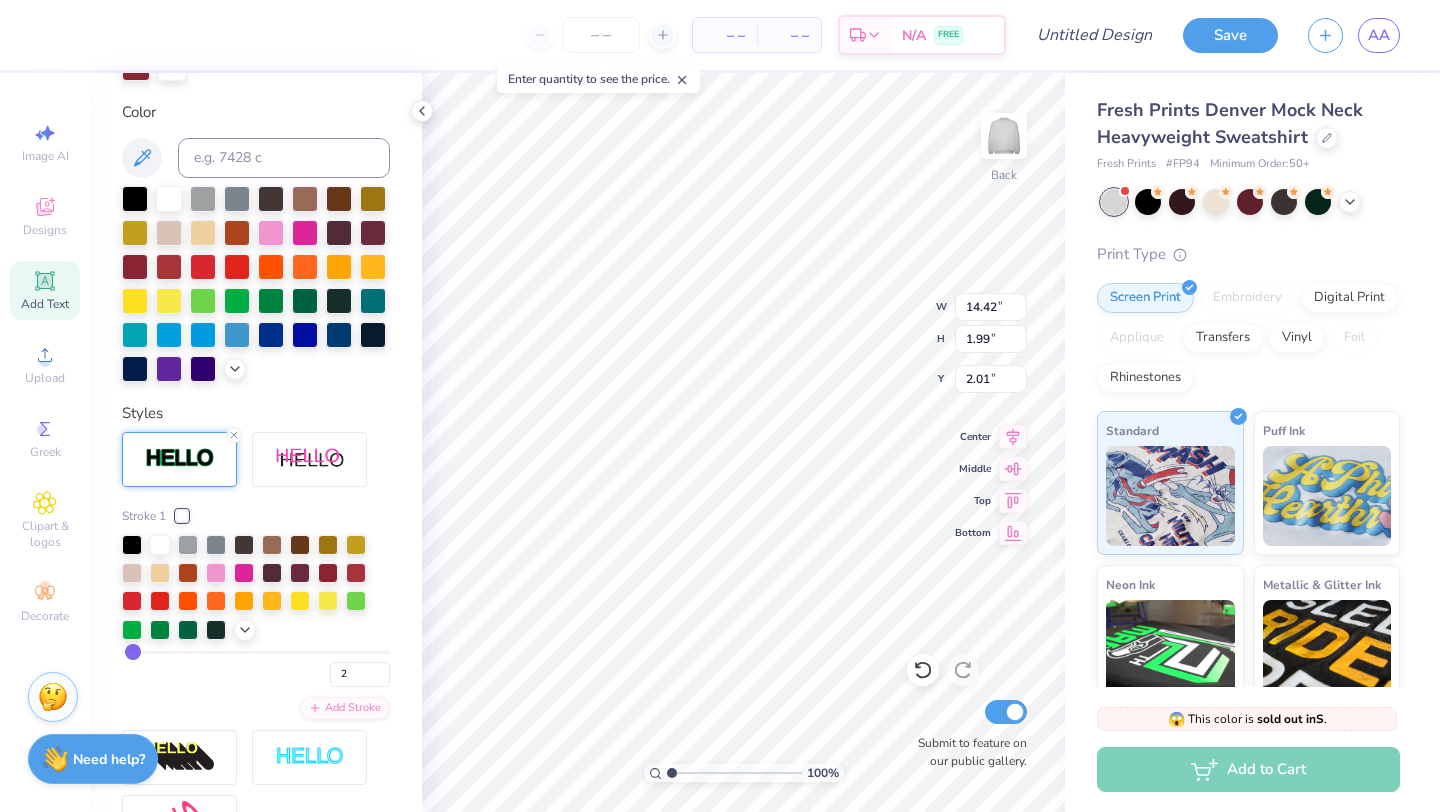 scroll, scrollTop: 0, scrollLeft: 0, axis: both 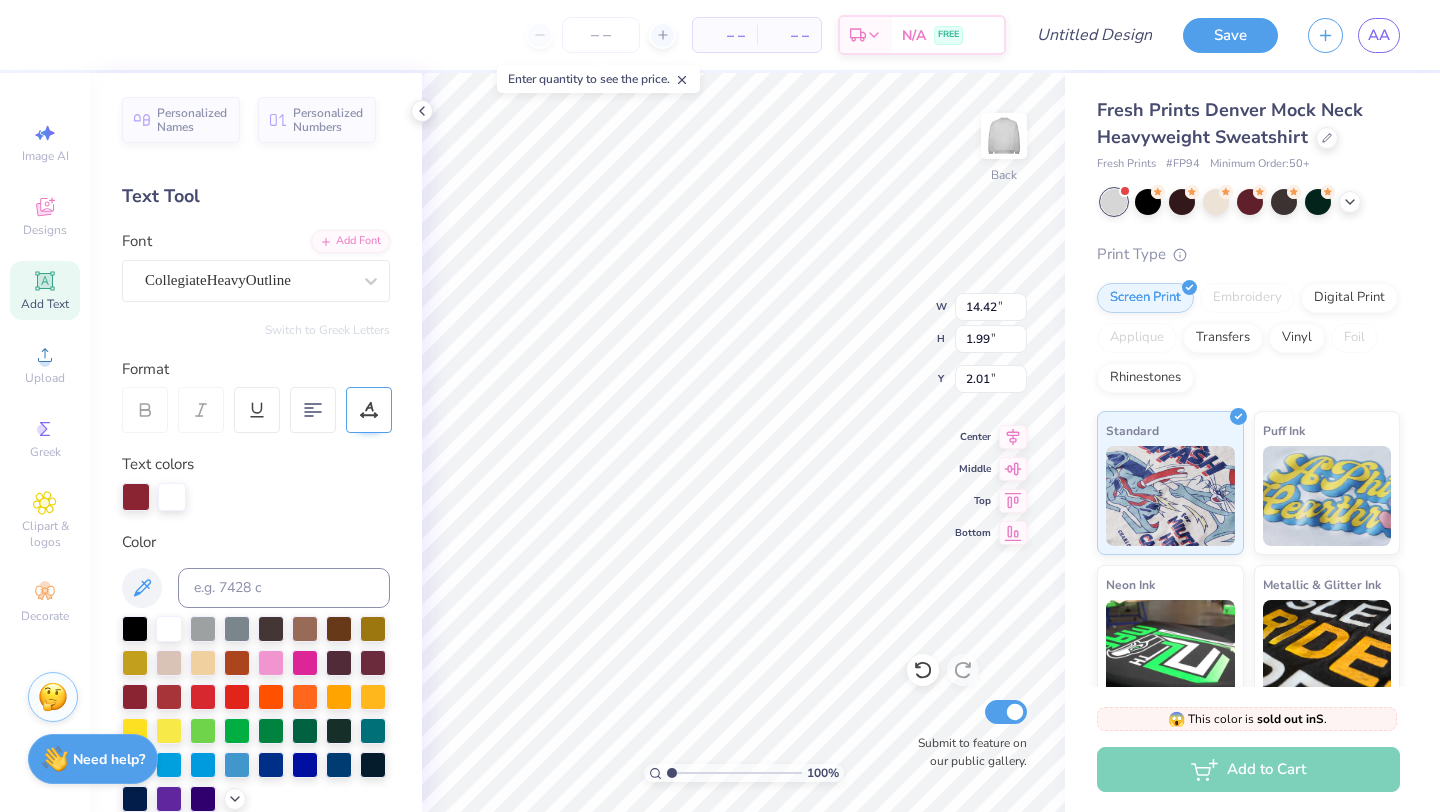 click 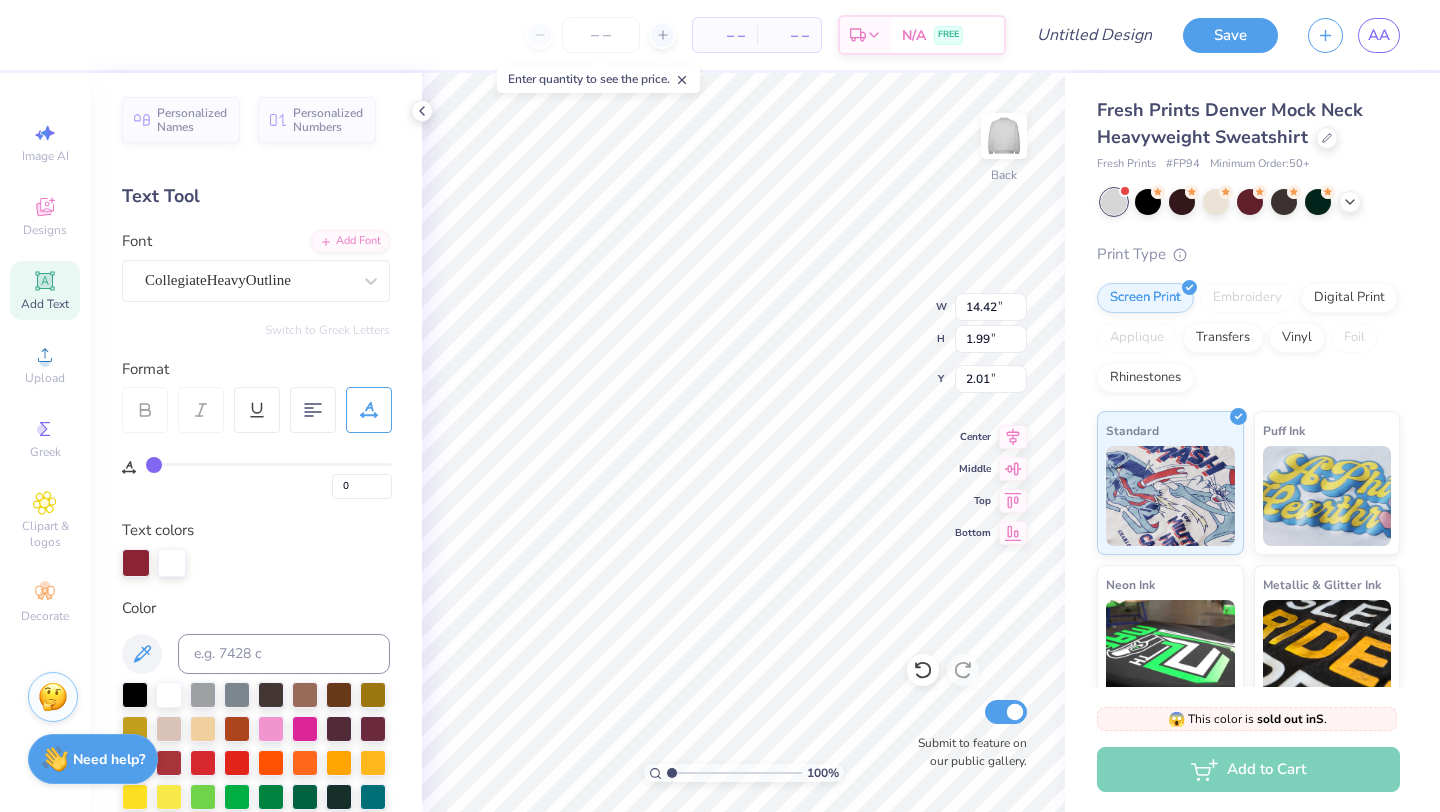 click at bounding box center (269, 464) 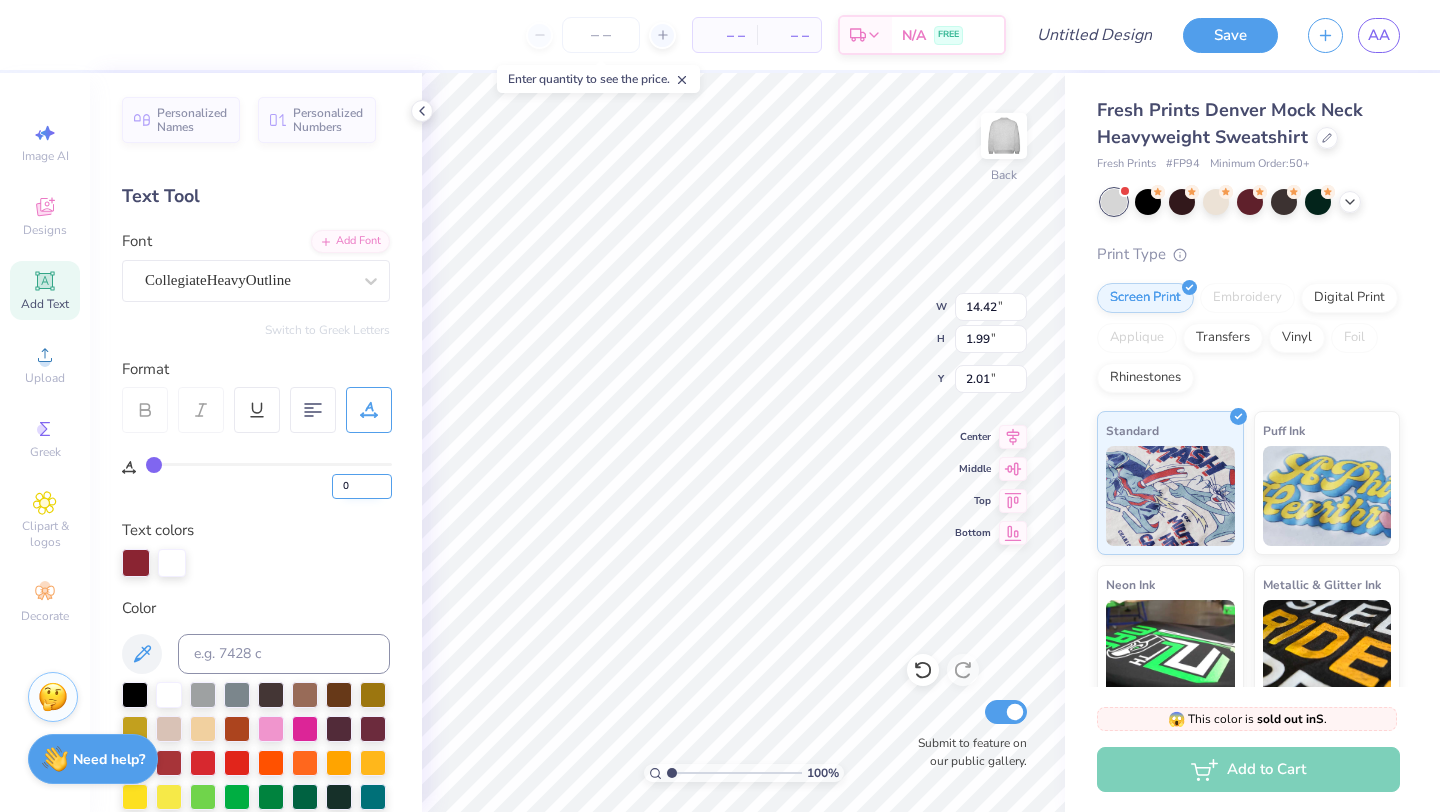 click on "0" at bounding box center (362, 486) 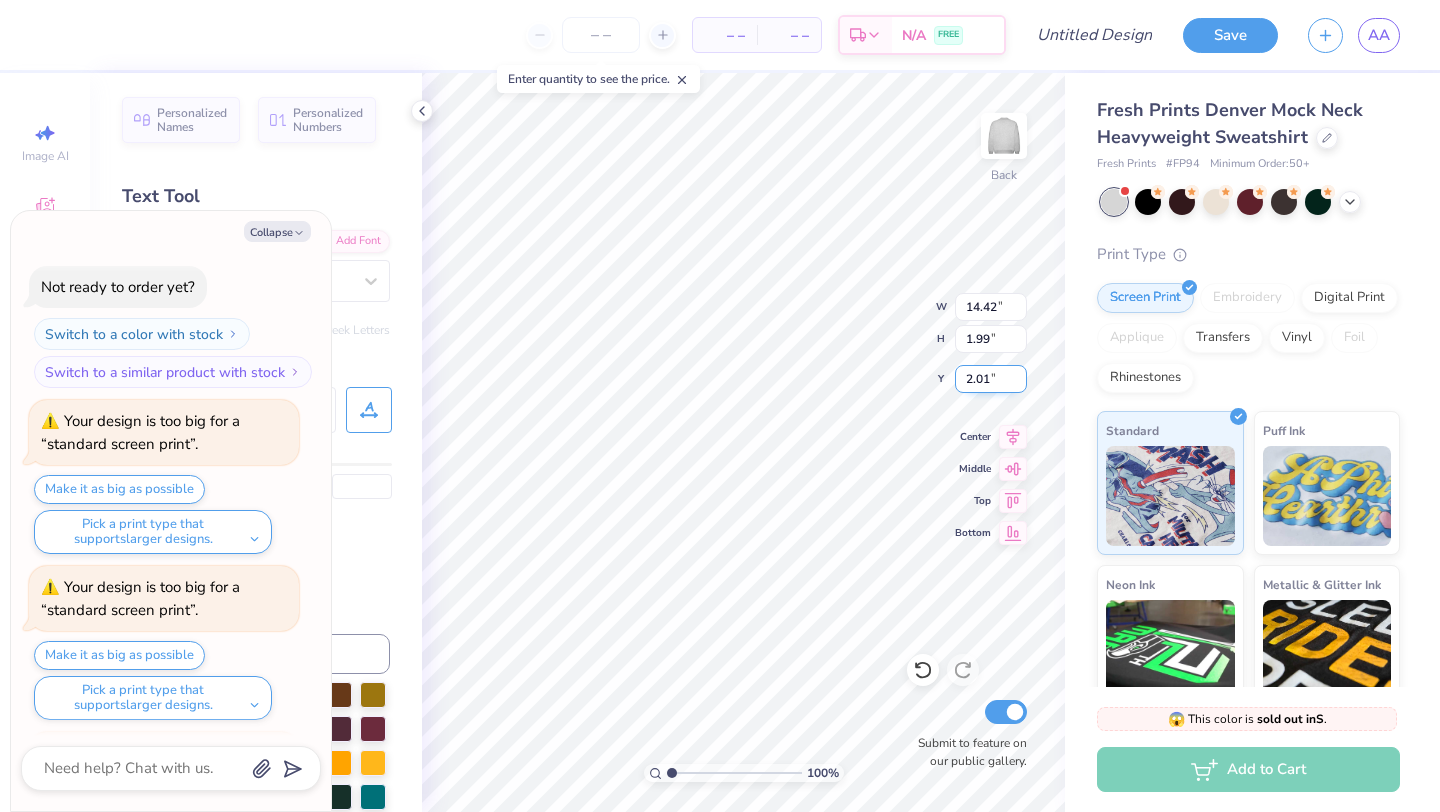 scroll, scrollTop: 371, scrollLeft: 0, axis: vertical 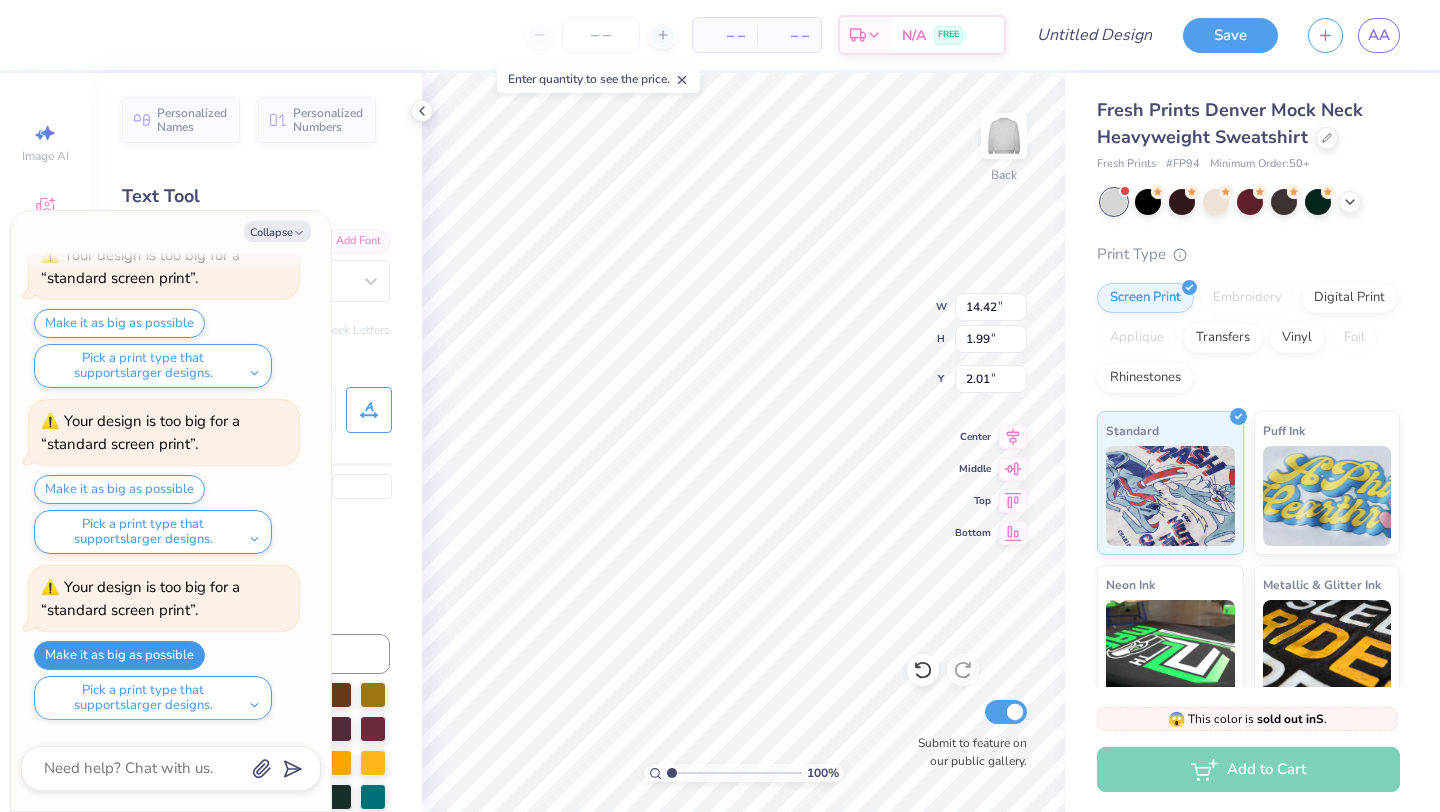 click on "Make it as big as possible" at bounding box center [119, 655] 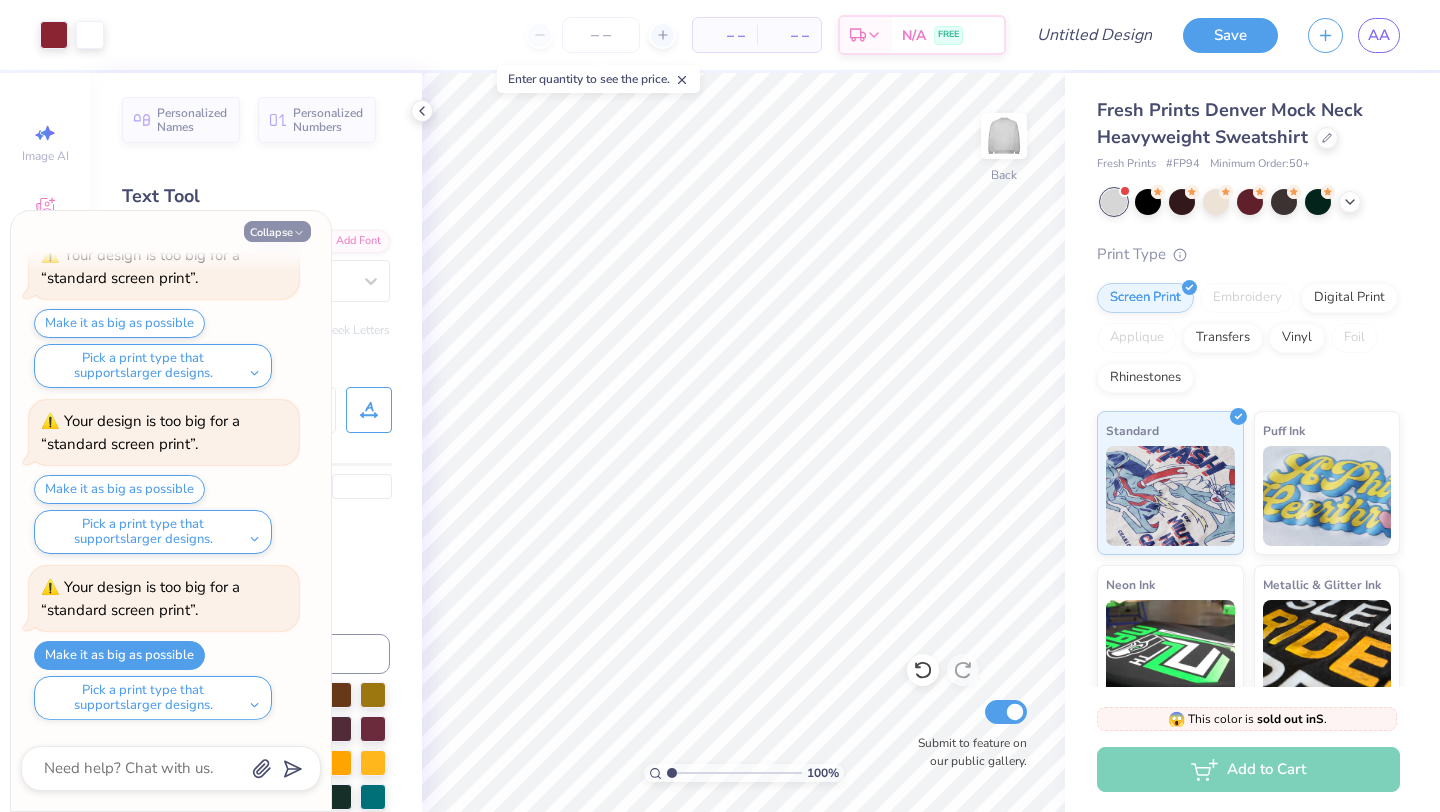 click on "Collapse" at bounding box center (277, 231) 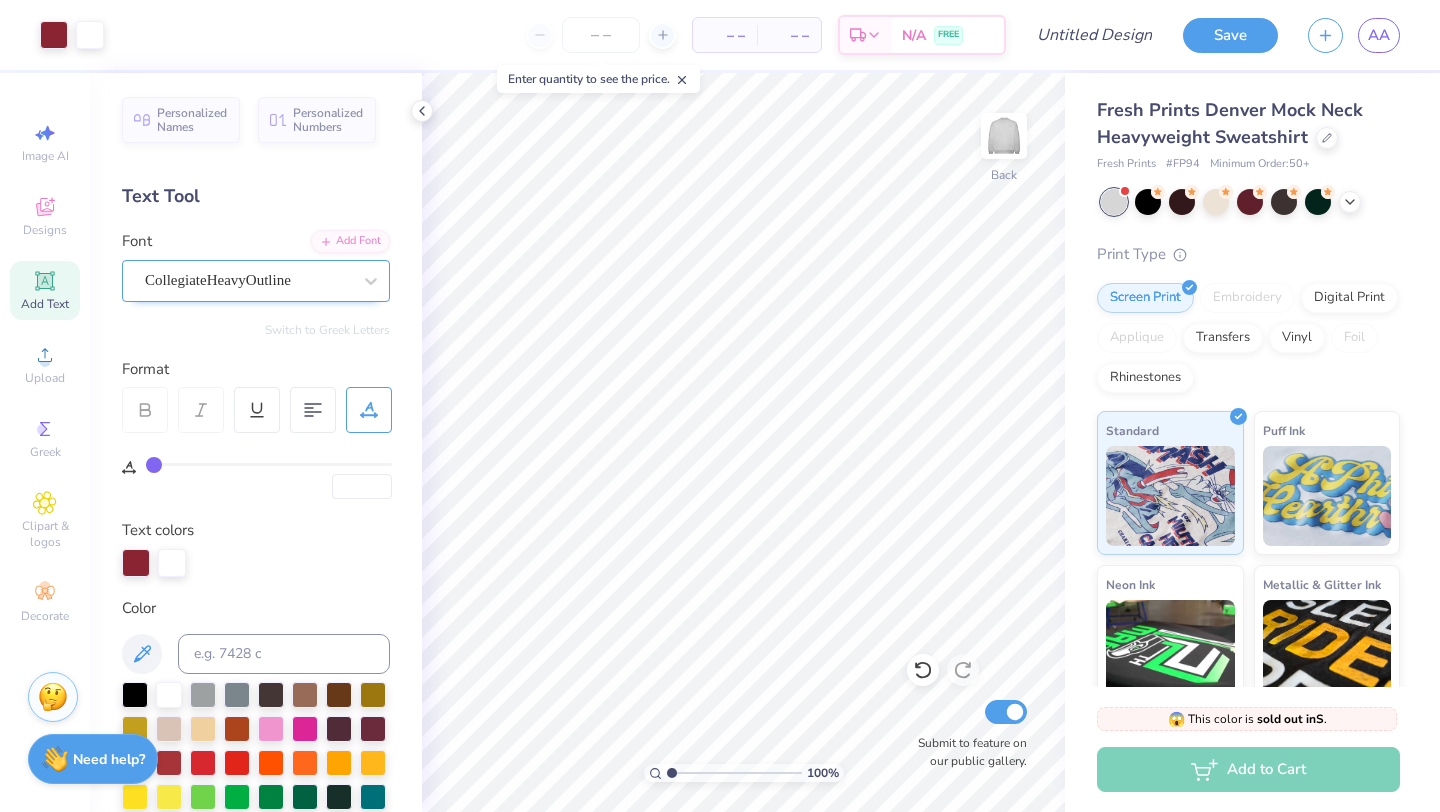 click on "CollegiateHeavyOutline" at bounding box center (248, 280) 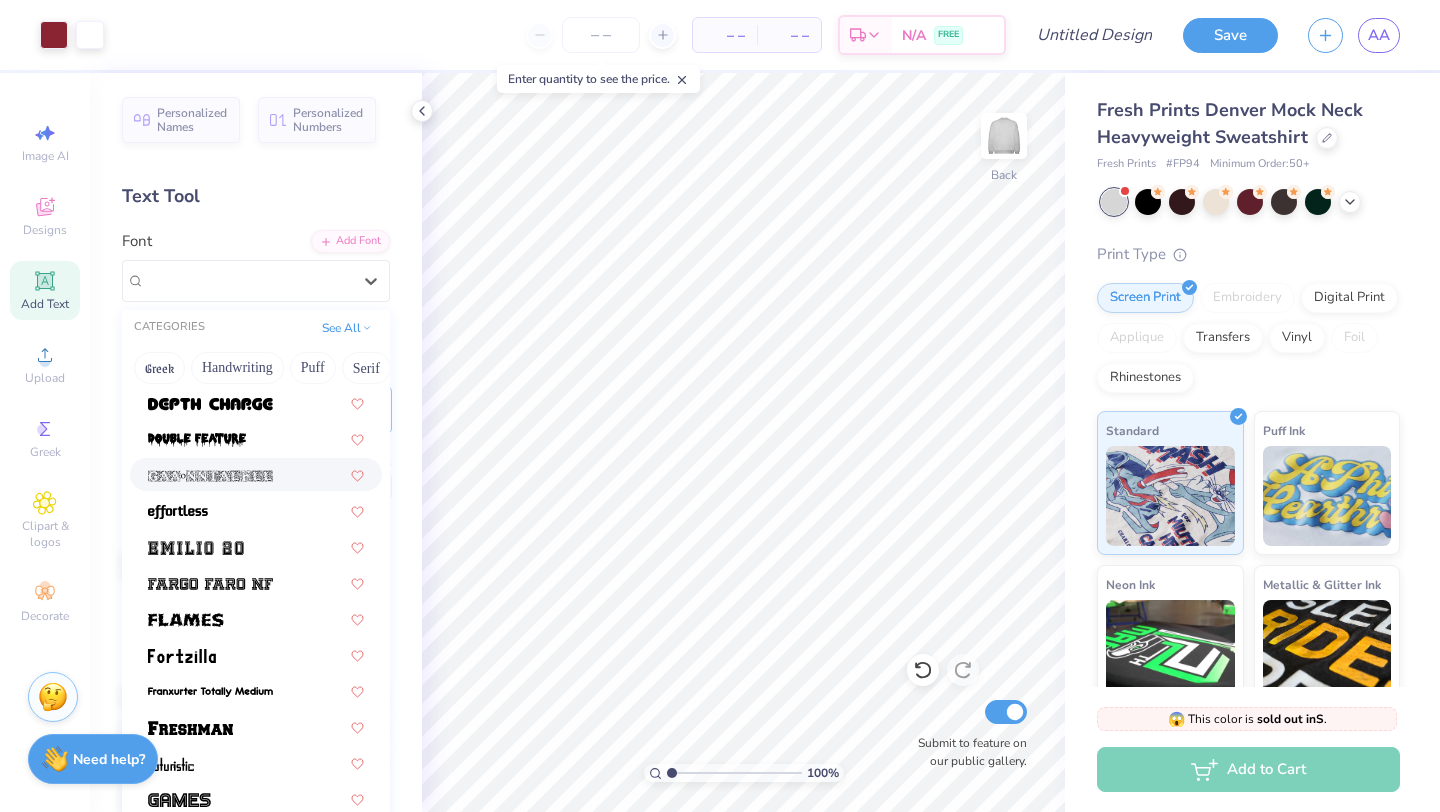scroll, scrollTop: 443, scrollLeft: 0, axis: vertical 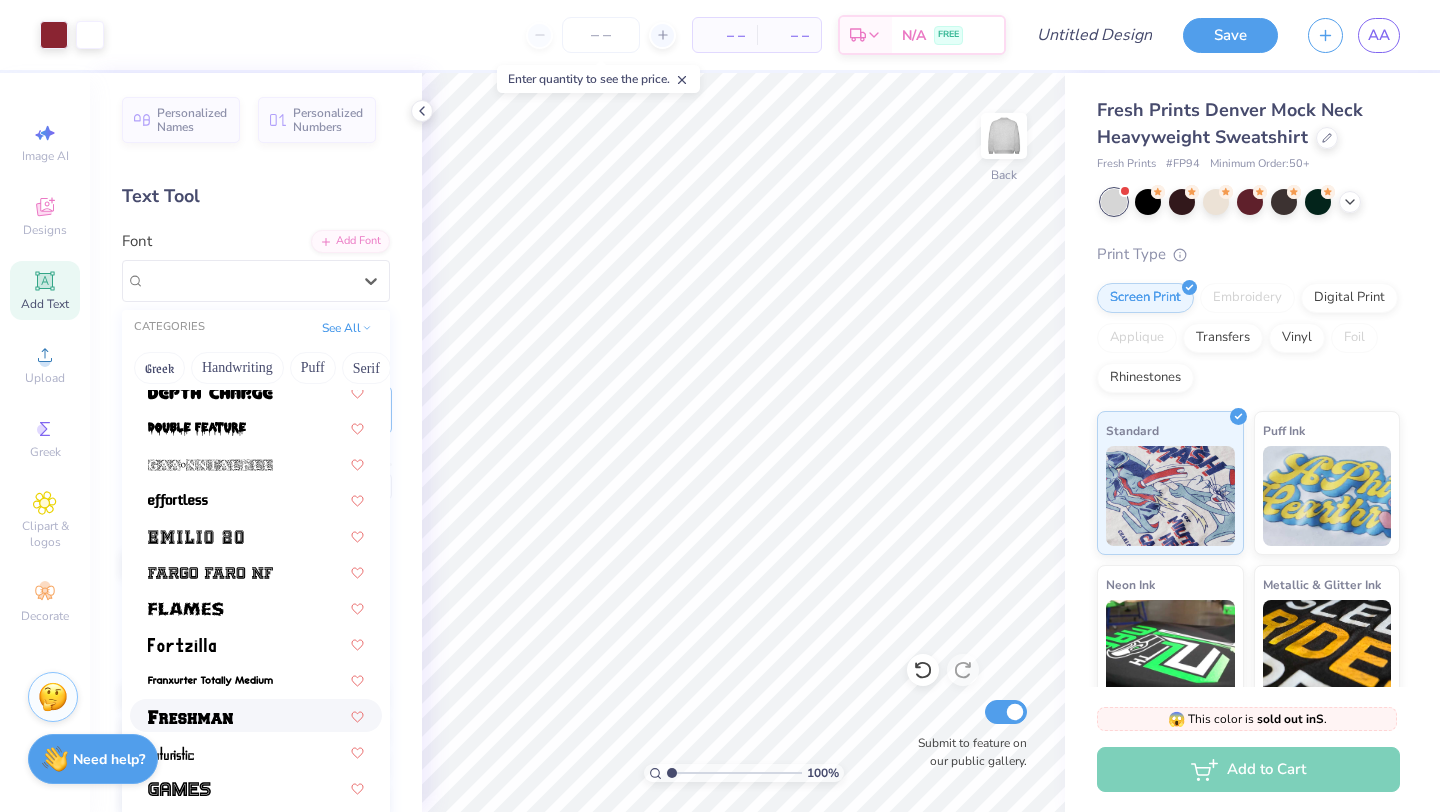 click at bounding box center [256, 715] 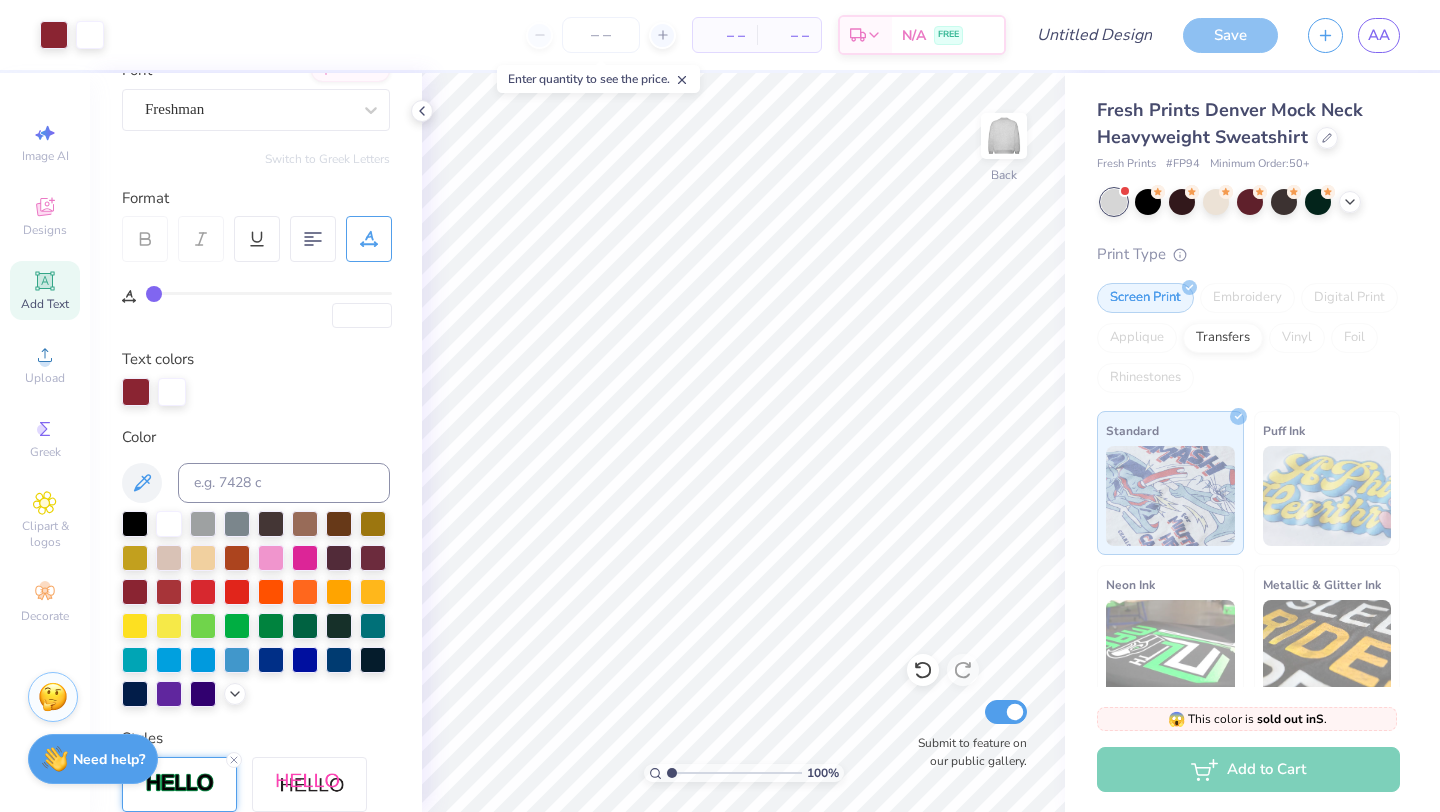scroll, scrollTop: 33, scrollLeft: 0, axis: vertical 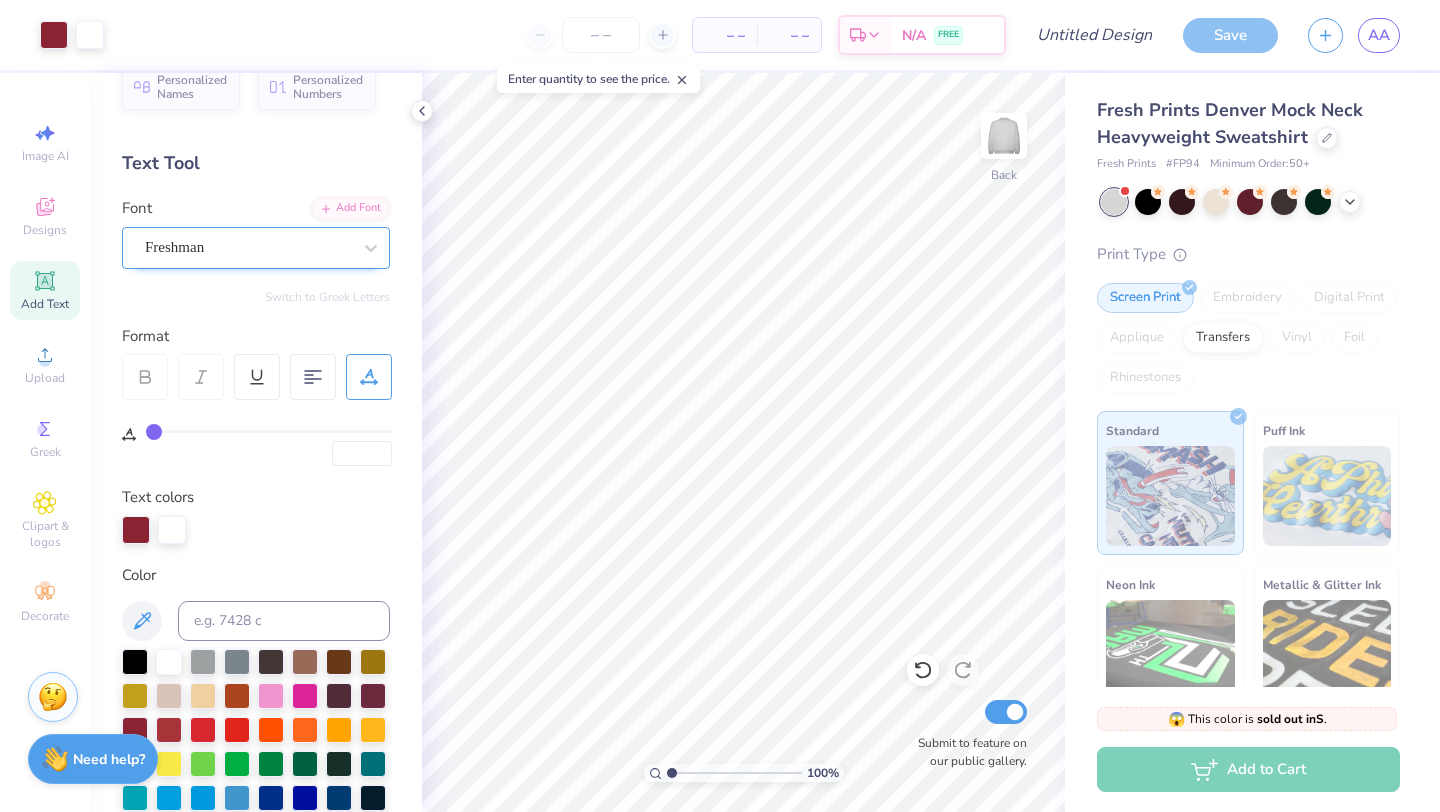 click on "Freshman" at bounding box center [248, 247] 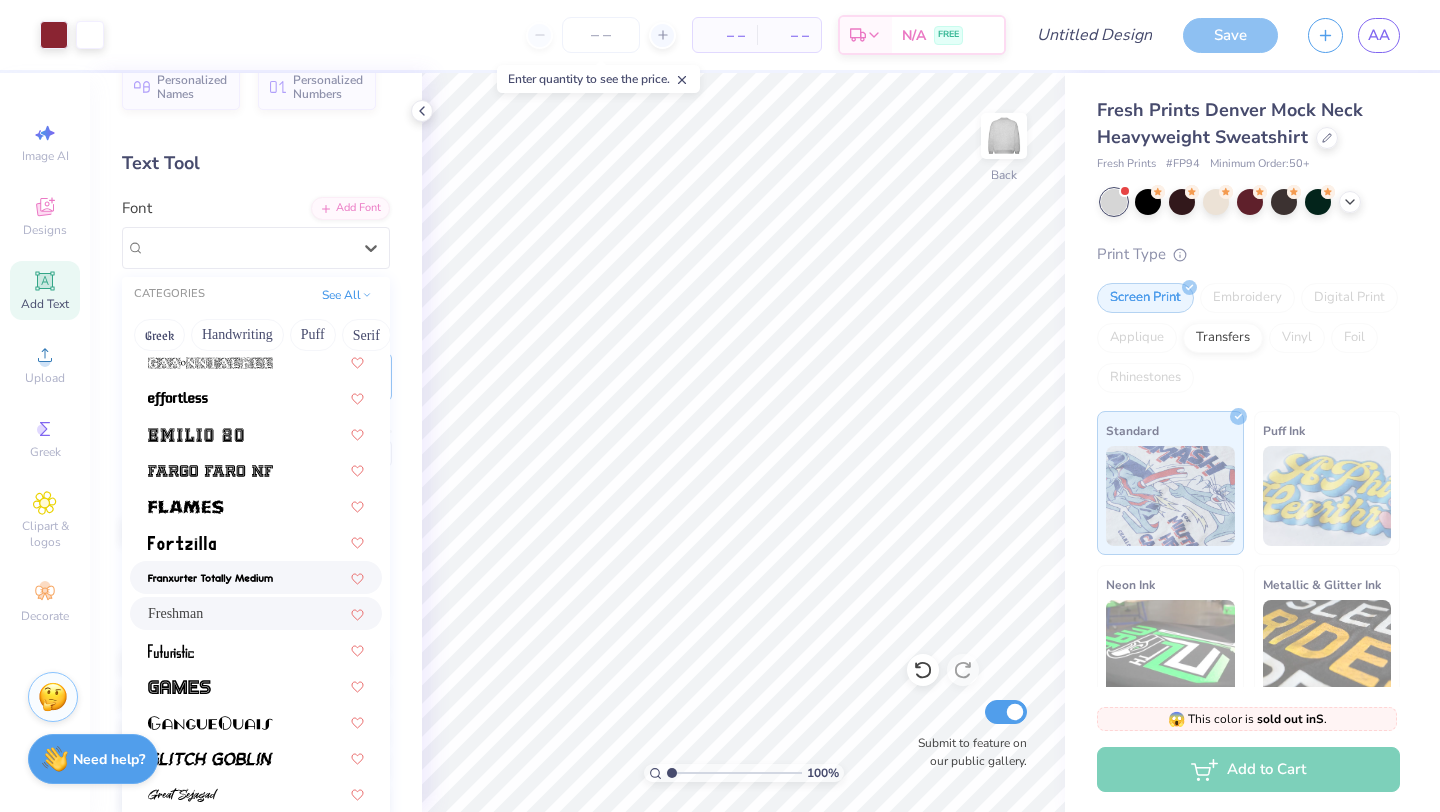 scroll, scrollTop: 560, scrollLeft: 0, axis: vertical 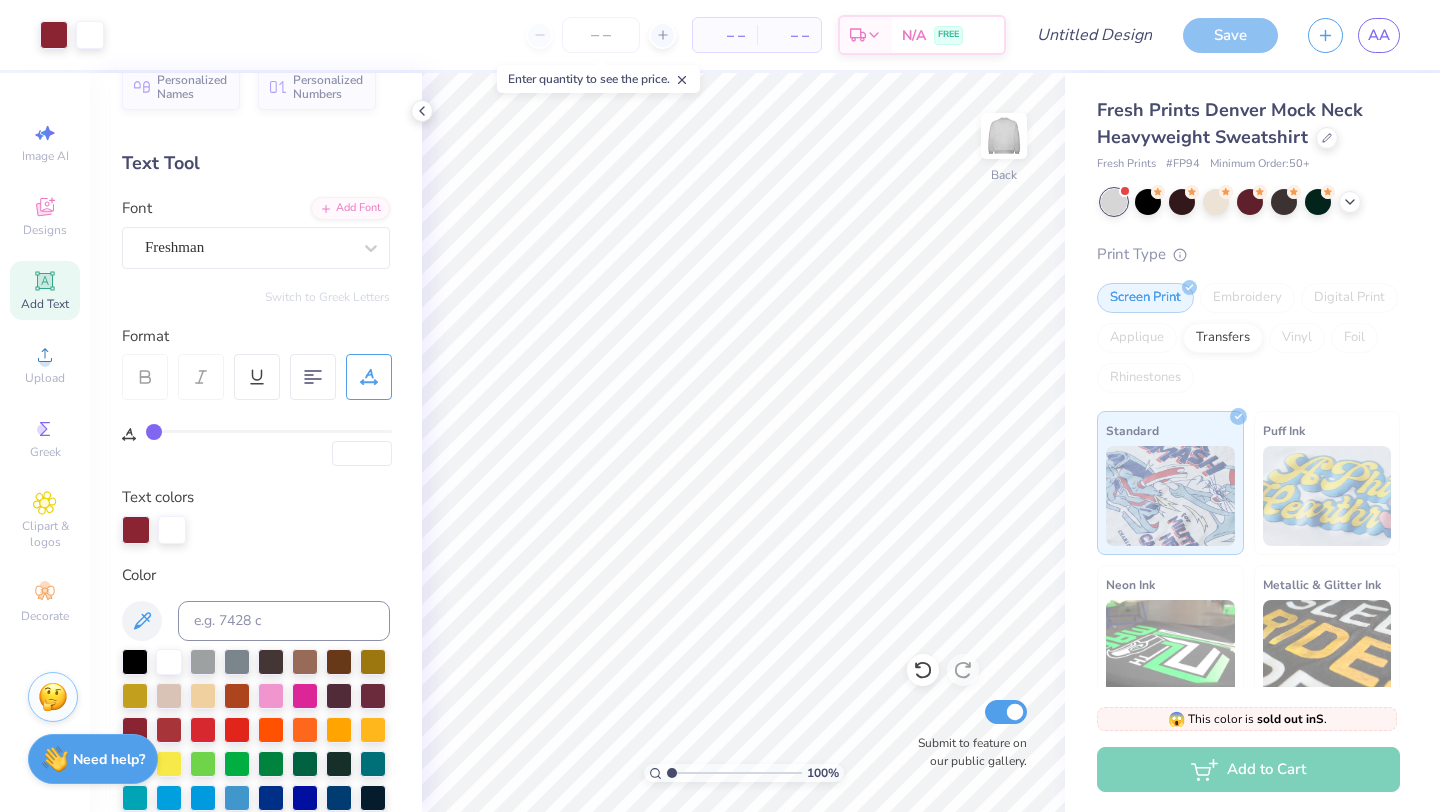 click on "Personalized Names Personalized Numbers Text Tool  Add Font Font Freshman Switch to Greek Letters Format Text colors Color Styles Stroke 1 2  Add Stroke Text Shape Direction Horizontal Vertical Bend 0.11" at bounding box center (256, 442) 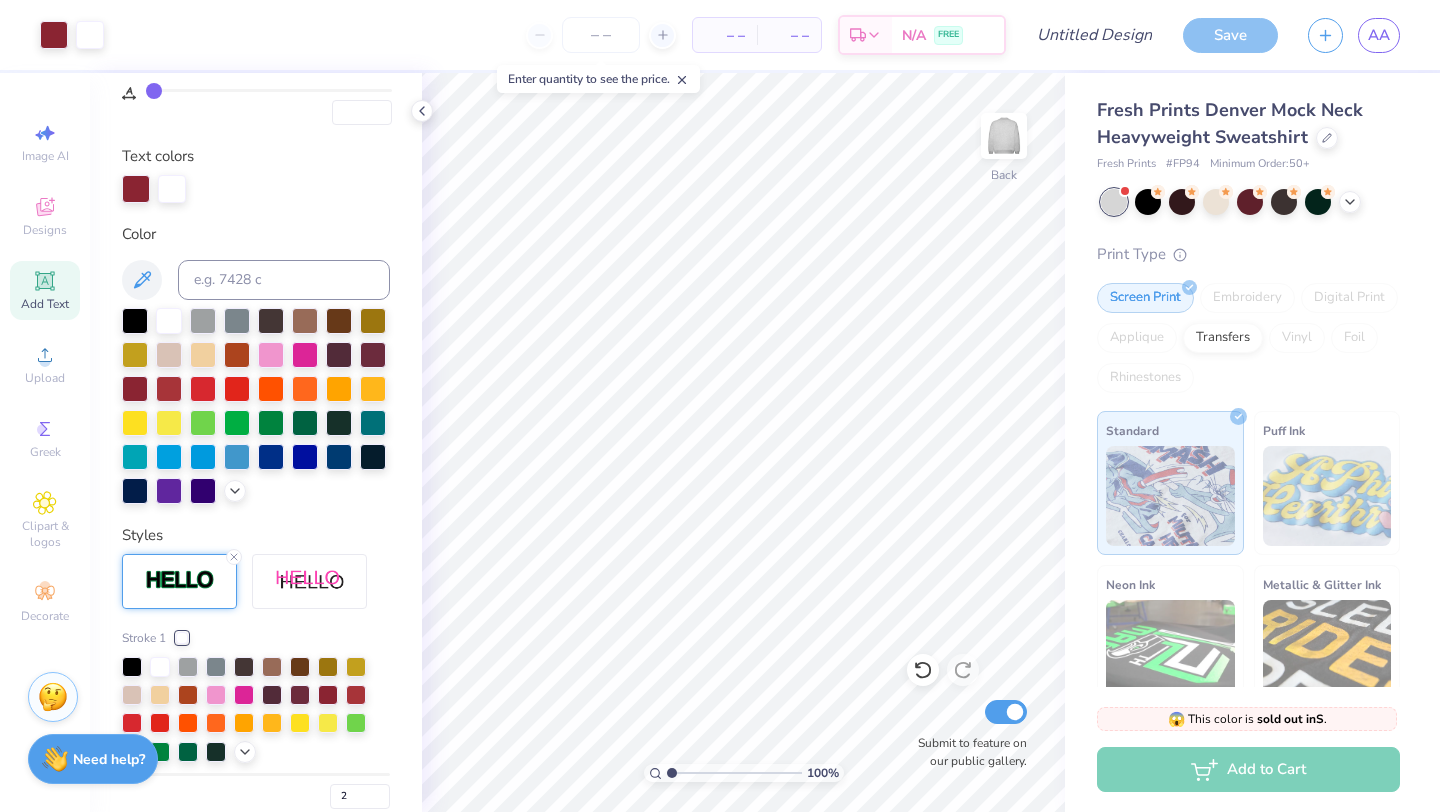 scroll, scrollTop: 478, scrollLeft: 0, axis: vertical 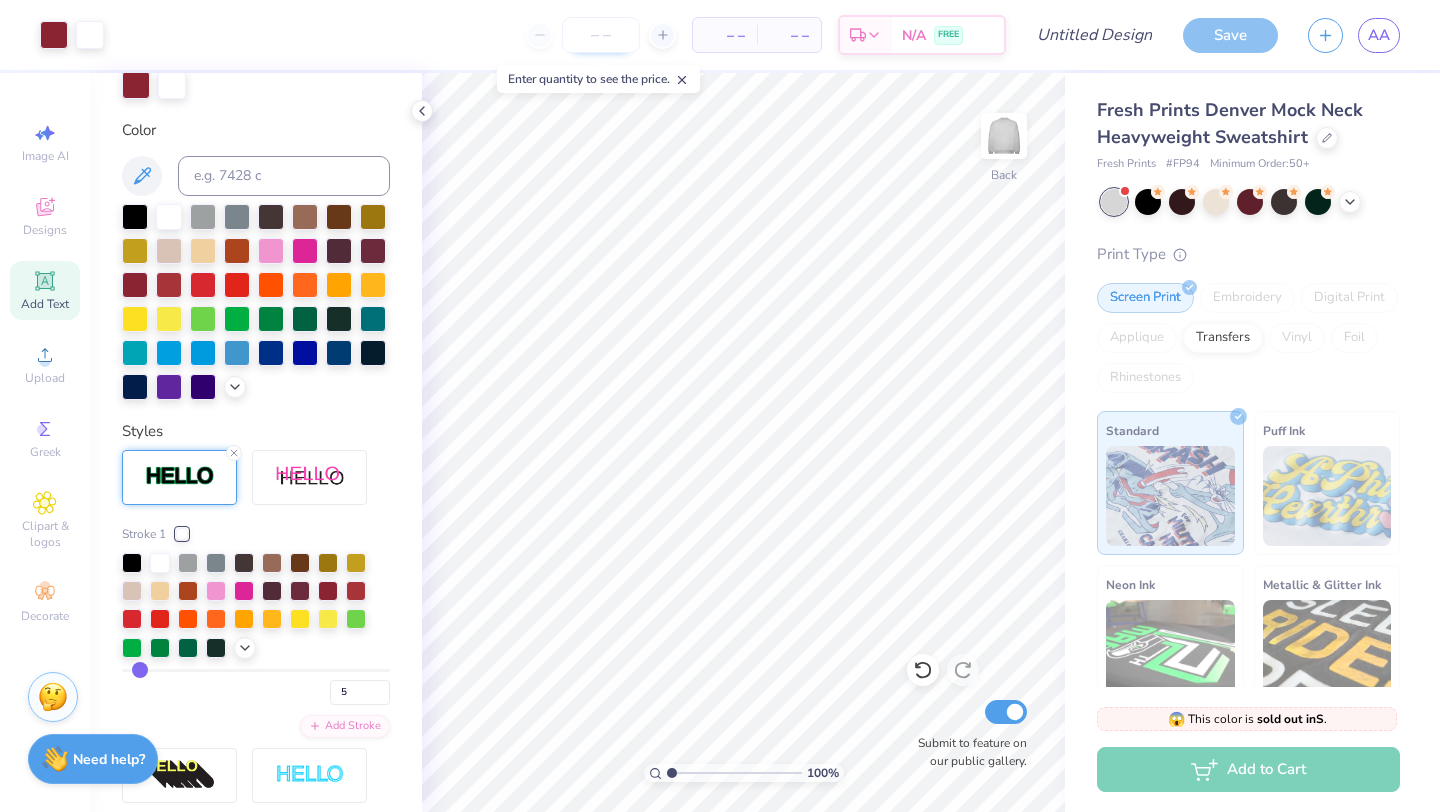 click at bounding box center [601, 35] 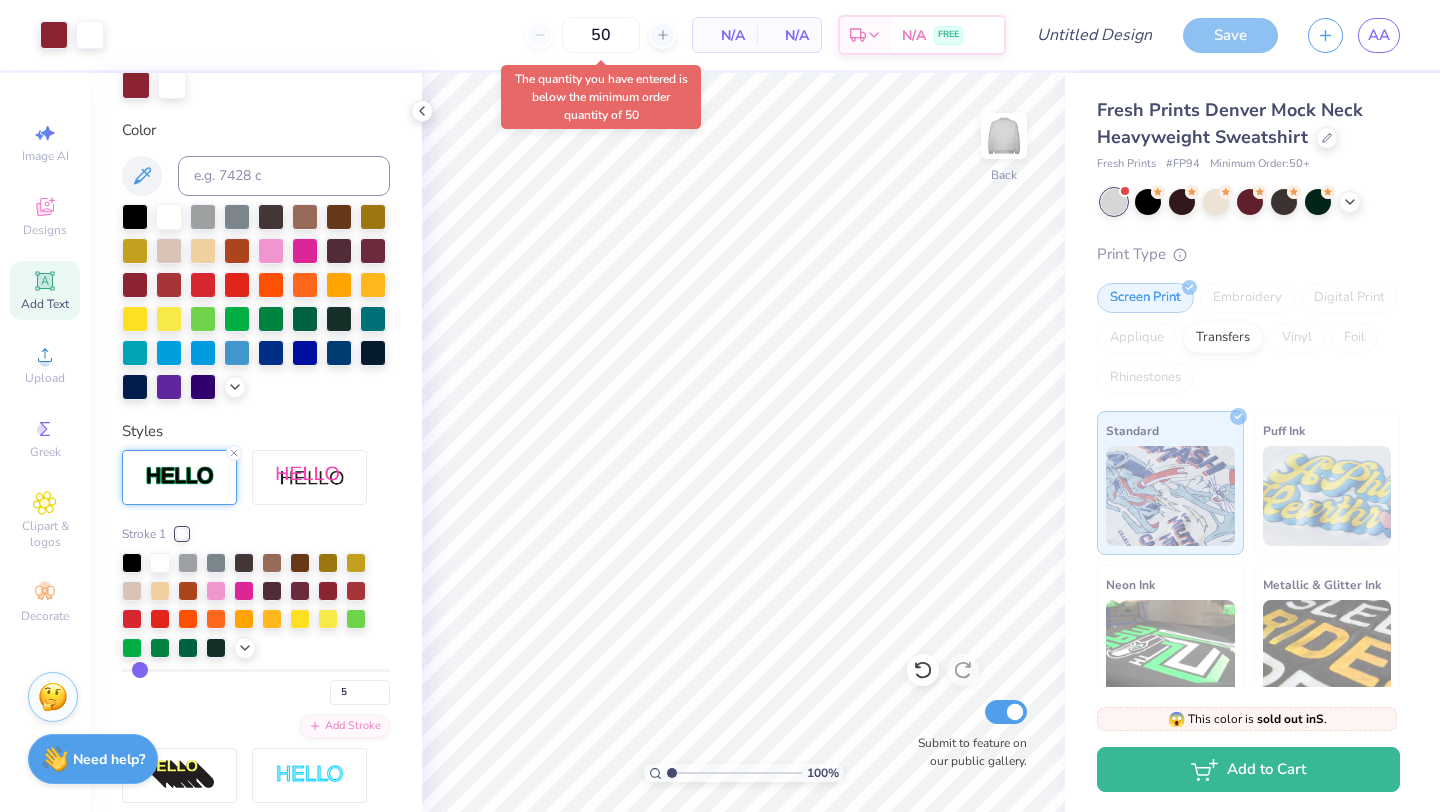 click on "N/A" at bounding box center (725, 35) 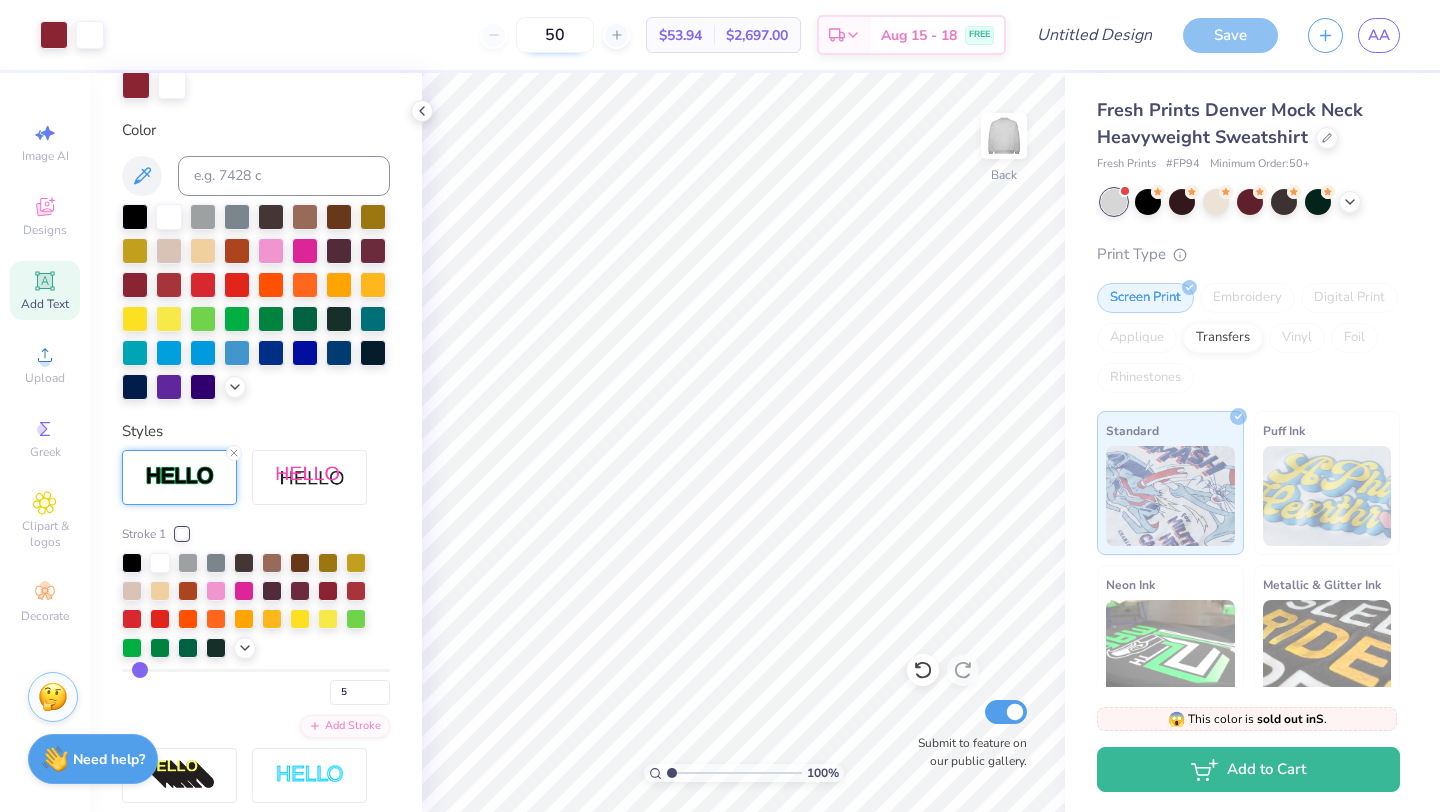 click on "50" at bounding box center (555, 35) 